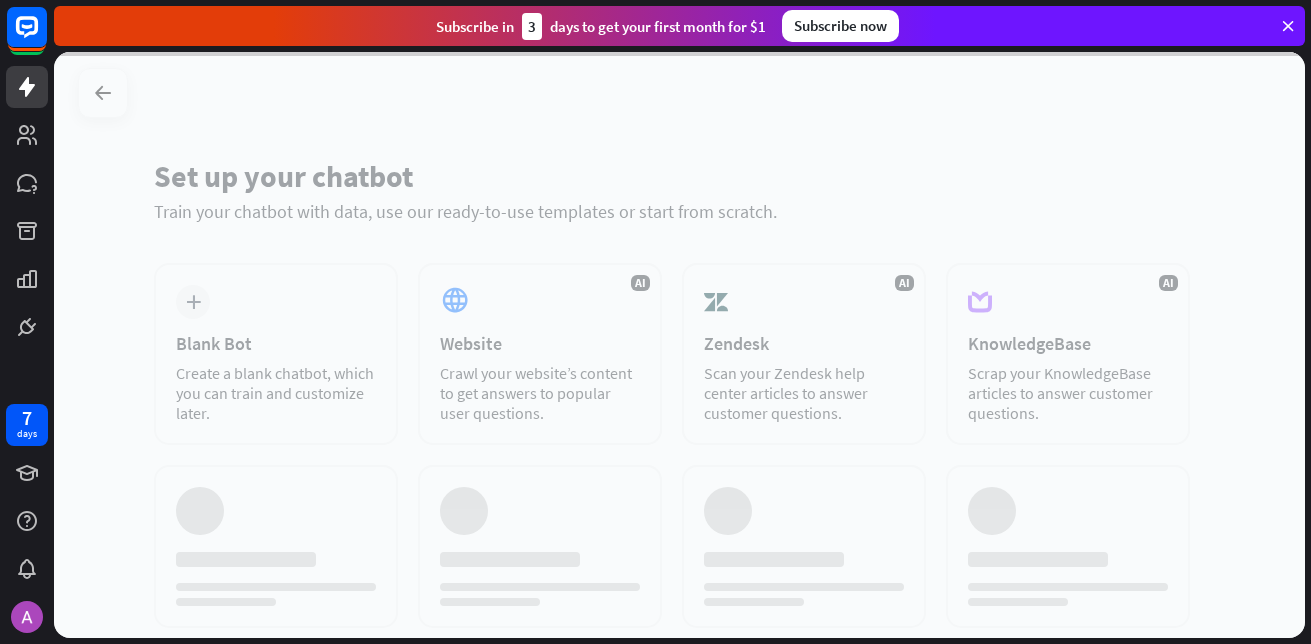scroll, scrollTop: 0, scrollLeft: 0, axis: both 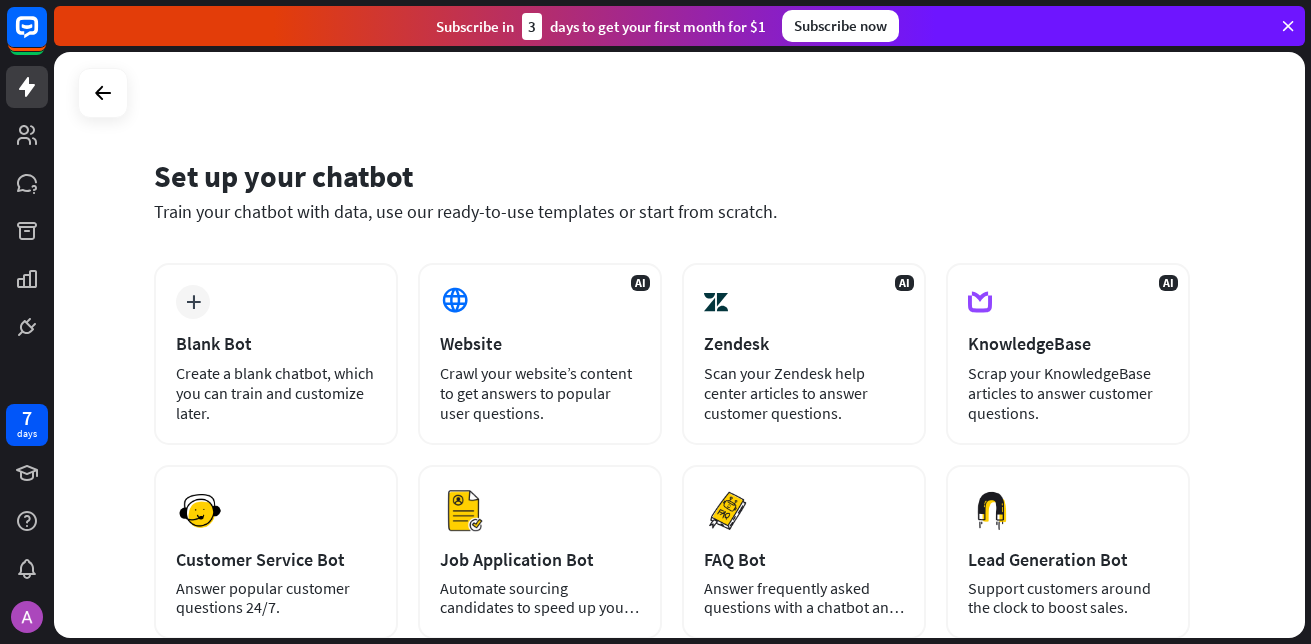 click on "Set up your chatbot
Train your chatbot with data, use our ready-to-use
templates or start from scratch.
plus   Blank Bot
Create a blank chatbot, which you can train and
customize later.
AI     Website
Crawl your website’s content to get answers to
popular user questions.
AI               Zendesk
Scan your Zendesk help center articles to answer
customer questions.
AI         KnowledgeBase
Scrap your KnowledgeBase articles to answer customer
questions.
[GEOGRAPHIC_DATA]
Customer Service Bot" at bounding box center [679, 345] 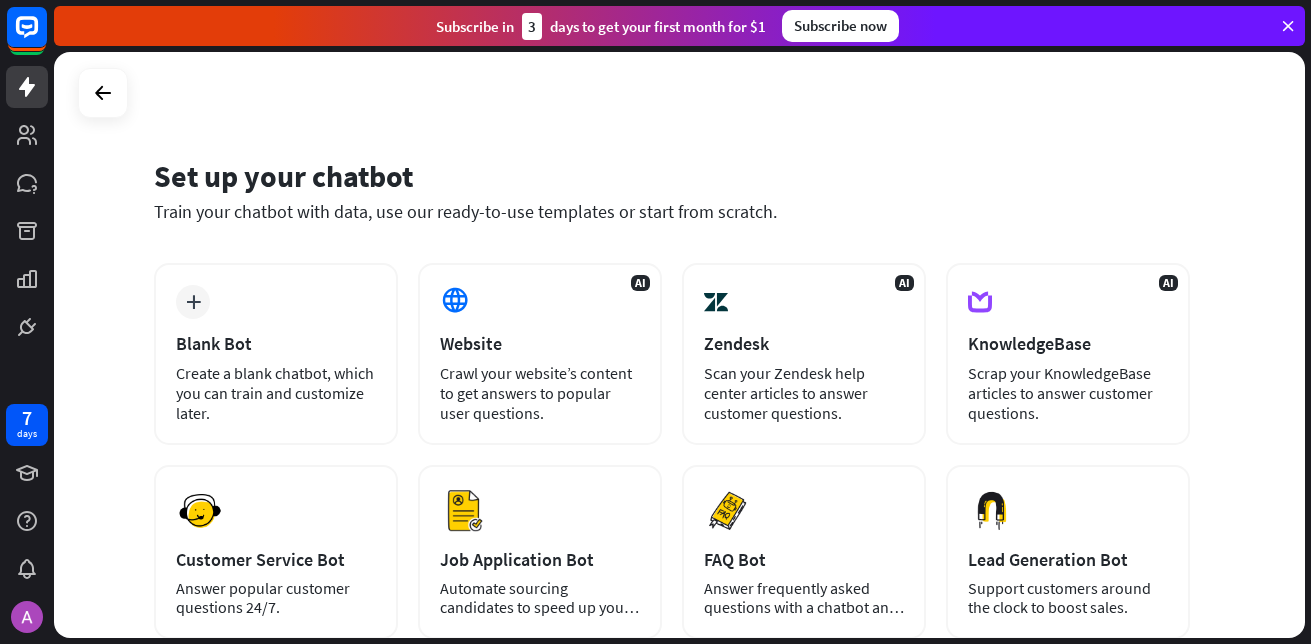 scroll, scrollTop: 100, scrollLeft: 0, axis: vertical 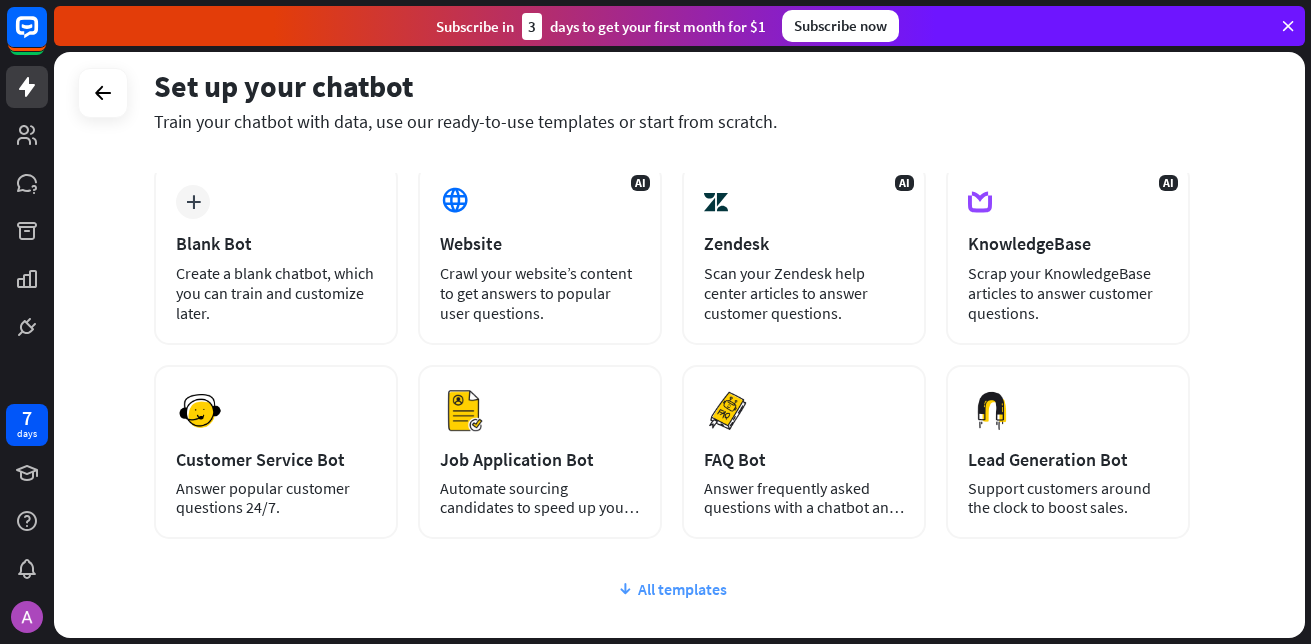 click on "All templates" at bounding box center (672, 589) 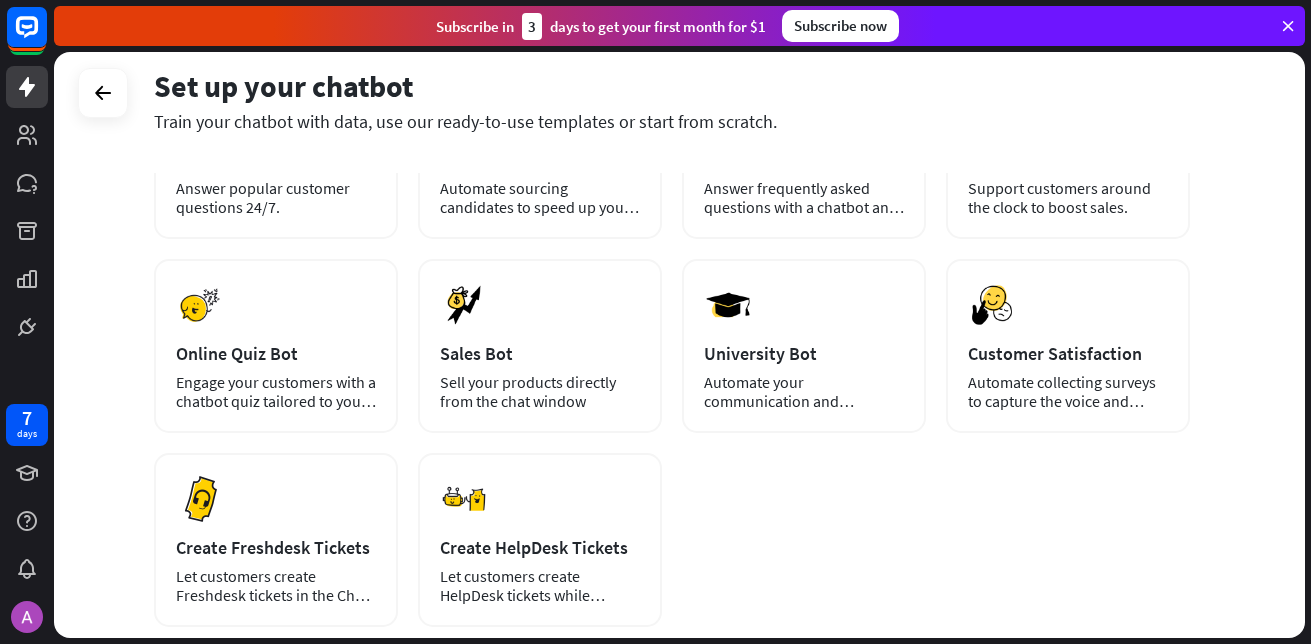 scroll, scrollTop: 500, scrollLeft: 0, axis: vertical 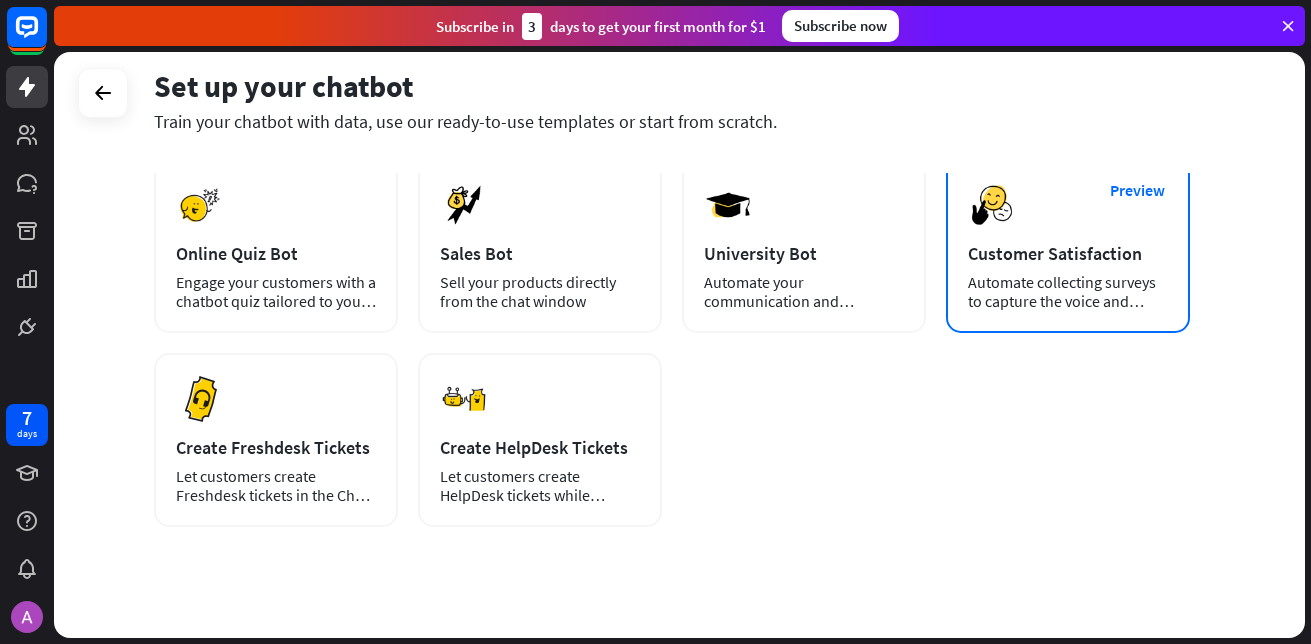 click on "Preview
Customer Satisfaction
Automate collecting surveys to capture the voice and opinions of your customers." at bounding box center (1068, 246) 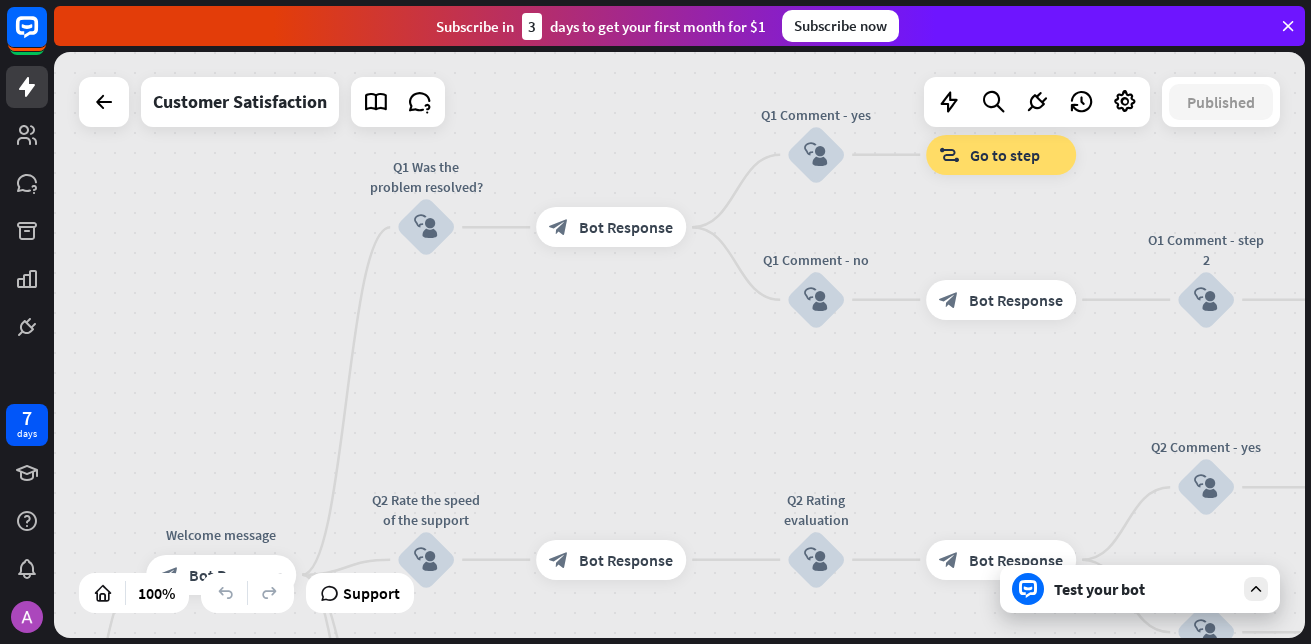 drag, startPoint x: 960, startPoint y: 224, endPoint x: 552, endPoint y: 695, distance: 623.14124 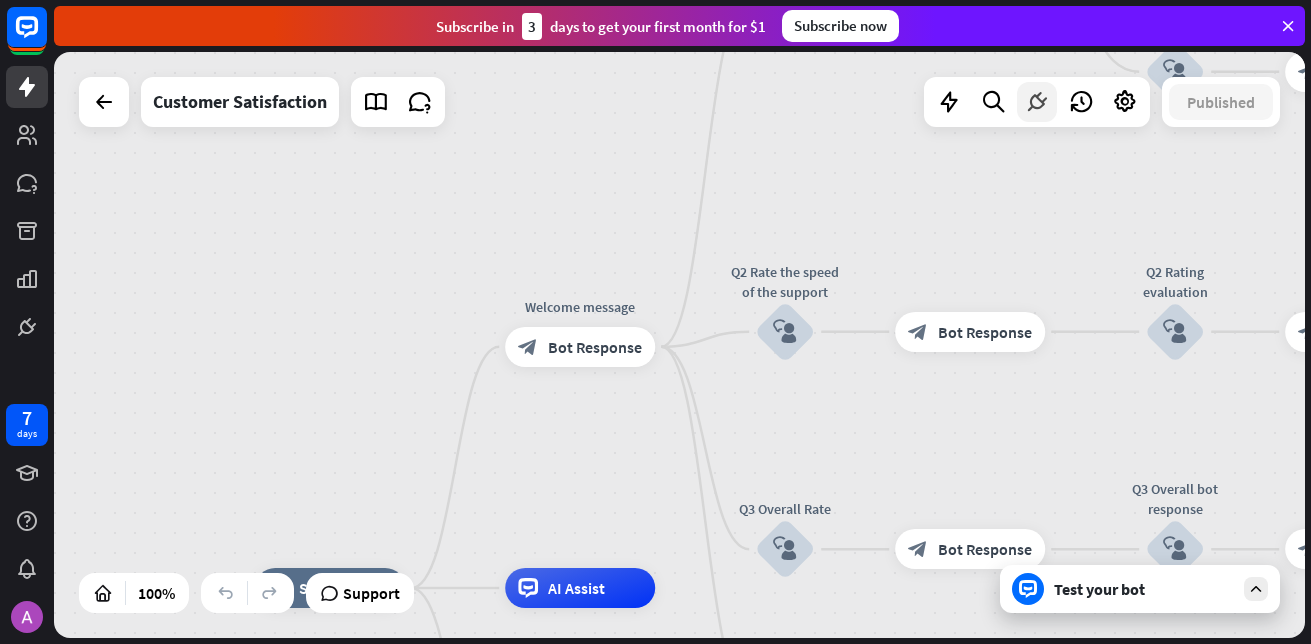 drag, startPoint x: 661, startPoint y: 356, endPoint x: 1041, endPoint y: 117, distance: 448.91092 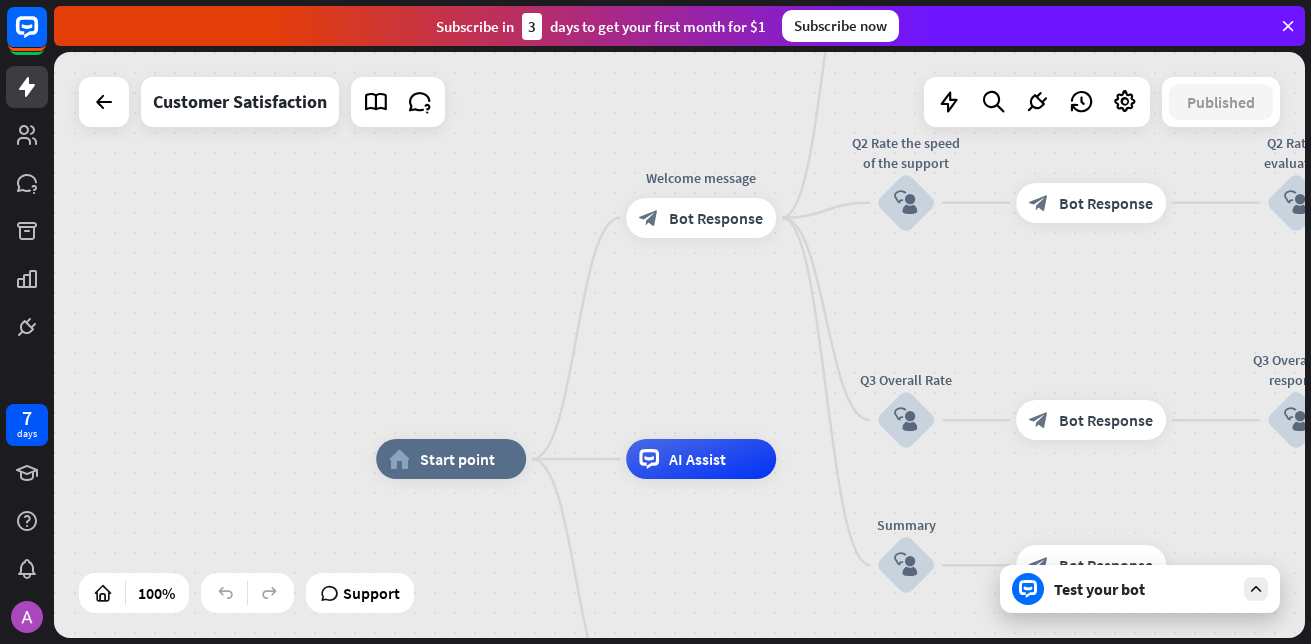 drag, startPoint x: 648, startPoint y: 222, endPoint x: 748, endPoint y: 104, distance: 154.67384 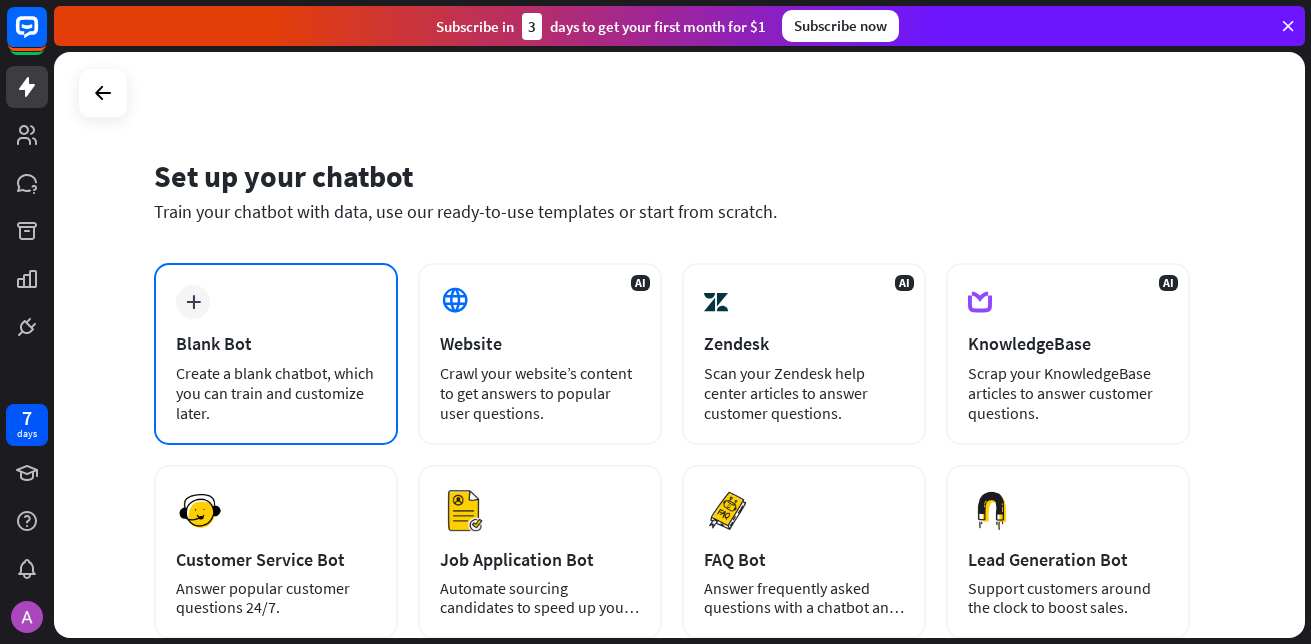 click on "plus   Blank Bot
Create a blank chatbot, which you can train and
customize later." at bounding box center [276, 354] 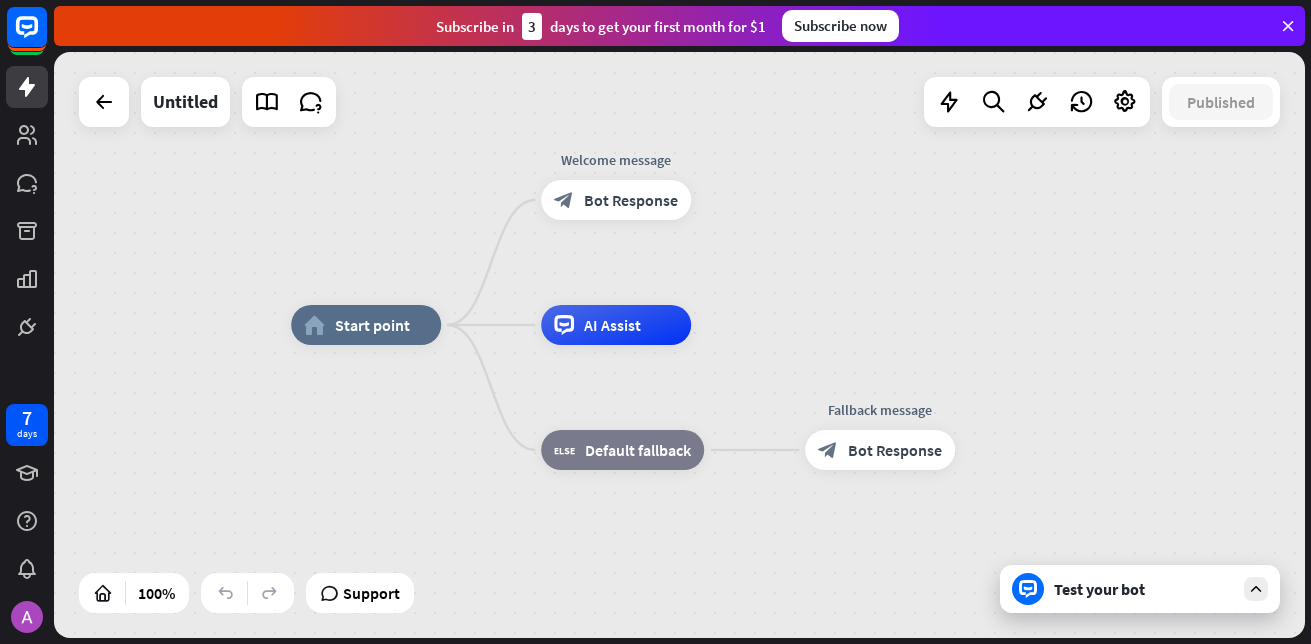 drag, startPoint x: 850, startPoint y: 312, endPoint x: 837, endPoint y: 293, distance: 23.021729 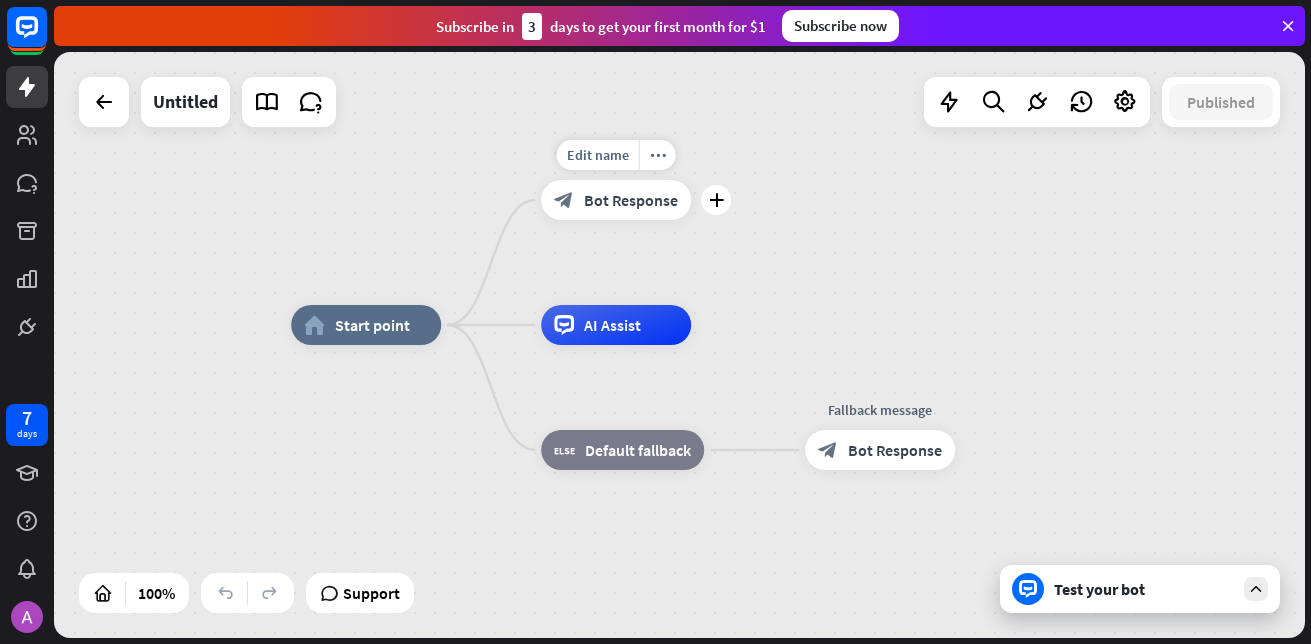 click on "Bot Response" at bounding box center (631, 200) 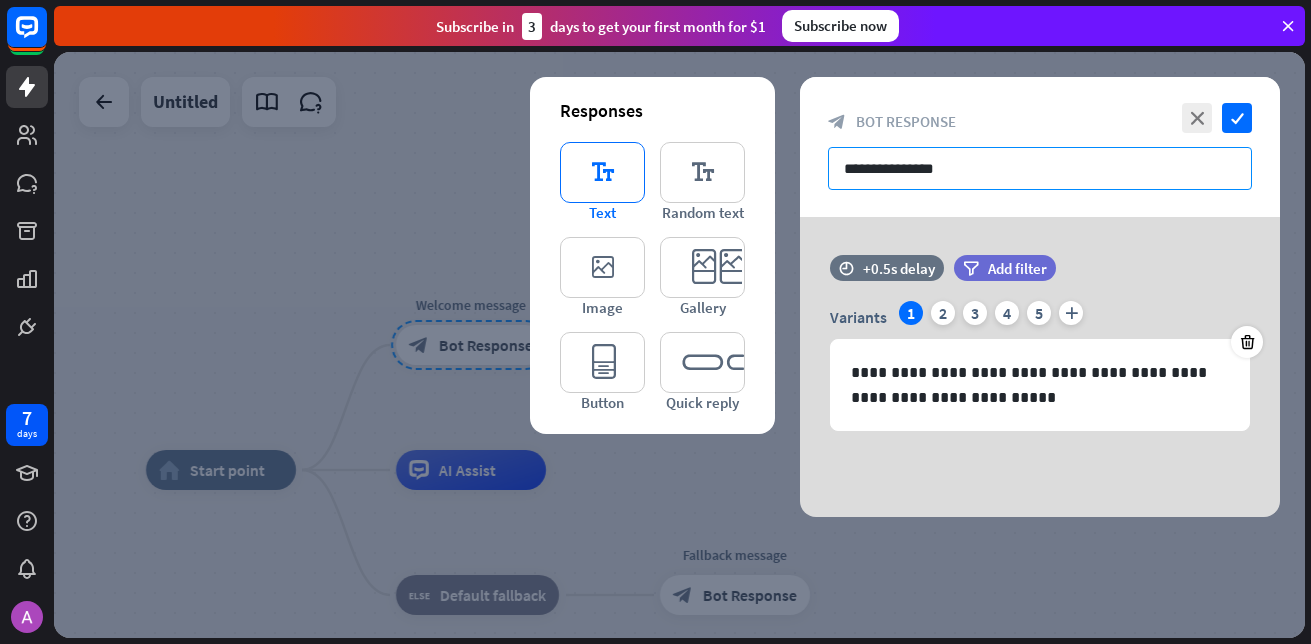 drag, startPoint x: 1032, startPoint y: 167, endPoint x: 580, endPoint y: 197, distance: 452.99448 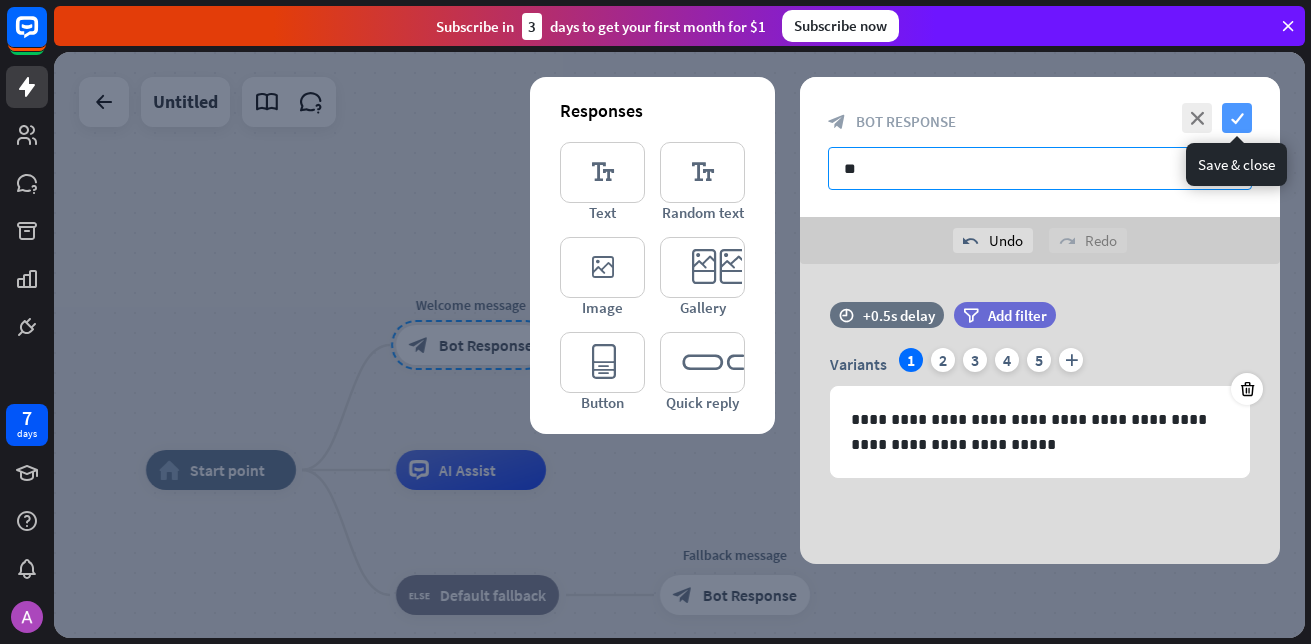 type on "**" 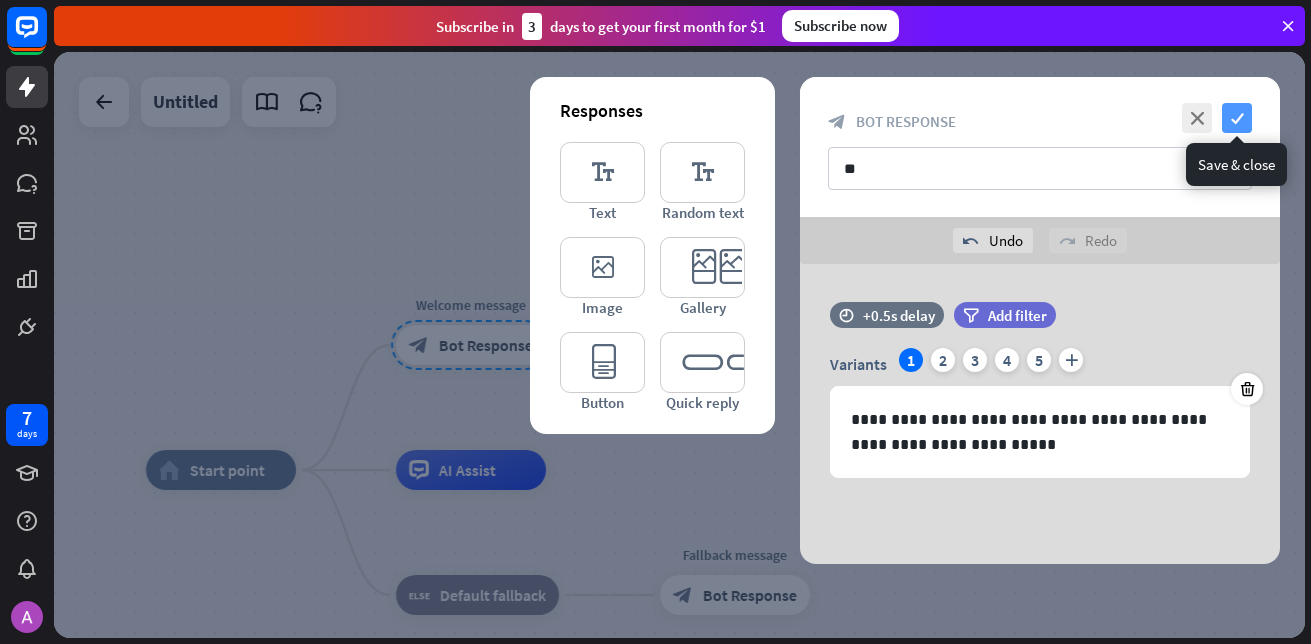 click on "check" at bounding box center [1237, 118] 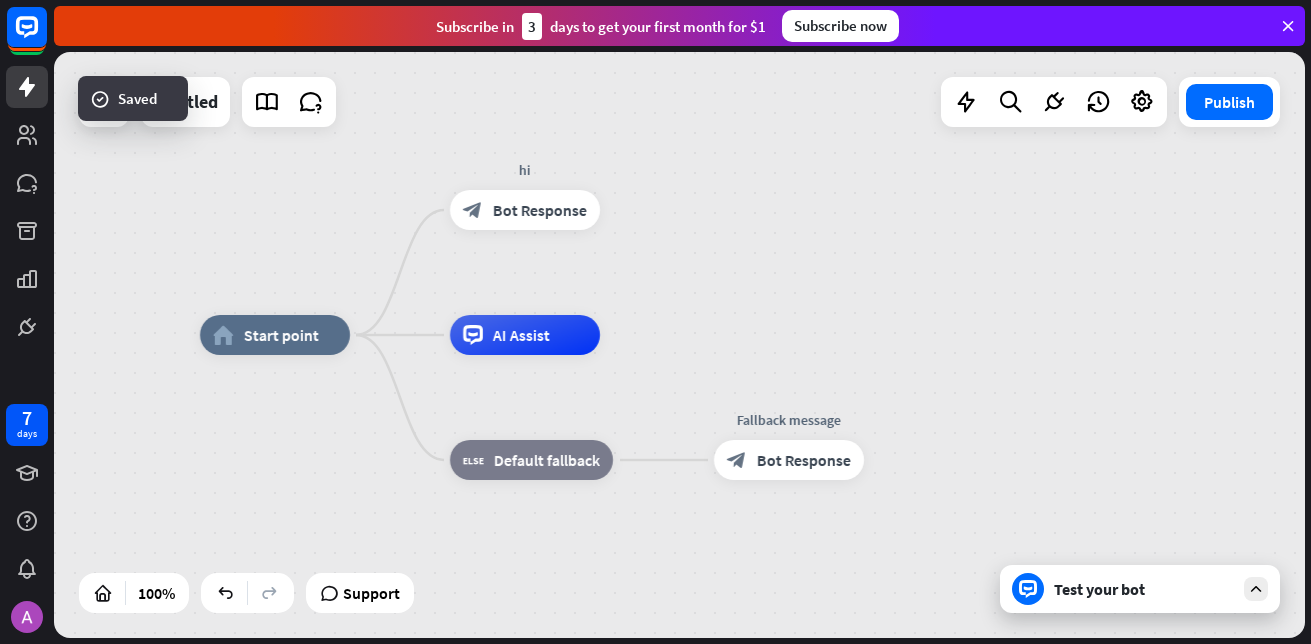 drag, startPoint x: 593, startPoint y: 443, endPoint x: 640, endPoint y: 302, distance: 148.62704 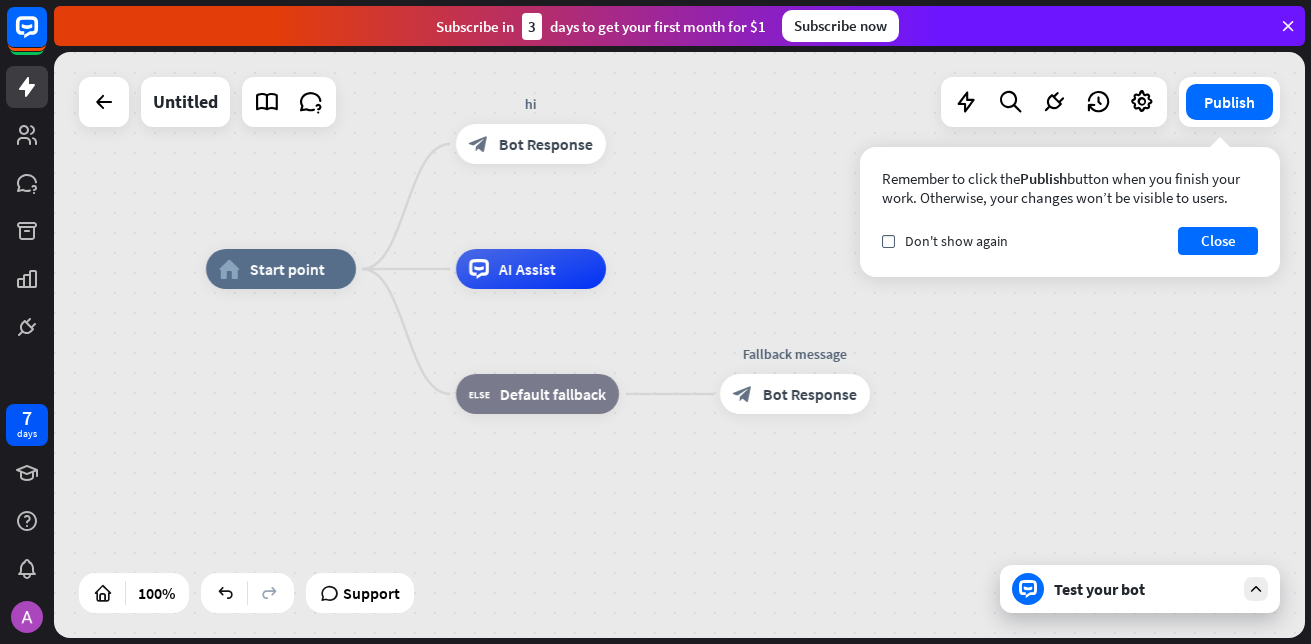 drag, startPoint x: 711, startPoint y: 326, endPoint x: 714, endPoint y: 268, distance: 58.077534 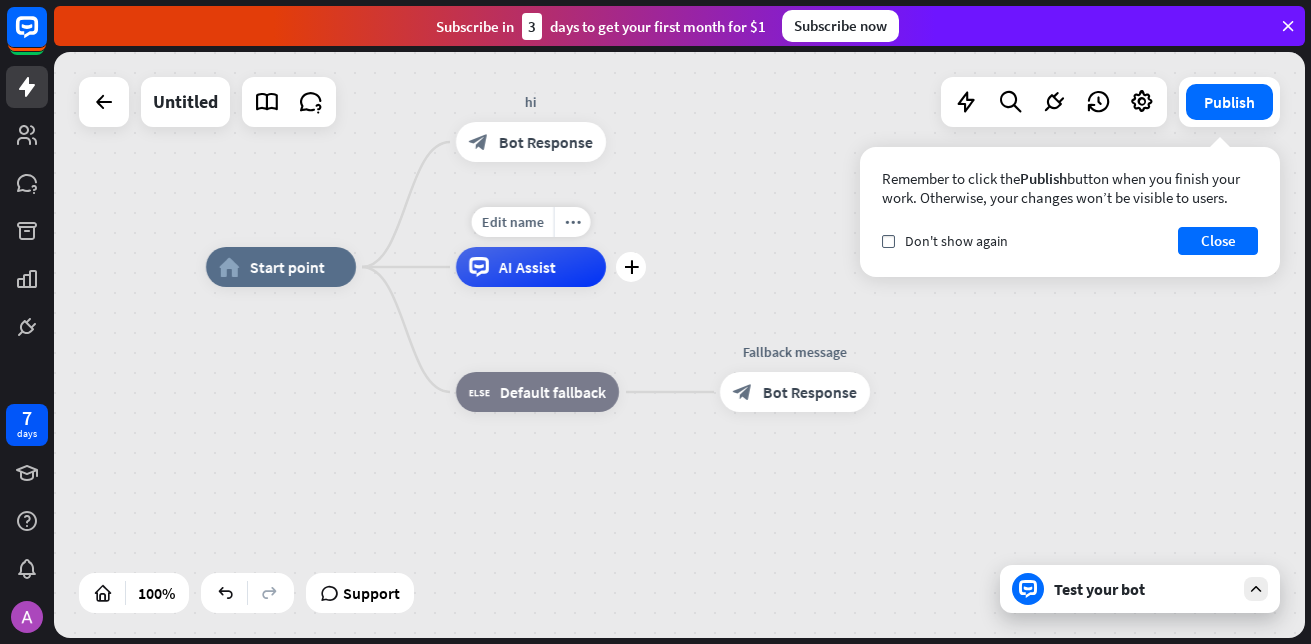 drag, startPoint x: 547, startPoint y: 273, endPoint x: 572, endPoint y: 253, distance: 32.01562 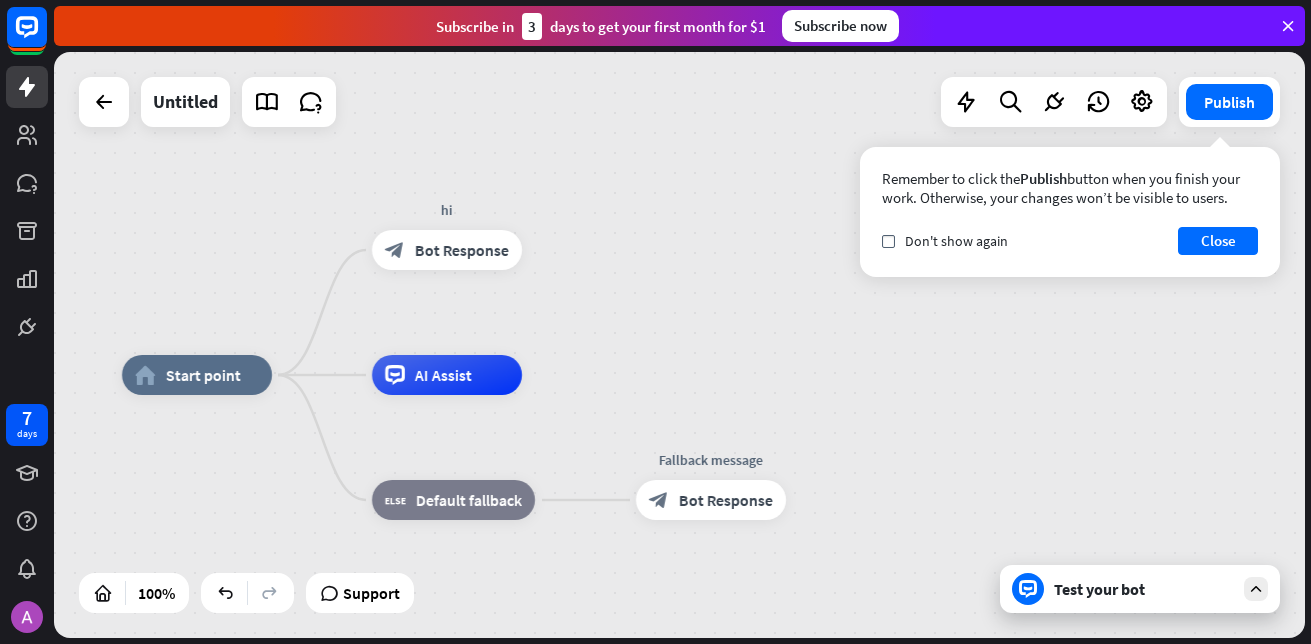 drag, startPoint x: 589, startPoint y: 484, endPoint x: 562, endPoint y: 606, distance: 124.95199 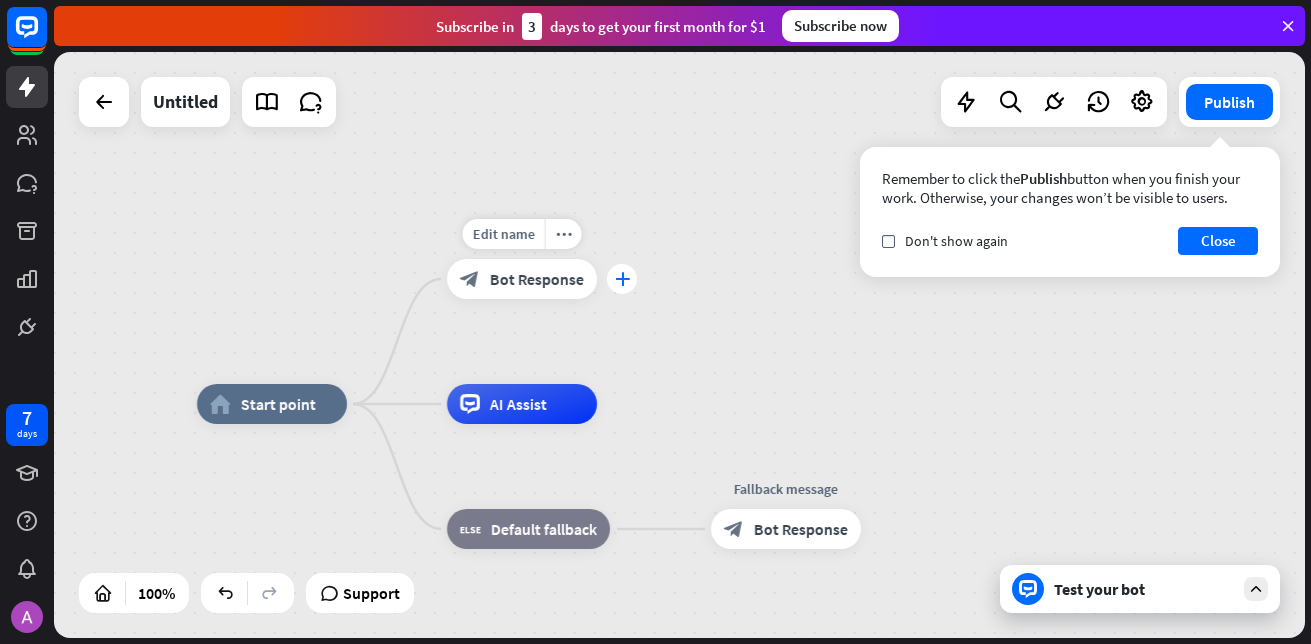 click on "plus" at bounding box center (622, 279) 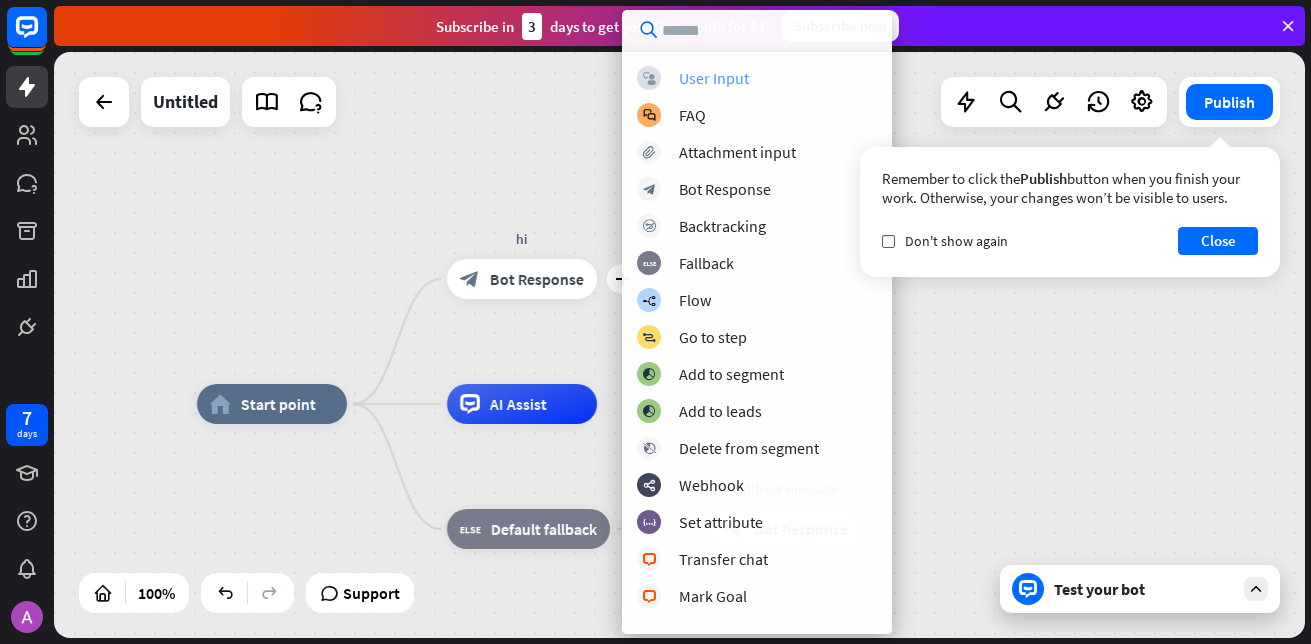 click on "User Input" at bounding box center (714, 78) 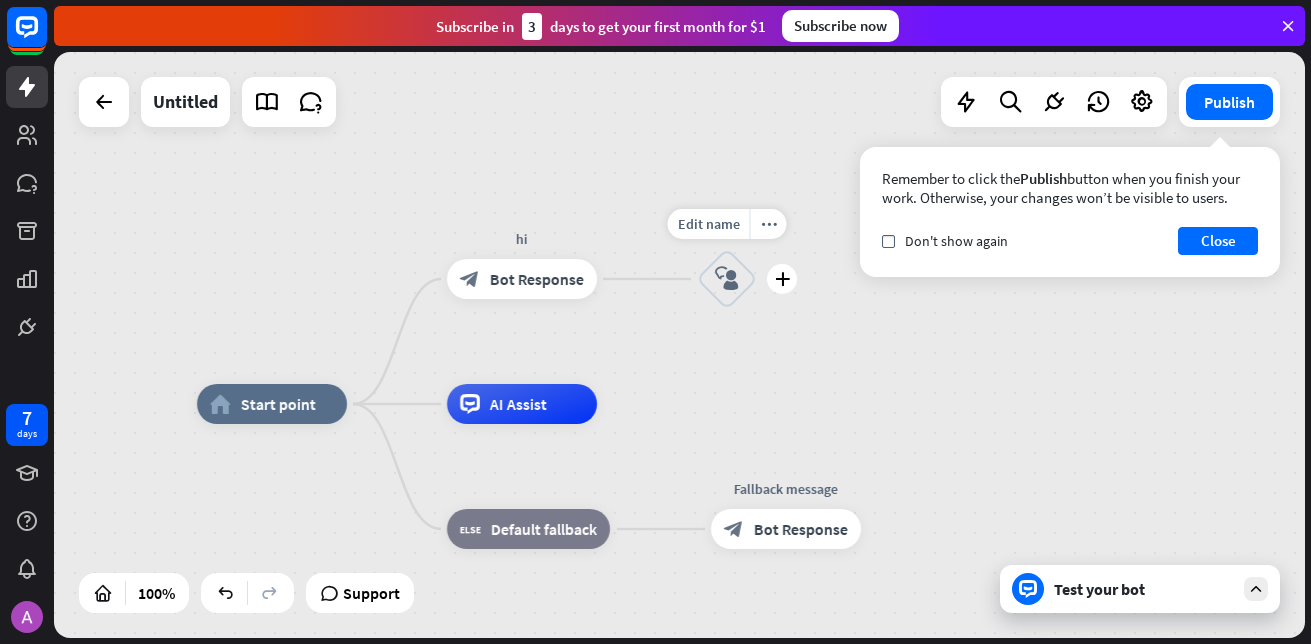 click on "block_user_input" at bounding box center (727, 279) 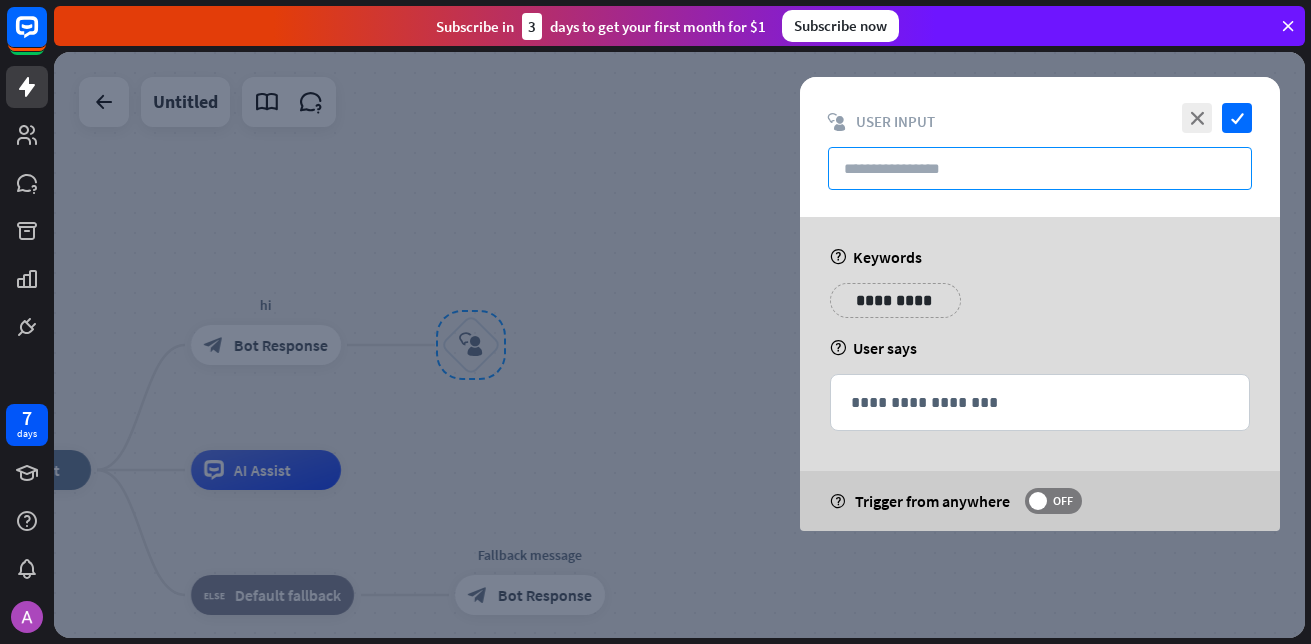 click at bounding box center [1040, 168] 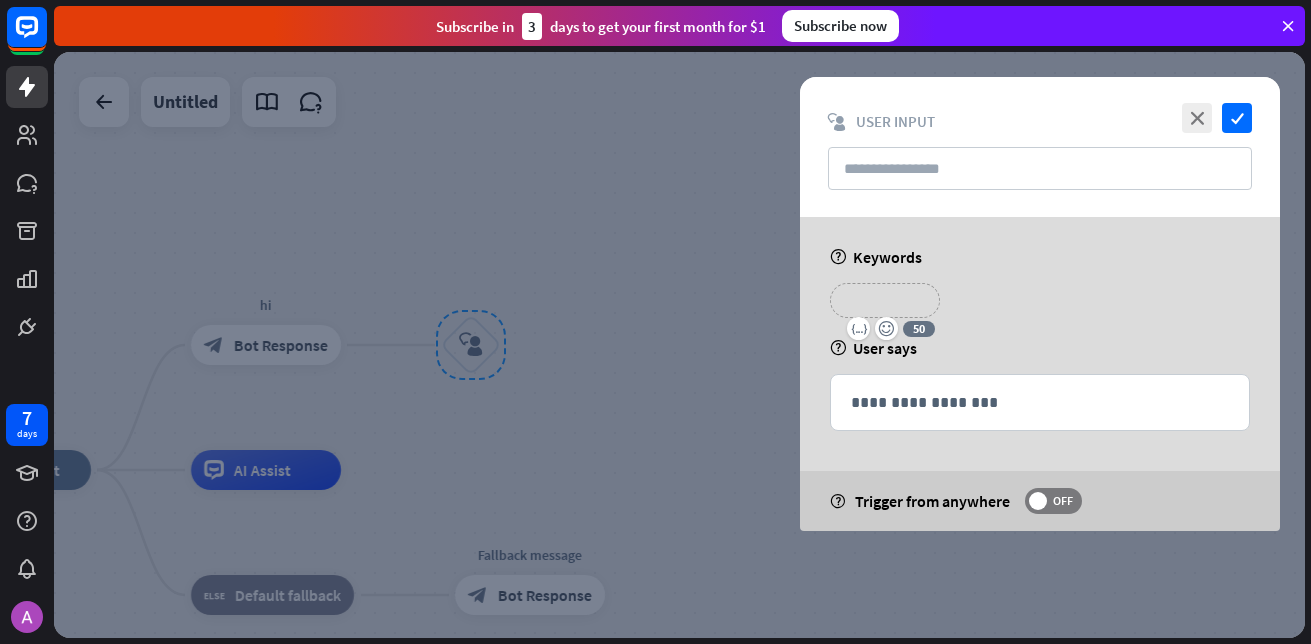 click on "**********" at bounding box center (885, 300) 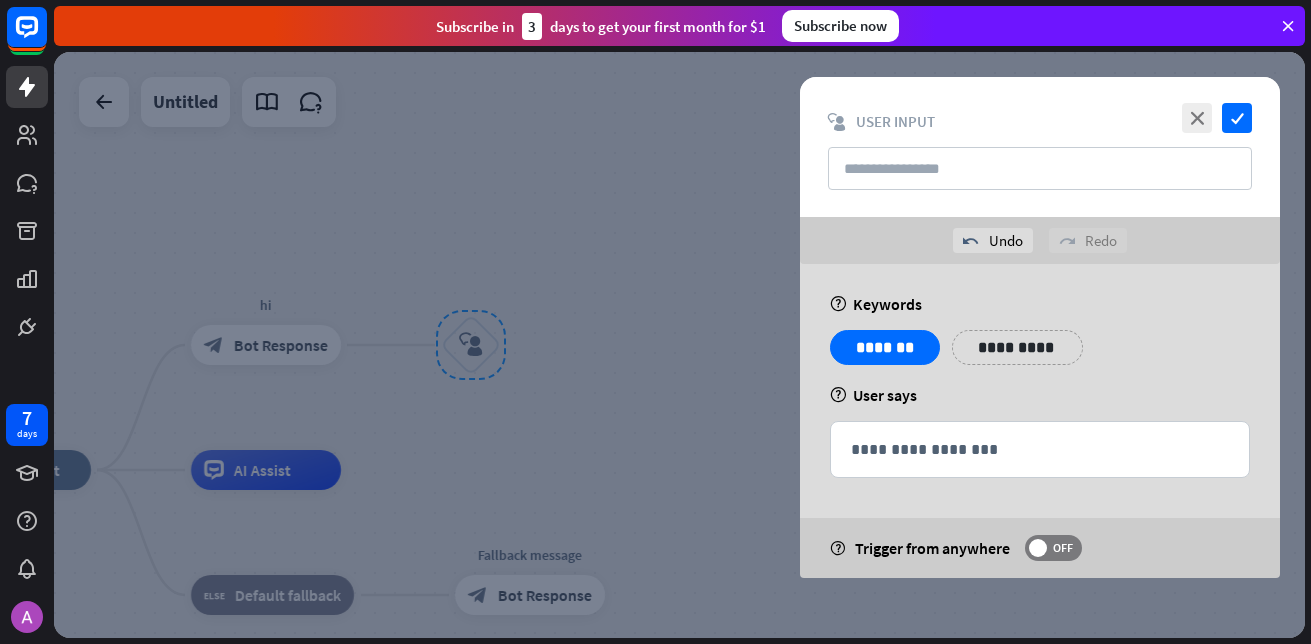 click on "**********" at bounding box center (1040, 355) 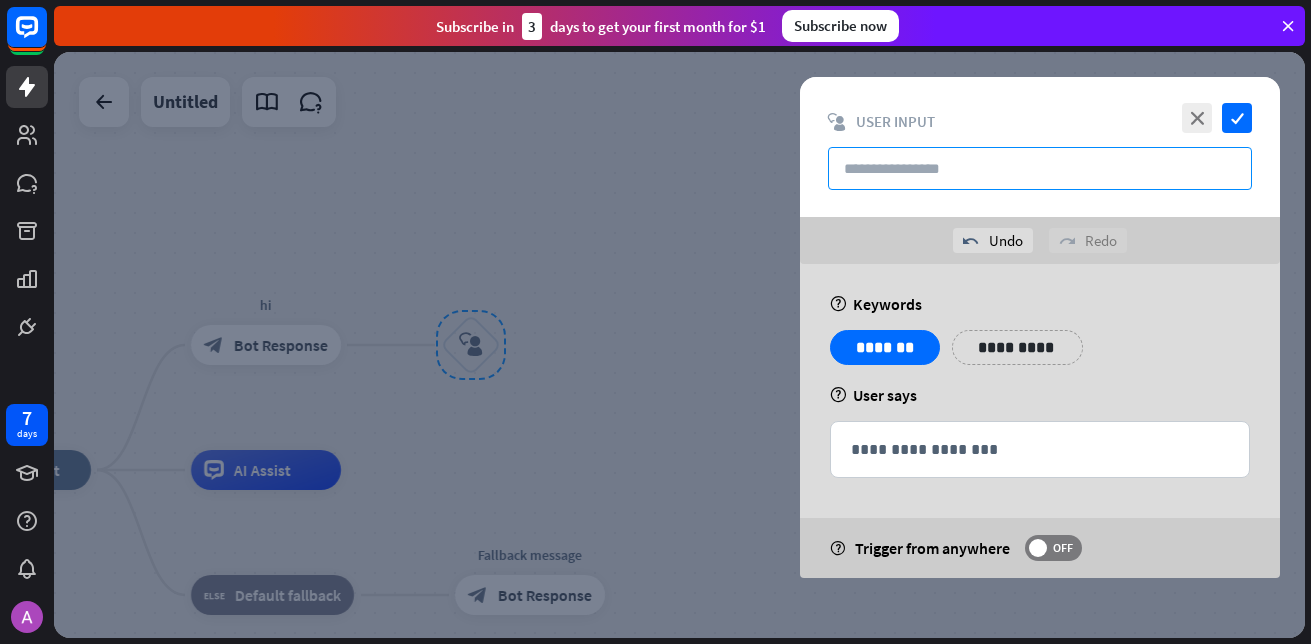 click at bounding box center (1040, 168) 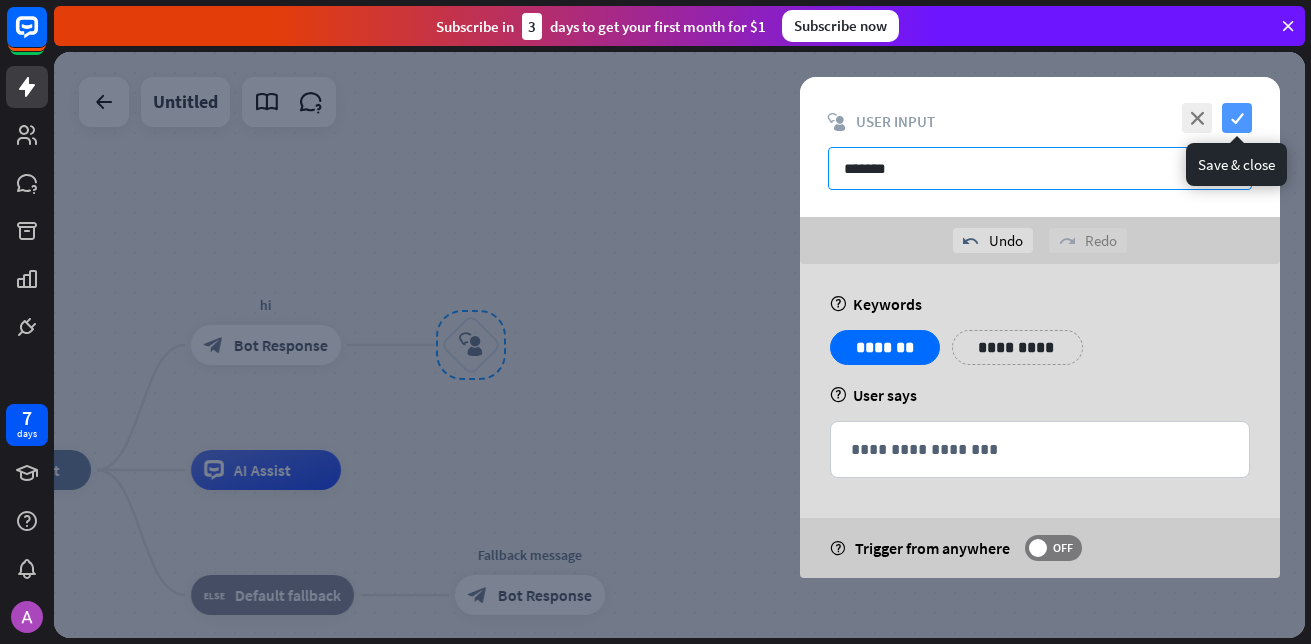 type on "*******" 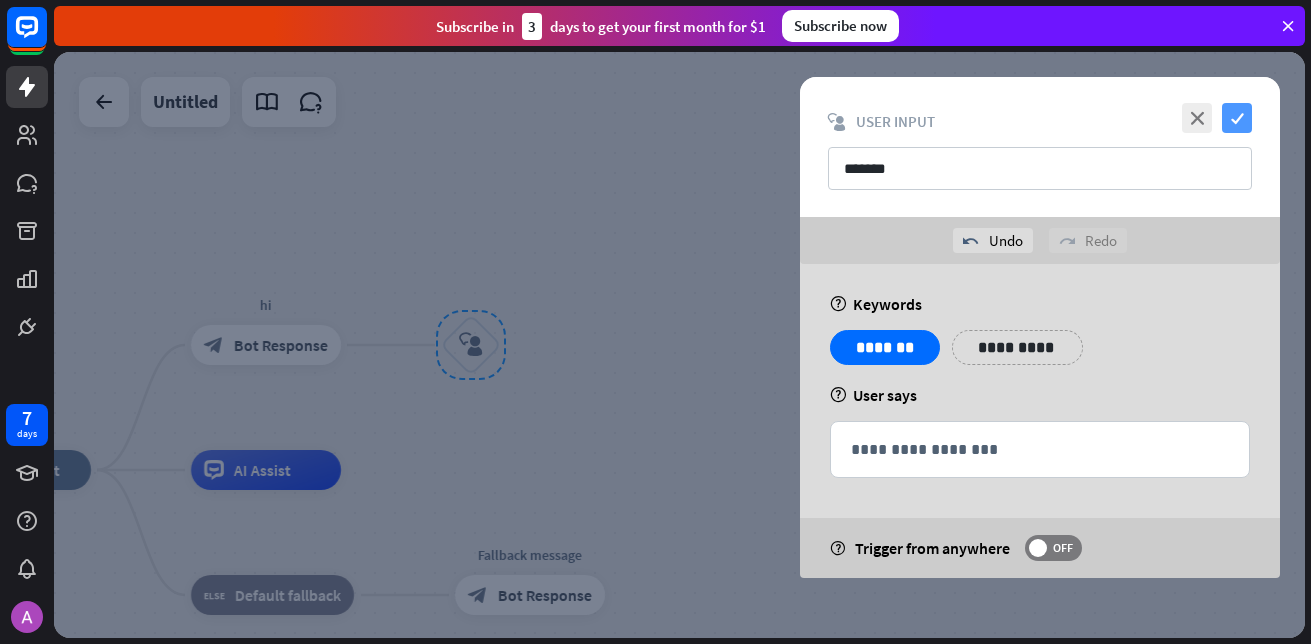 click on "check" at bounding box center (1237, 118) 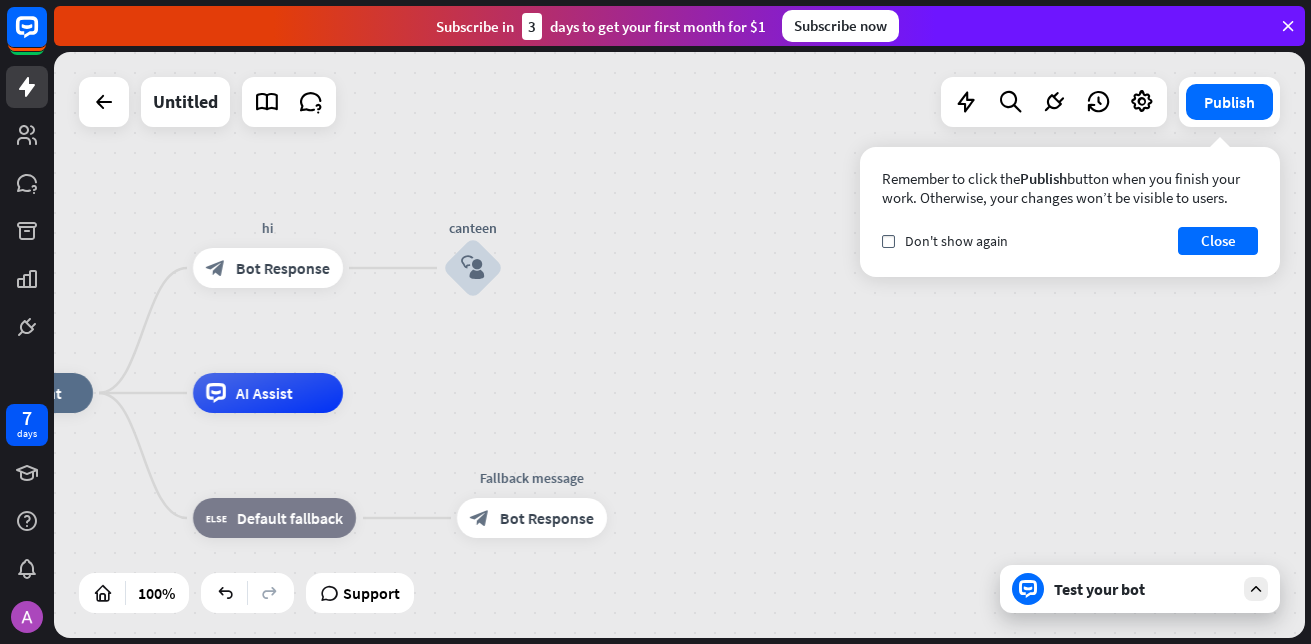 drag, startPoint x: 803, startPoint y: 471, endPoint x: 805, endPoint y: 392, distance: 79.025314 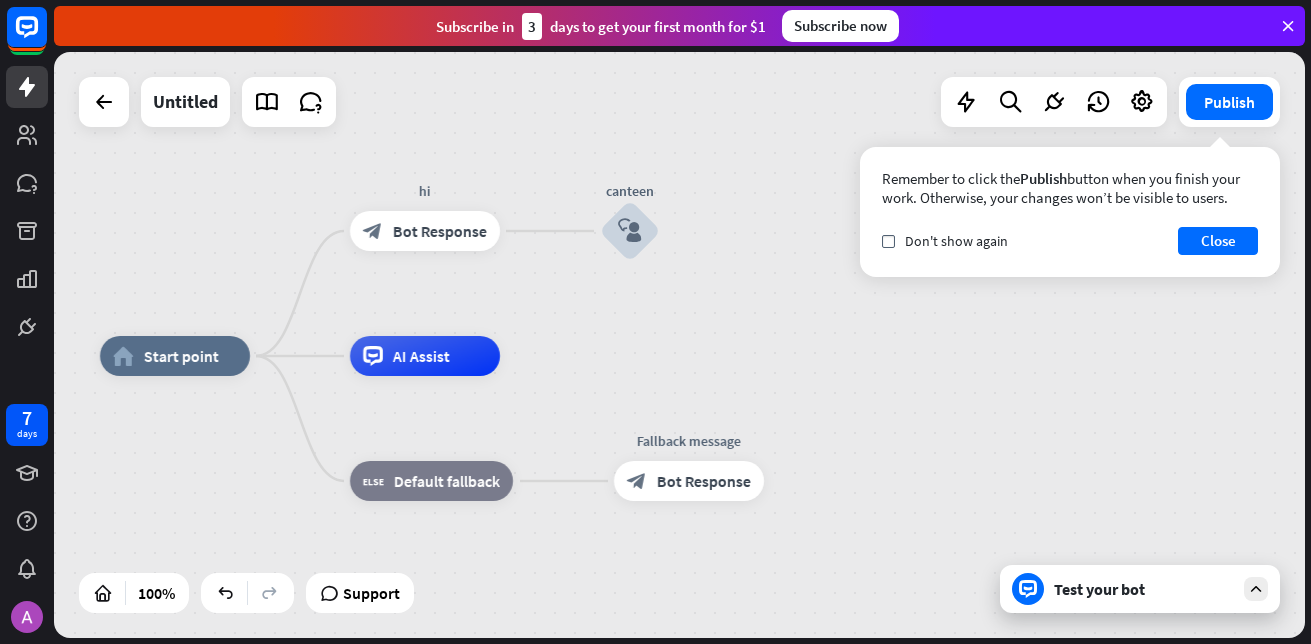 drag, startPoint x: 780, startPoint y: 435, endPoint x: 960, endPoint y: 362, distance: 194.23955 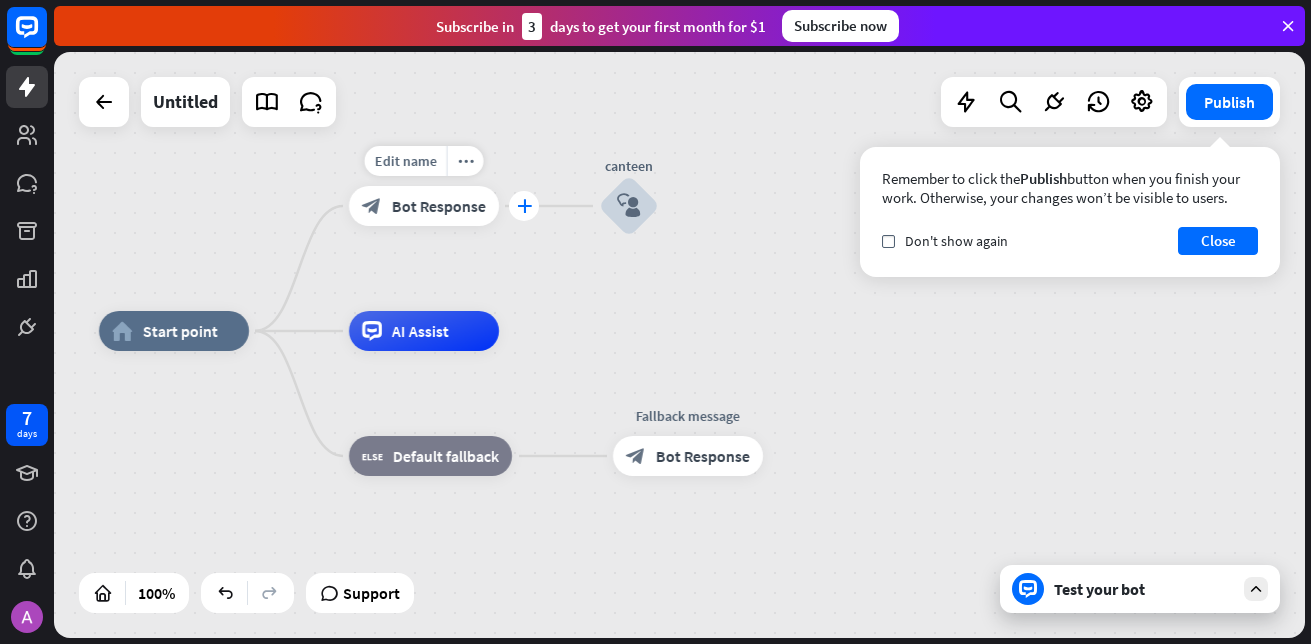 click on "plus" at bounding box center (524, 206) 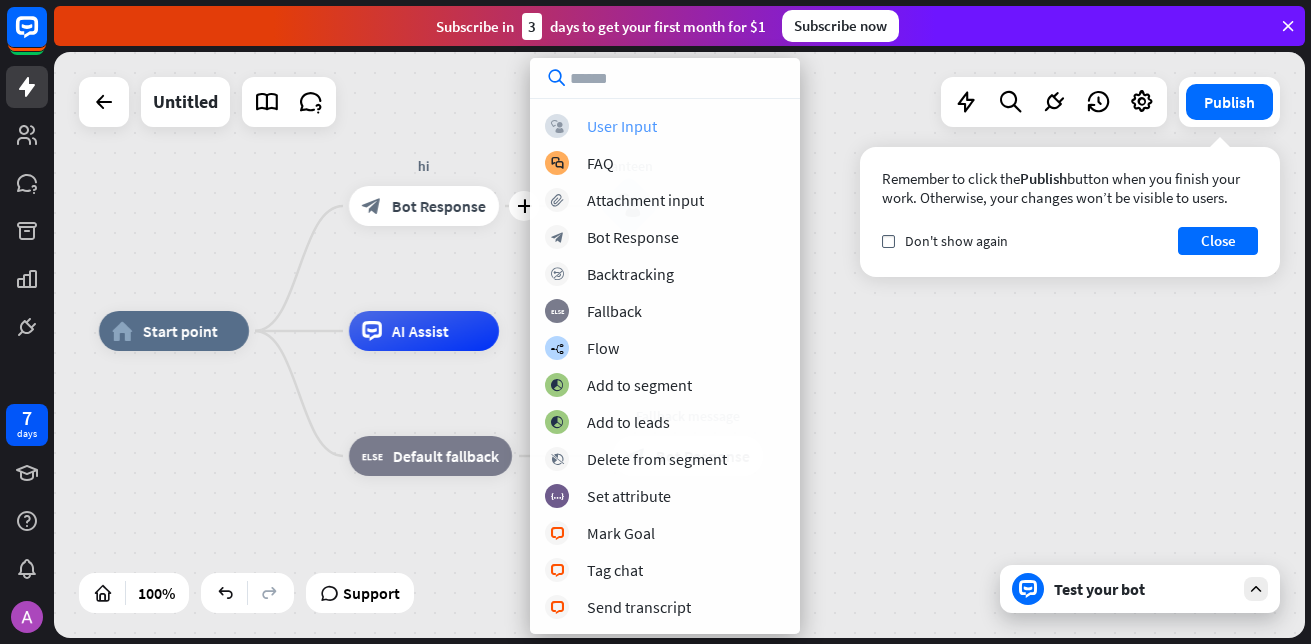 click on "User Input" at bounding box center (622, 126) 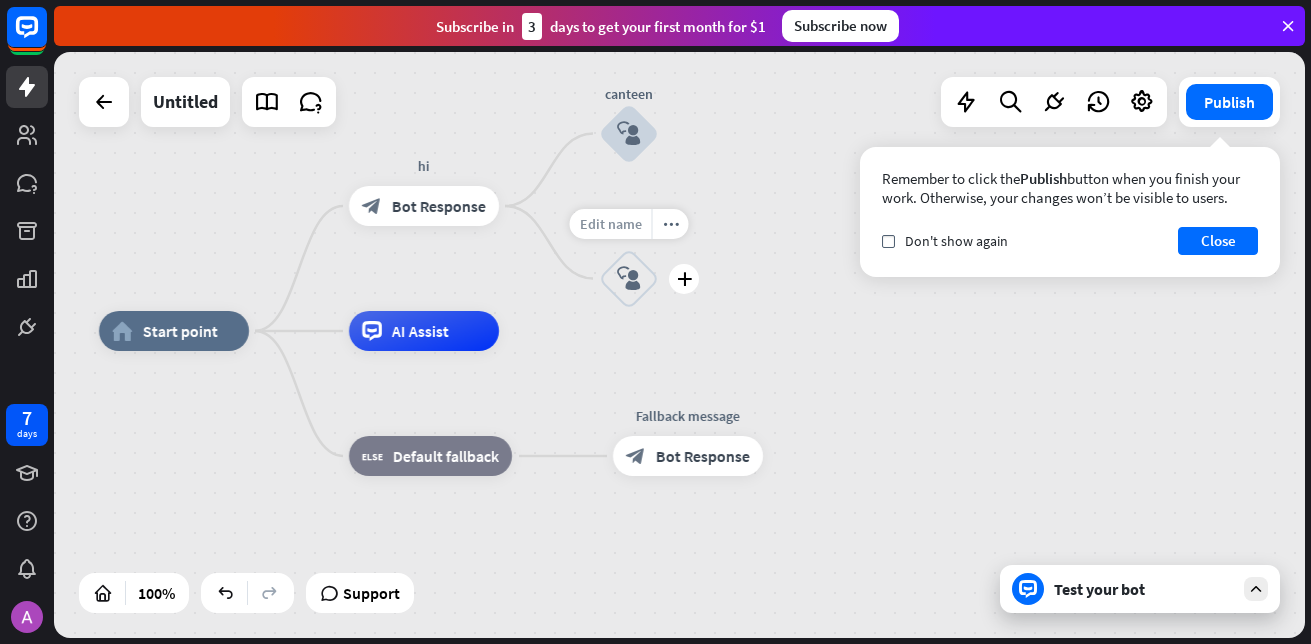 click on "Edit name" at bounding box center (611, 224) 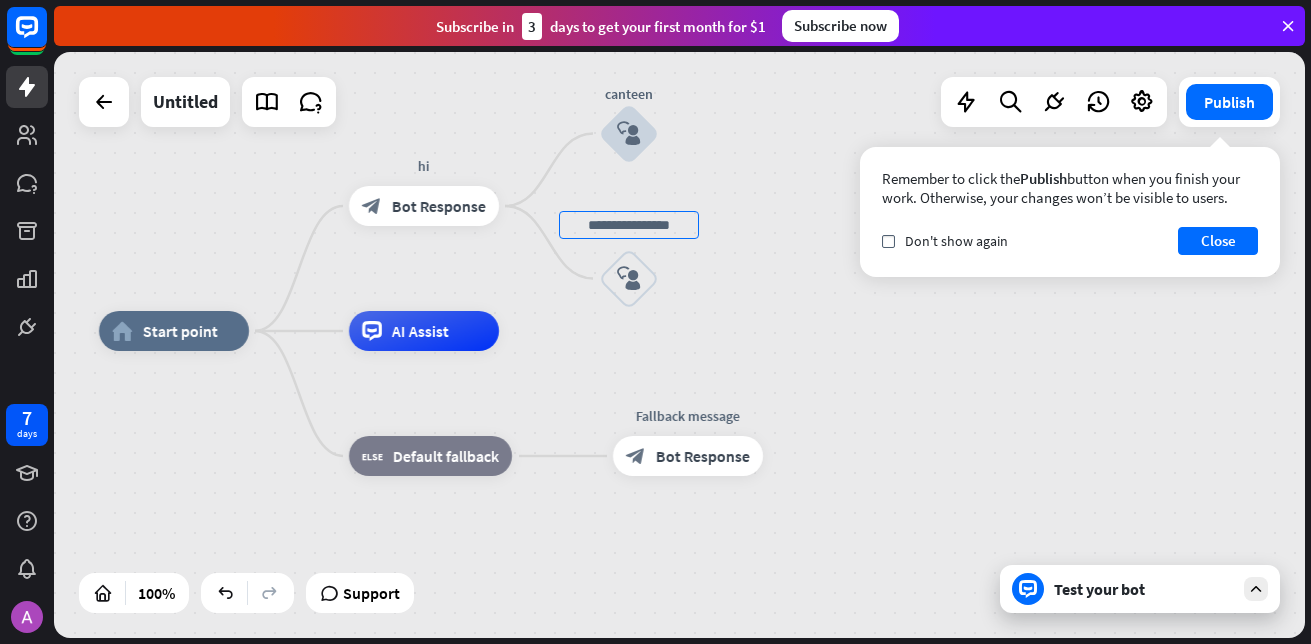 drag, startPoint x: 762, startPoint y: 280, endPoint x: 737, endPoint y: 279, distance: 25.019993 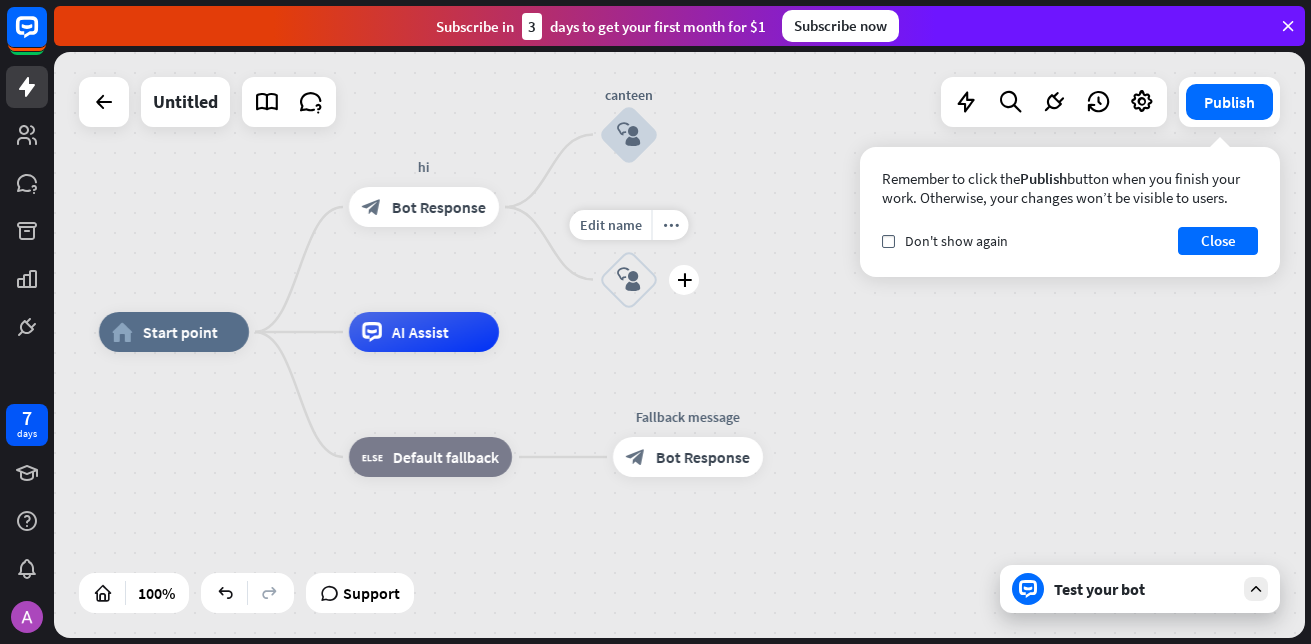 click on "block_user_input" at bounding box center [629, 280] 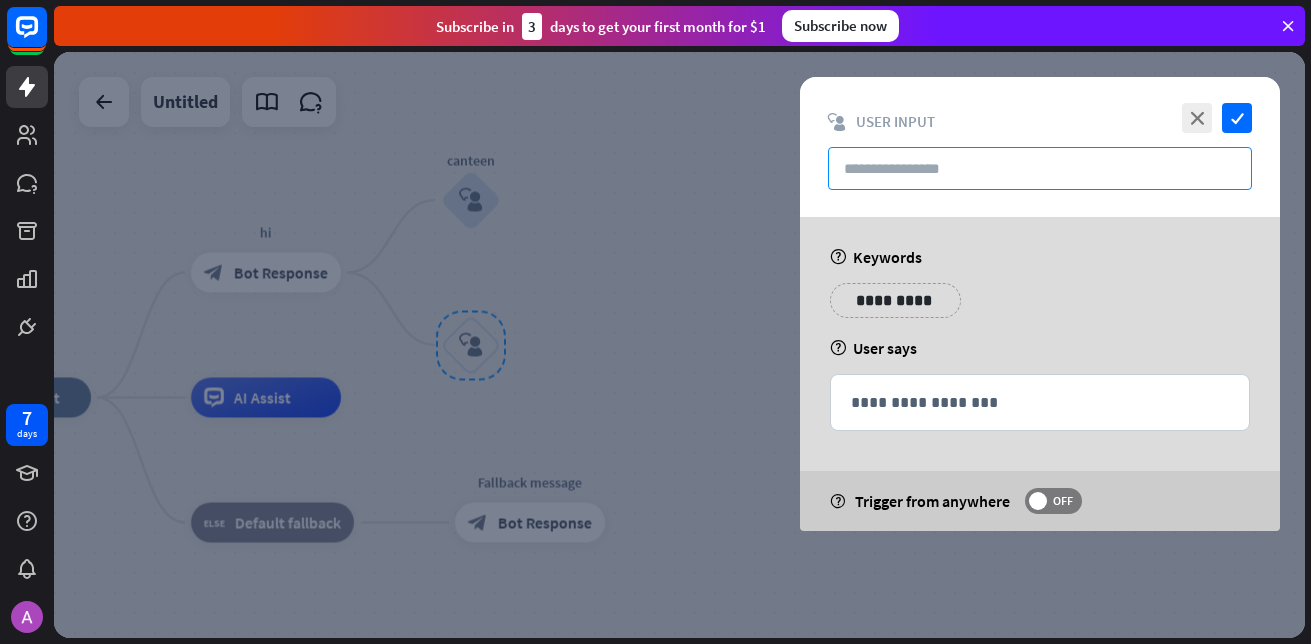 click at bounding box center (1040, 168) 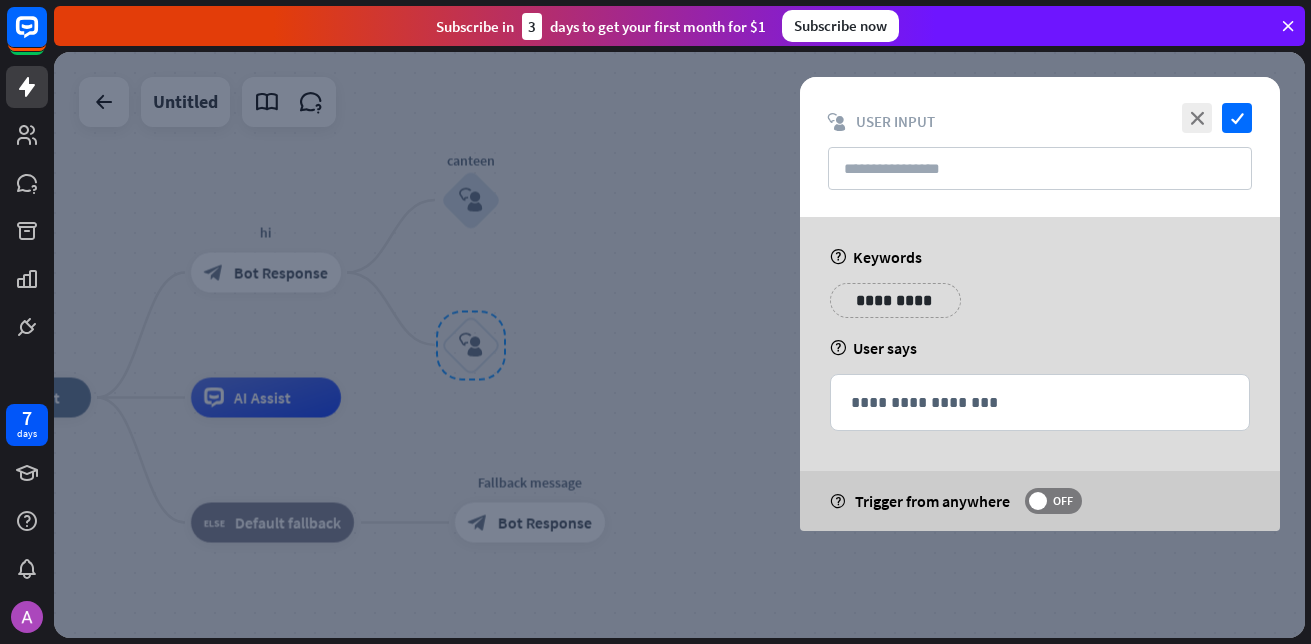 click on "**********" at bounding box center [895, 300] 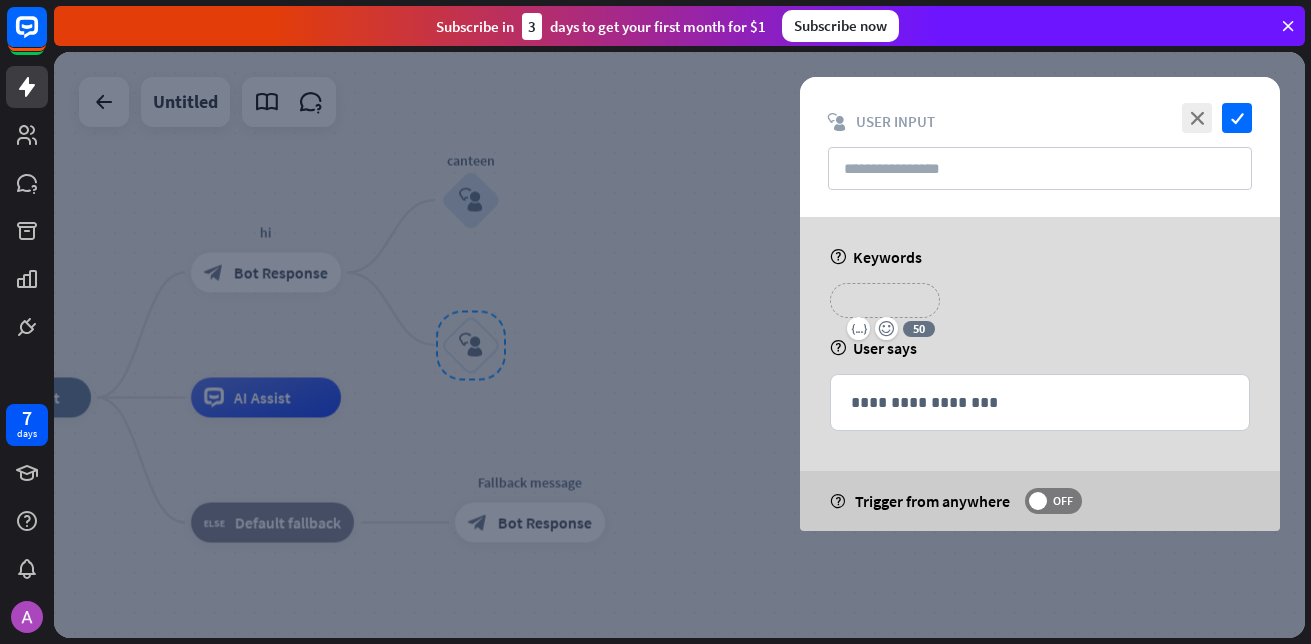 type 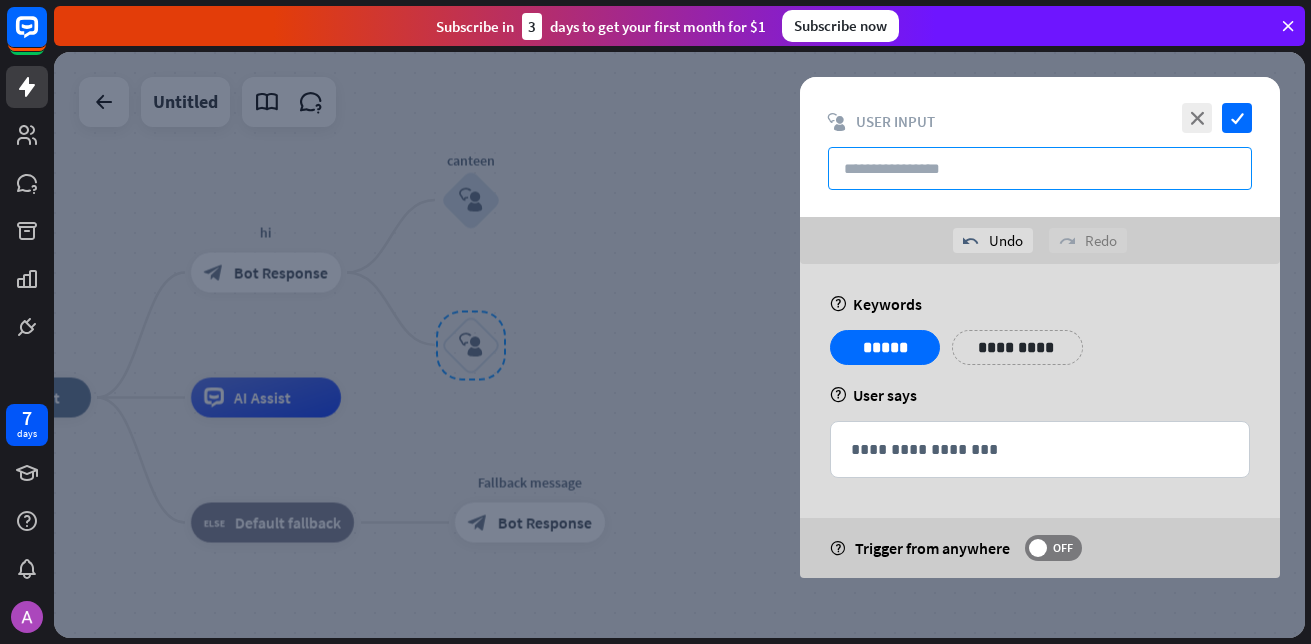 click at bounding box center [1040, 168] 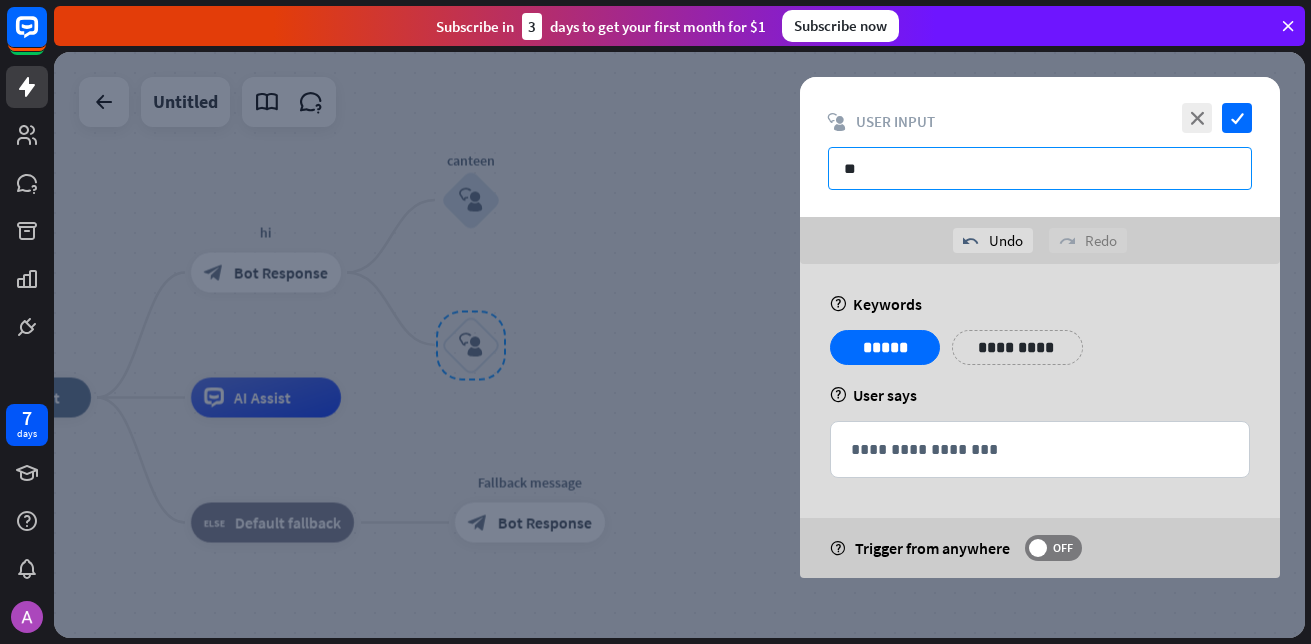 type on "*" 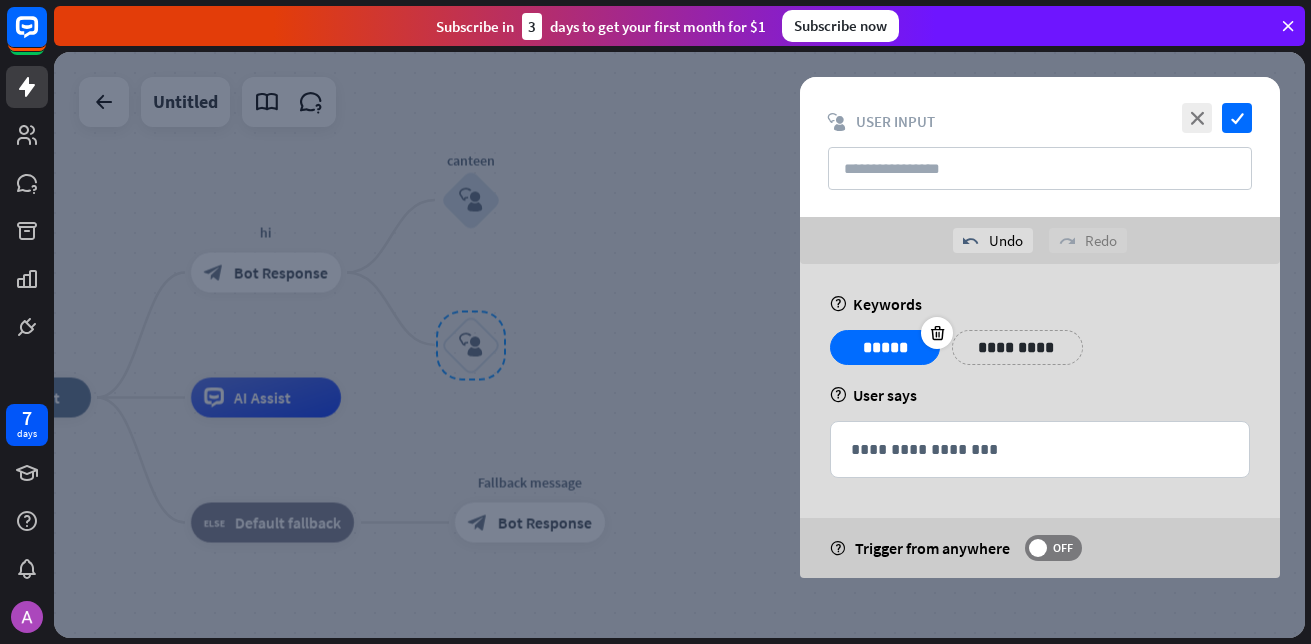 click at bounding box center (937, 333) 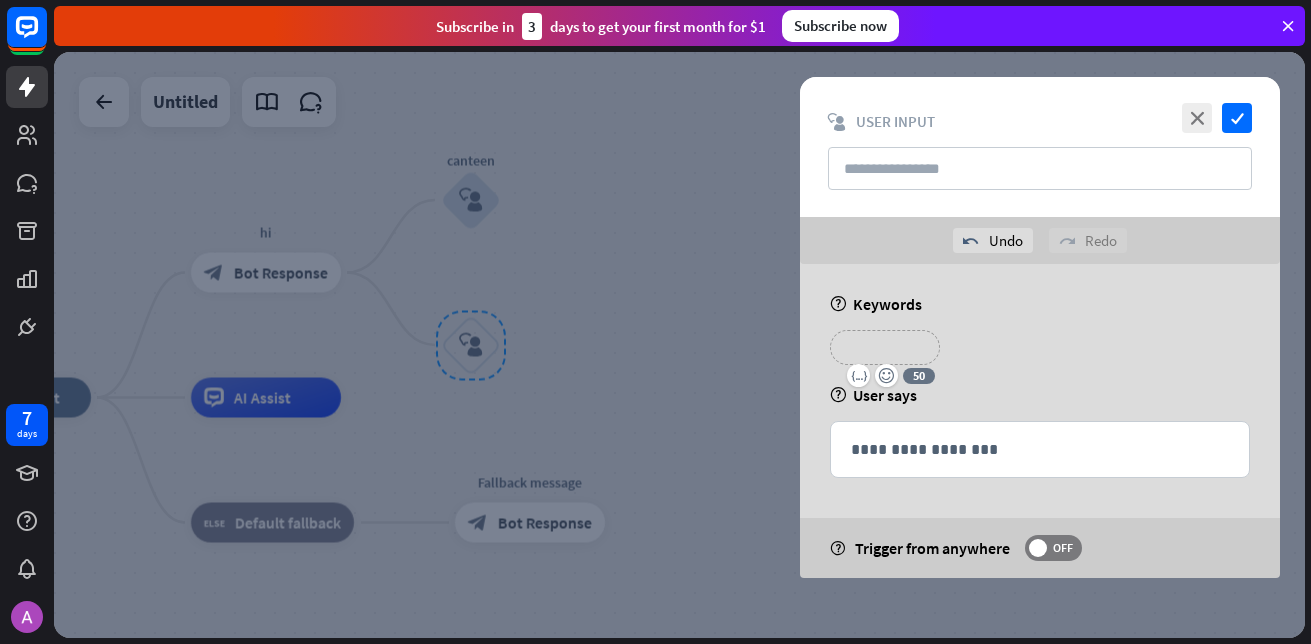 click on "**********" at bounding box center (885, 347) 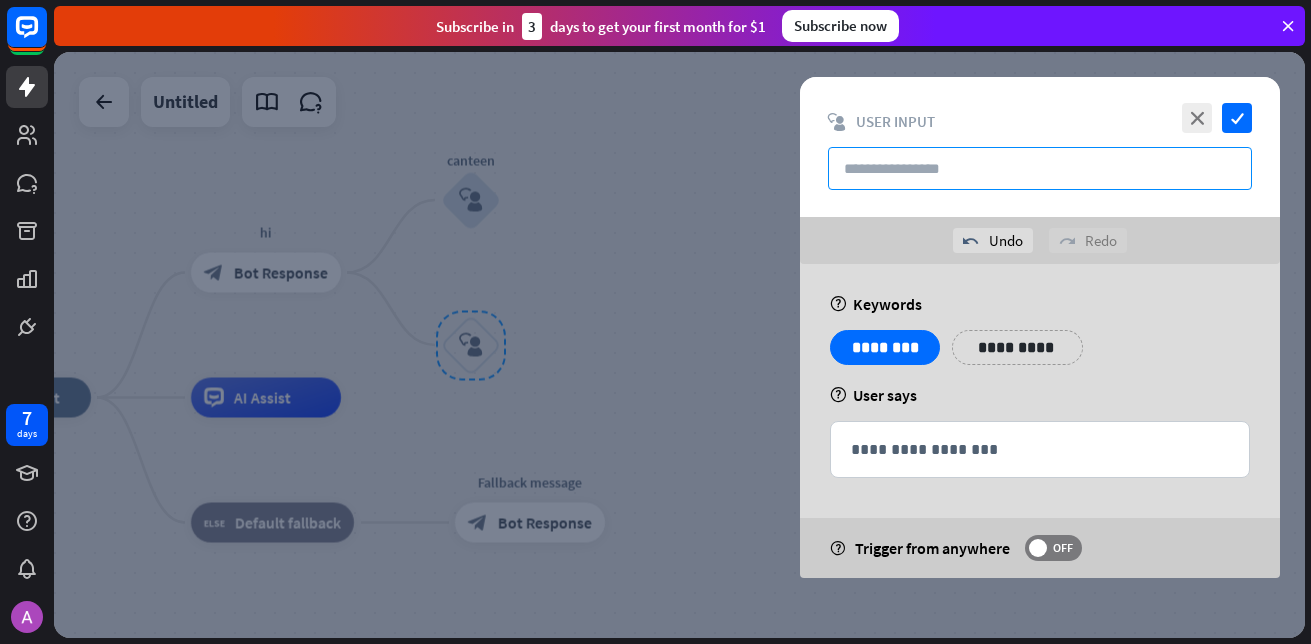 click at bounding box center (1040, 168) 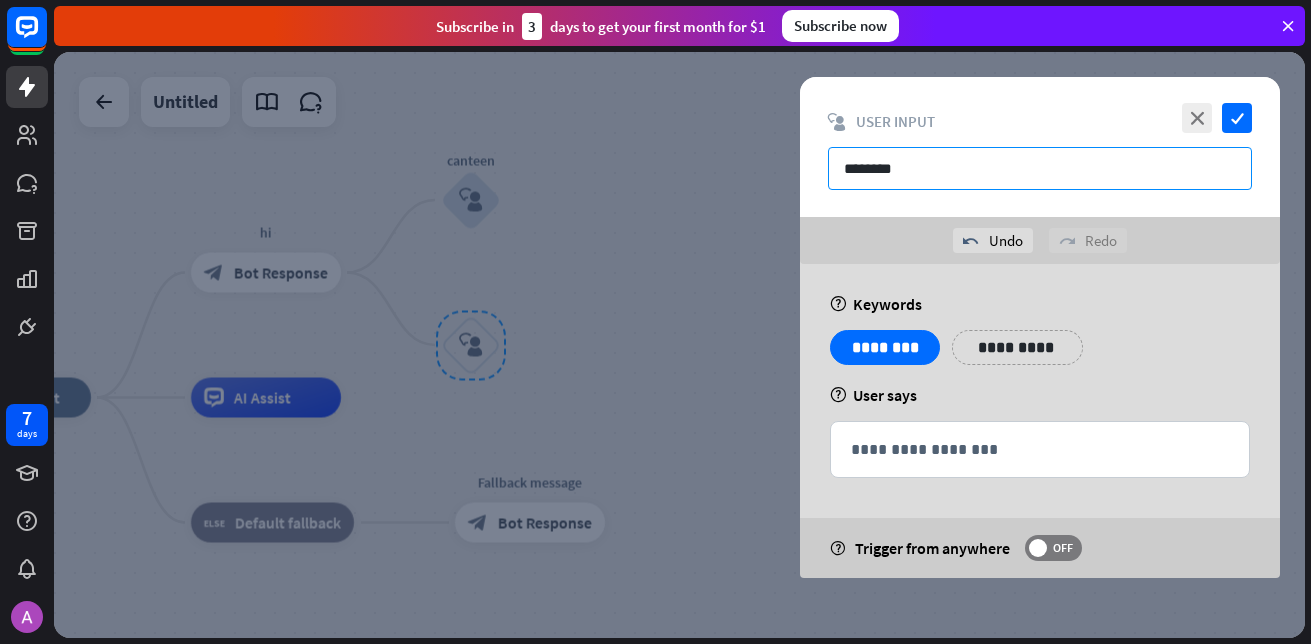 type on "********" 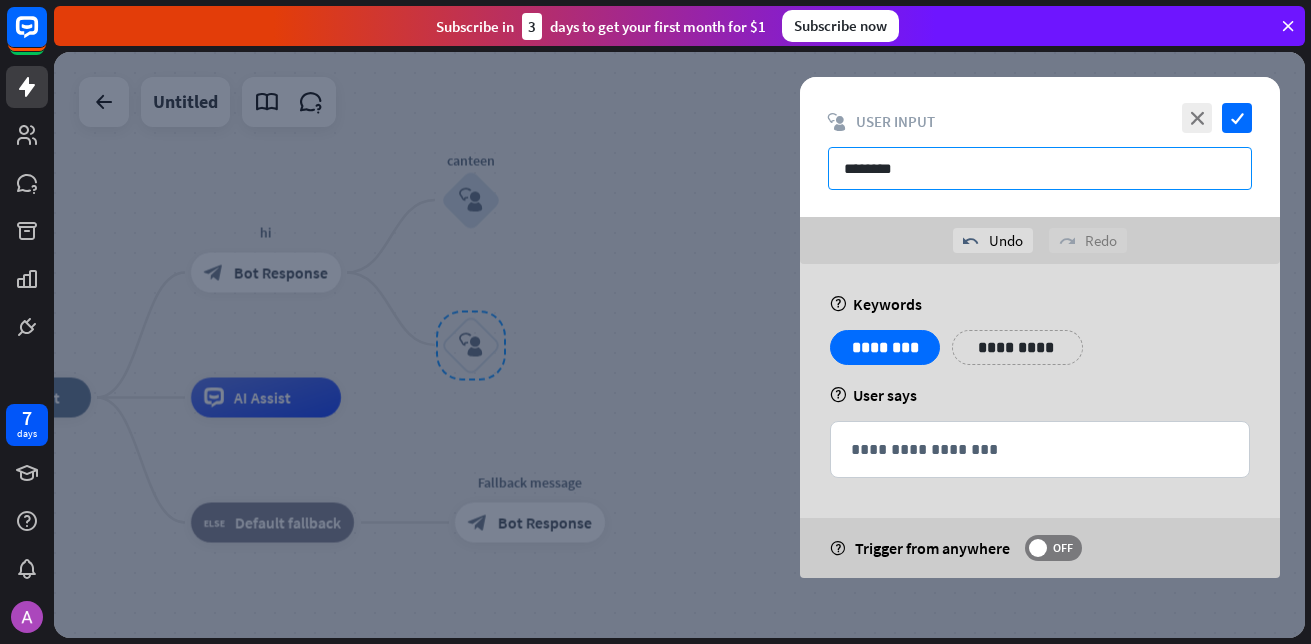 drag, startPoint x: 899, startPoint y: 170, endPoint x: 735, endPoint y: 186, distance: 164.77864 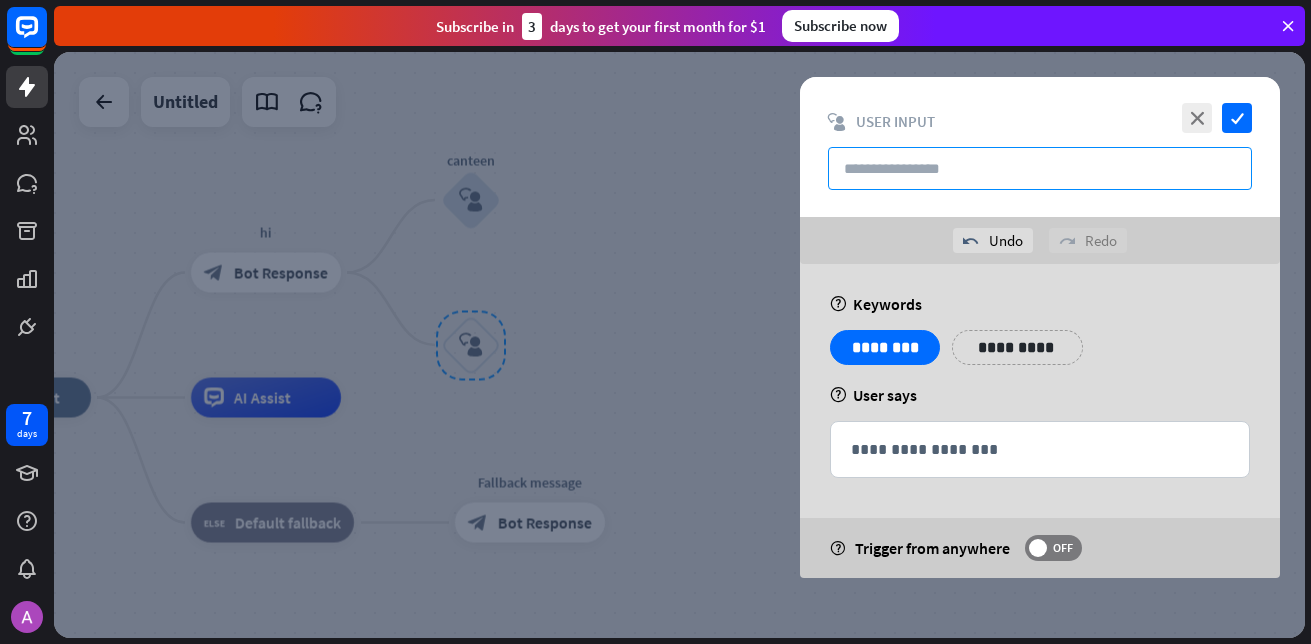 paste on "*******" 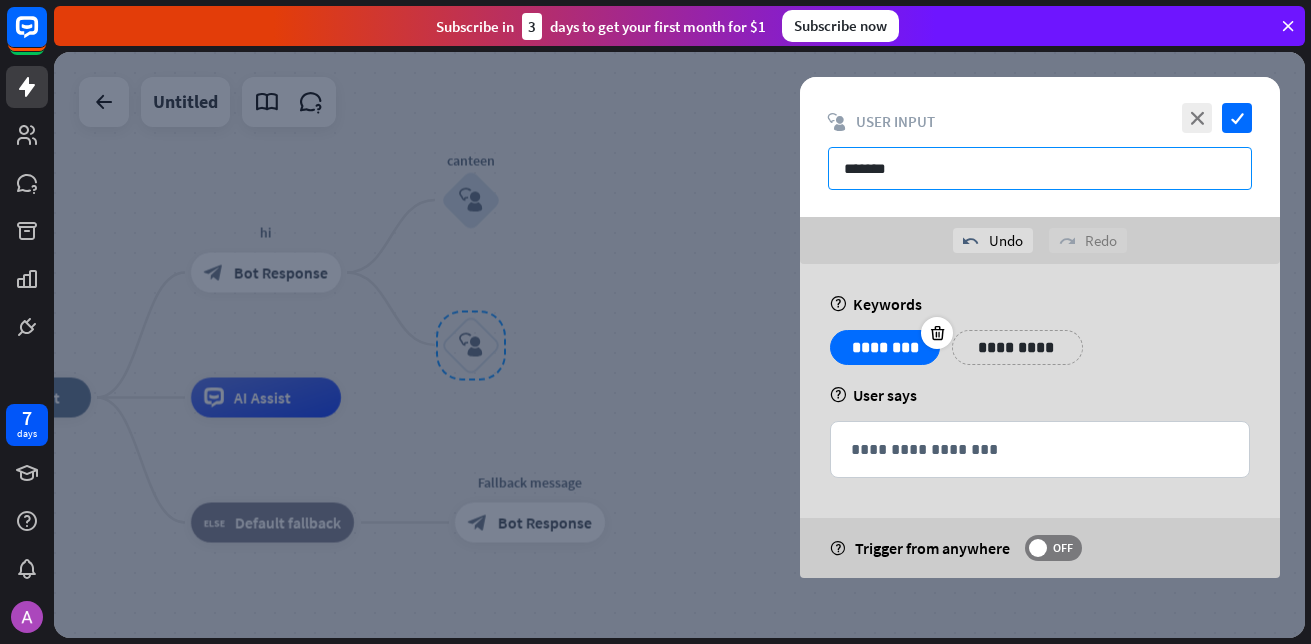 type on "*******" 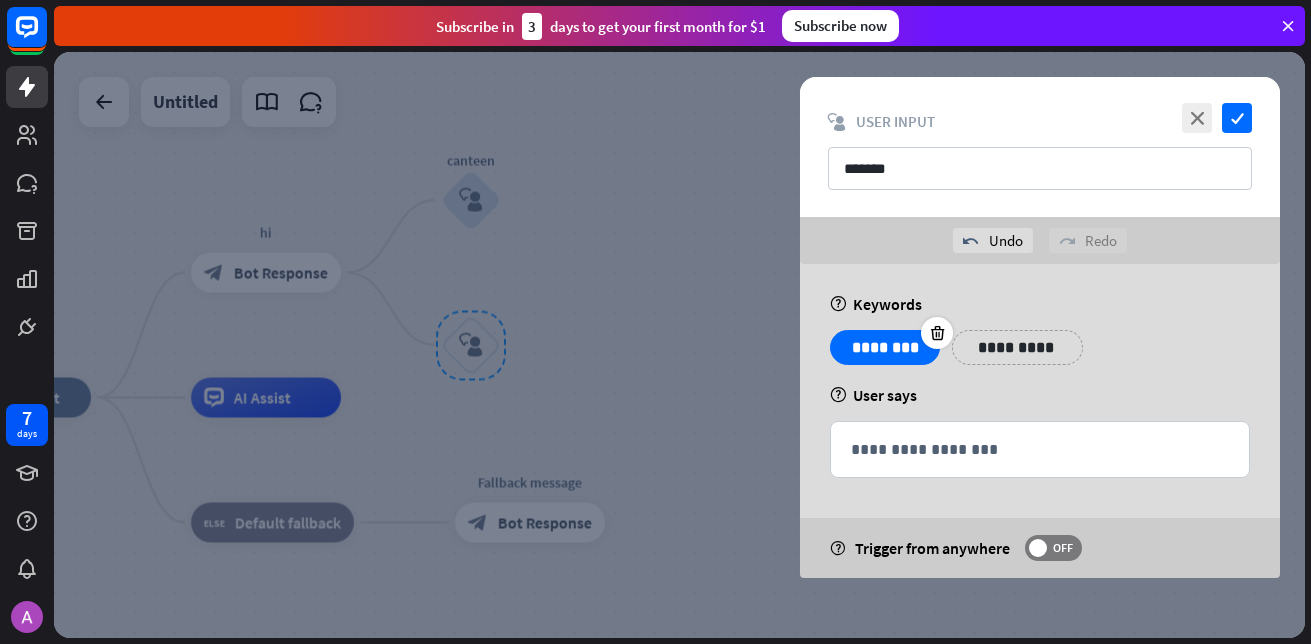 drag, startPoint x: 894, startPoint y: 349, endPoint x: 906, endPoint y: 352, distance: 12.369317 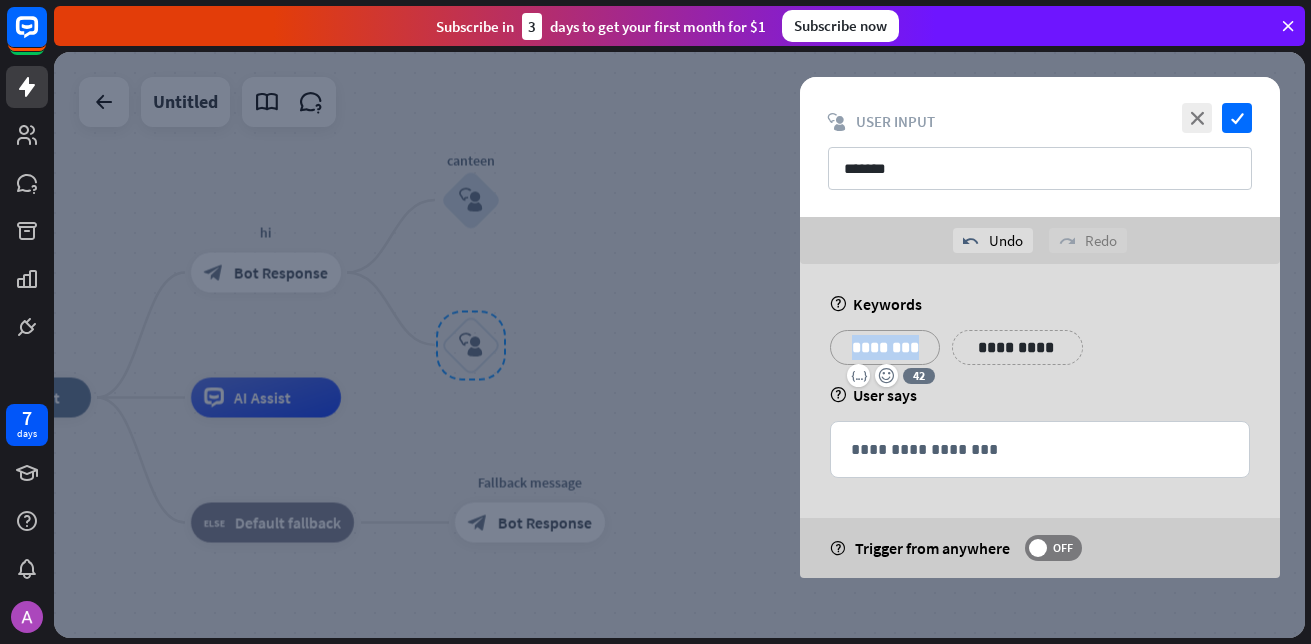 drag, startPoint x: 917, startPoint y: 349, endPoint x: 729, endPoint y: 349, distance: 188 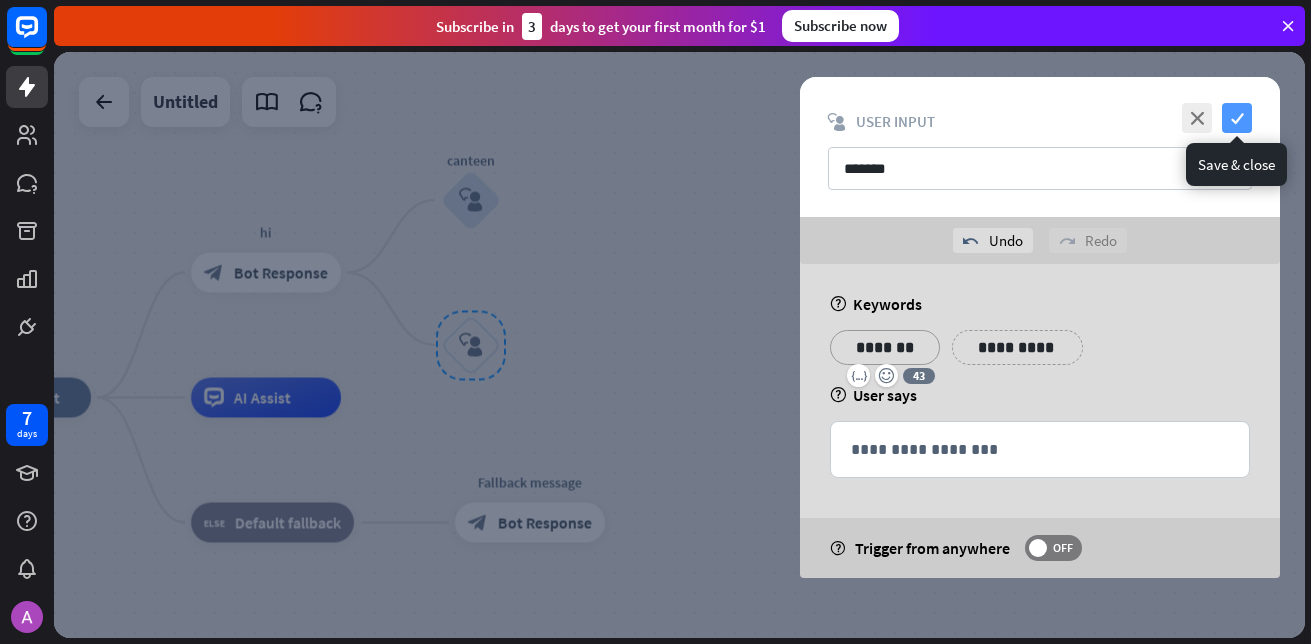 click on "check" at bounding box center (1237, 118) 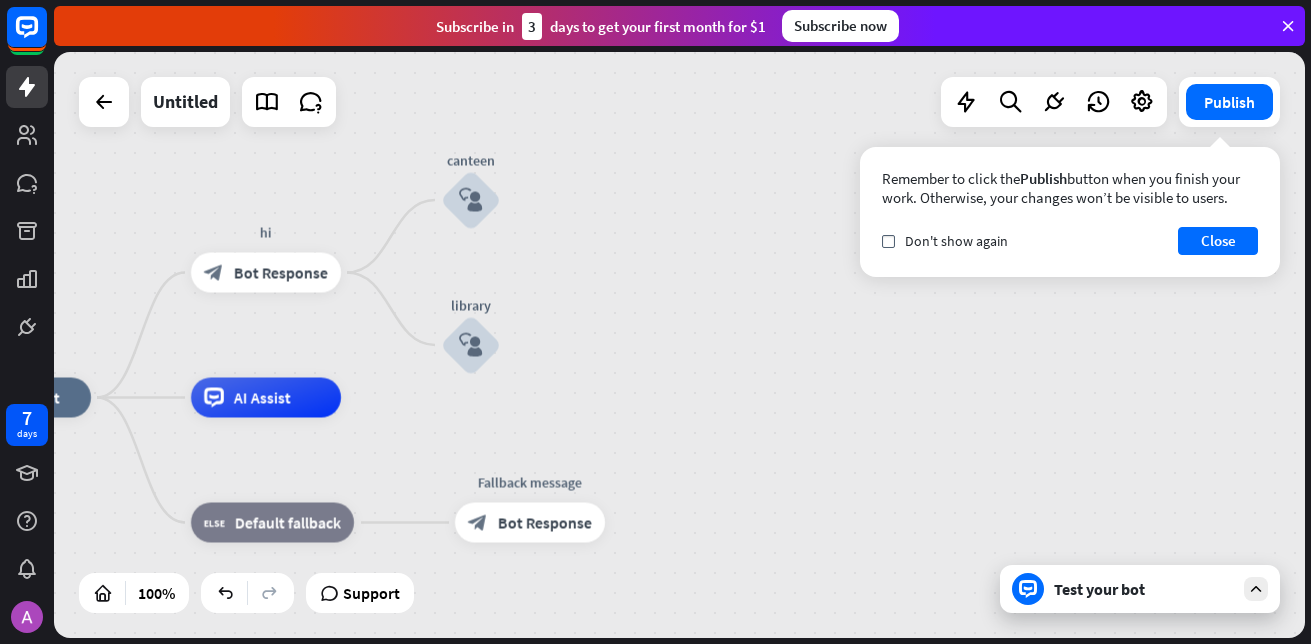 click on "Test your bot" at bounding box center [1140, 589] 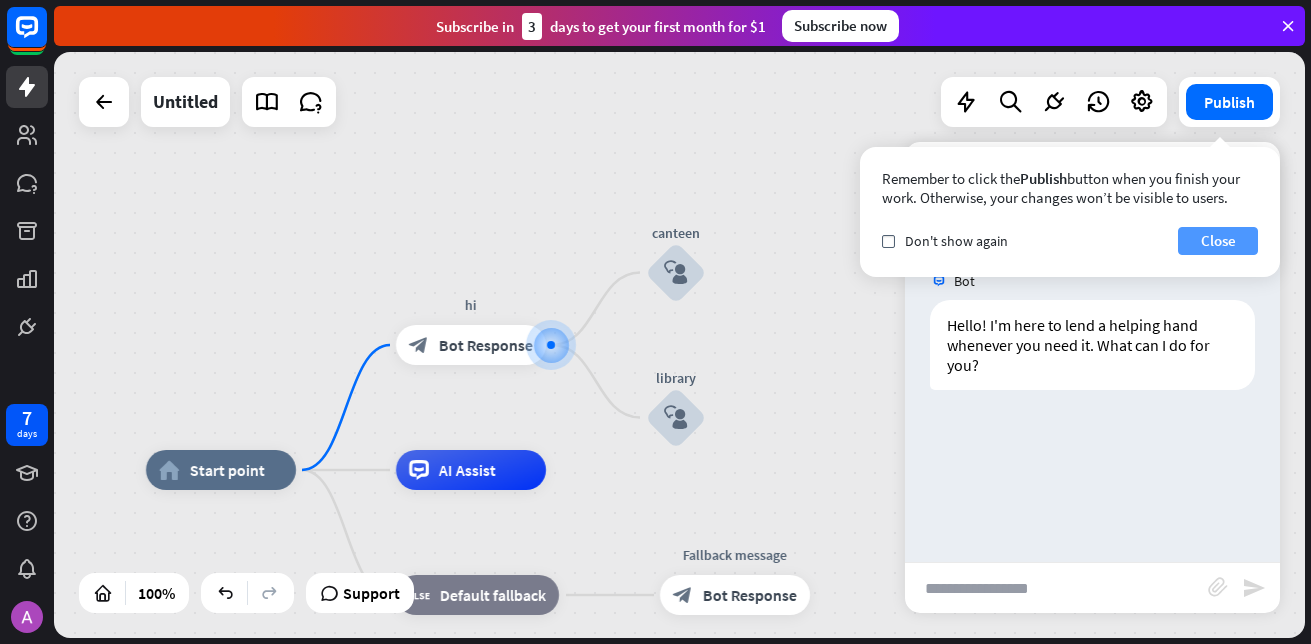 click on "Close" at bounding box center [1218, 241] 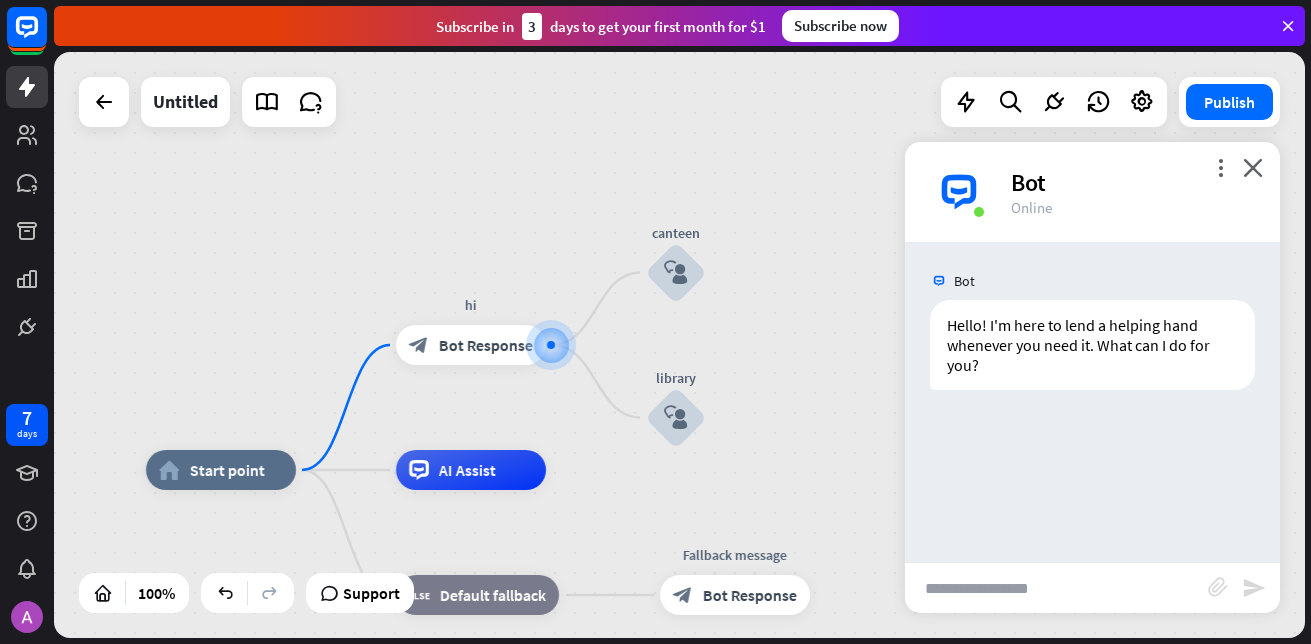 click at bounding box center [1056, 588] 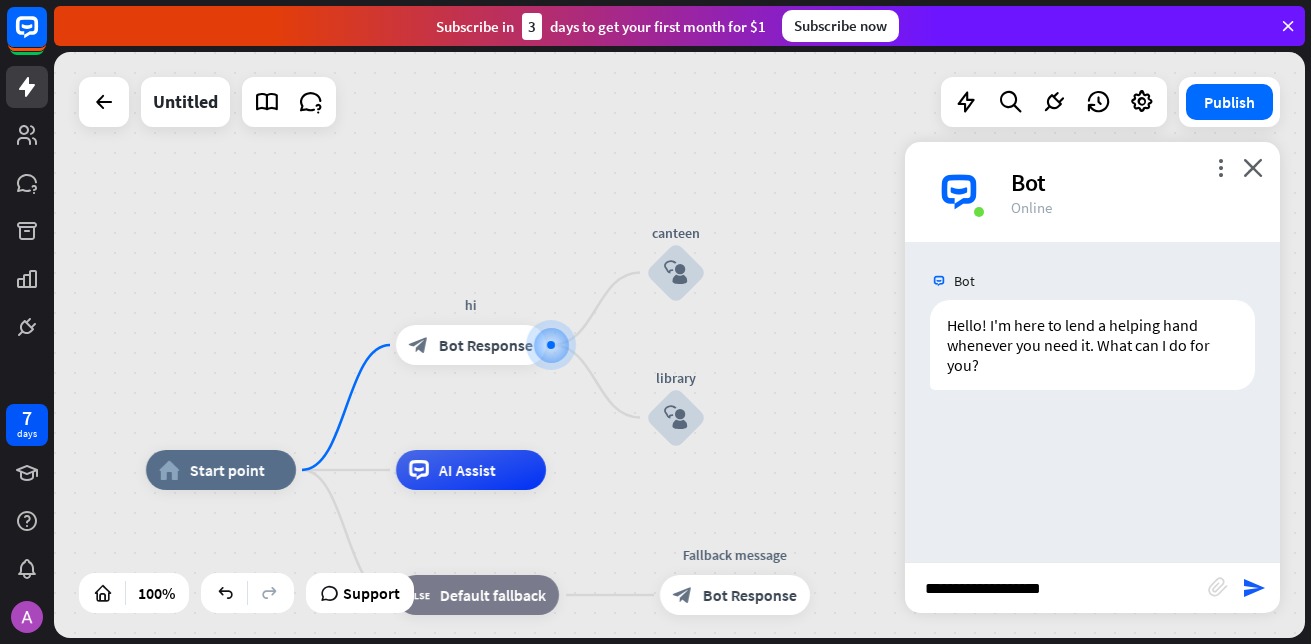 type on "**********" 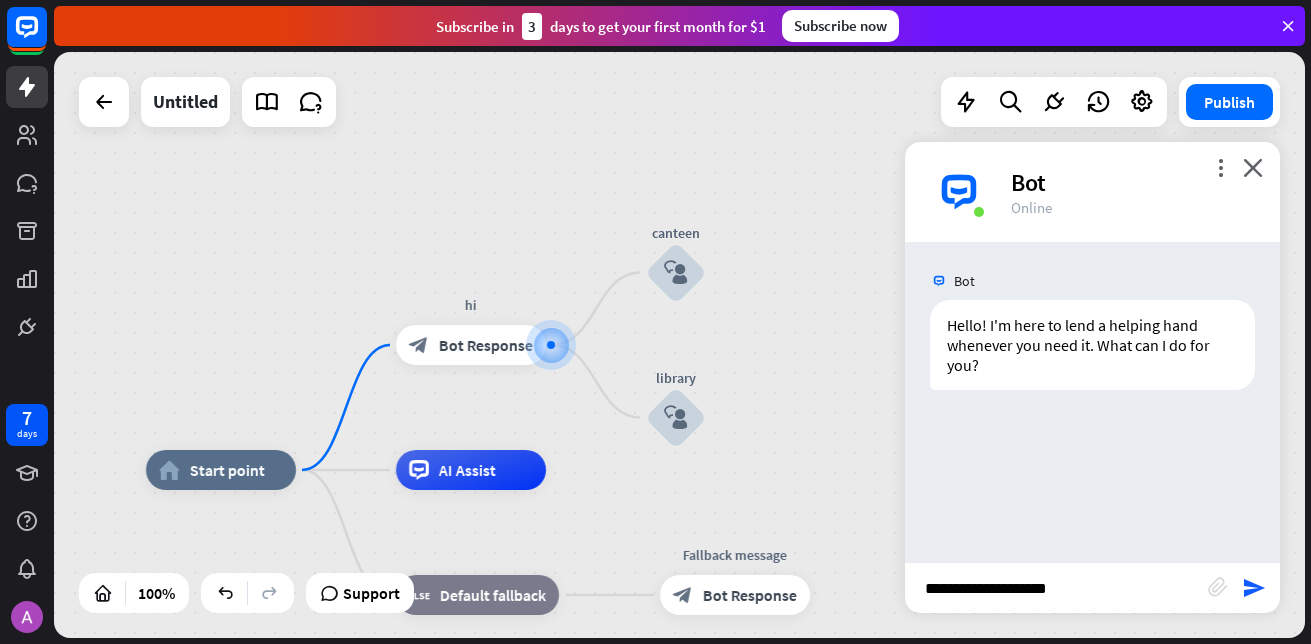 type 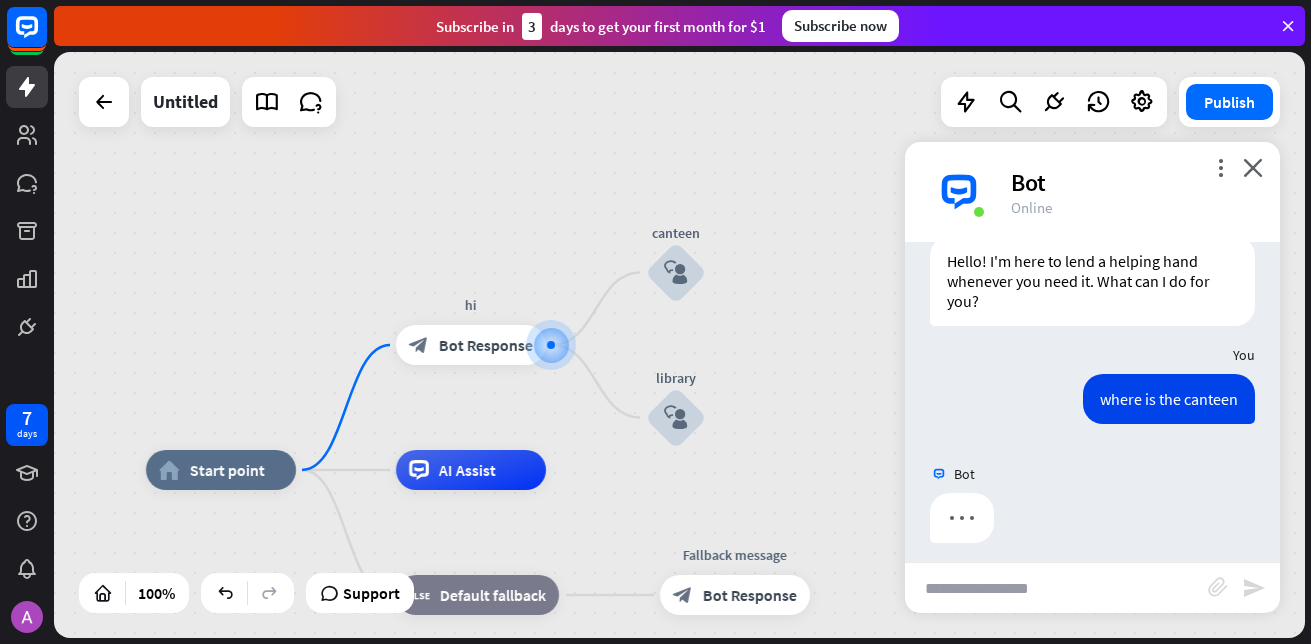 scroll, scrollTop: 0, scrollLeft: 0, axis: both 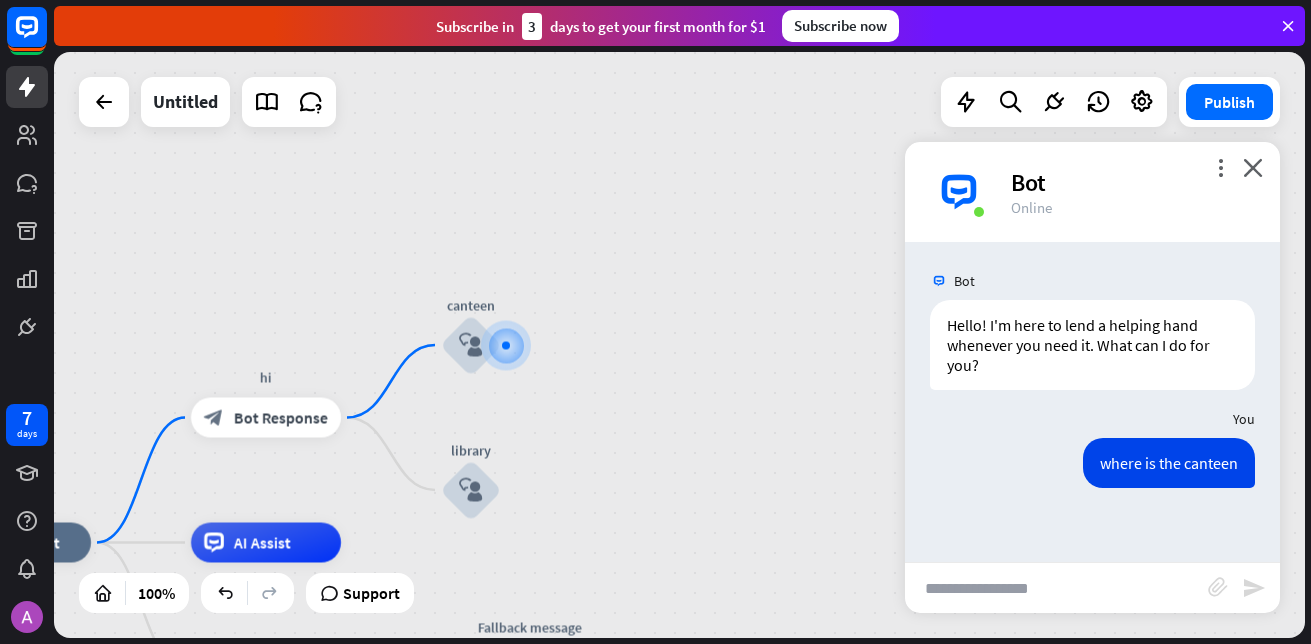 drag, startPoint x: 717, startPoint y: 455, endPoint x: 712, endPoint y: 478, distance: 23.537205 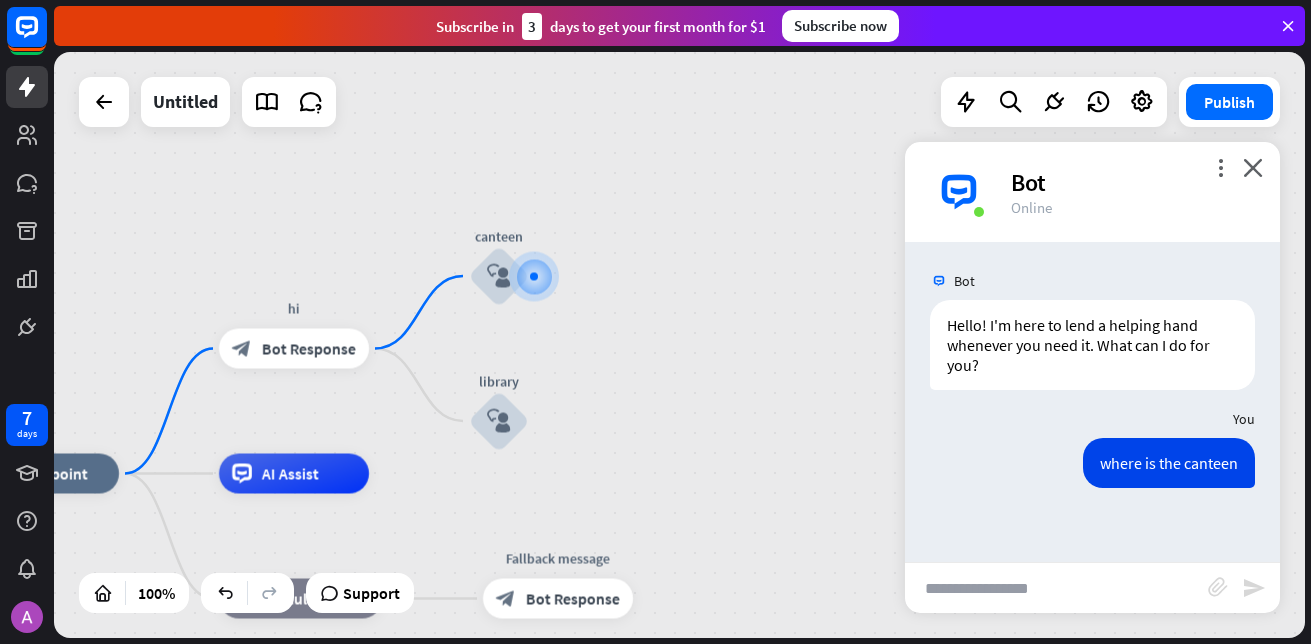 drag, startPoint x: 708, startPoint y: 501, endPoint x: 741, endPoint y: 428, distance: 80.11242 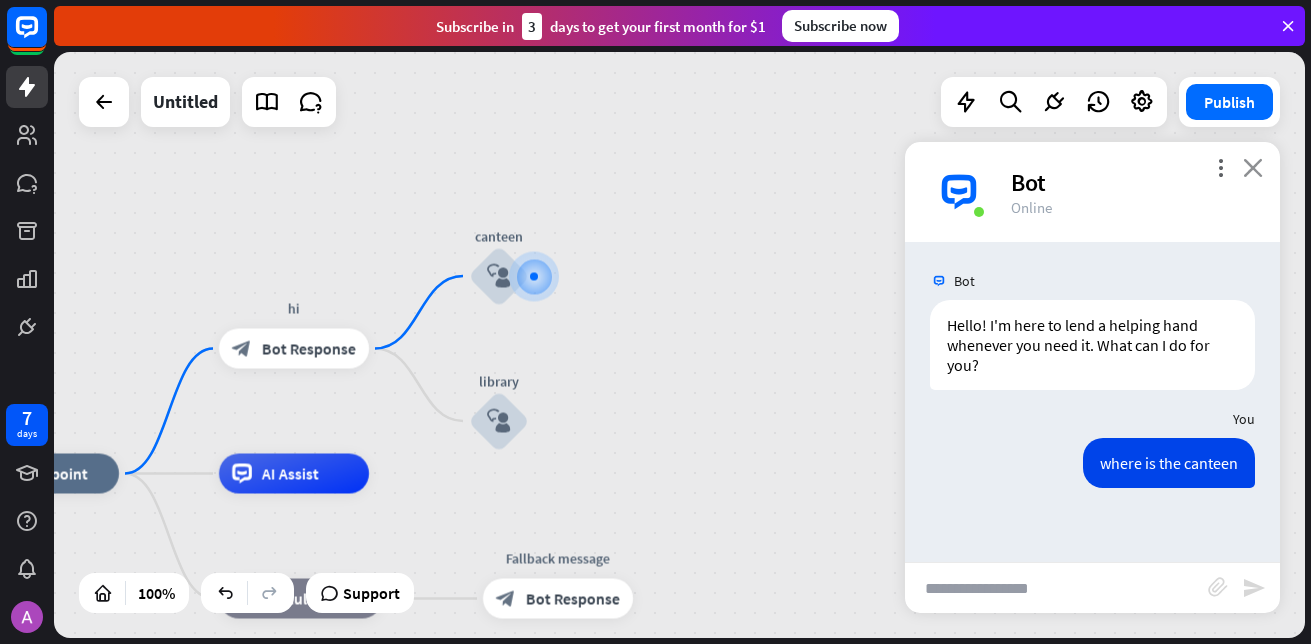 click on "close" at bounding box center [1253, 167] 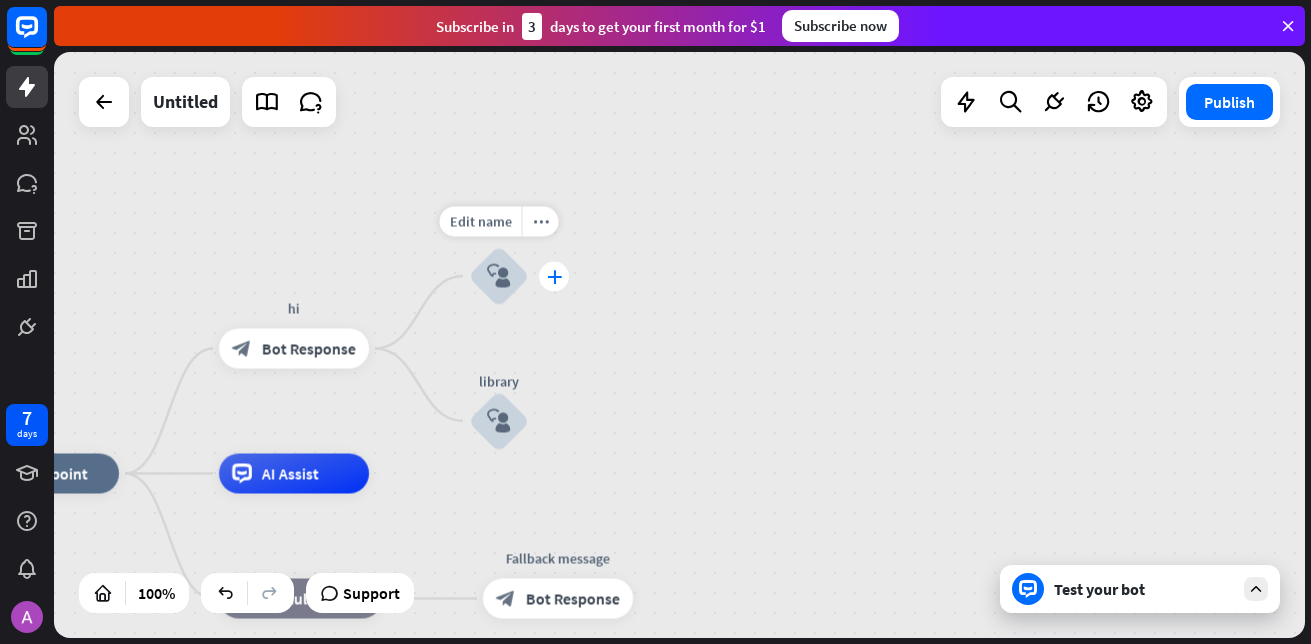 click on "plus" at bounding box center [554, 276] 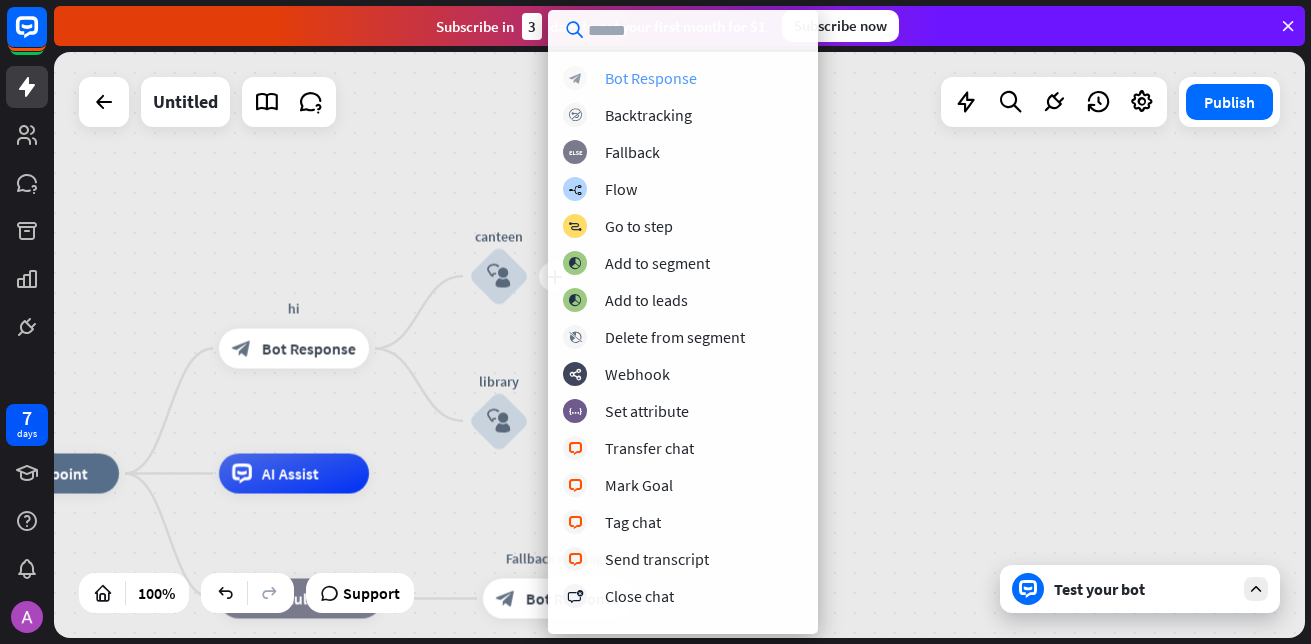click on "Bot Response" at bounding box center (651, 78) 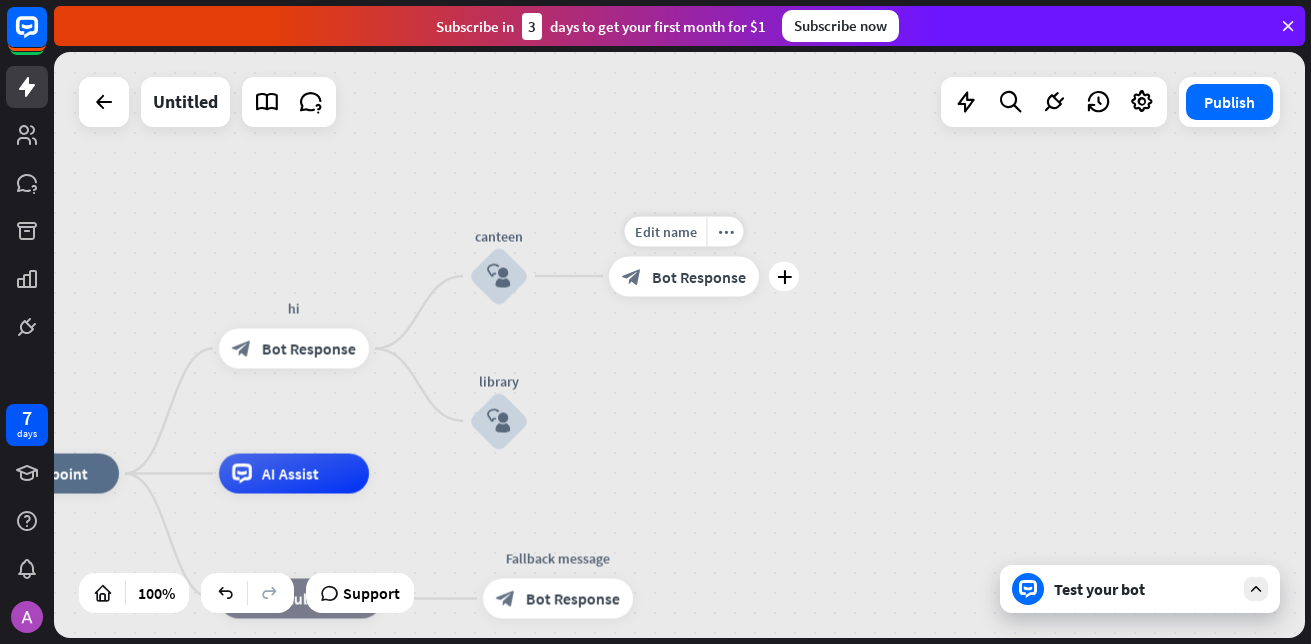 click on "Bot Response" at bounding box center [699, 276] 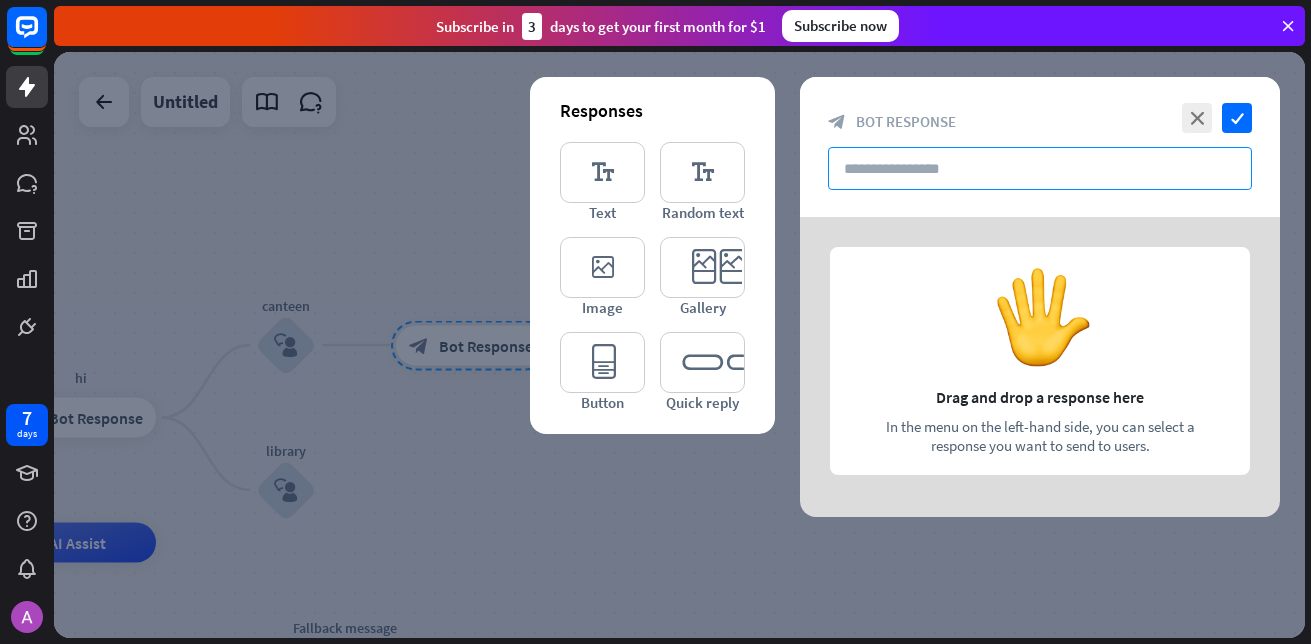 click at bounding box center [1040, 168] 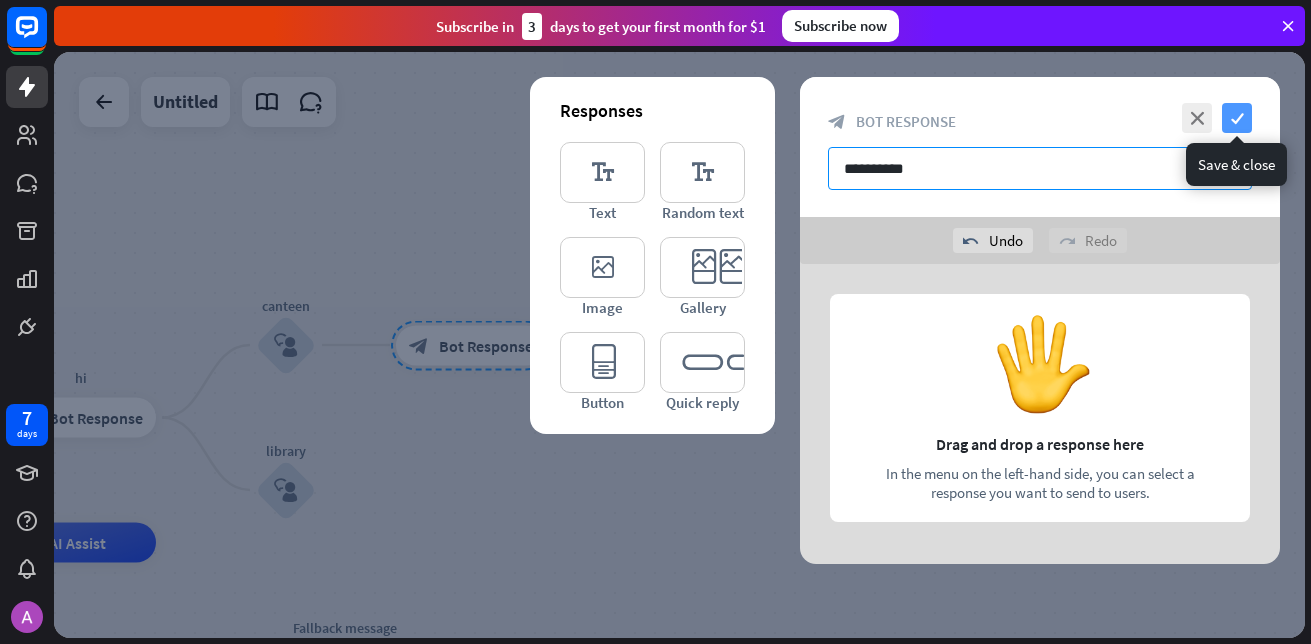 type on "**********" 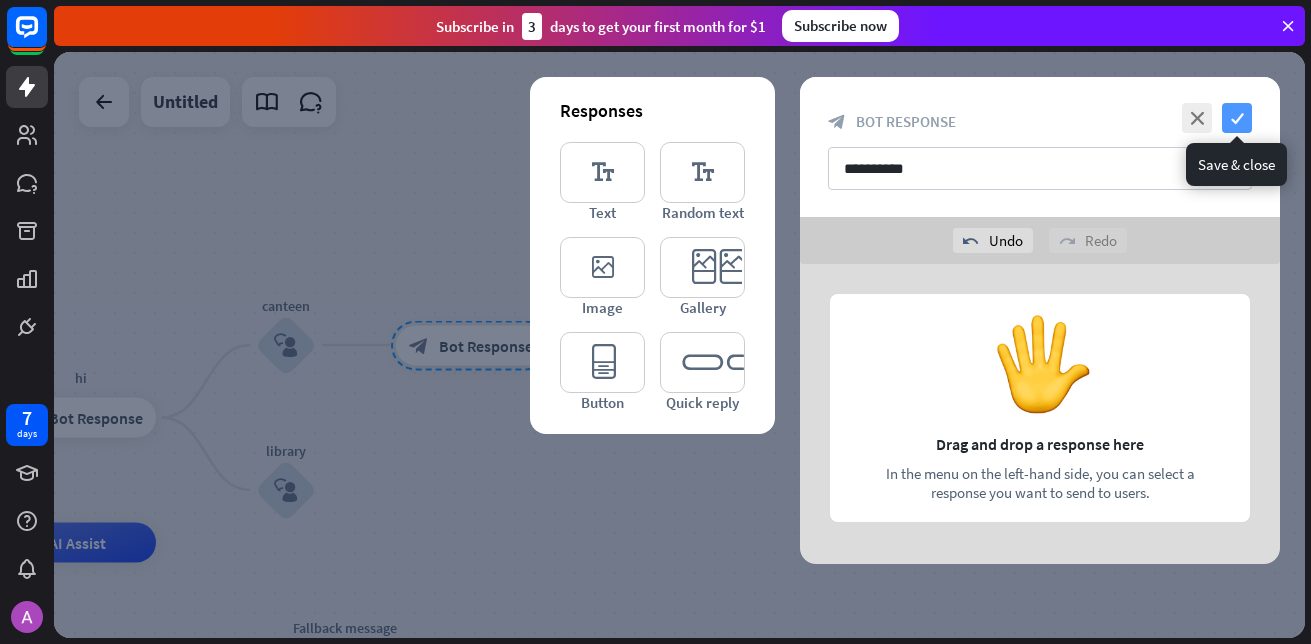 click on "check" at bounding box center (1237, 118) 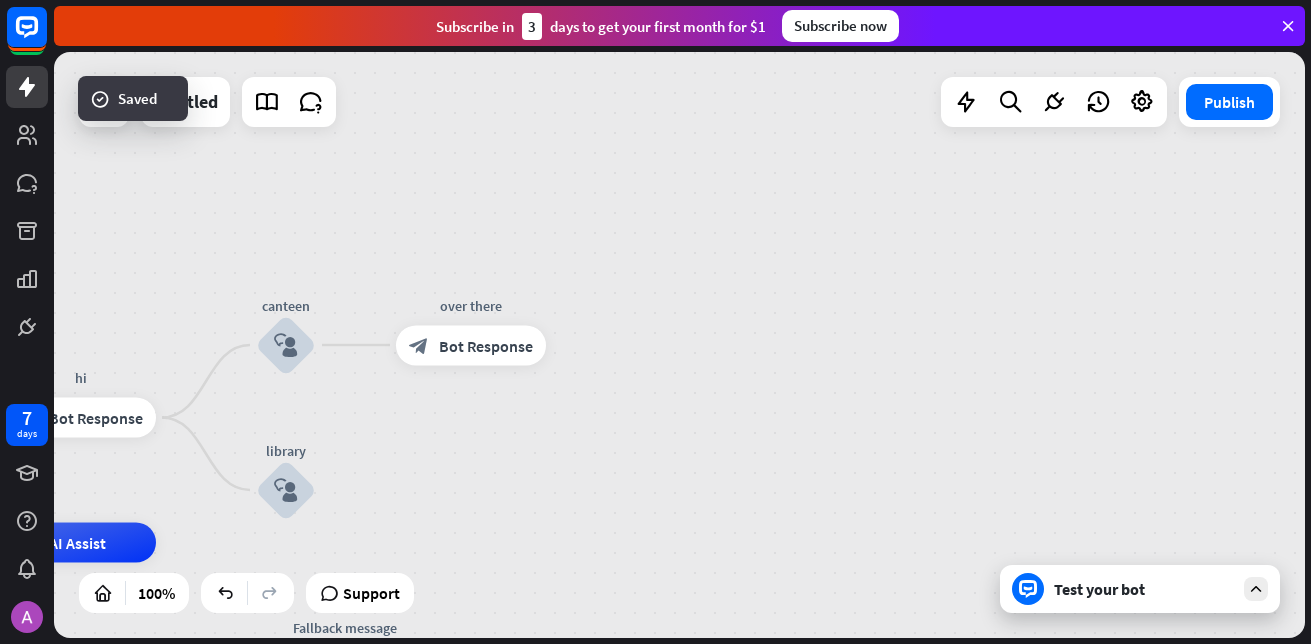 click on "Test your bot" at bounding box center [1140, 589] 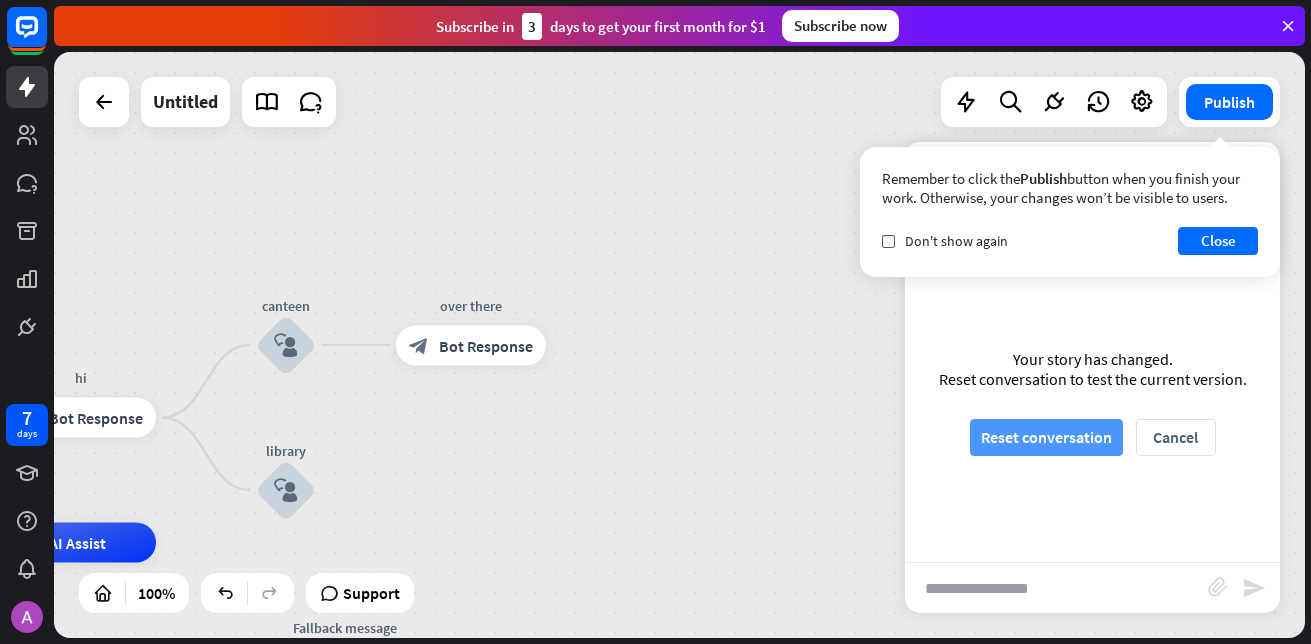 click on "Reset conversation" at bounding box center [1046, 437] 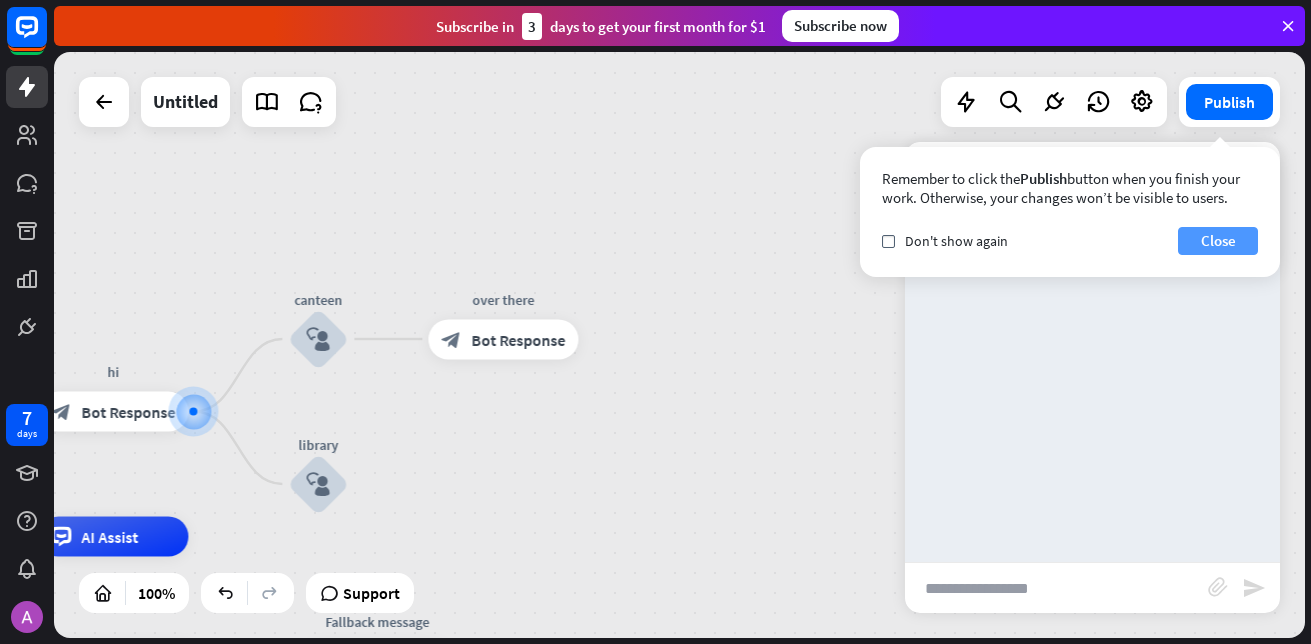 click on "Close" at bounding box center (1218, 241) 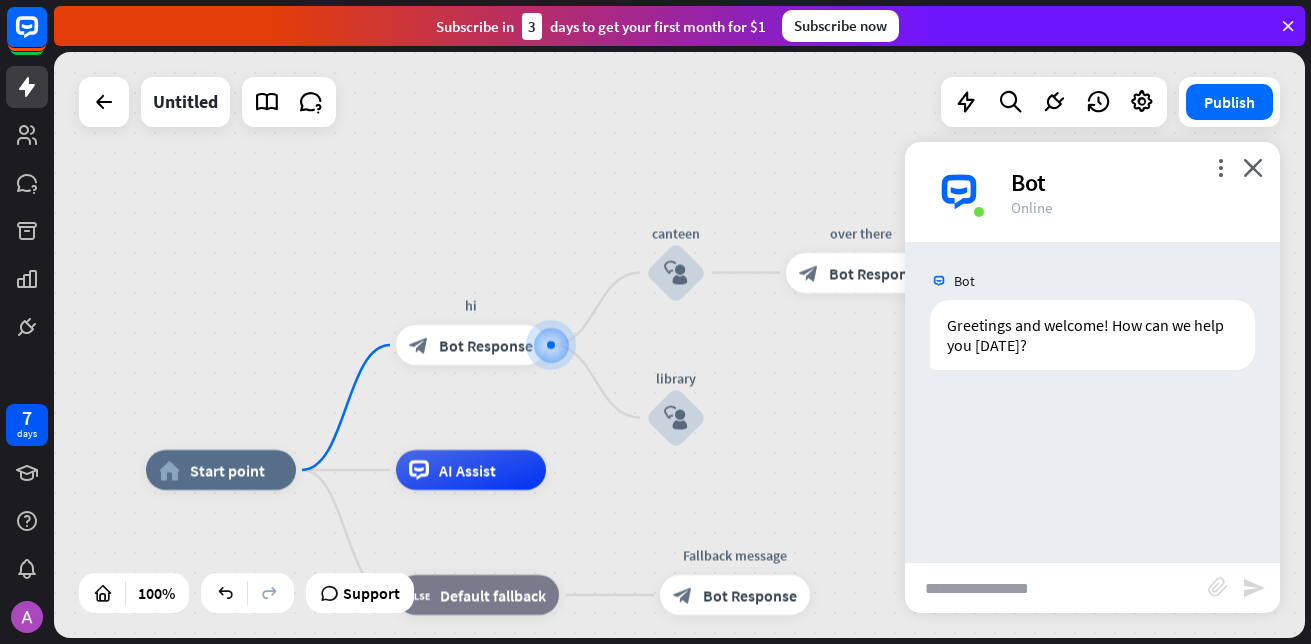 click at bounding box center (1056, 588) 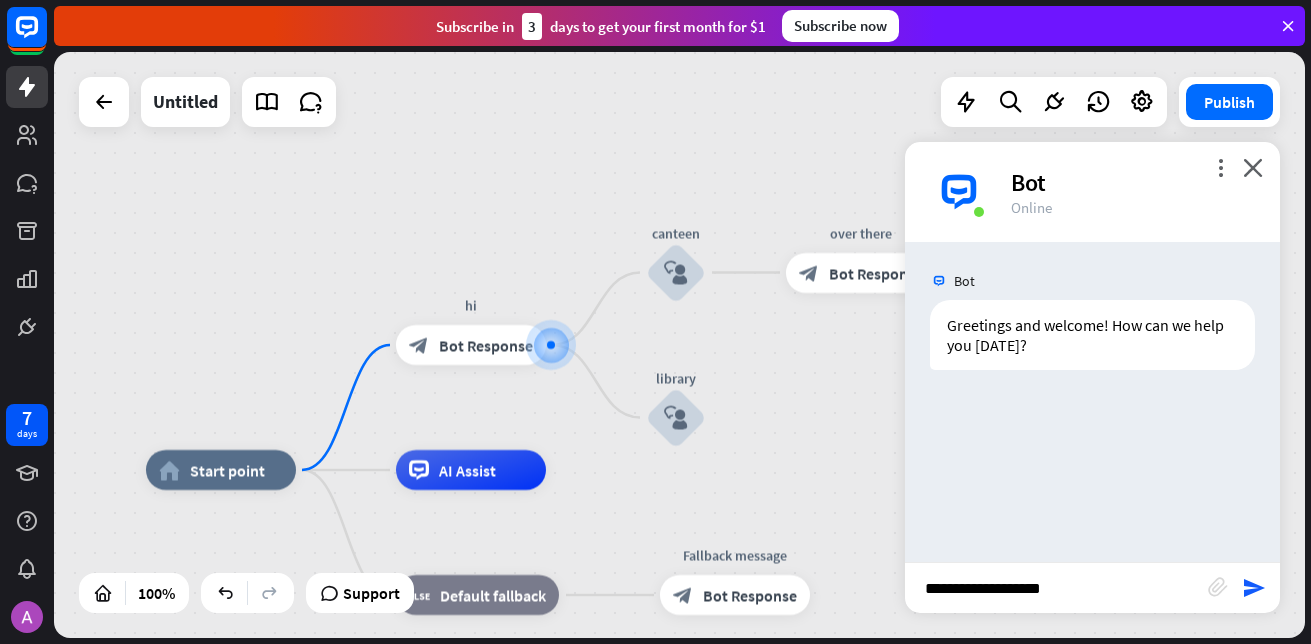 type on "**********" 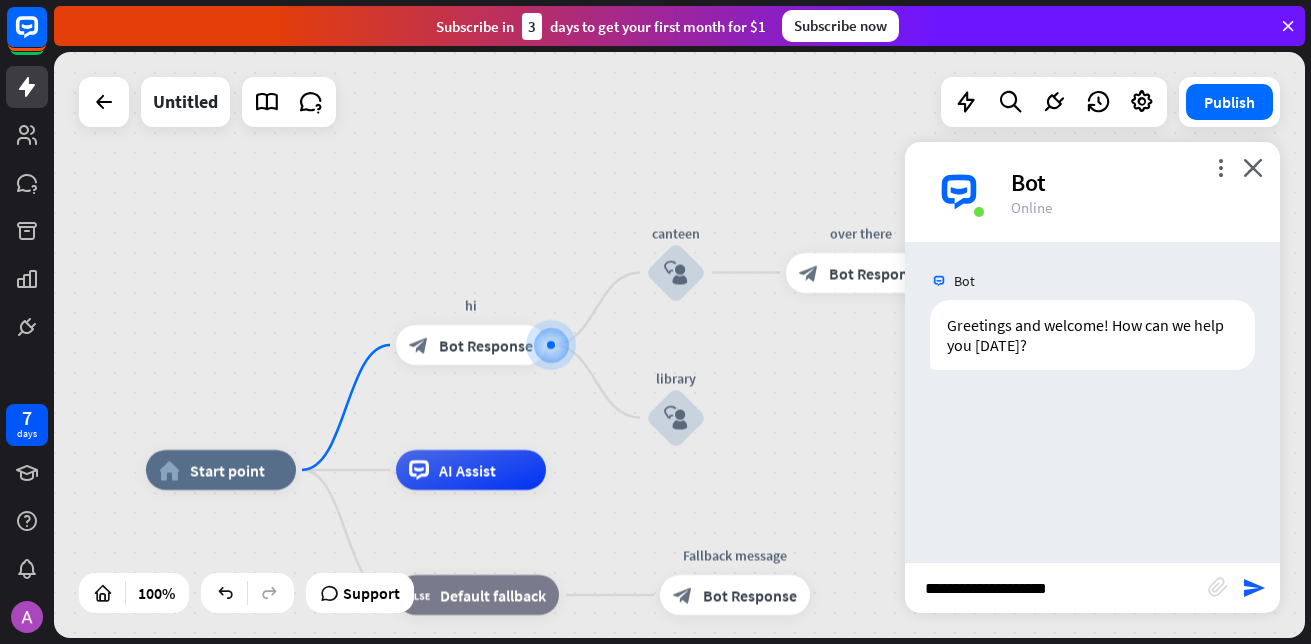 type 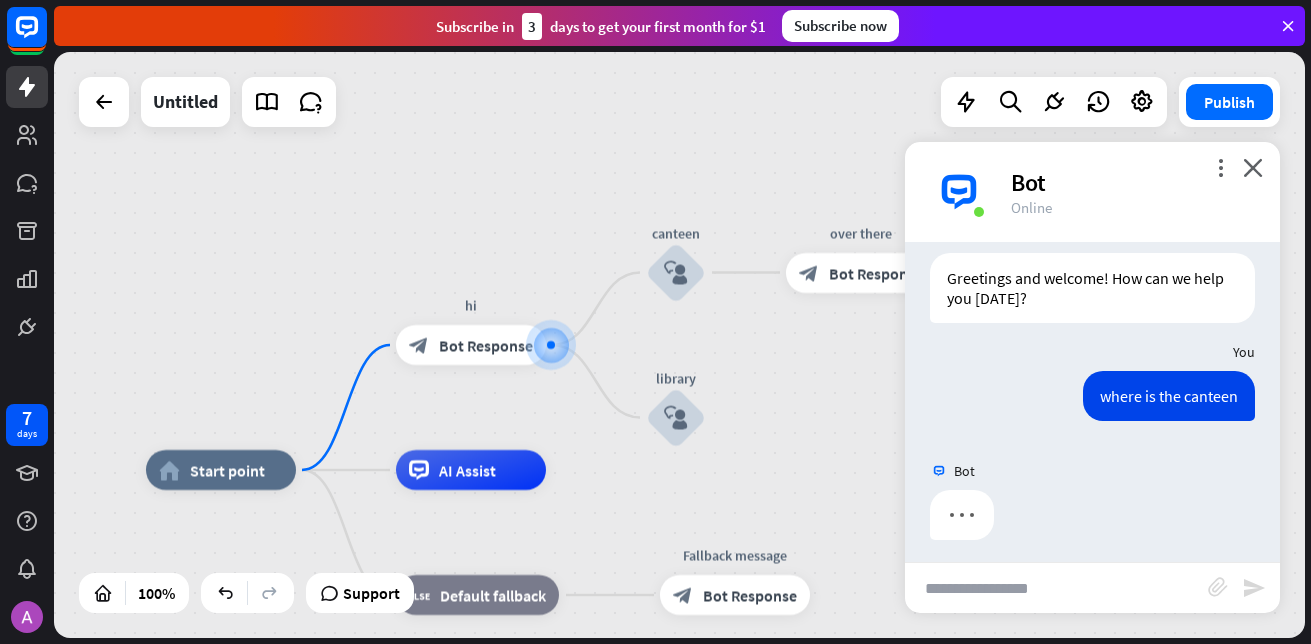 scroll, scrollTop: 0, scrollLeft: 0, axis: both 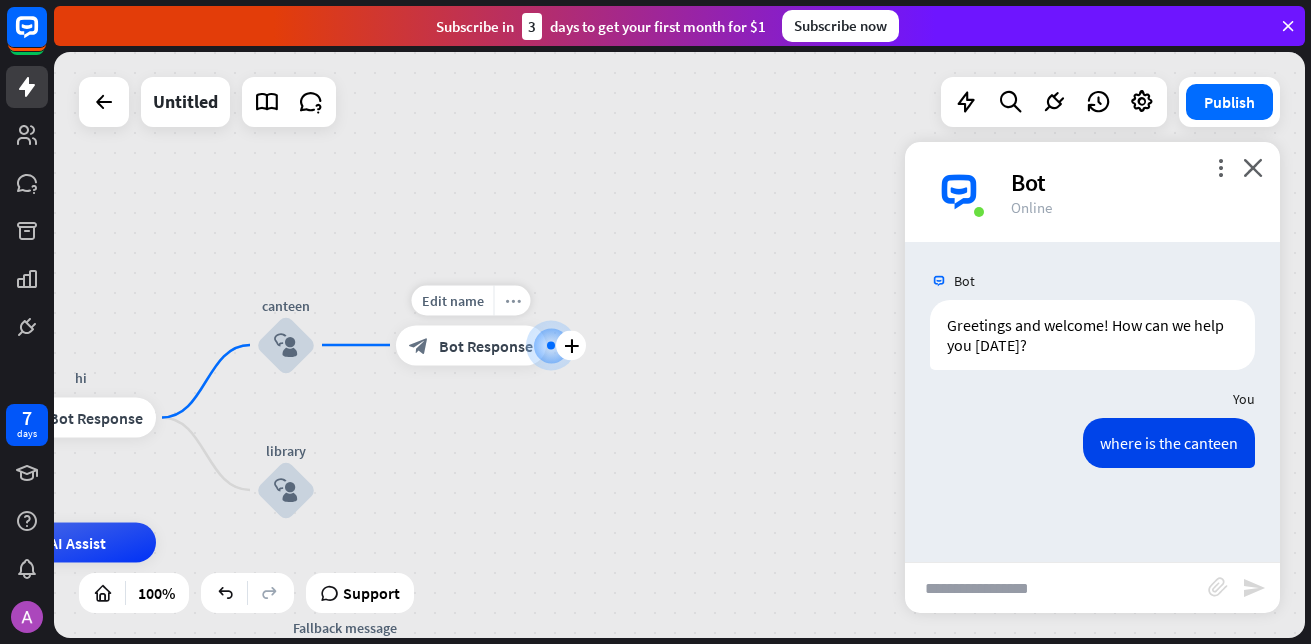 click on "more_horiz" at bounding box center [513, 300] 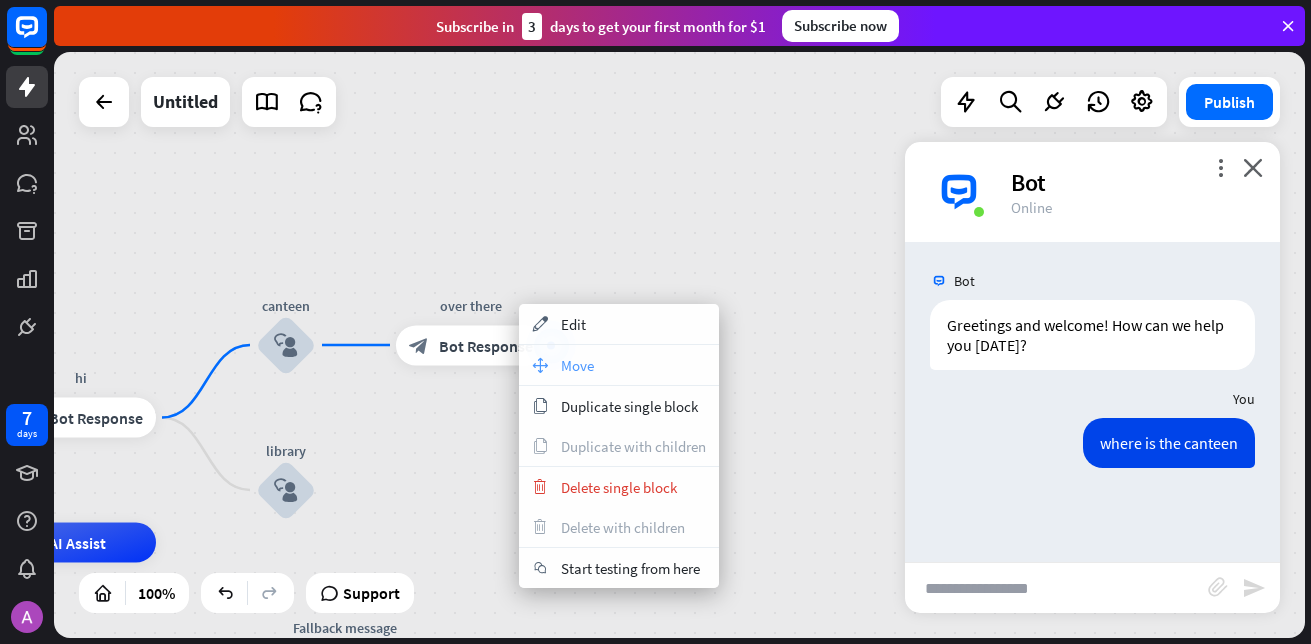 click on "move_block   Move" at bounding box center (619, 365) 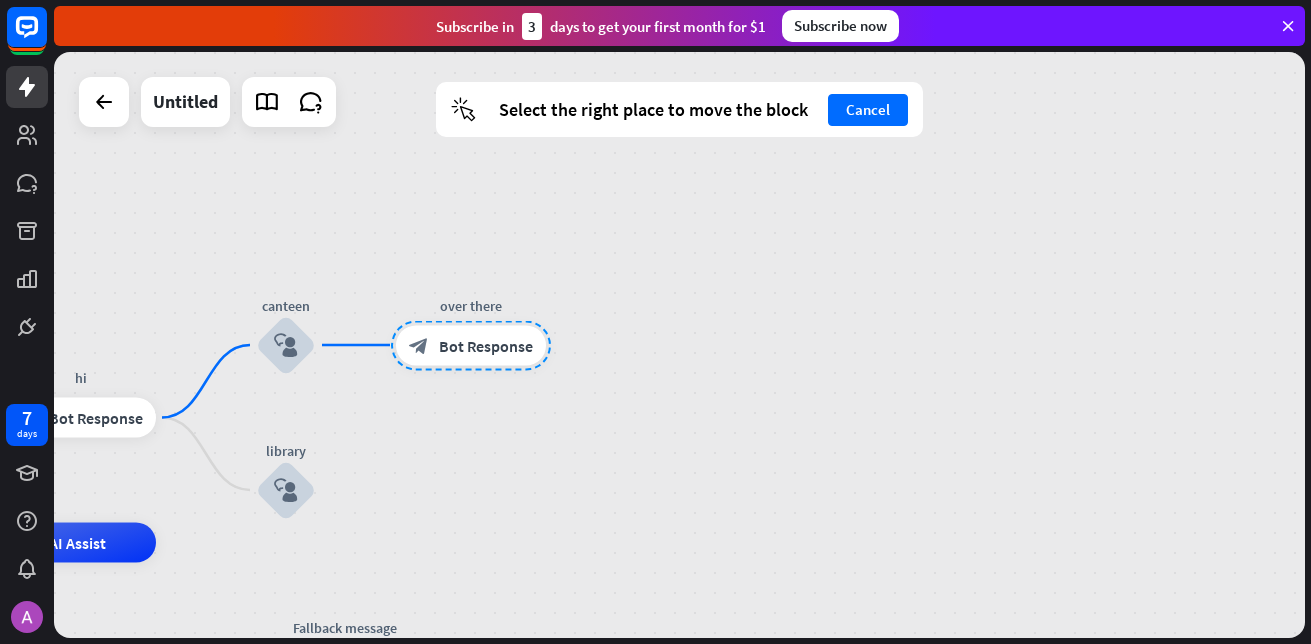 click at bounding box center [471, 345] 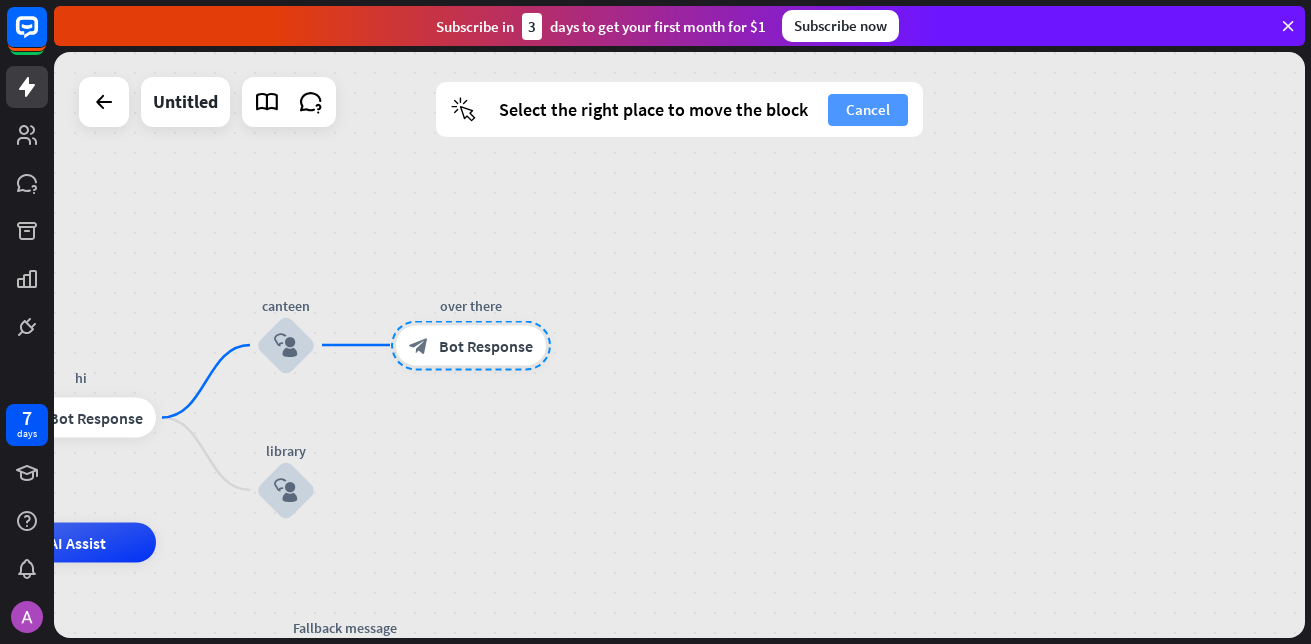 click on "Cancel" at bounding box center (868, 110) 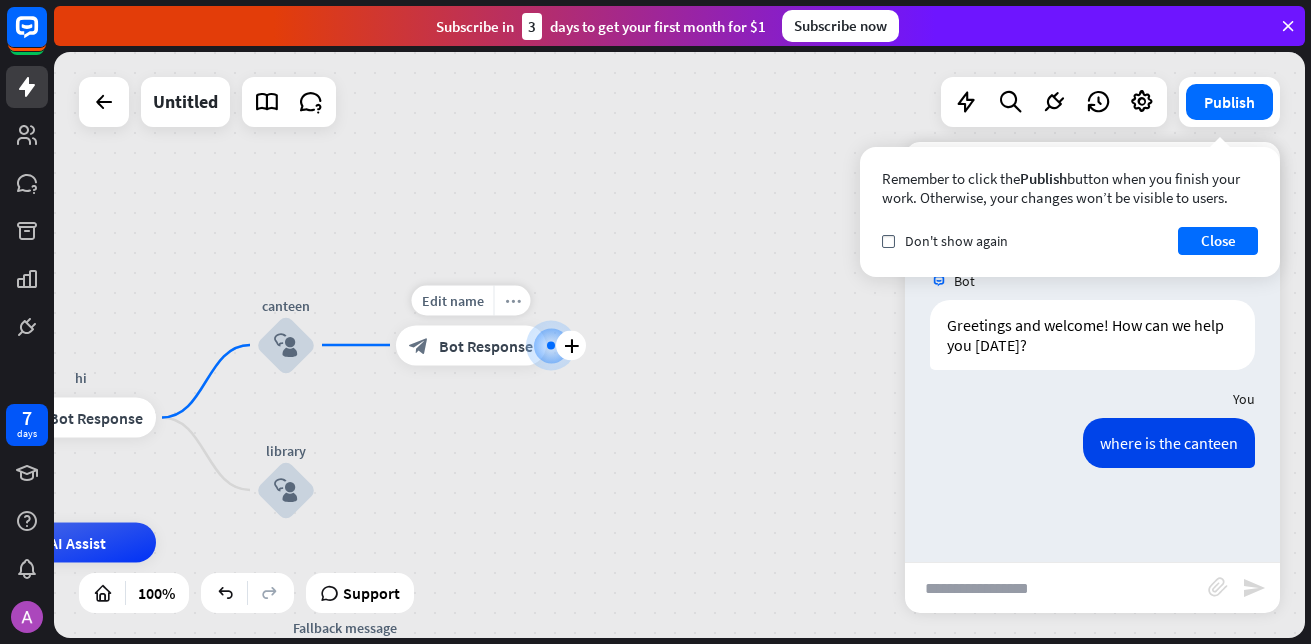 click on "more_horiz" at bounding box center (513, 300) 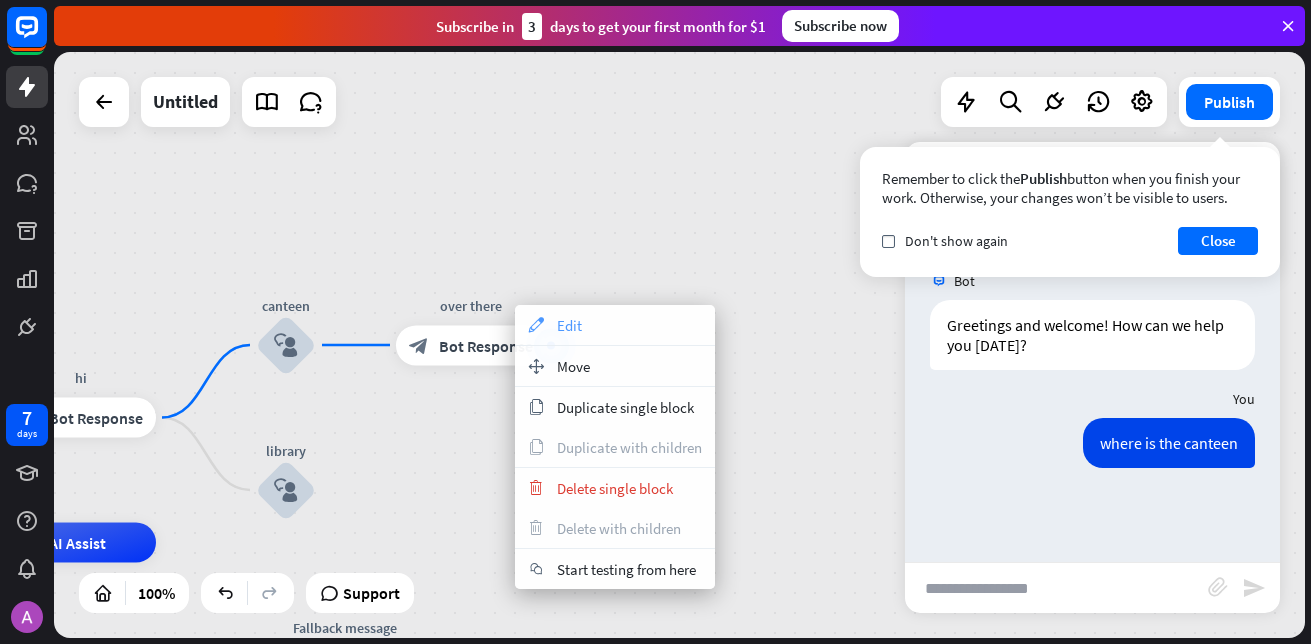 click on "appearance" at bounding box center [536, 325] 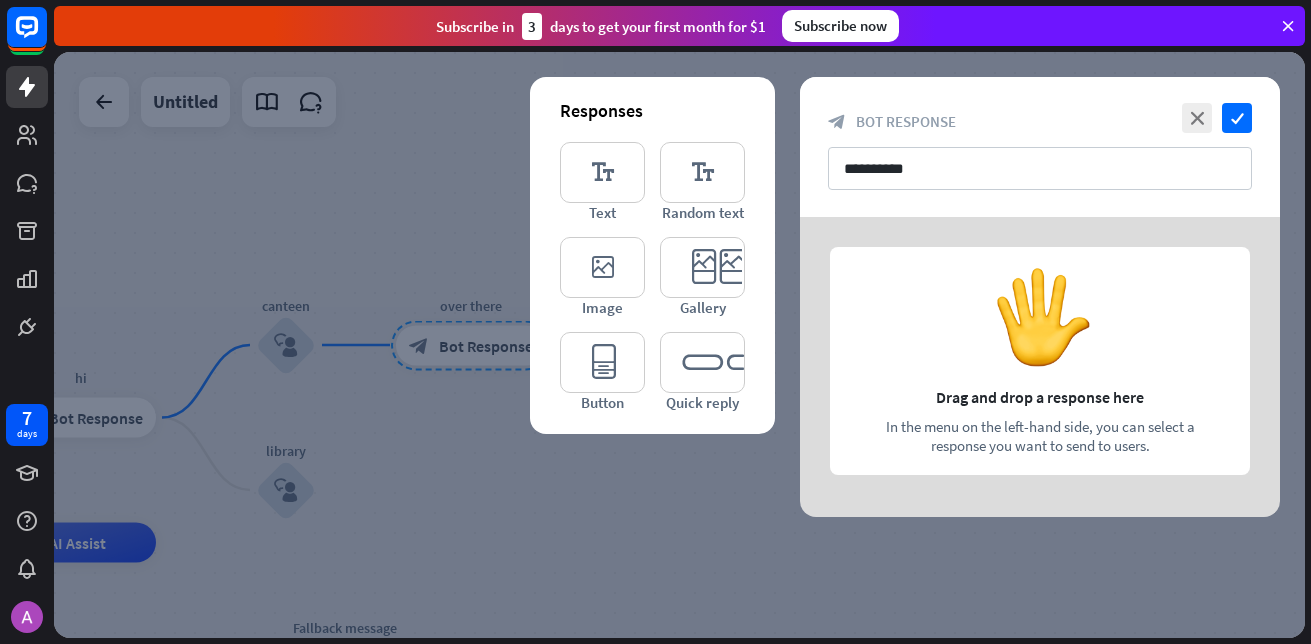 click at bounding box center [1040, 367] 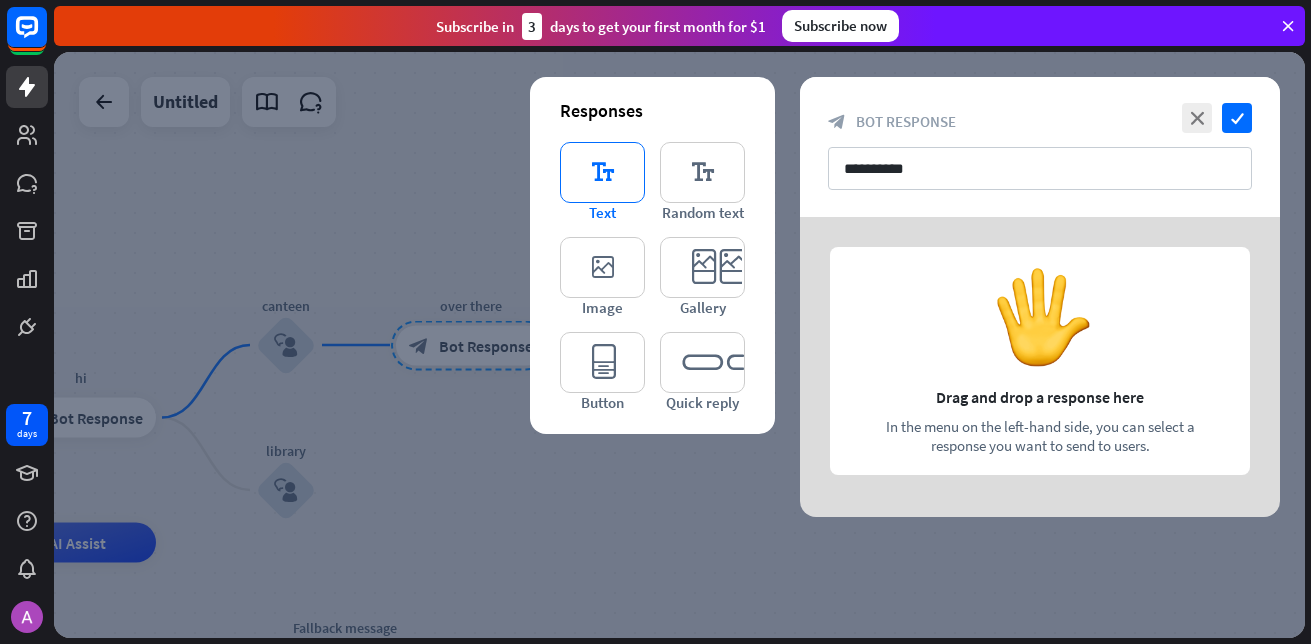 click on "editor_text" at bounding box center (602, 172) 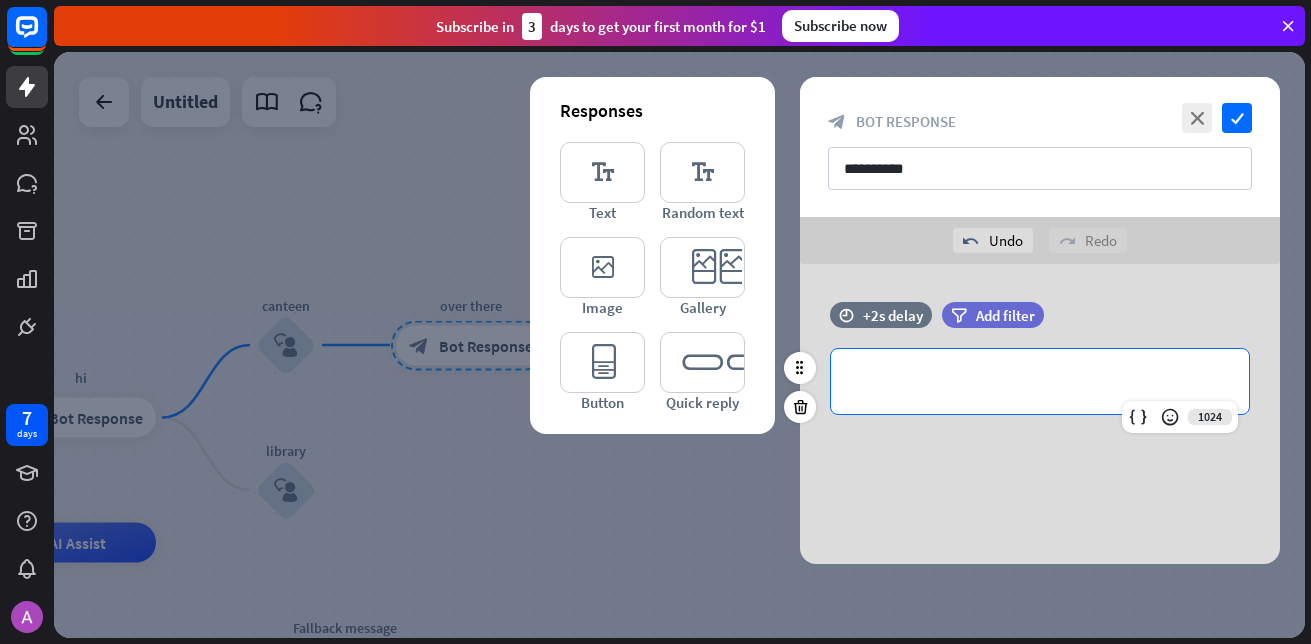 click on "**********" at bounding box center [1040, 381] 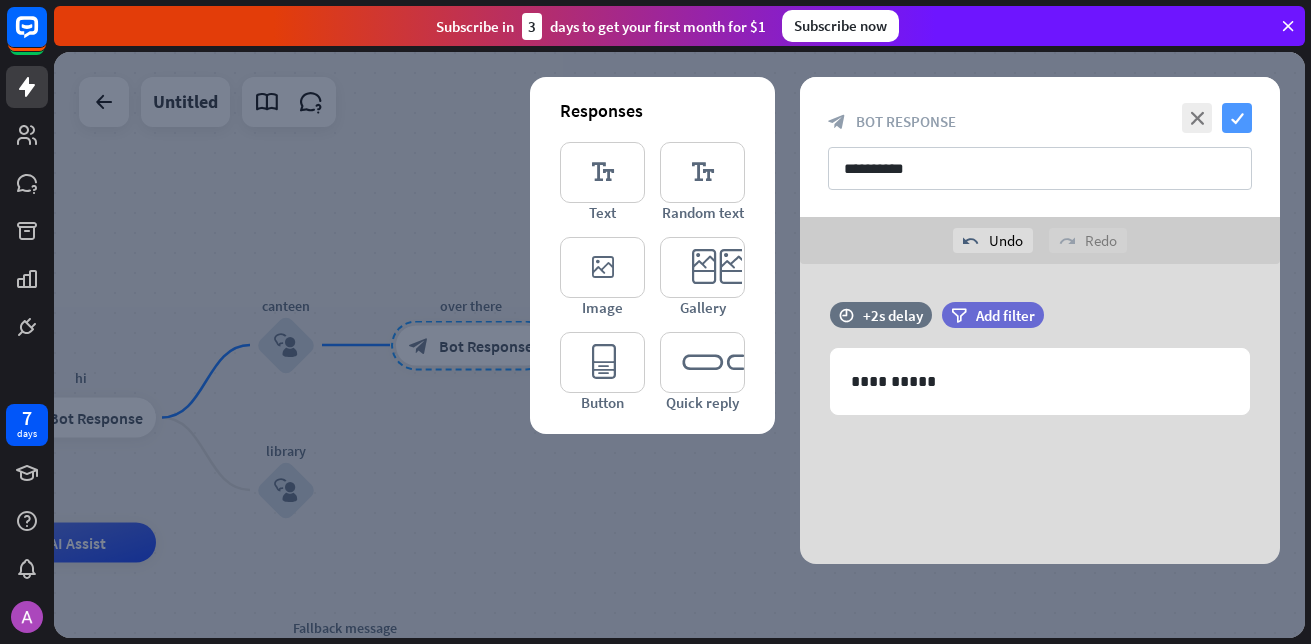 click on "check" at bounding box center (1237, 118) 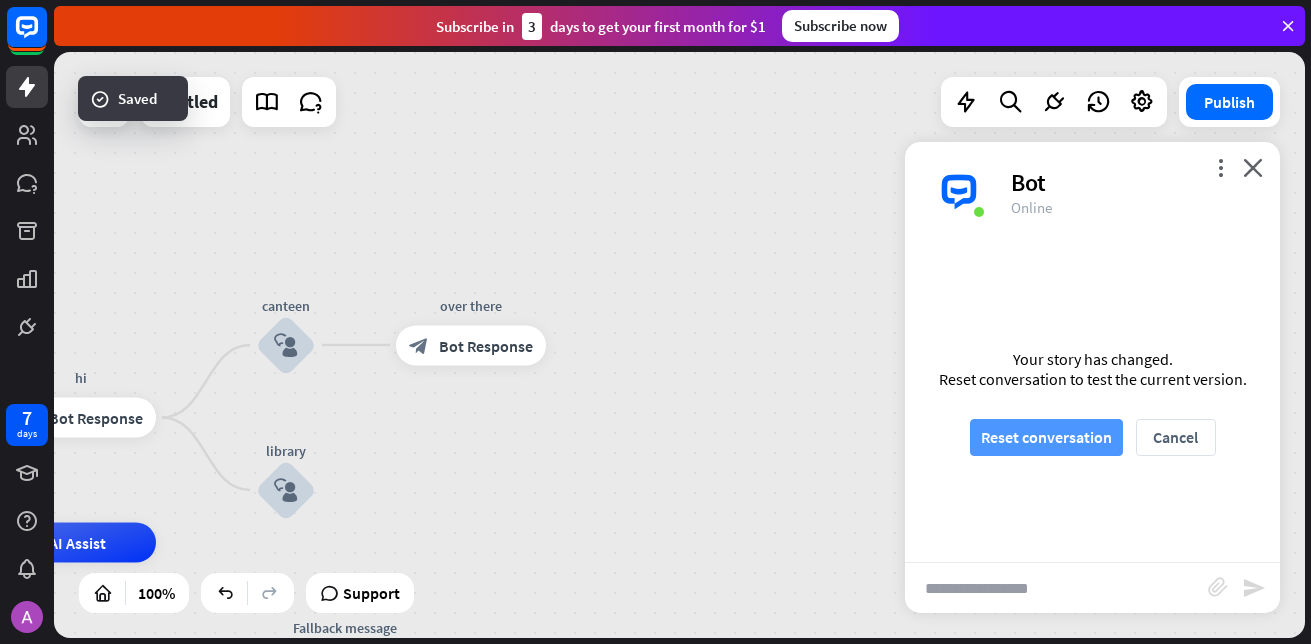 click on "Reset conversation" at bounding box center (1046, 437) 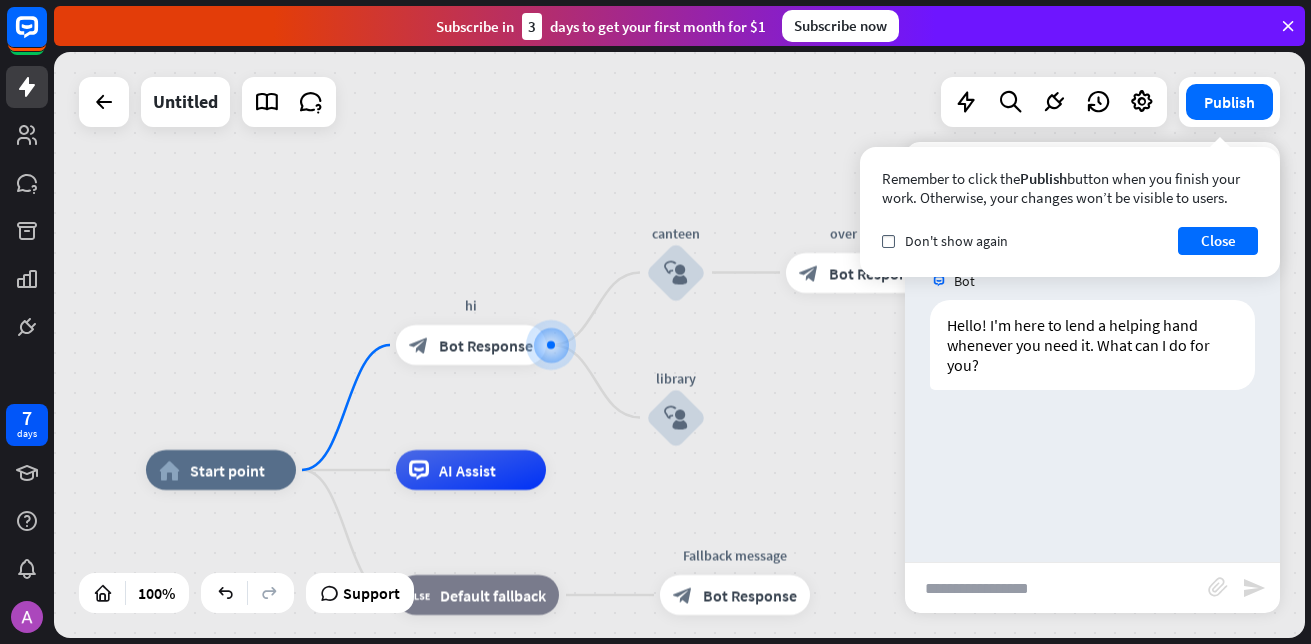 click at bounding box center [1056, 588] 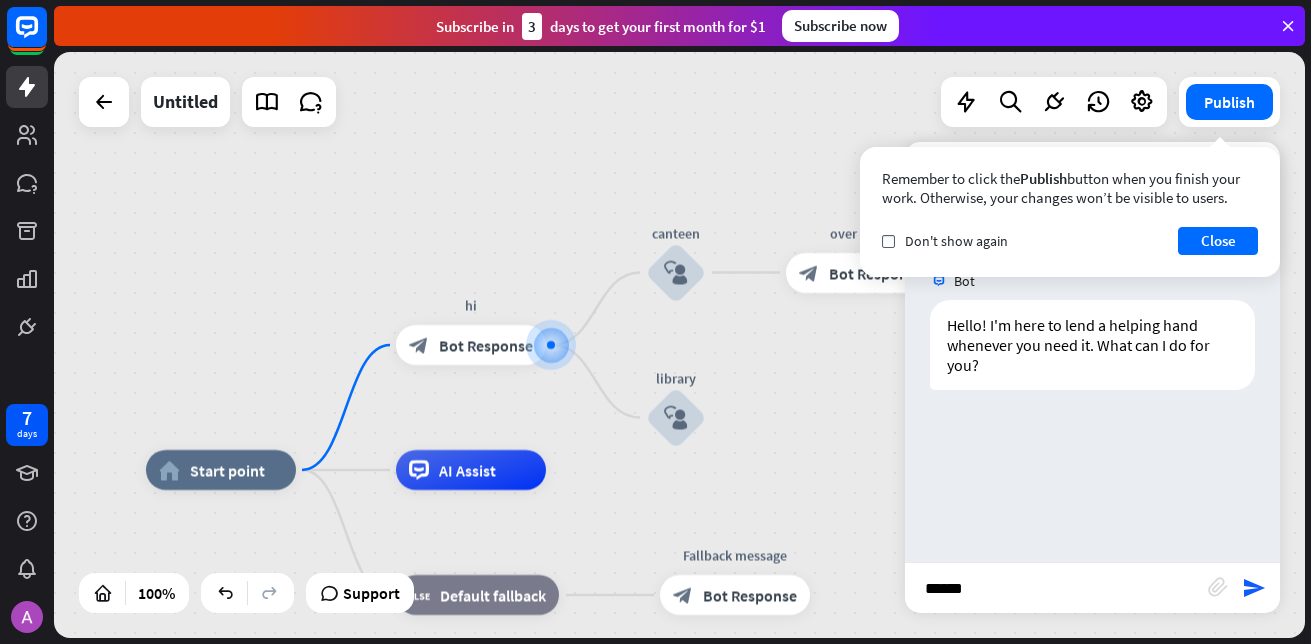 type on "*******" 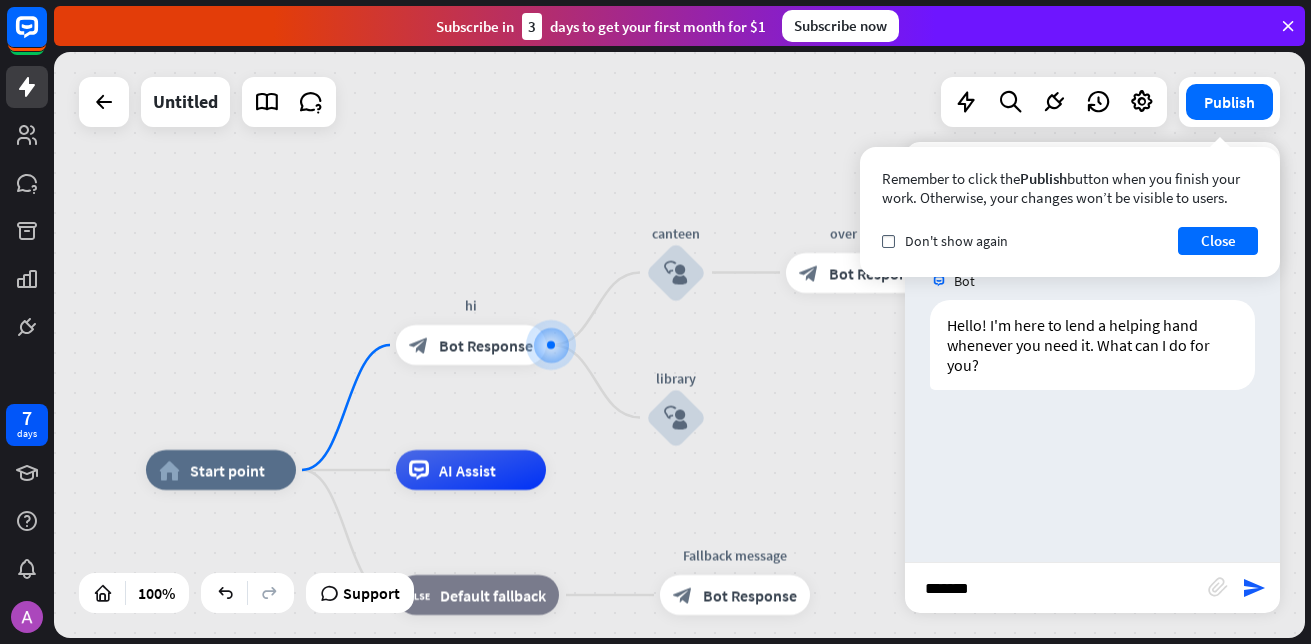 type 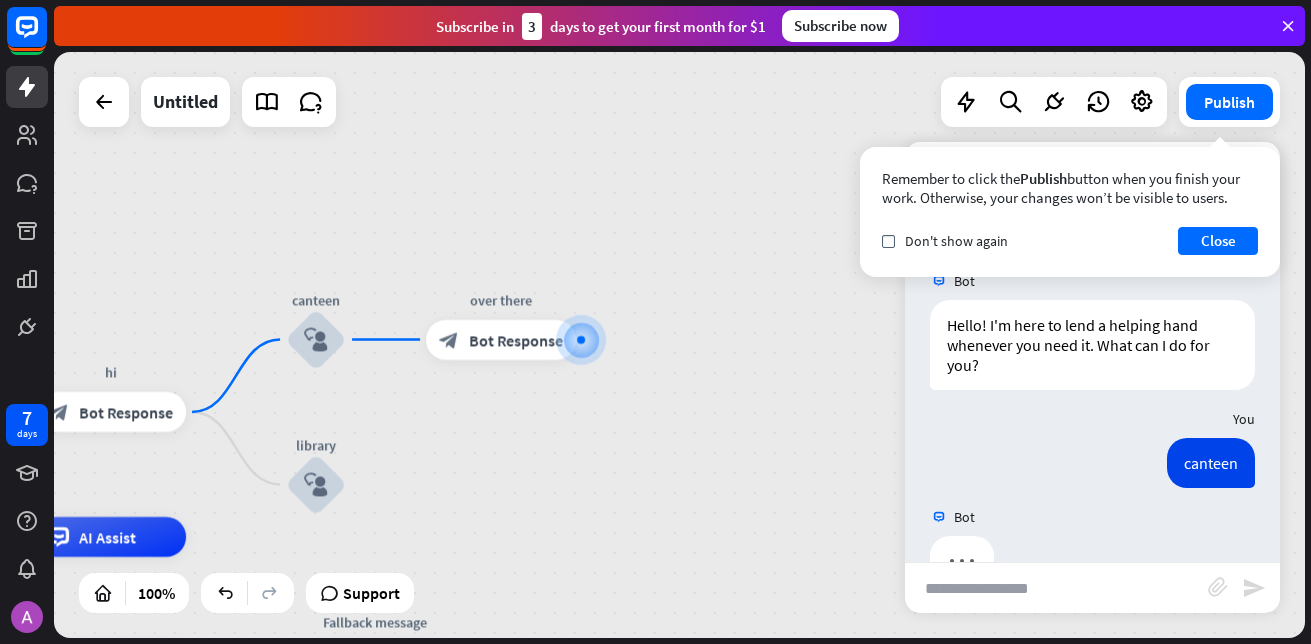 scroll, scrollTop: 54, scrollLeft: 0, axis: vertical 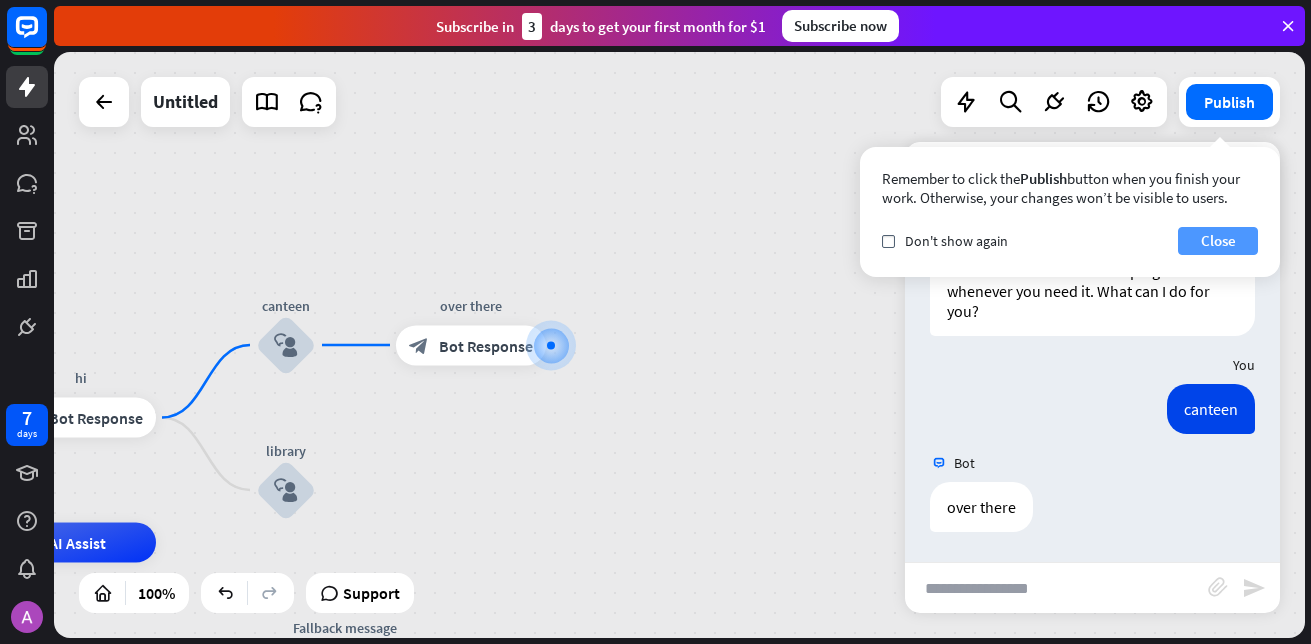 click on "Close" at bounding box center [1218, 241] 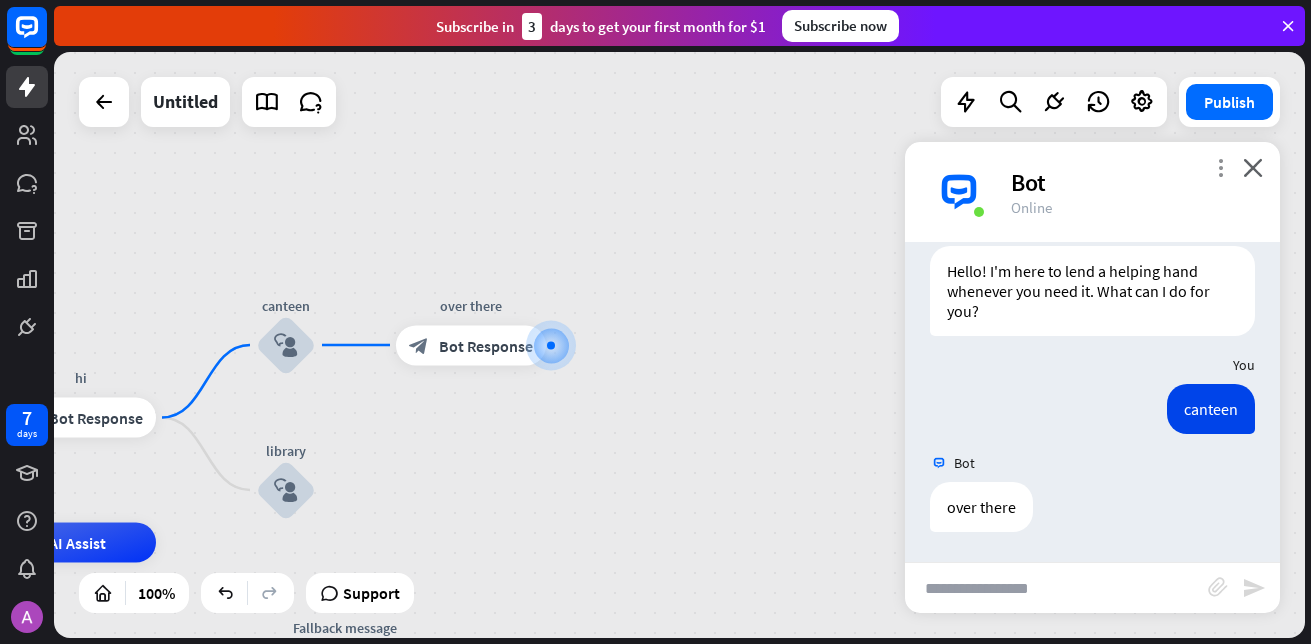 click on "more_vert" at bounding box center (1220, 167) 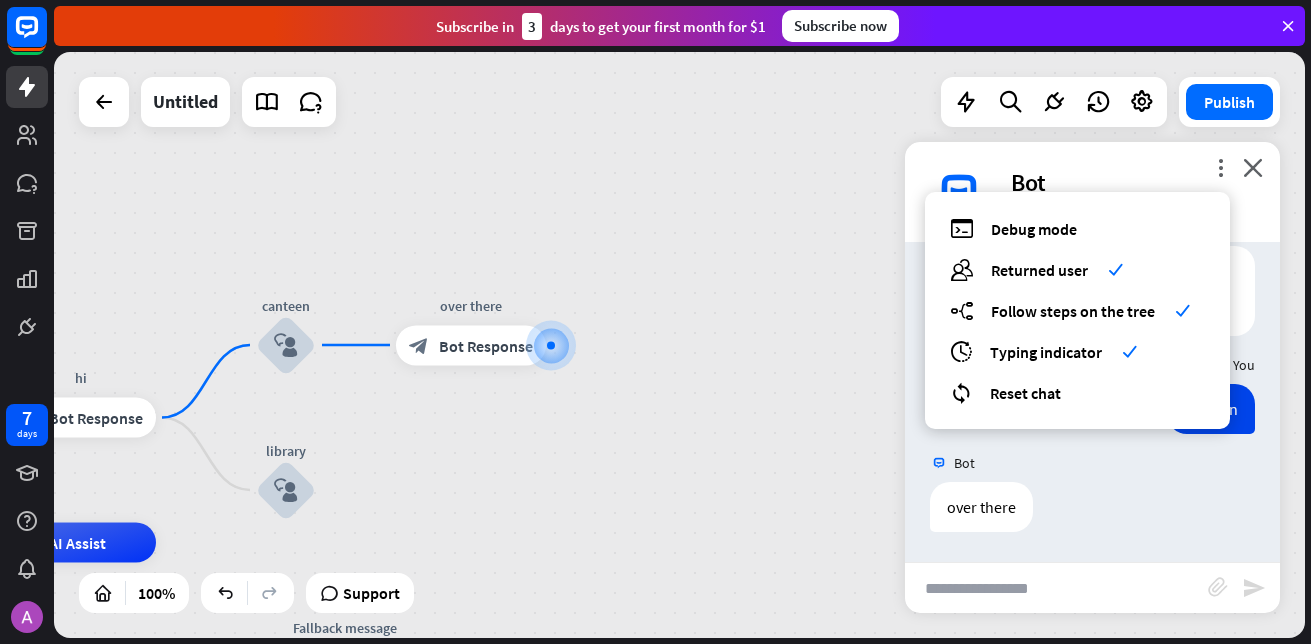 click on "Bot" at bounding box center [1133, 182] 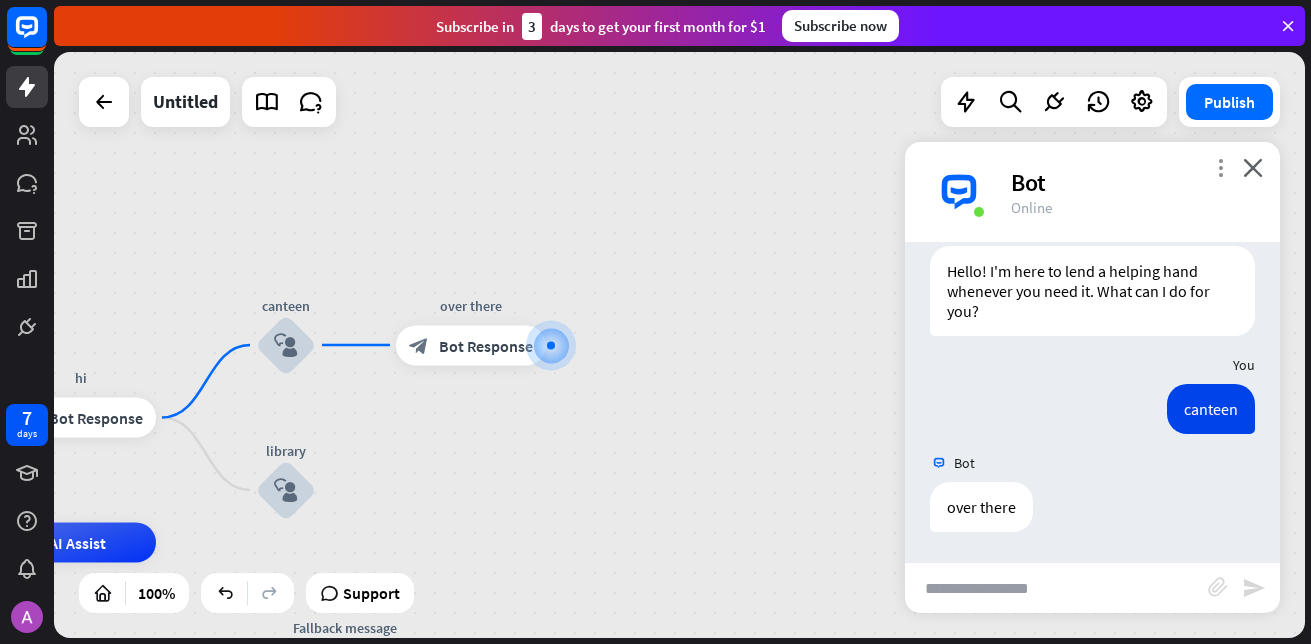 click on "more_vert" at bounding box center (1220, 167) 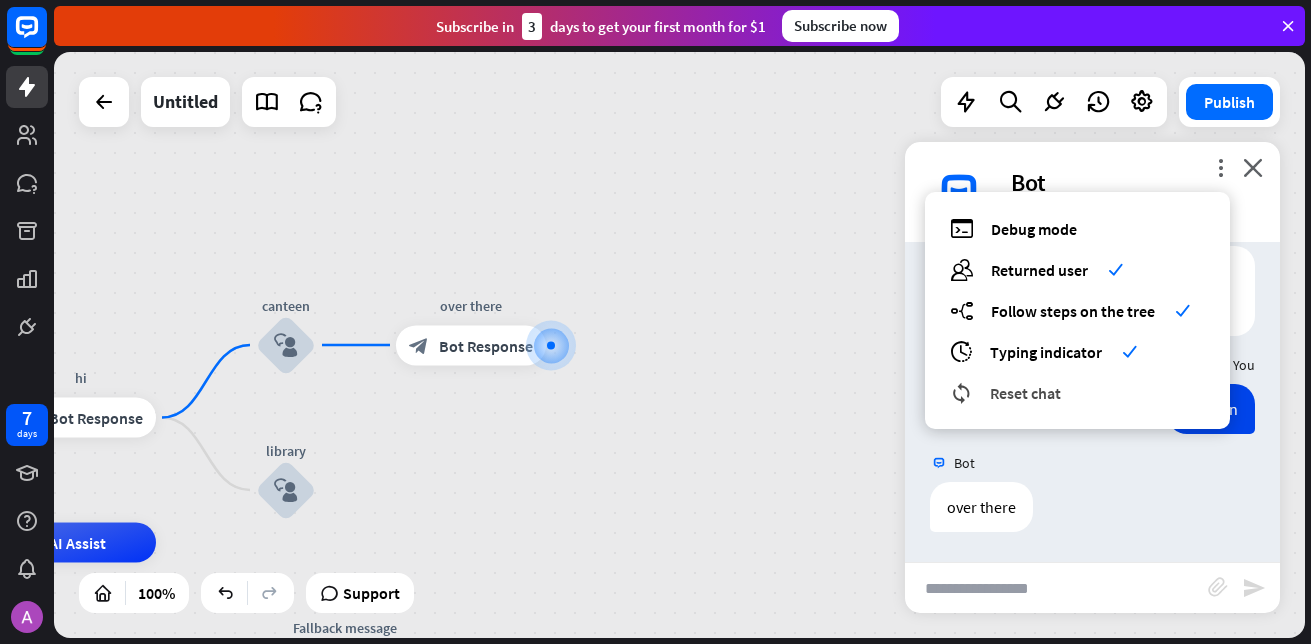 click on "reset_chat   Reset chat" at bounding box center [1077, 392] 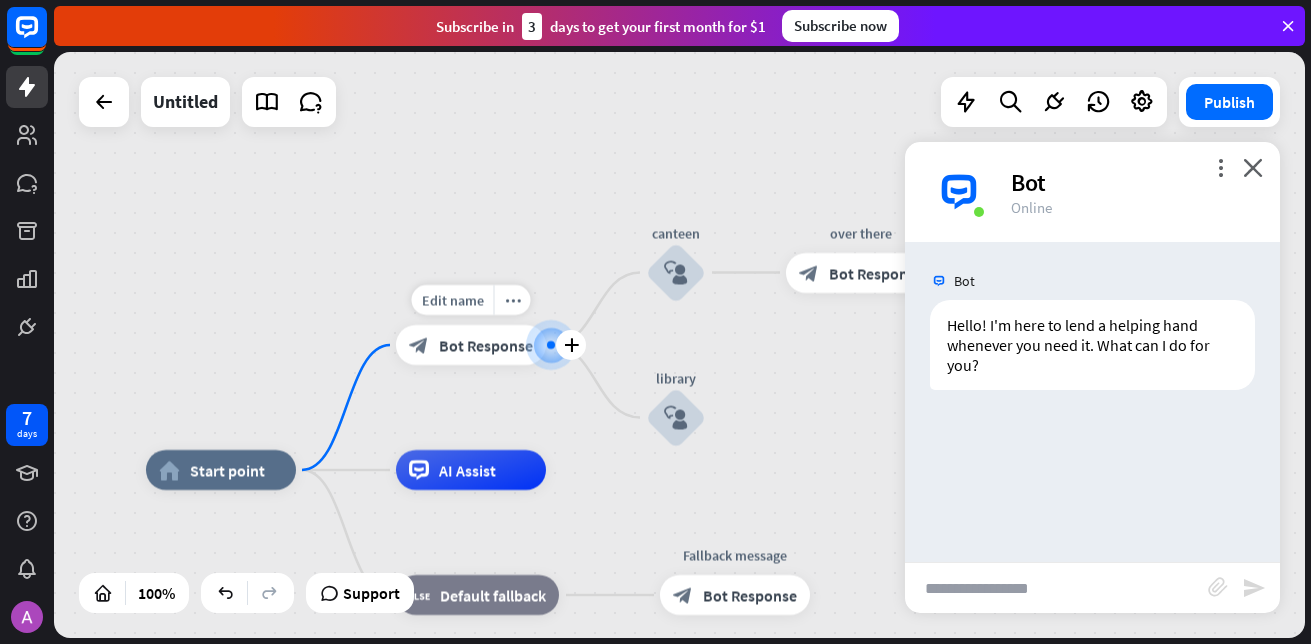 click on "block_bot_response   Bot Response" at bounding box center (471, 345) 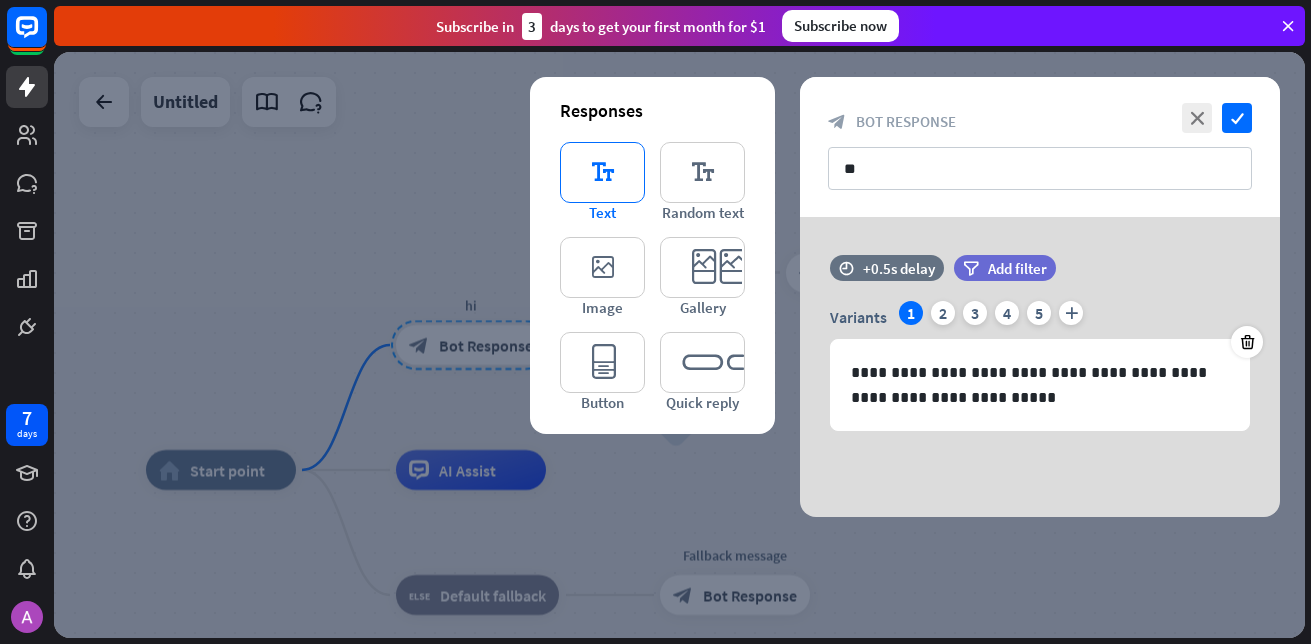 click on "editor_text" at bounding box center [602, 172] 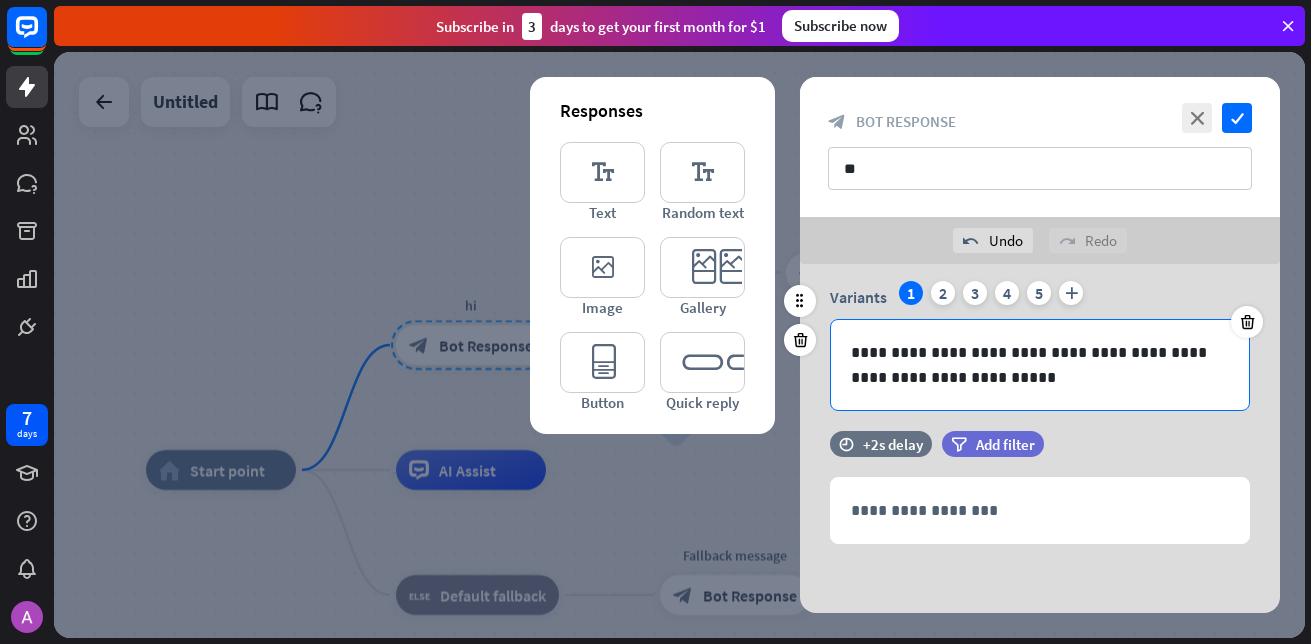 scroll, scrollTop: 68, scrollLeft: 0, axis: vertical 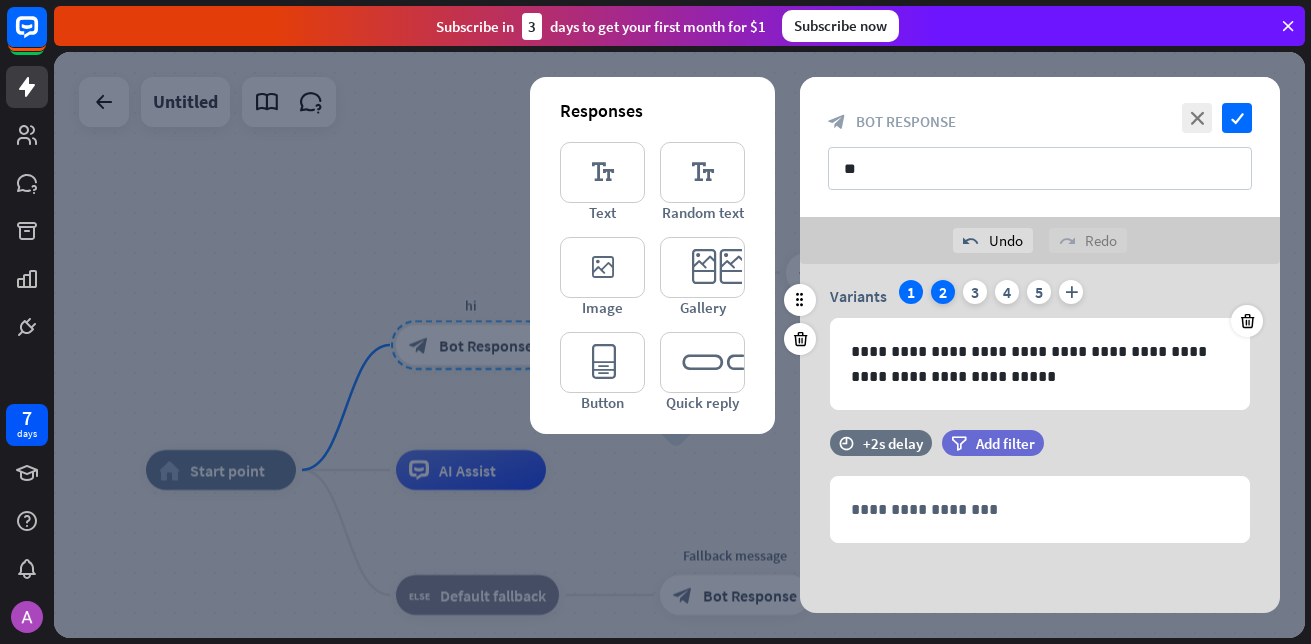 click on "2" at bounding box center [943, 292] 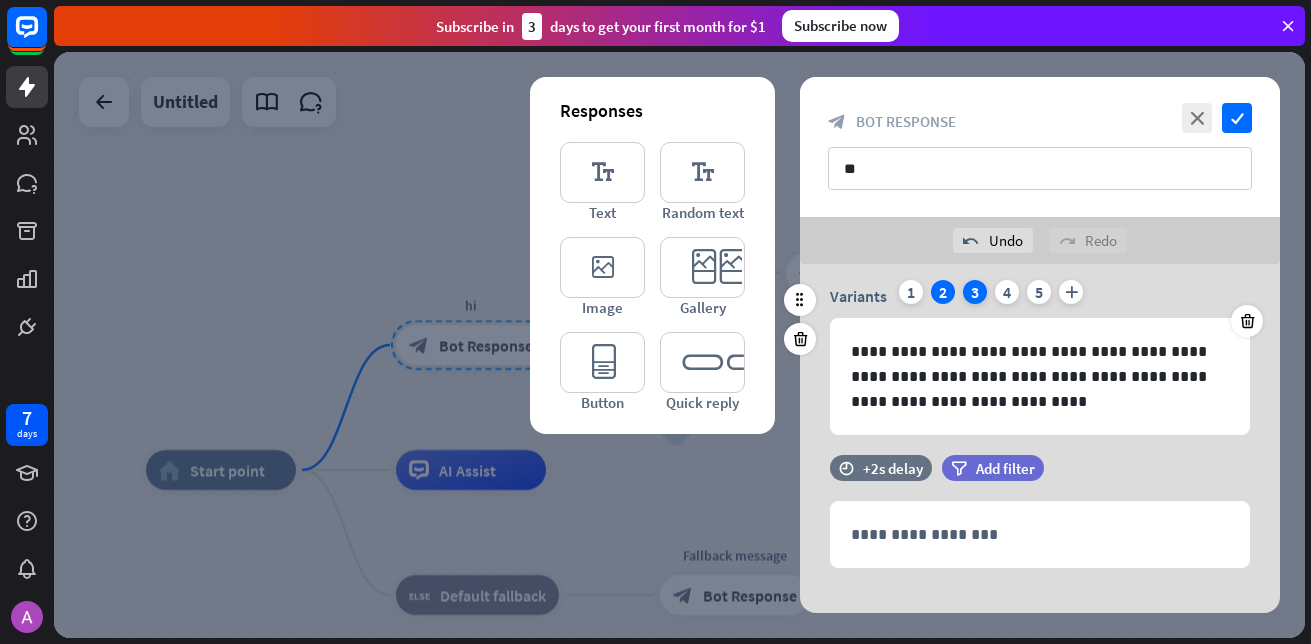 click on "3" at bounding box center (975, 292) 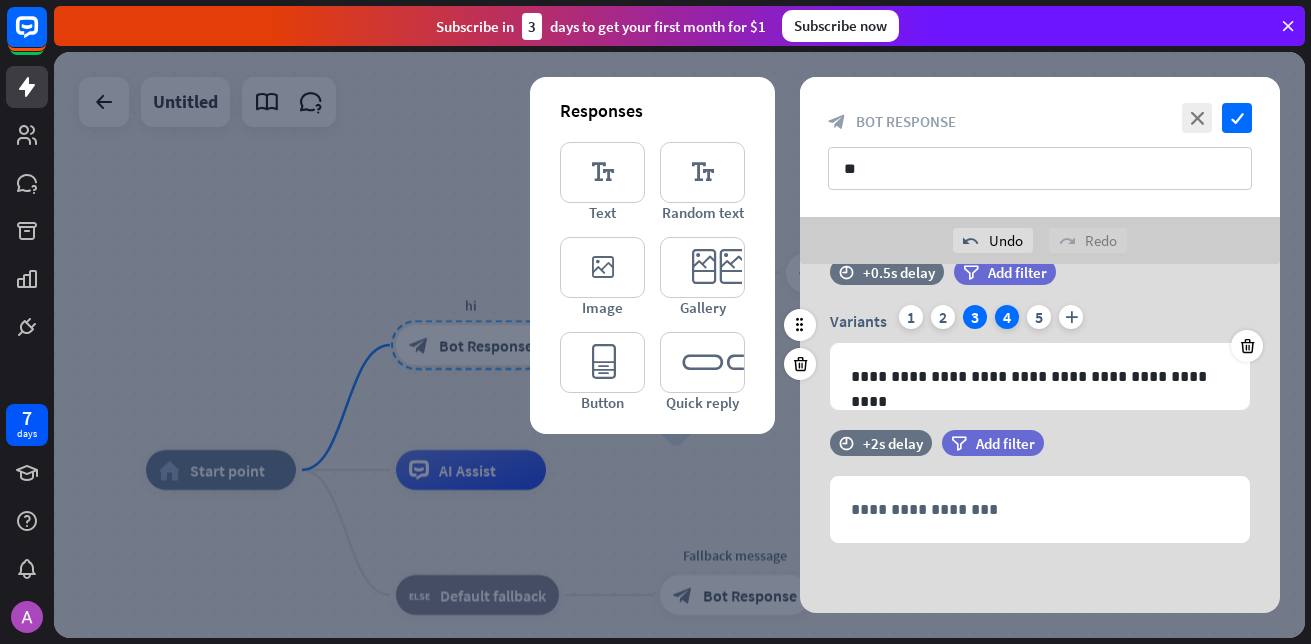 click on "4" at bounding box center (1007, 317) 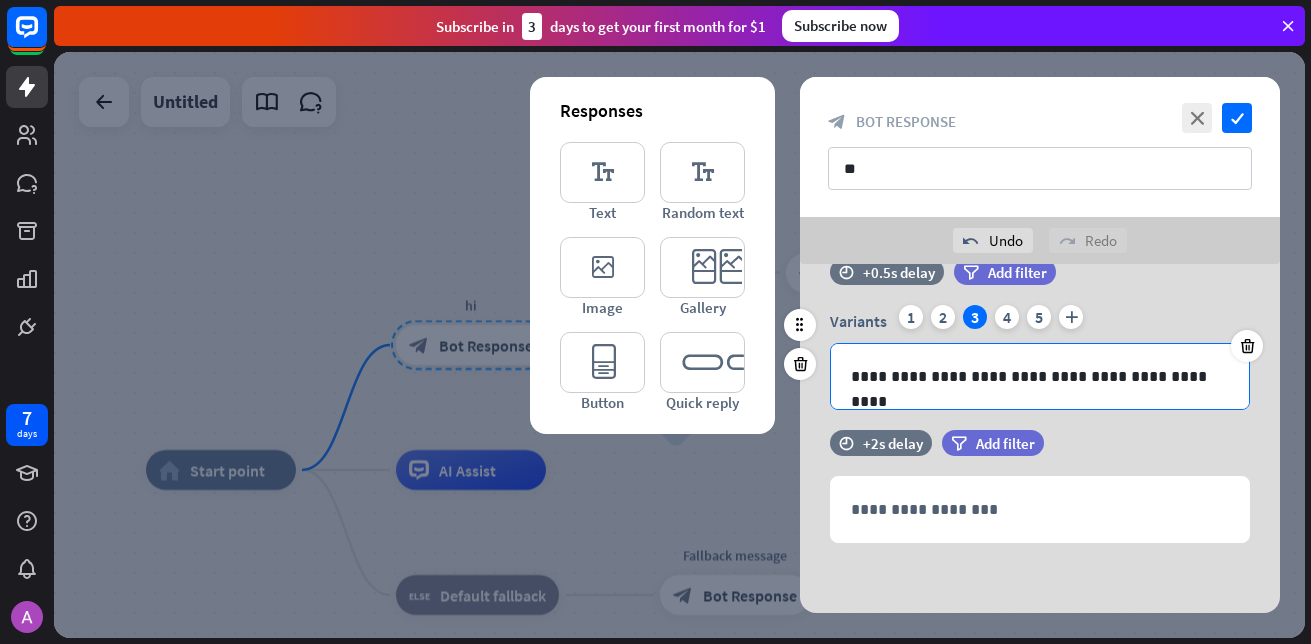 scroll, scrollTop: 68, scrollLeft: 0, axis: vertical 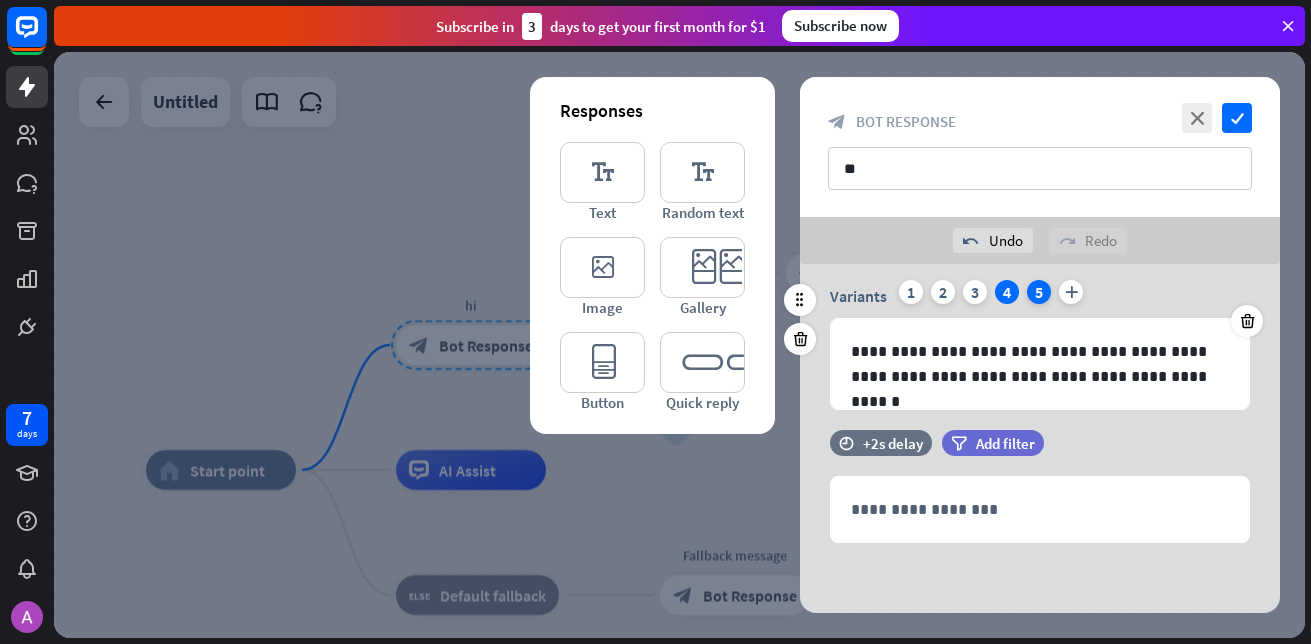 click on "5" at bounding box center [1039, 292] 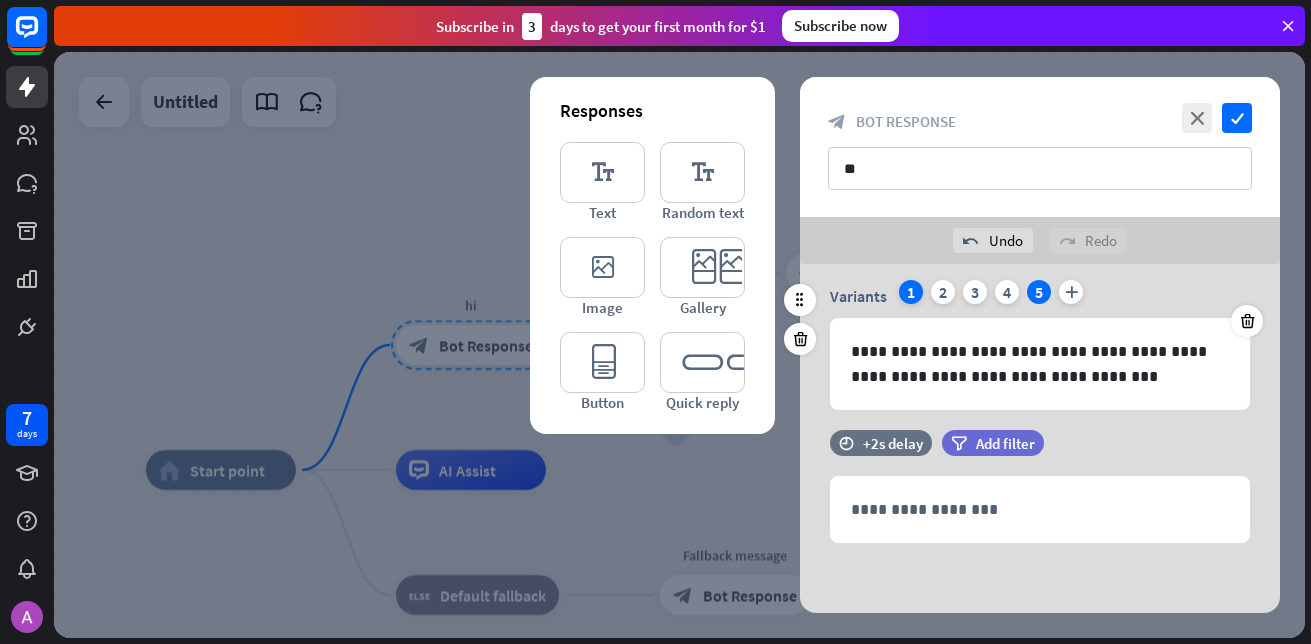 drag, startPoint x: 893, startPoint y: 293, endPoint x: 912, endPoint y: 291, distance: 19.104973 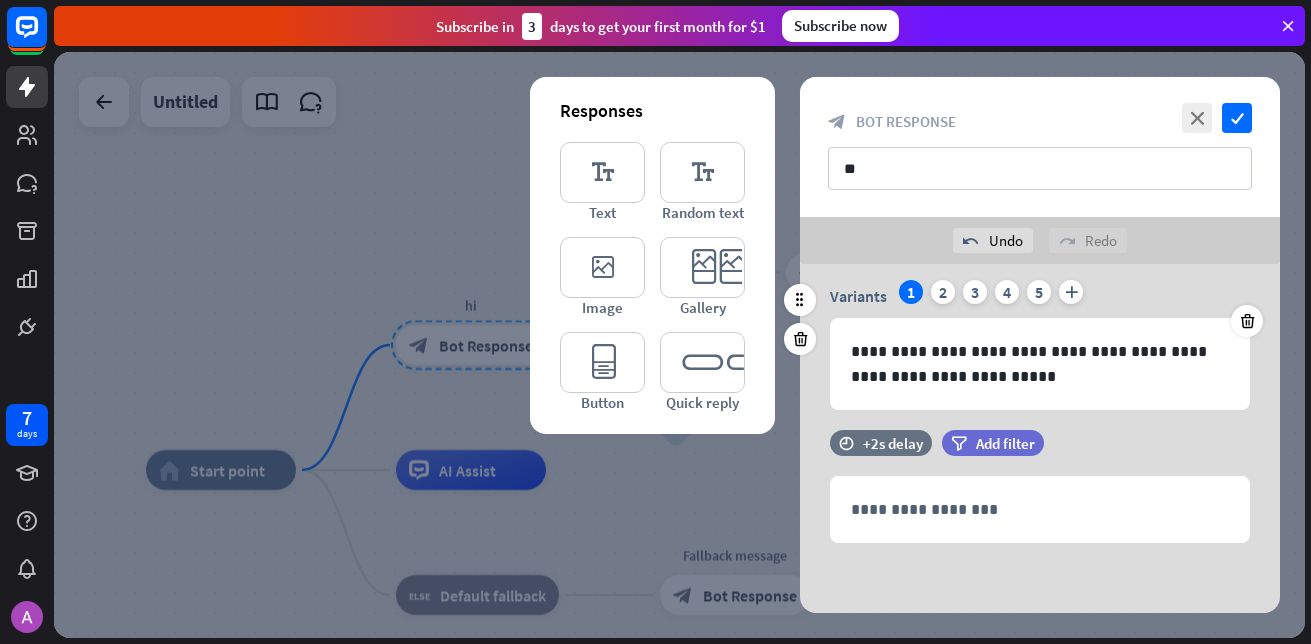 drag, startPoint x: 1254, startPoint y: 315, endPoint x: 1191, endPoint y: 303, distance: 64.132675 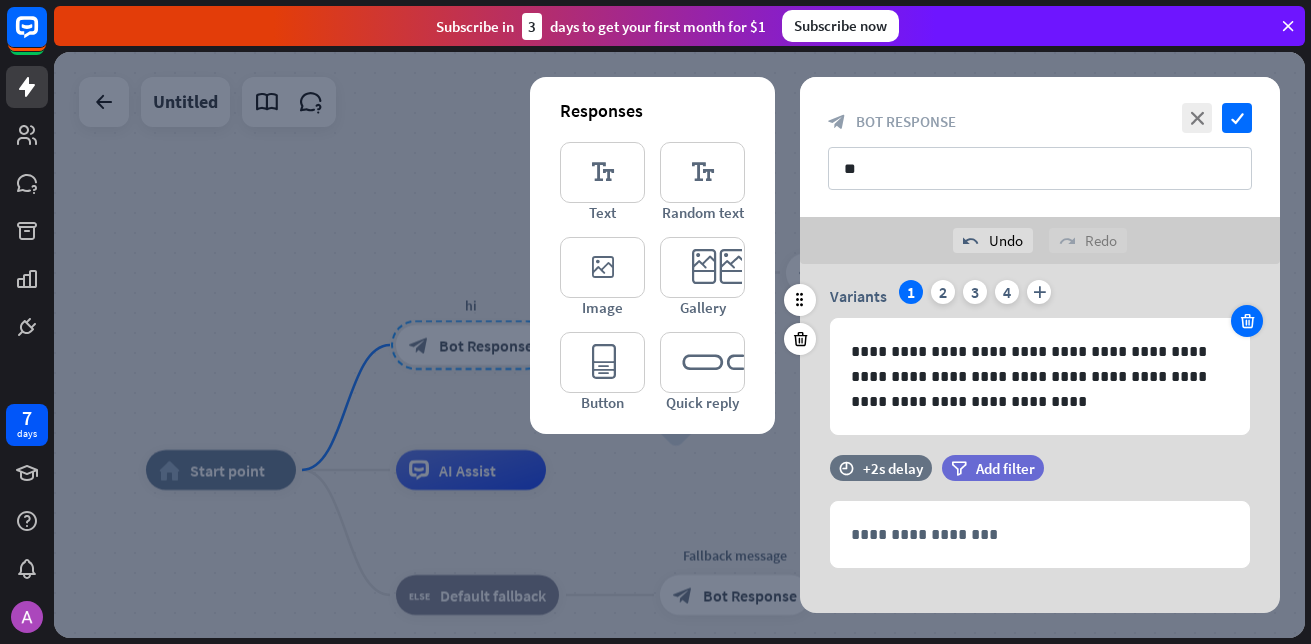 click at bounding box center (1247, 321) 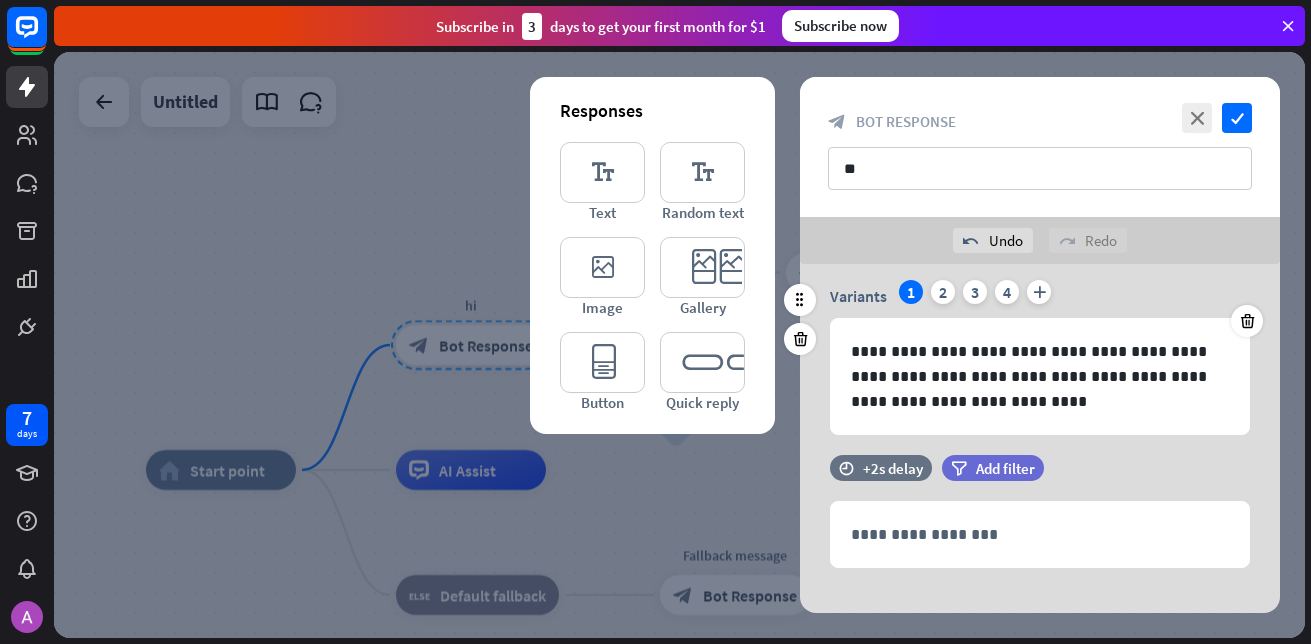 scroll, scrollTop: 43, scrollLeft: 0, axis: vertical 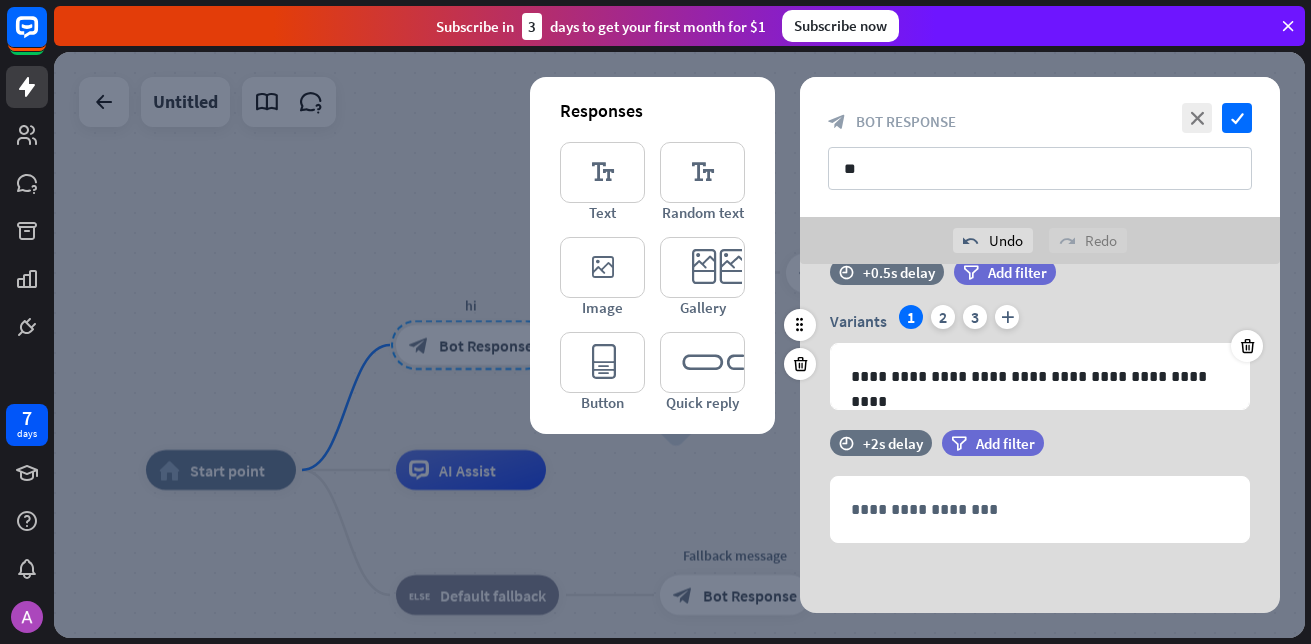 click on "Variants
1
2
3
plus" at bounding box center [1040, 321] 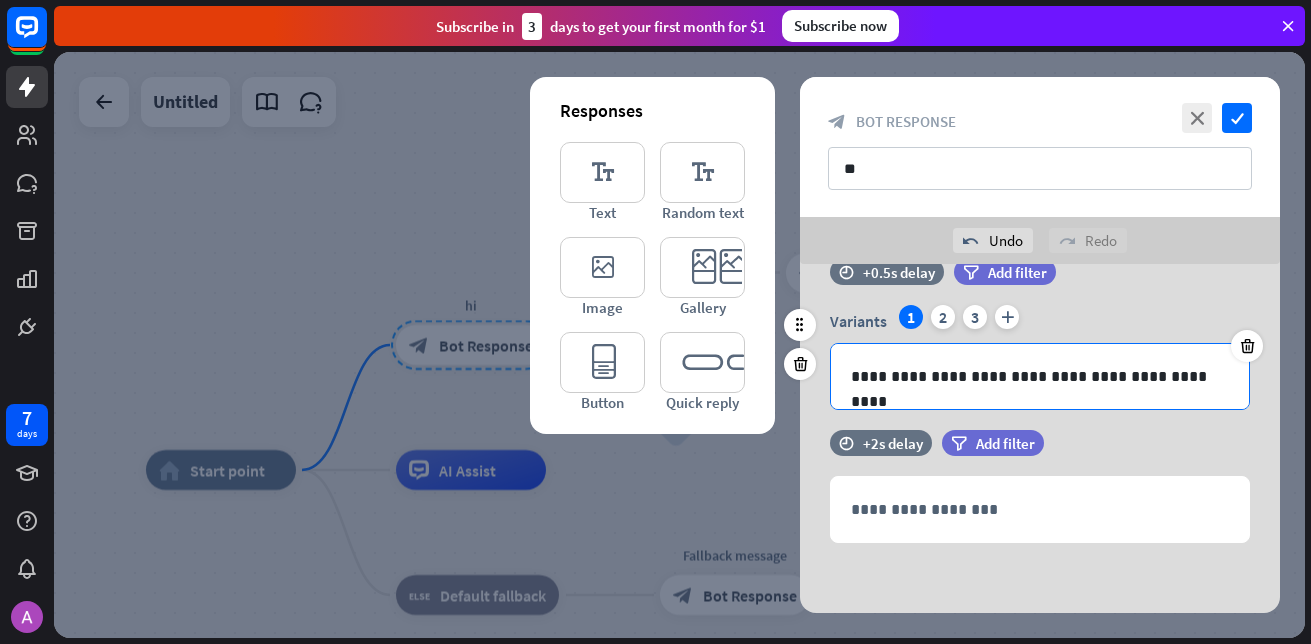 drag, startPoint x: 1248, startPoint y: 320, endPoint x: 1246, endPoint y: 341, distance: 21.095022 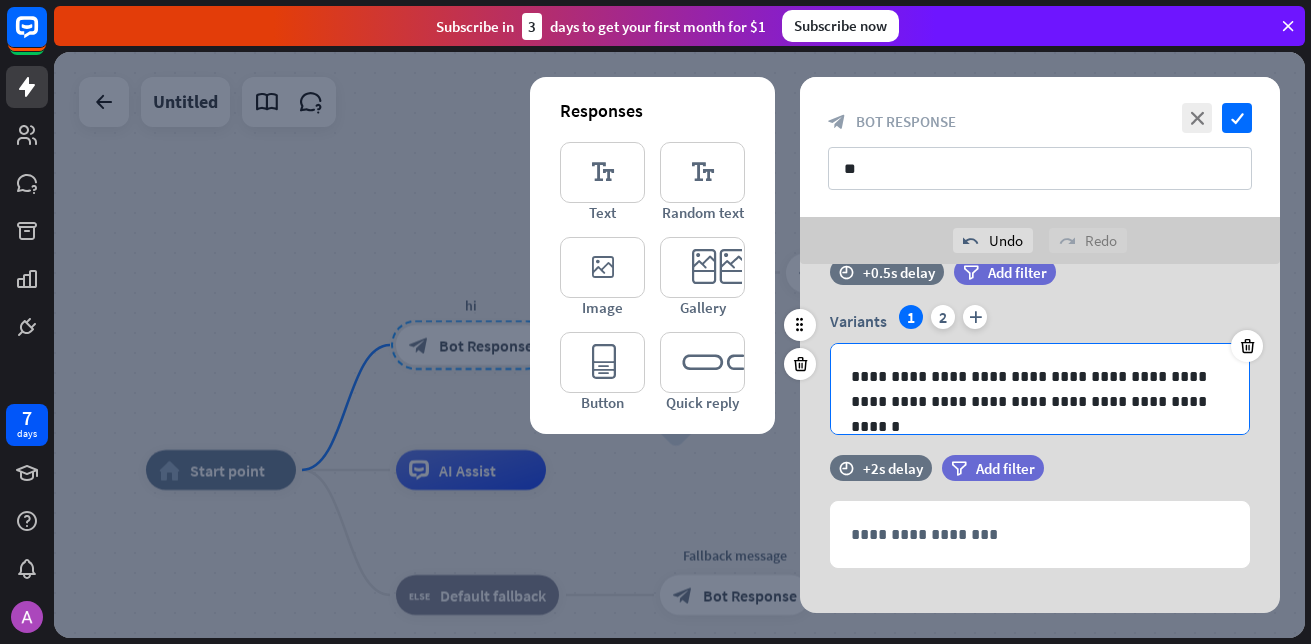 scroll, scrollTop: 68, scrollLeft: 0, axis: vertical 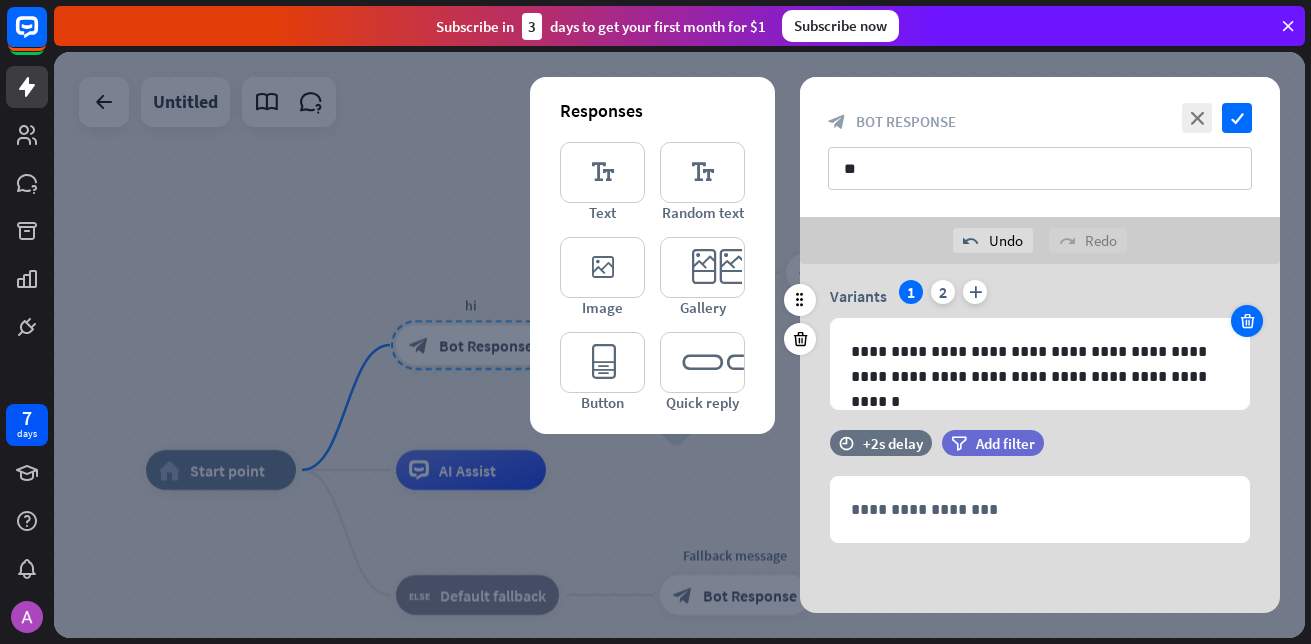 click at bounding box center (1247, 321) 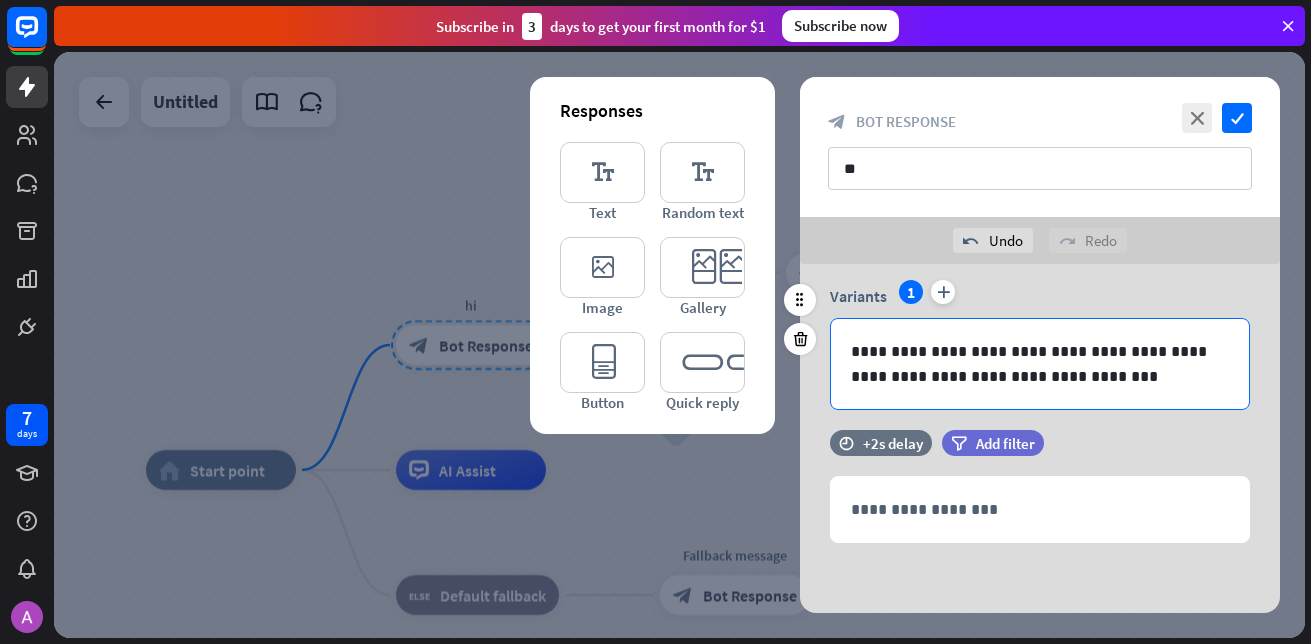click on "**********" at bounding box center (1040, 364) 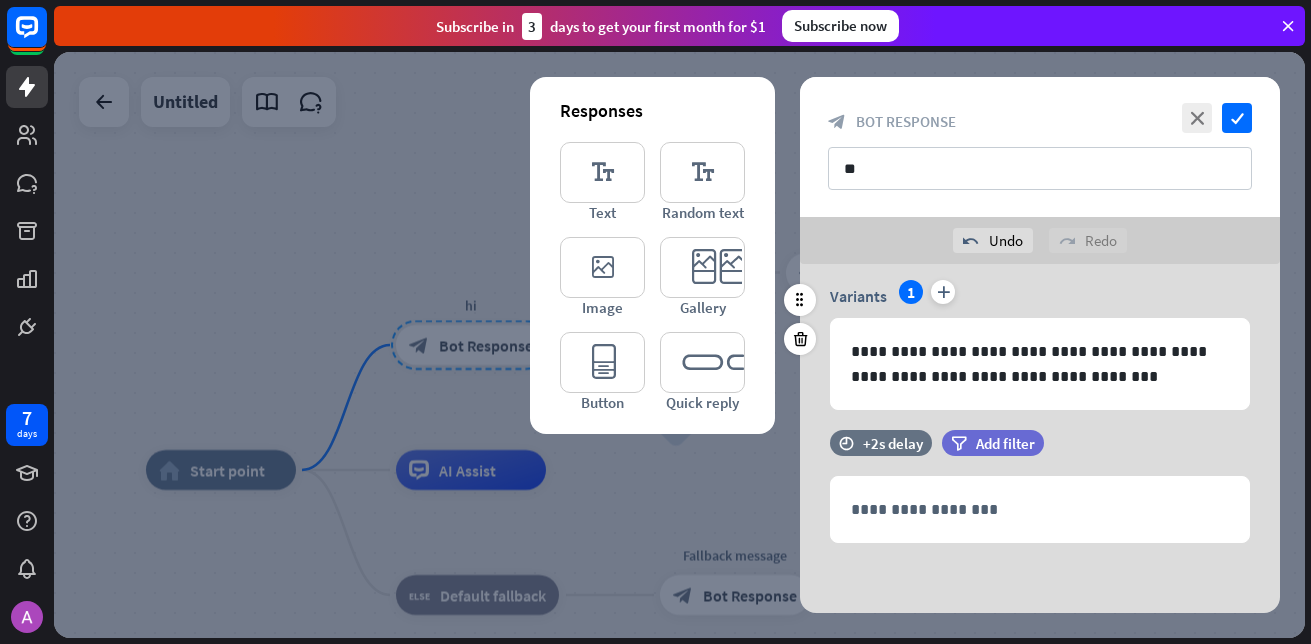 click on "plus" at bounding box center (943, 292) 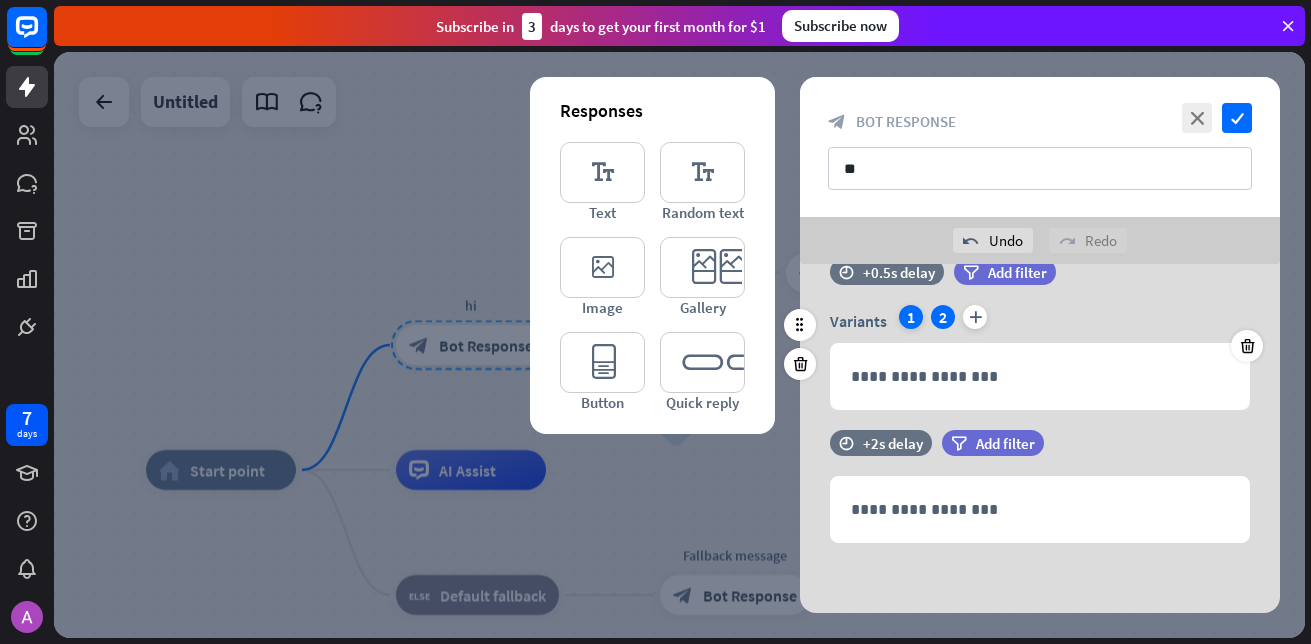 click on "1" at bounding box center (911, 317) 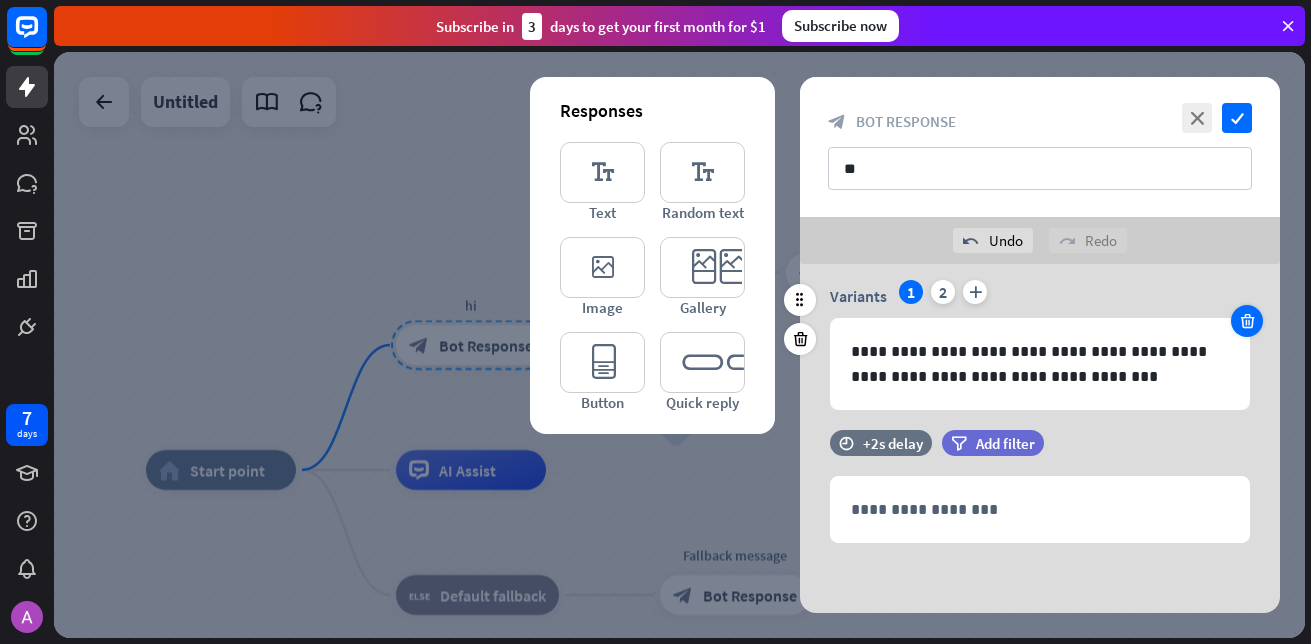 click at bounding box center [1247, 321] 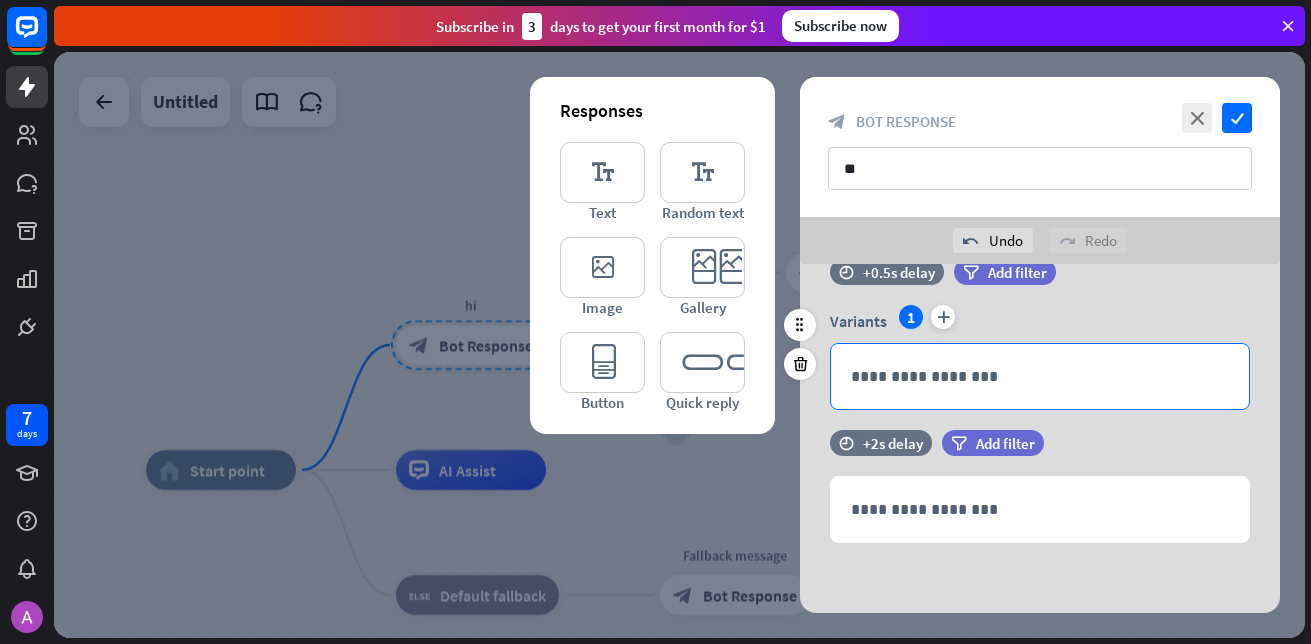 scroll, scrollTop: 43, scrollLeft: 0, axis: vertical 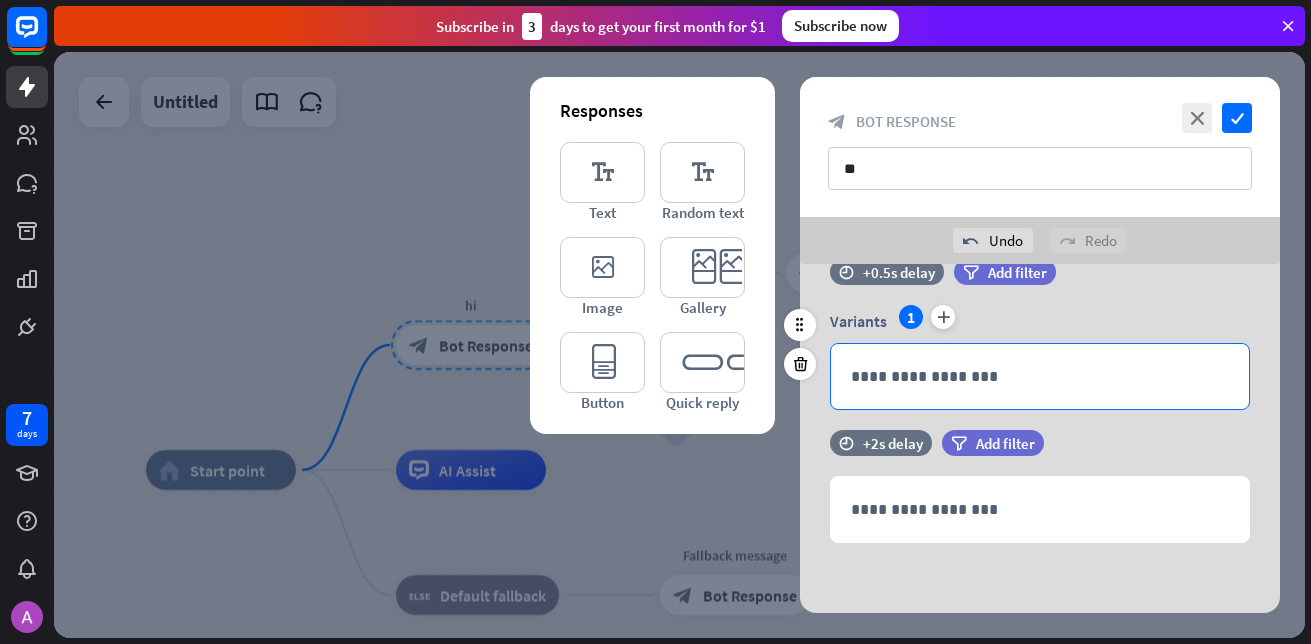 click on "**********" at bounding box center [1040, 376] 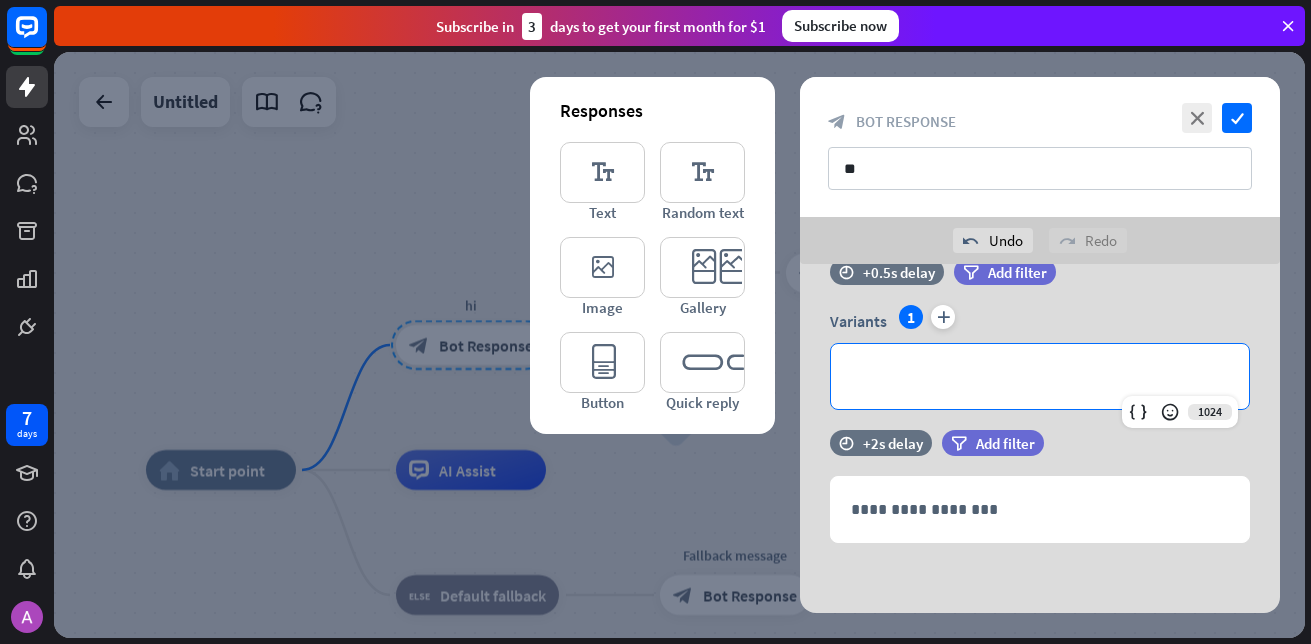 type 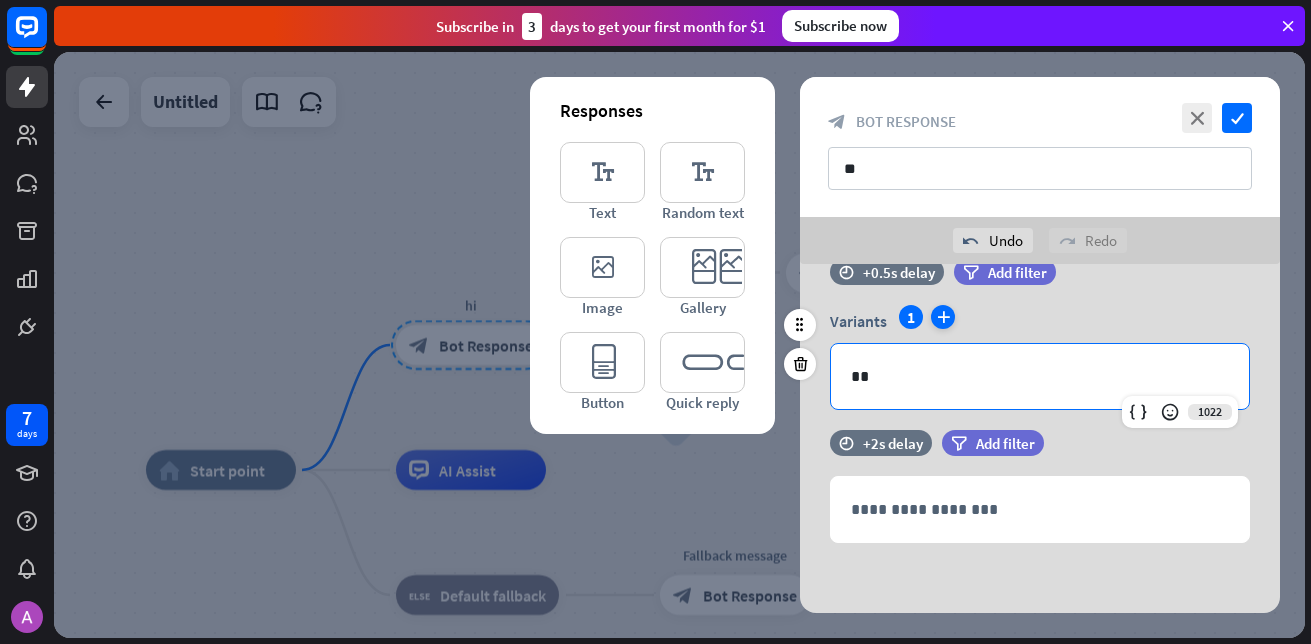 click on "plus" at bounding box center (943, 317) 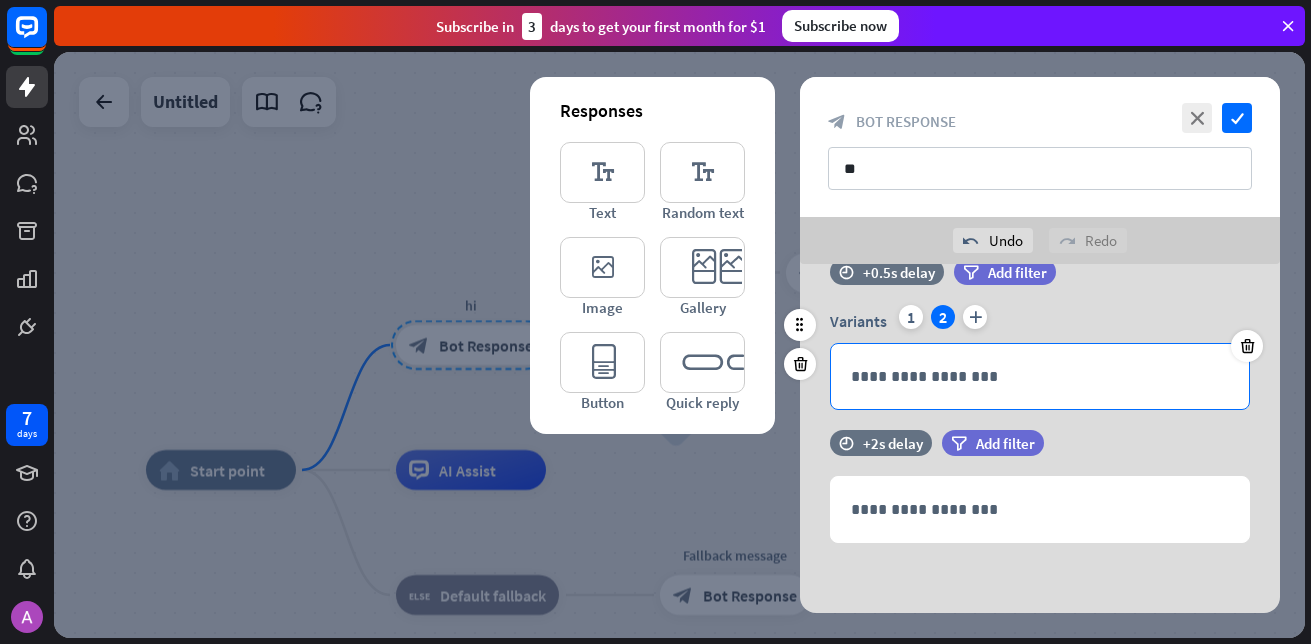 drag, startPoint x: 939, startPoint y: 317, endPoint x: 994, endPoint y: 383, distance: 85.91275 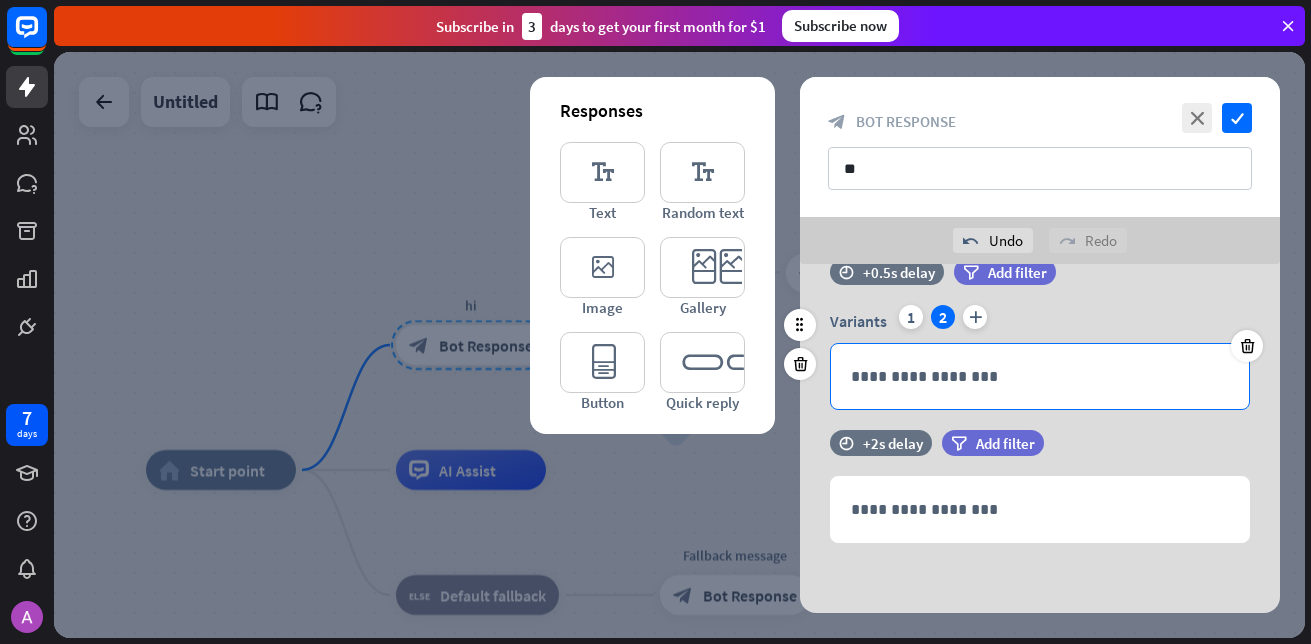 click on "**********" at bounding box center (1040, 376) 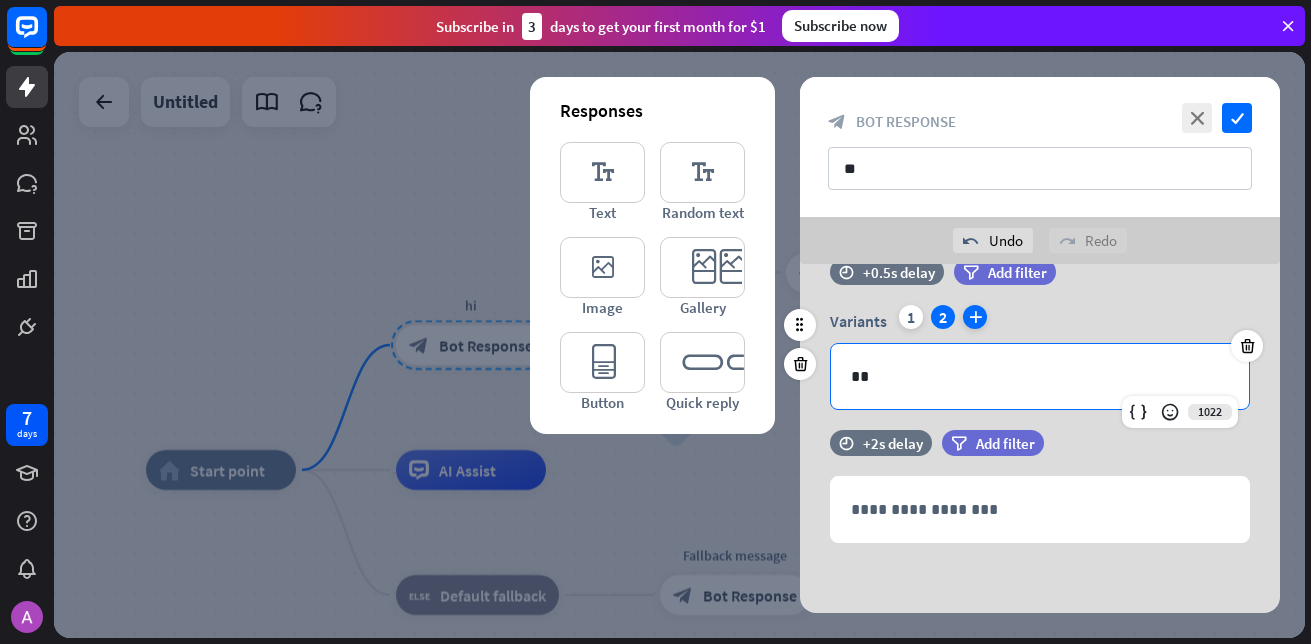 click on "plus" at bounding box center [975, 317] 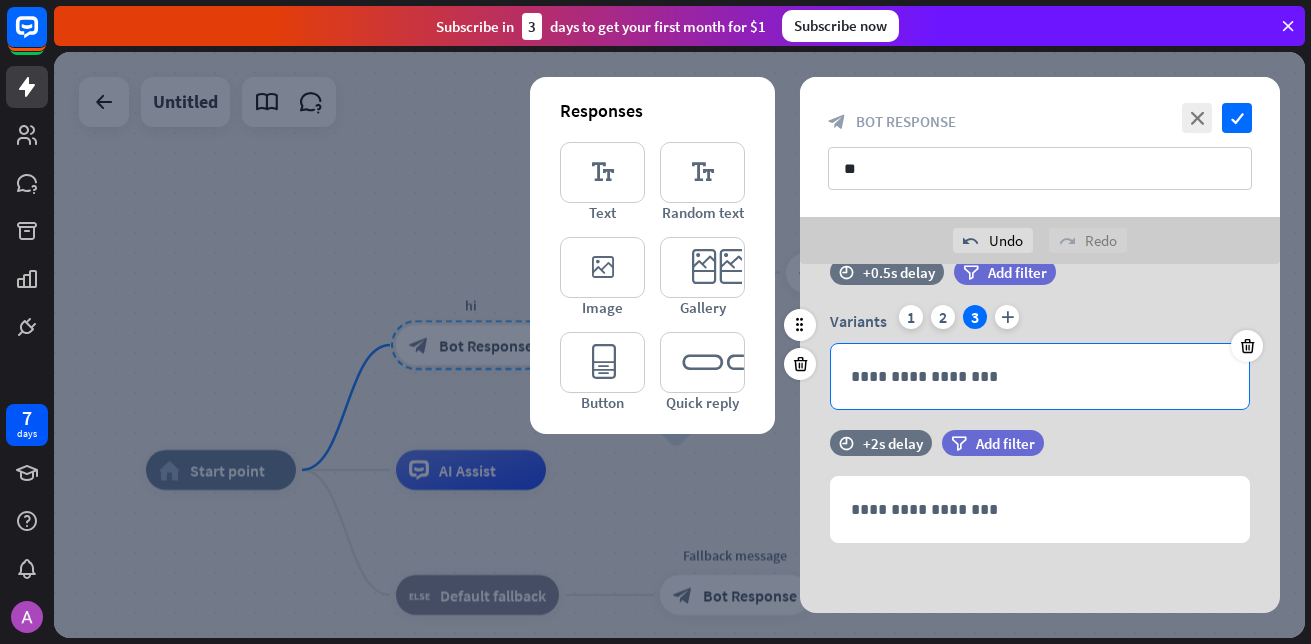 click on "**********" at bounding box center (1040, 376) 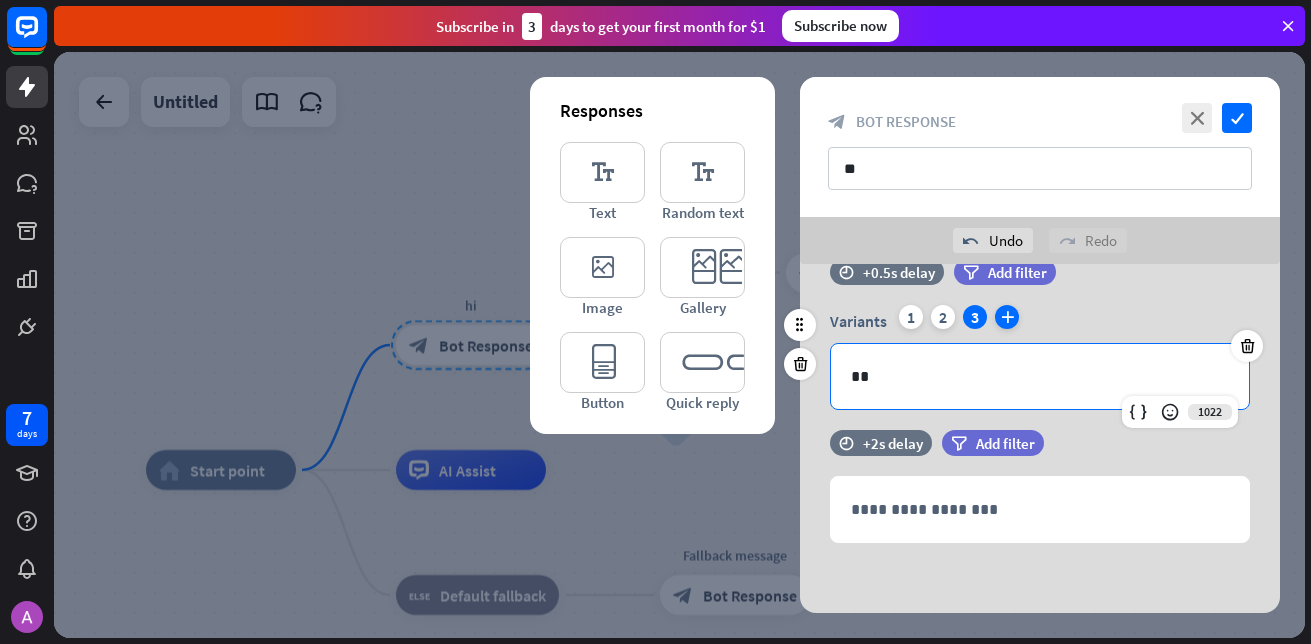 click on "plus" at bounding box center (1007, 317) 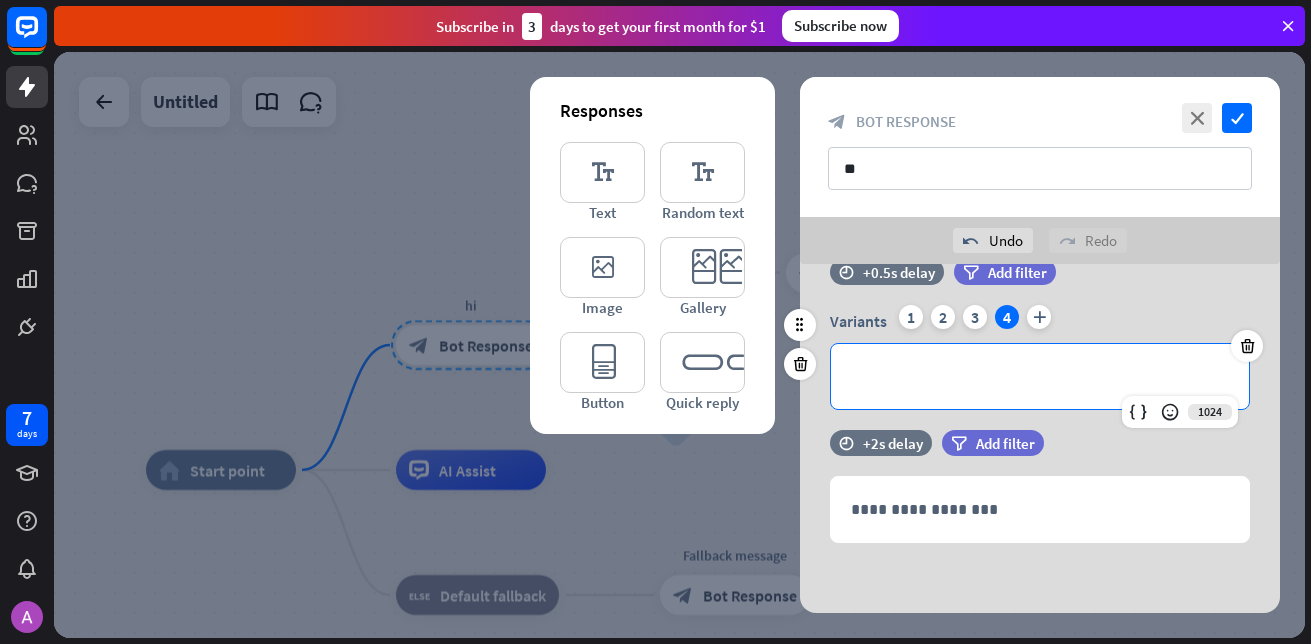 click on "**********" at bounding box center (1040, 376) 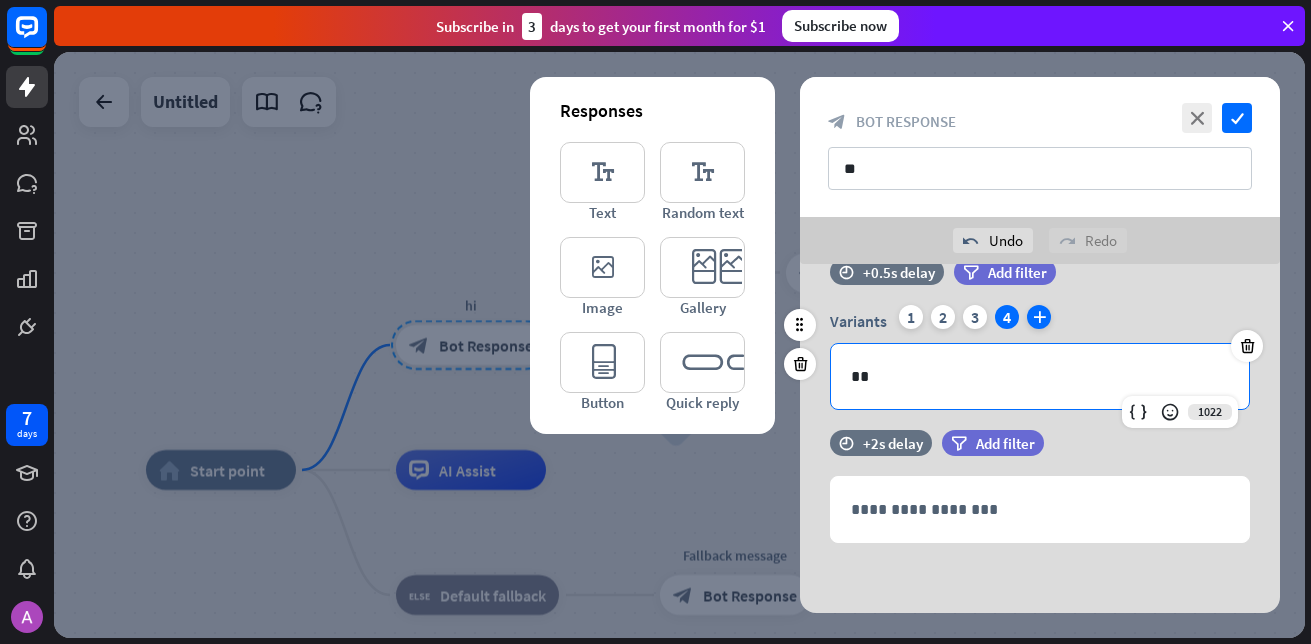 click on "plus" at bounding box center [1039, 317] 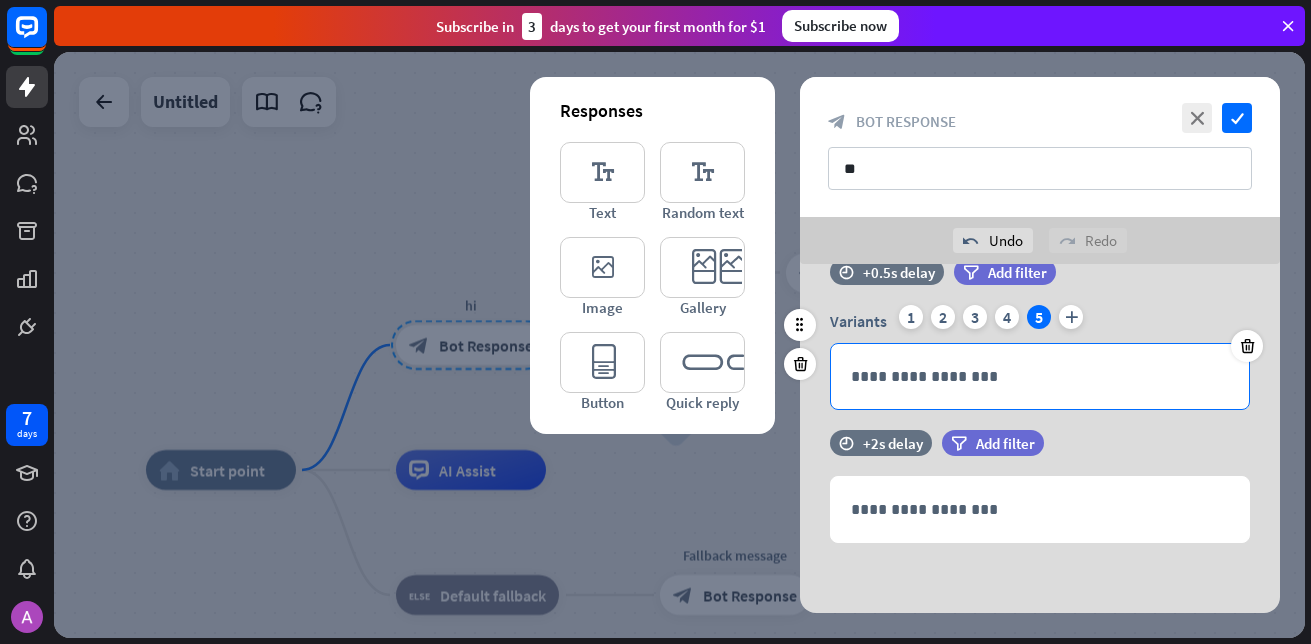 click on "**********" at bounding box center (1040, 376) 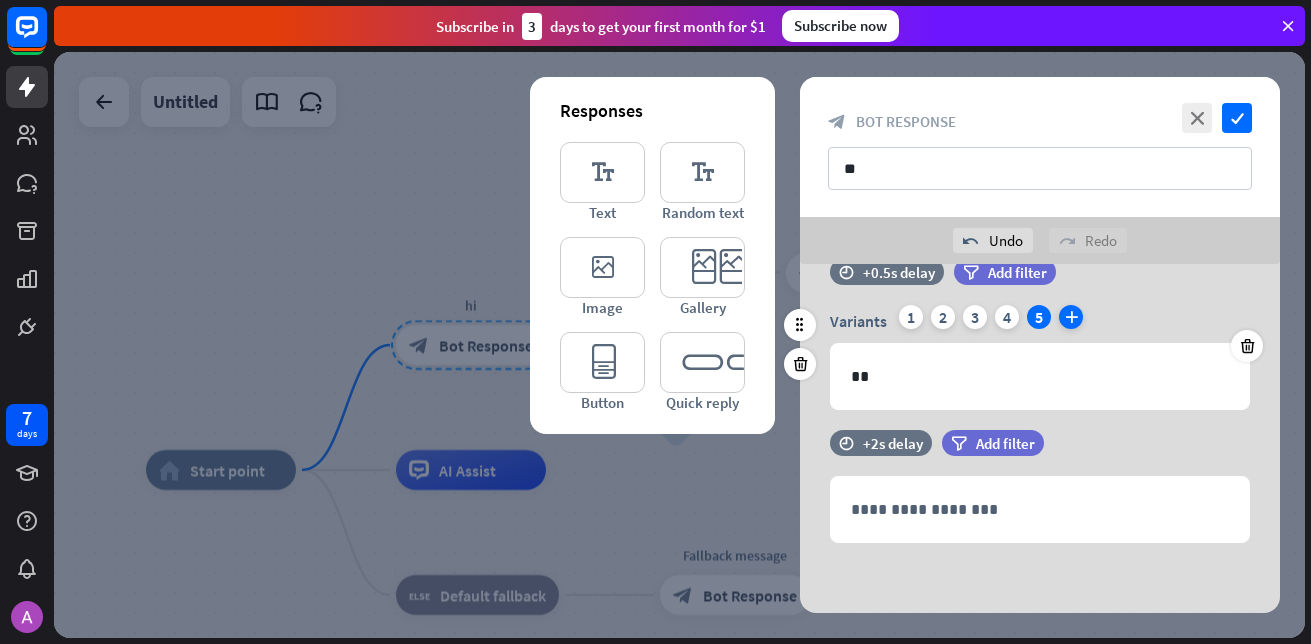 click on "plus" at bounding box center [1071, 317] 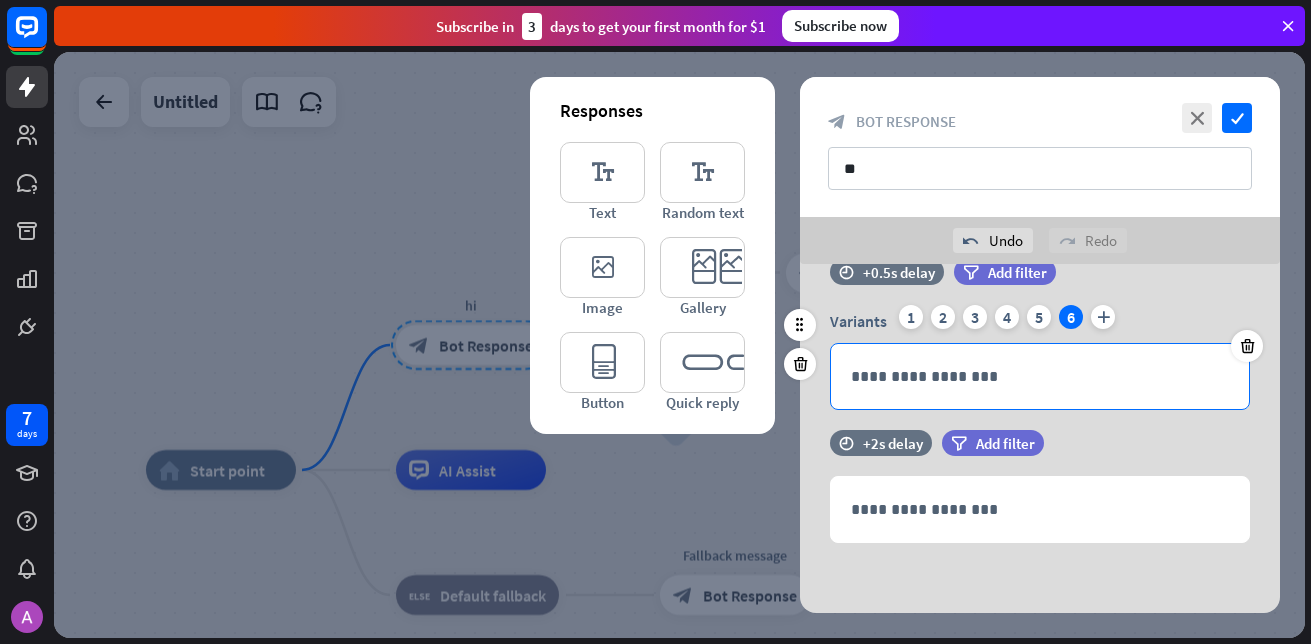 click on "**********" at bounding box center (1040, 376) 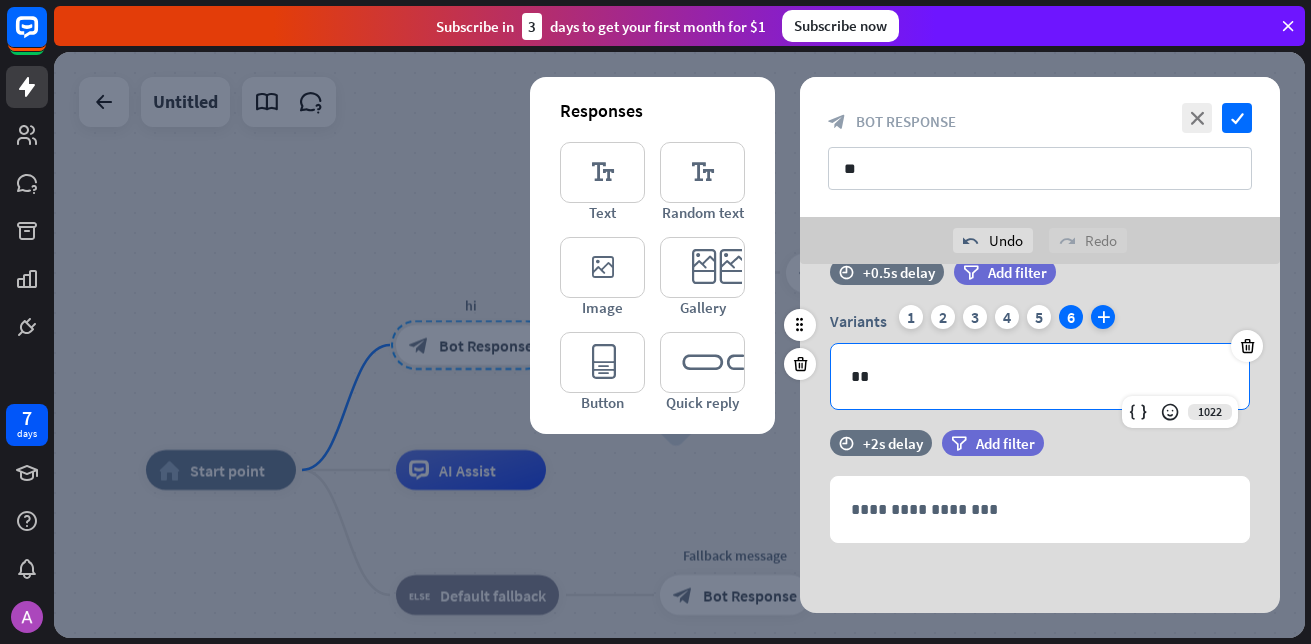 click on "plus" at bounding box center (1103, 317) 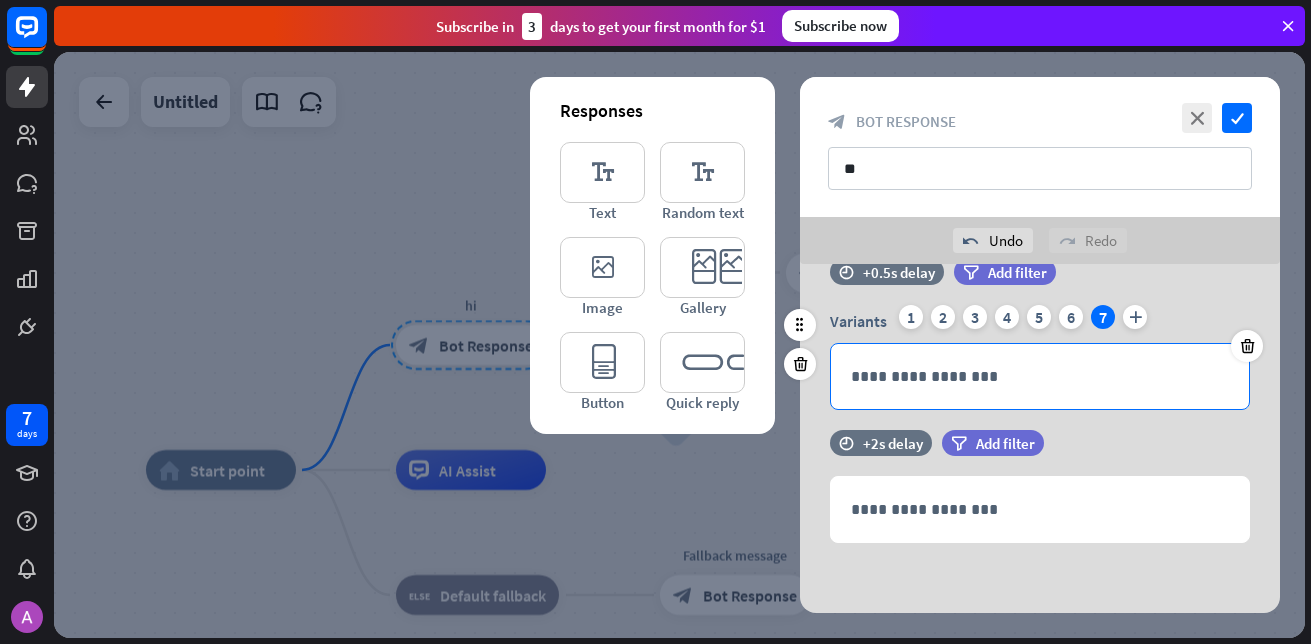 click on "**********" at bounding box center (1040, 376) 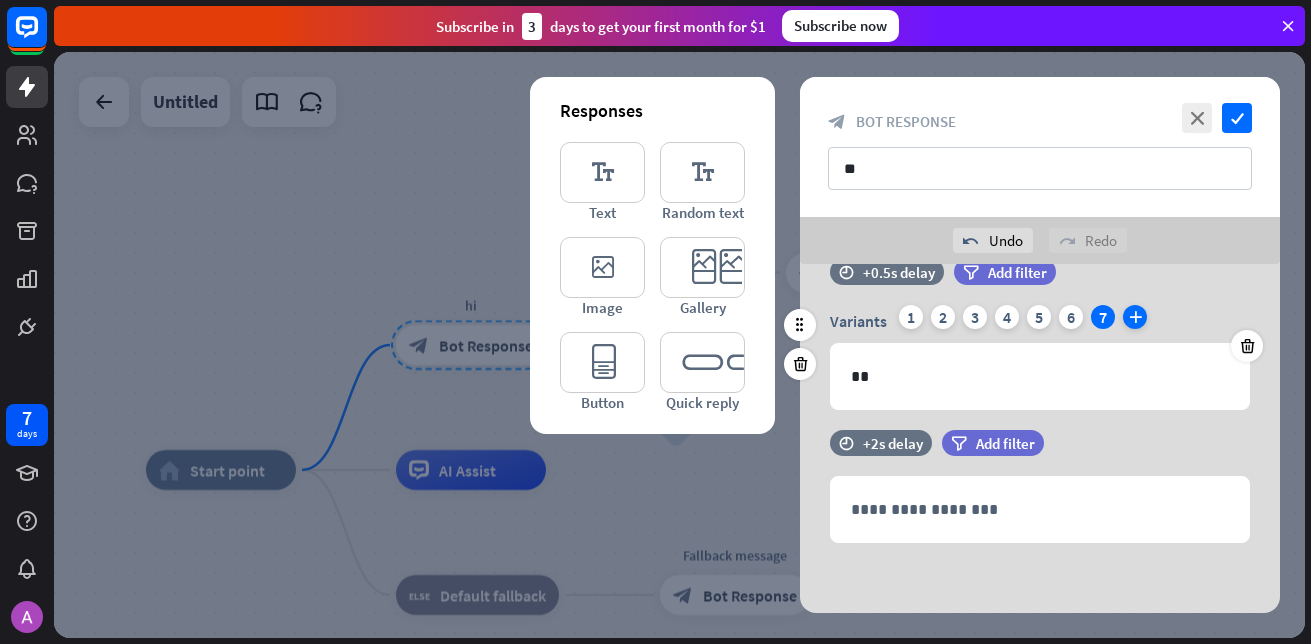 click on "plus" at bounding box center (1135, 317) 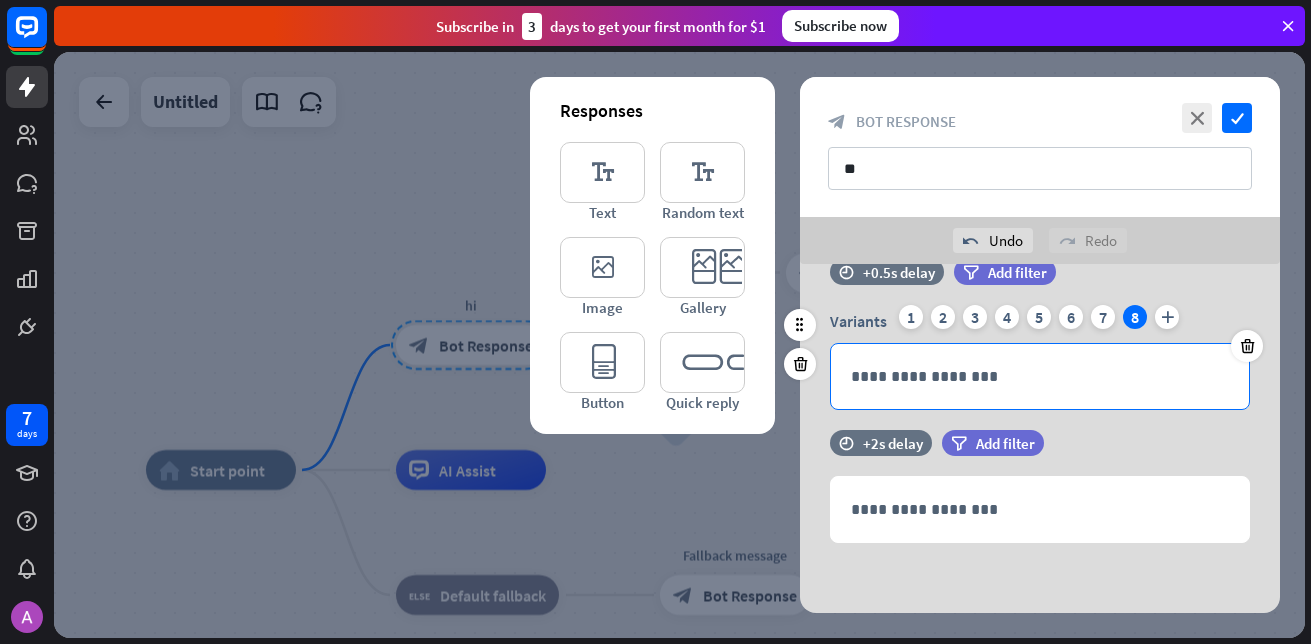 click on "**********" at bounding box center [1040, 376] 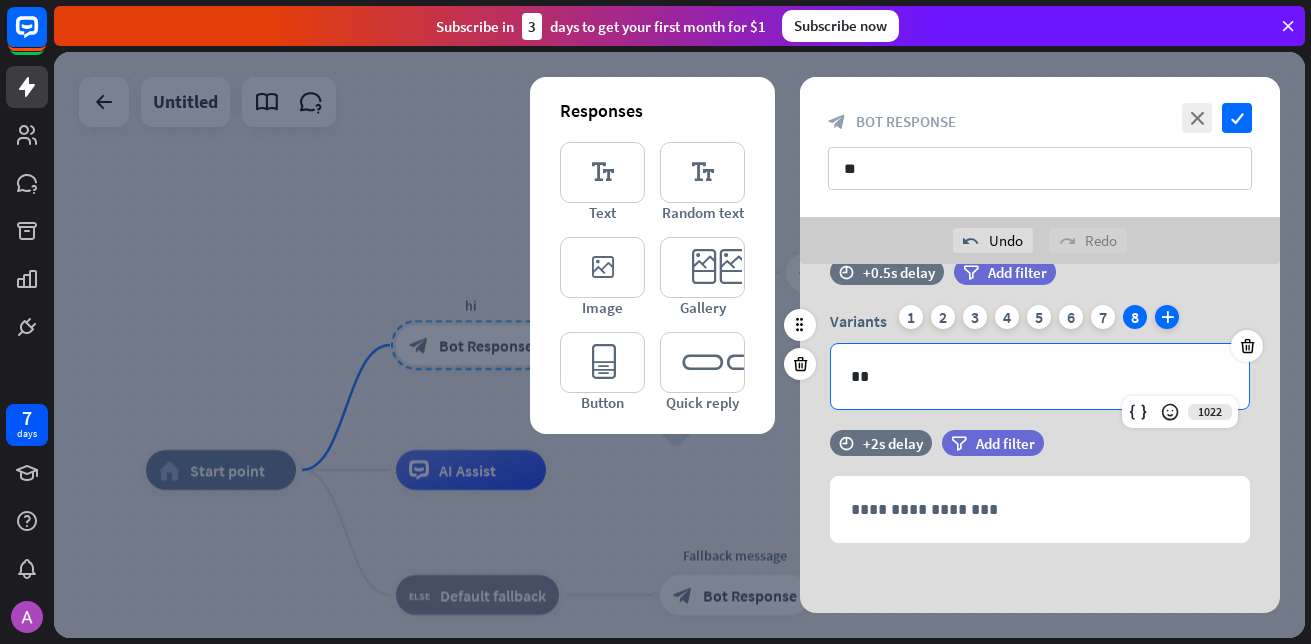 click on "plus" at bounding box center (1167, 317) 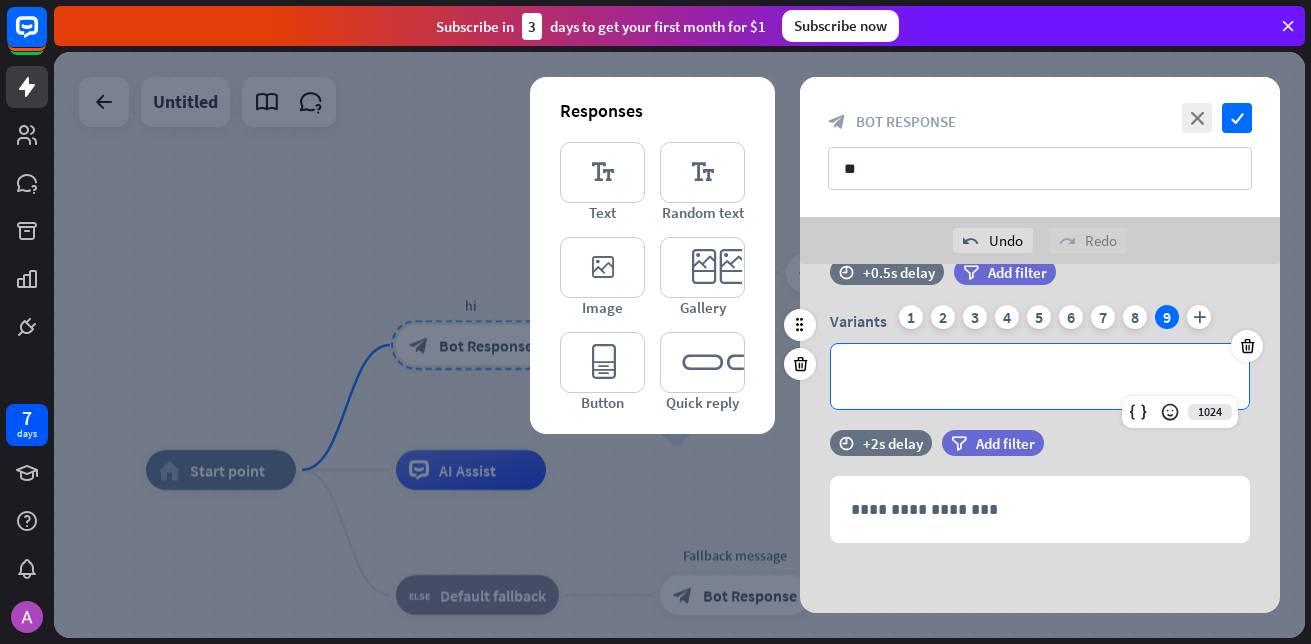 click on "**********" at bounding box center [1040, 376] 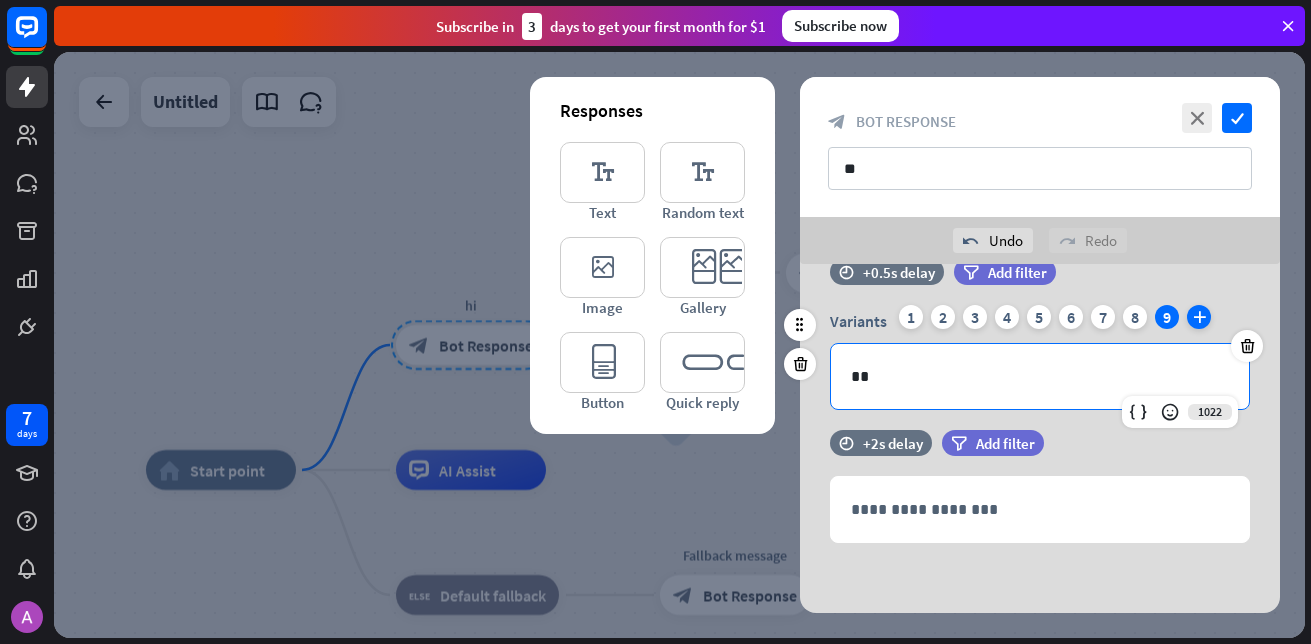 click on "plus" at bounding box center (1199, 317) 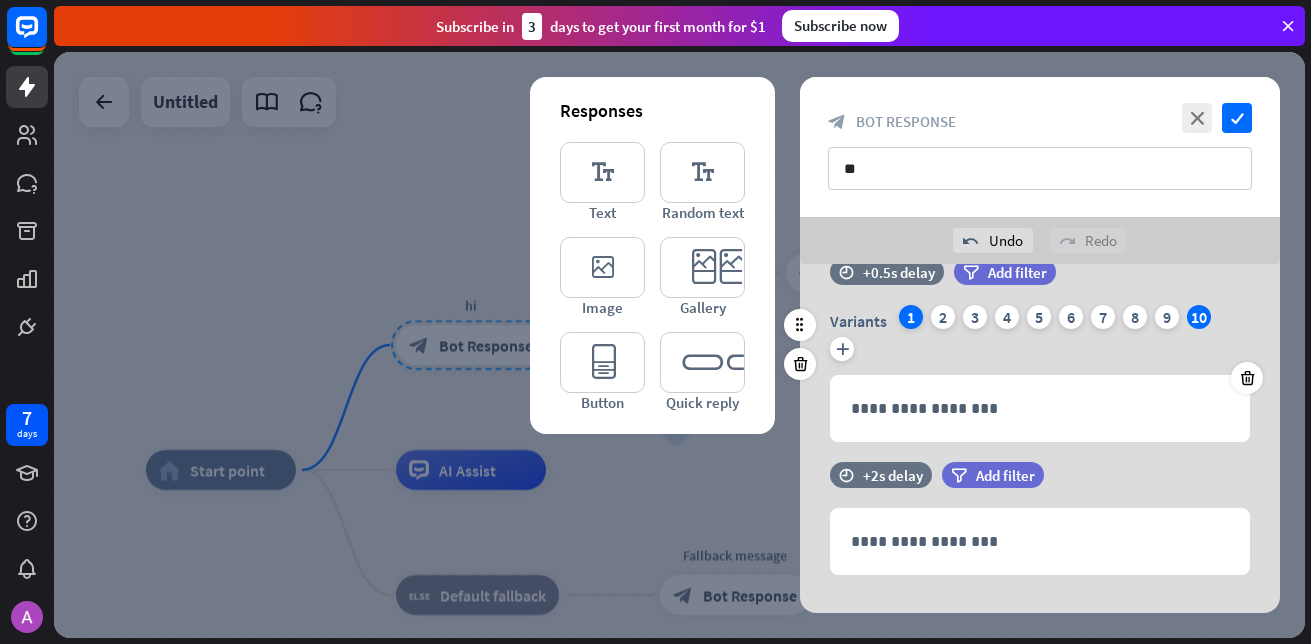 click on "1" at bounding box center [911, 317] 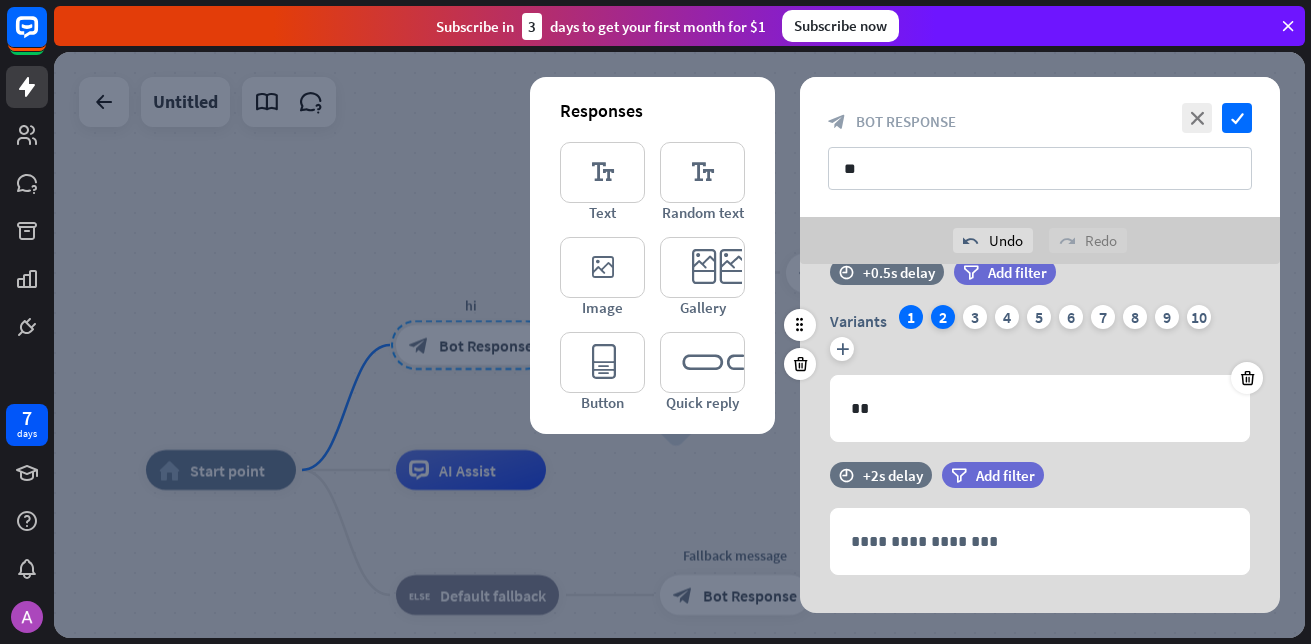 drag, startPoint x: 931, startPoint y: 315, endPoint x: 945, endPoint y: 314, distance: 14.035668 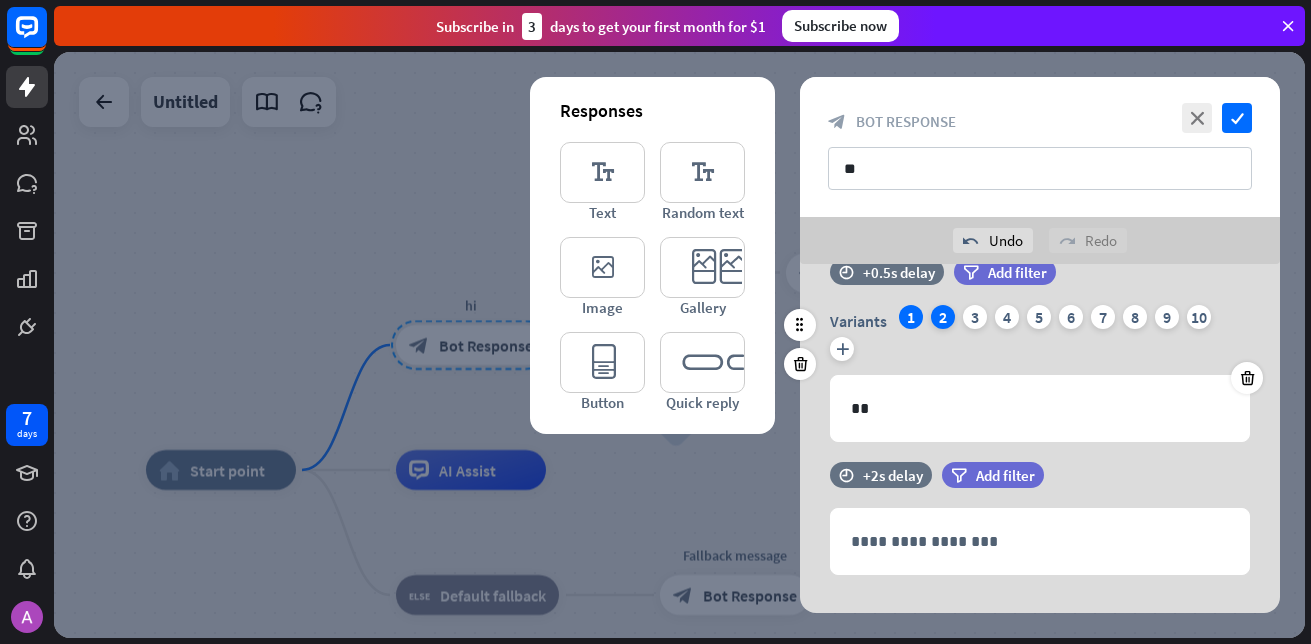 click on "2" at bounding box center (943, 317) 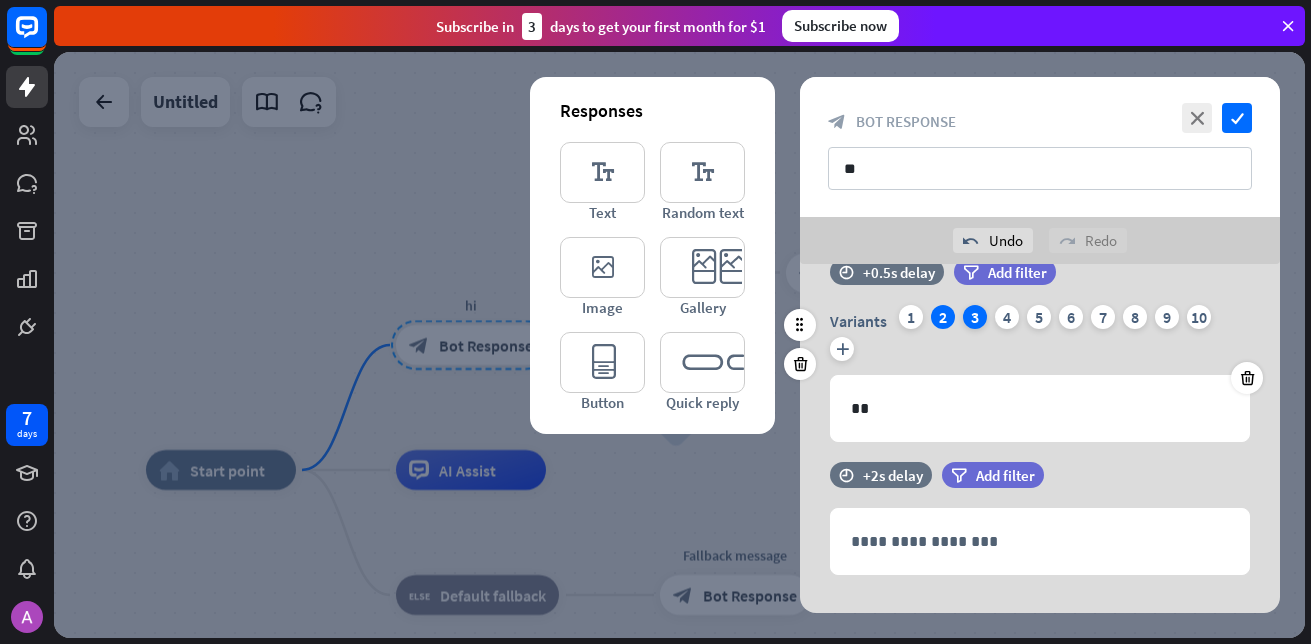 click on "Variants
1
2
3
4
5
6
7
8
9
10
plus" at bounding box center [1040, 337] 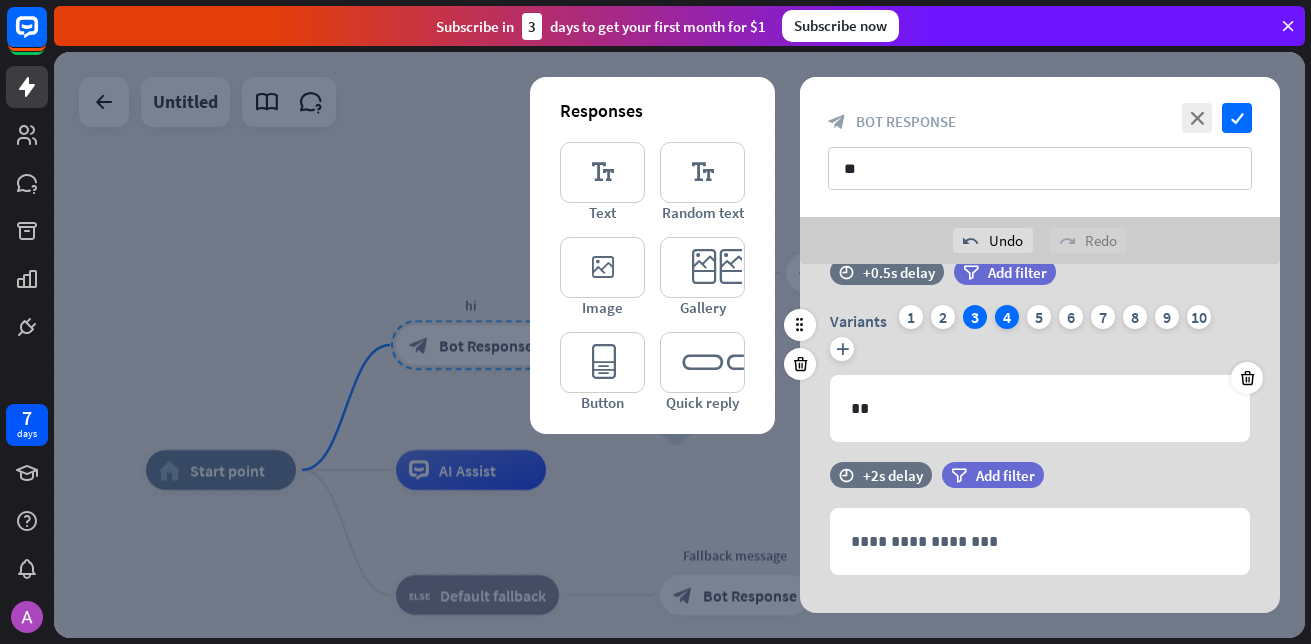 click on "4" at bounding box center (1007, 317) 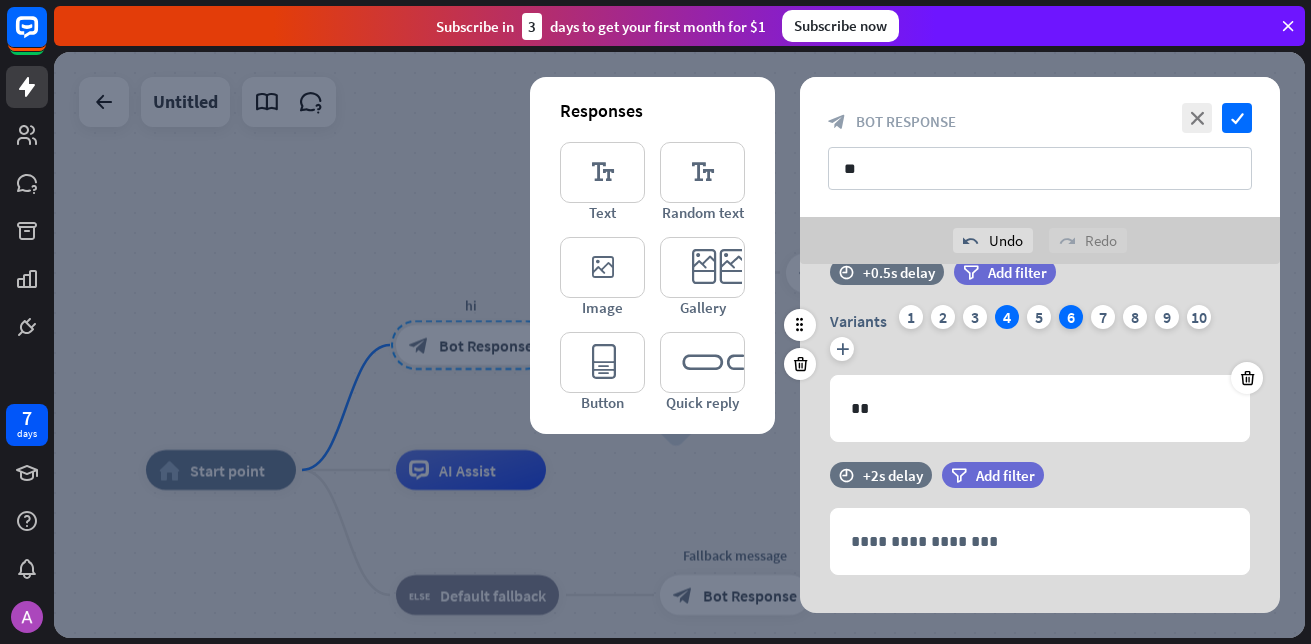 drag, startPoint x: 1042, startPoint y: 319, endPoint x: 1058, endPoint y: 317, distance: 16.124516 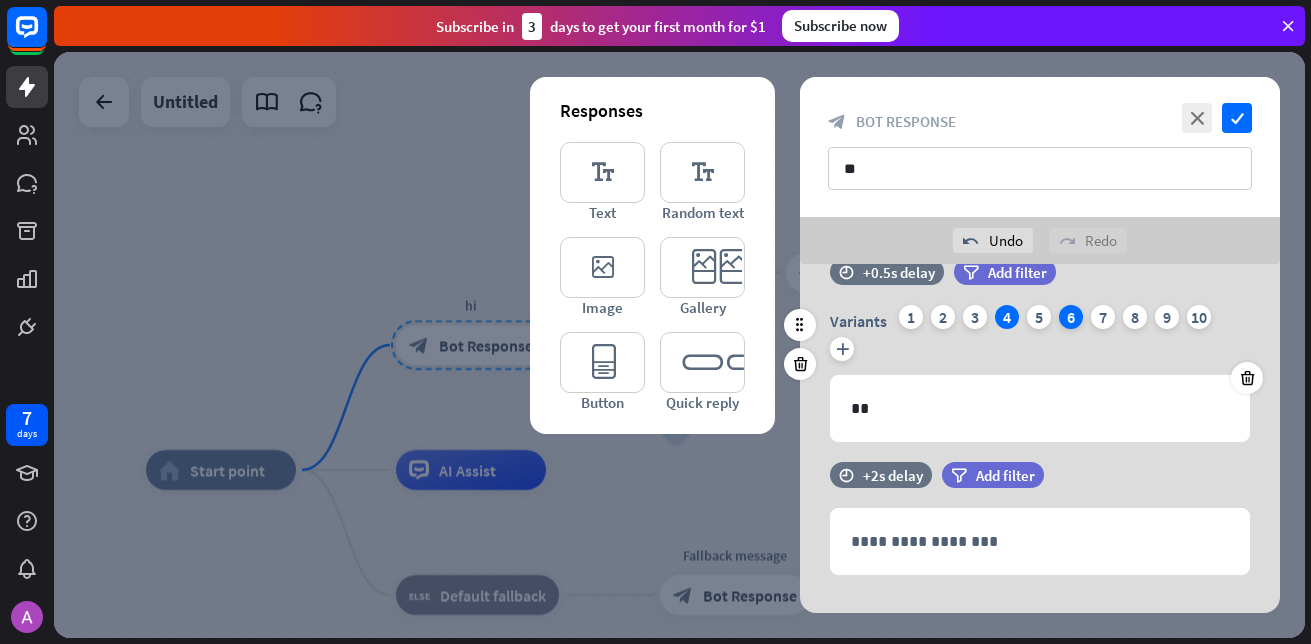 click on "5" at bounding box center [1039, 317] 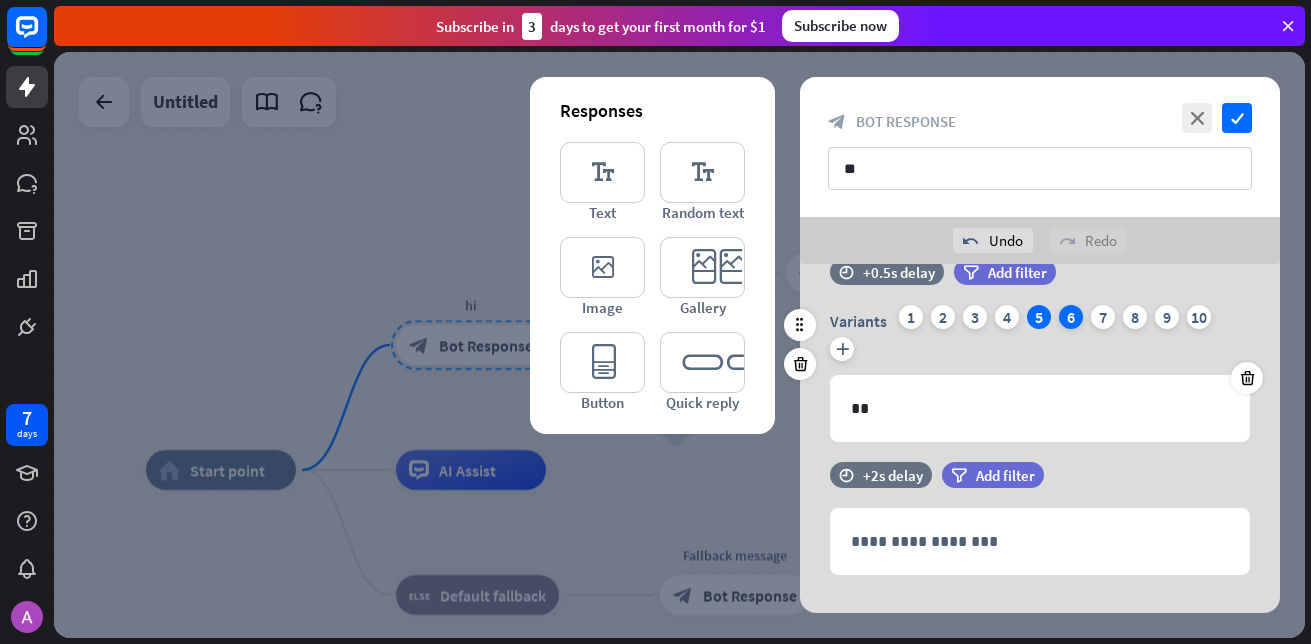 drag, startPoint x: 1063, startPoint y: 316, endPoint x: 1075, endPoint y: 318, distance: 12.165525 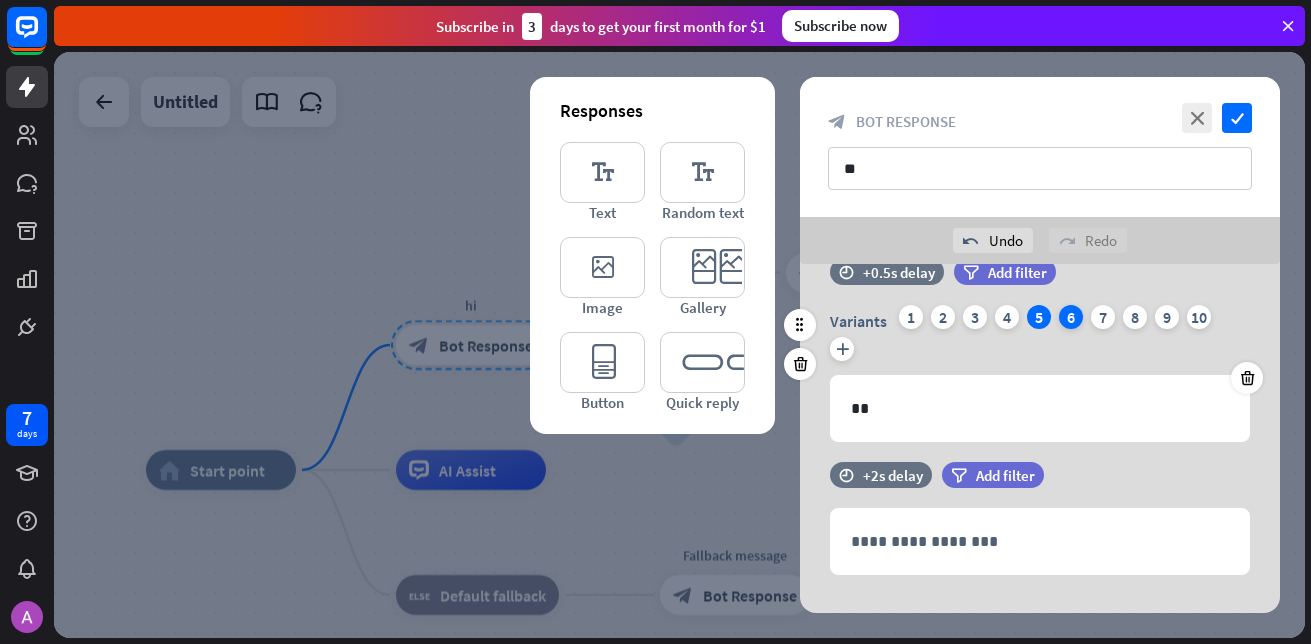click on "6" at bounding box center [1071, 317] 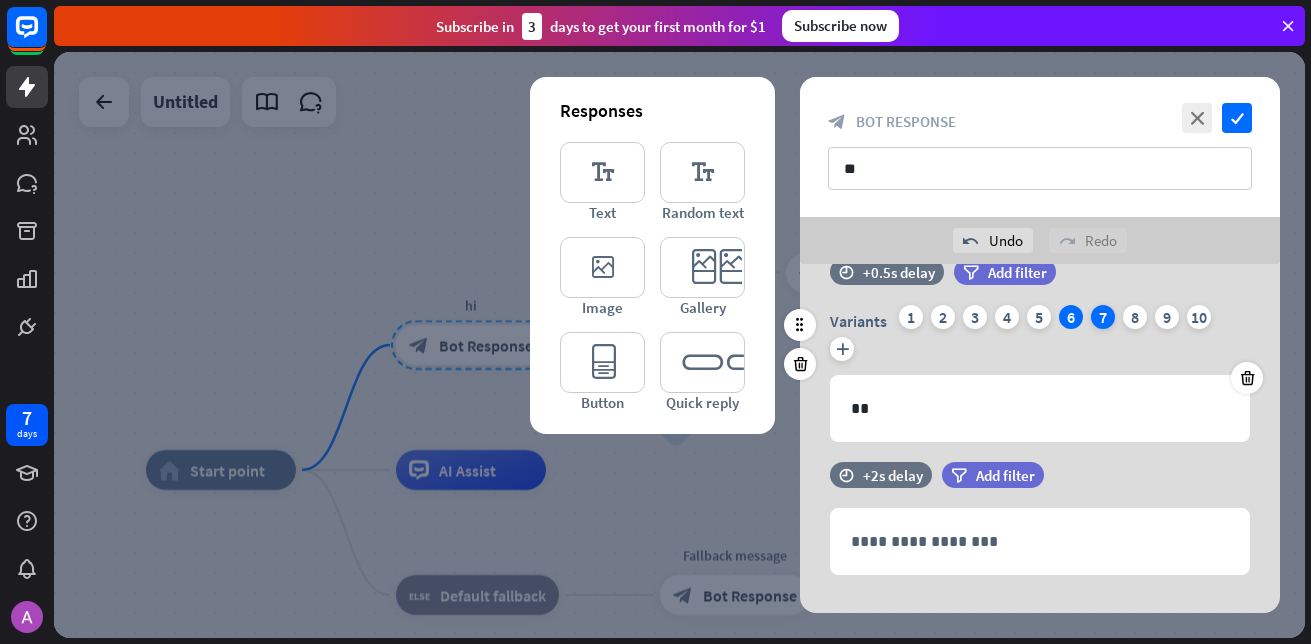 drag, startPoint x: 1075, startPoint y: 318, endPoint x: 1109, endPoint y: 314, distance: 34.234486 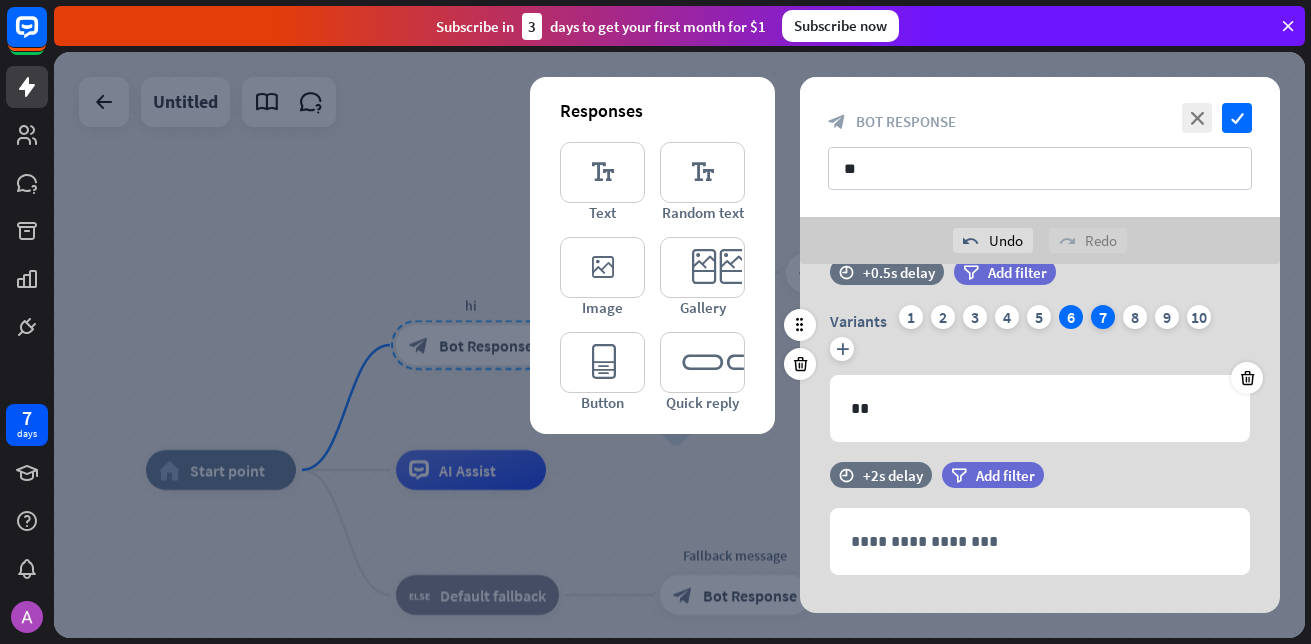 click on "7" at bounding box center [1103, 317] 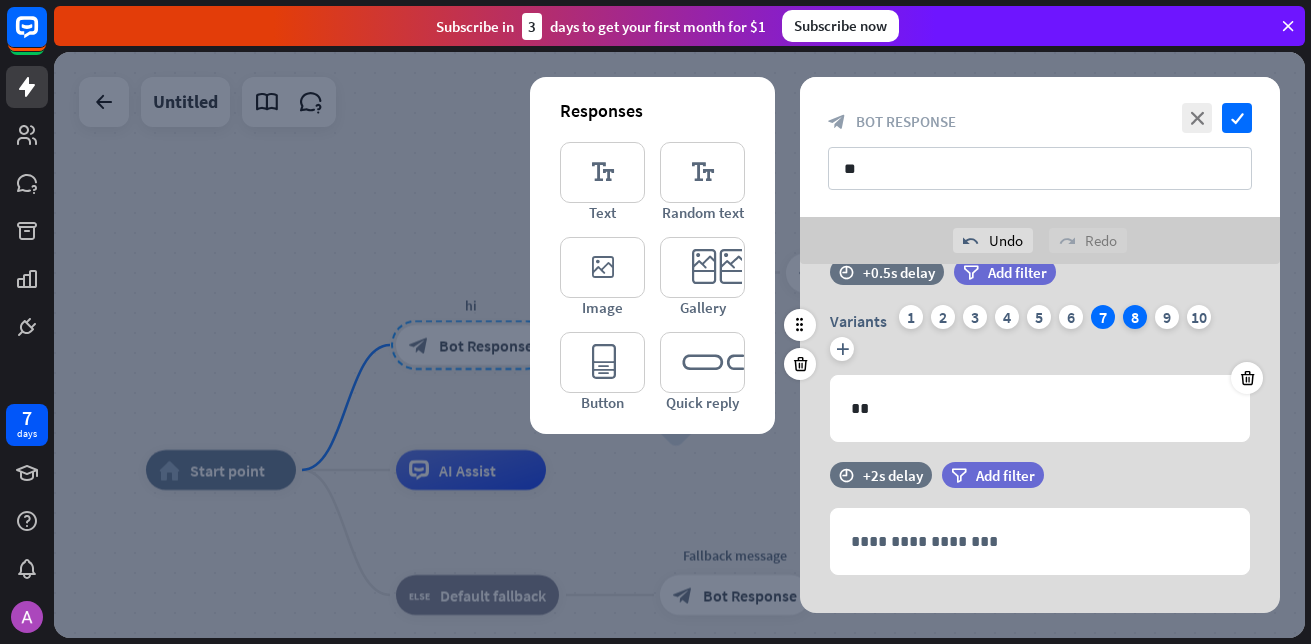 drag, startPoint x: 1109, startPoint y: 314, endPoint x: 1140, endPoint y: 319, distance: 31.400637 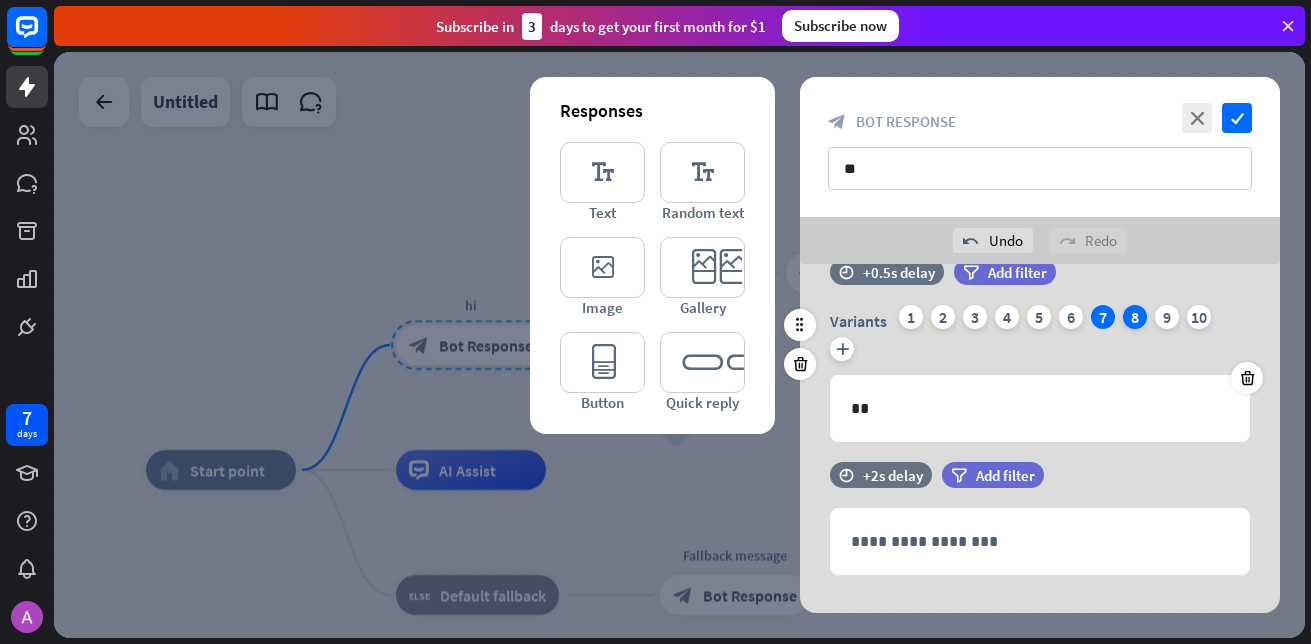 click on "8" at bounding box center [1135, 317] 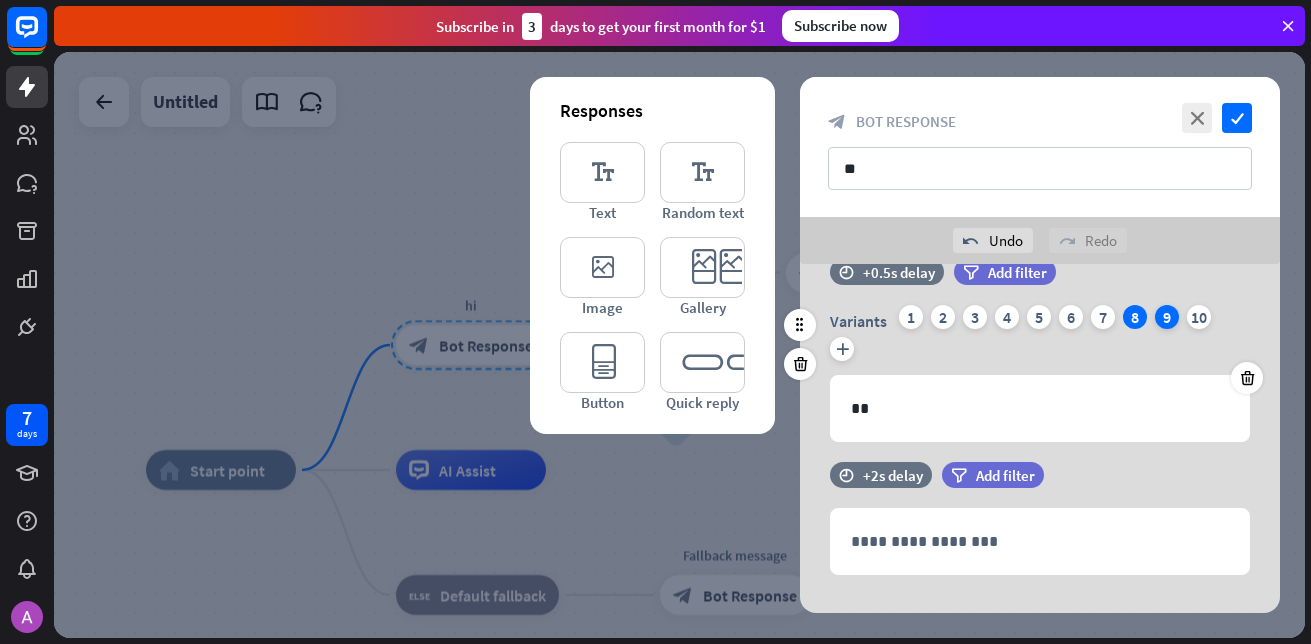 click on "9" at bounding box center [1167, 317] 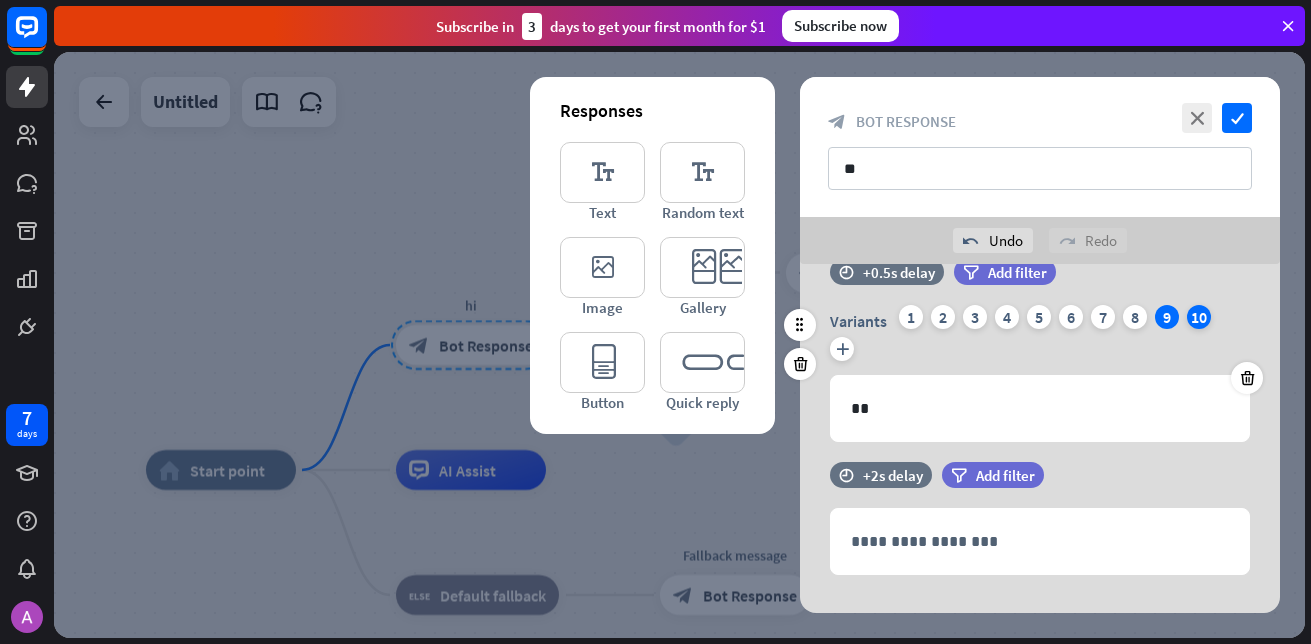 click on "10" at bounding box center [1199, 317] 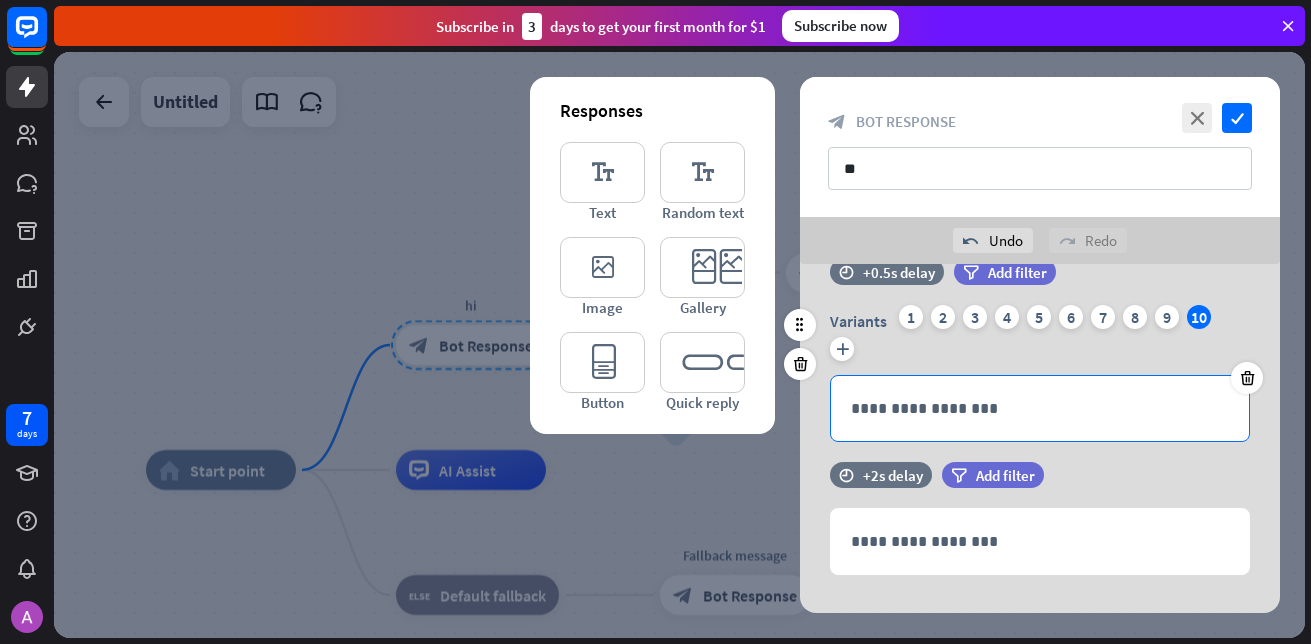 click on "**********" at bounding box center (1040, 408) 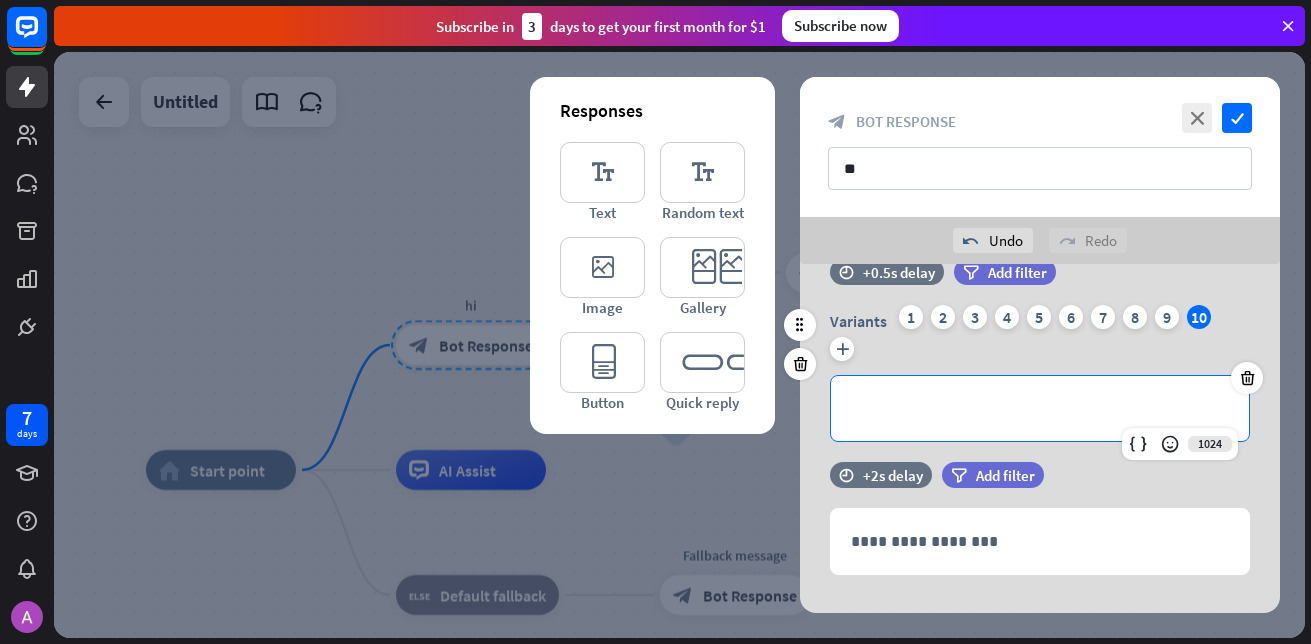 scroll, scrollTop: 0, scrollLeft: 0, axis: both 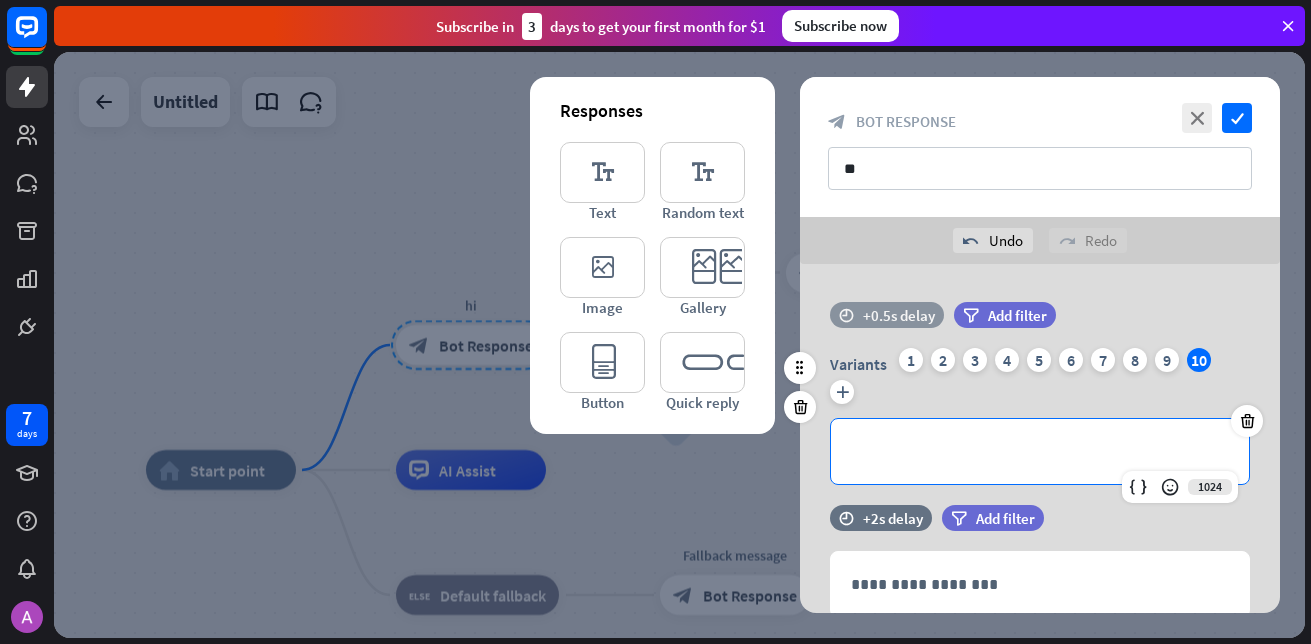 click on "+0.5s delay" at bounding box center (899, 315) 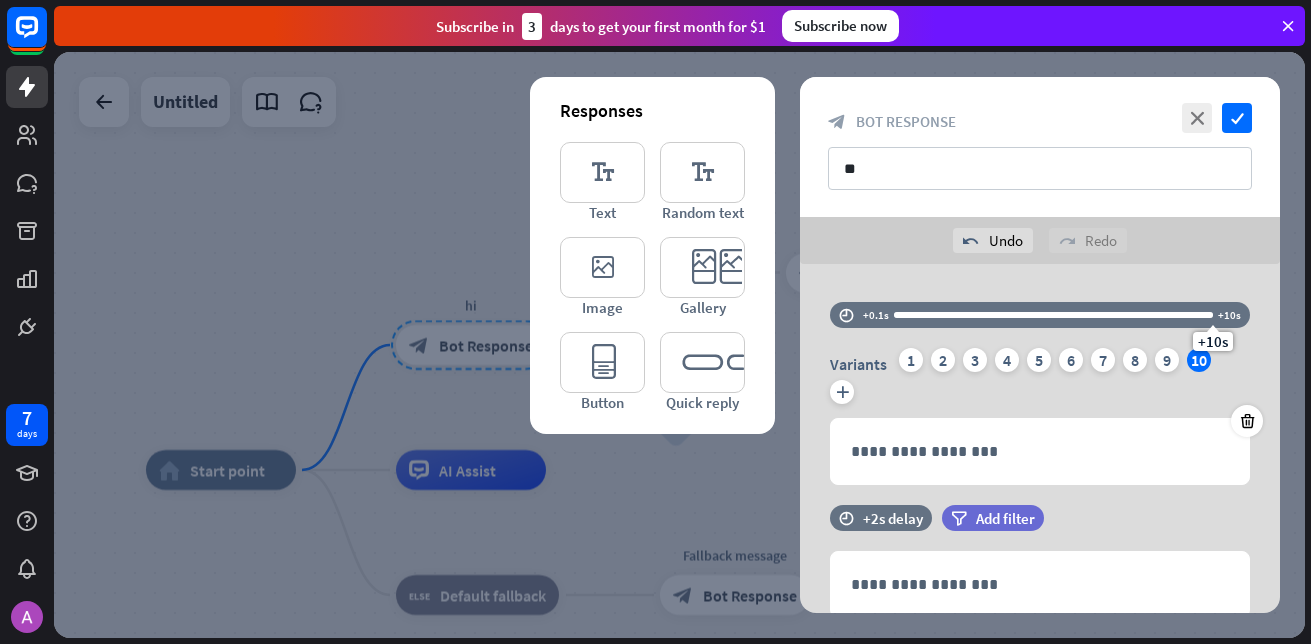 drag, startPoint x: 901, startPoint y: 312, endPoint x: 1314, endPoint y: 368, distance: 416.77933 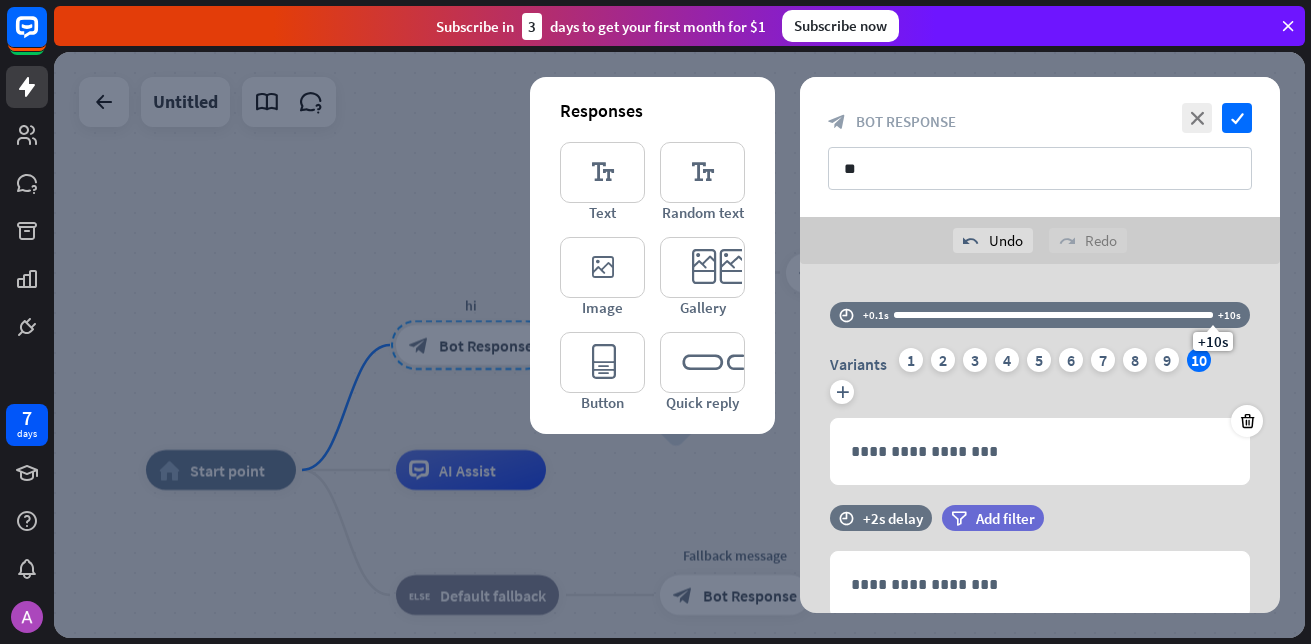 click on "7   days
close
Product Help
First steps   Get started with ChatBot       Help Center   Follow step-by-step tutorials       Academy   Level up your skill set       Contact us   Connect with our Product Experts
Subscribe [DATE]
to get your first month for $1
Subscribe now                         home_2   Start point                 hi   block_bot_response   Bot Response                 canteen   block_user_input                 over there   block_bot_response   Bot Response                 library   block_user_input                     AI Assist                   block_fallback   Default fallback" at bounding box center [655, 322] 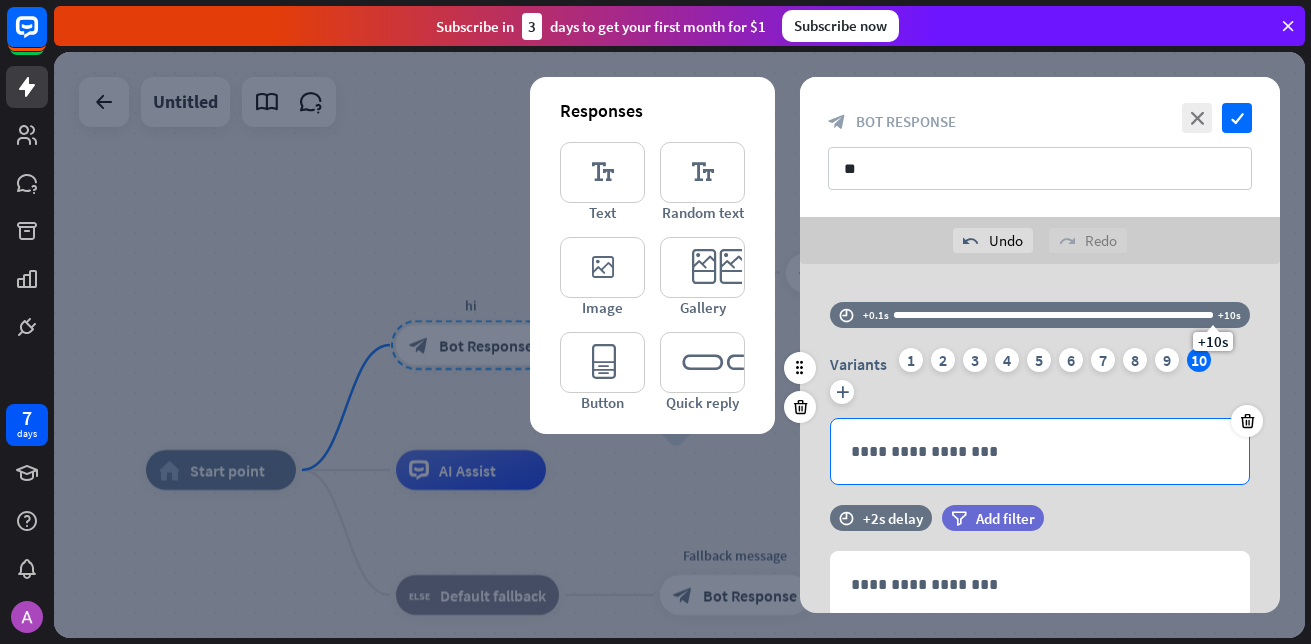 click on "**********" at bounding box center (1040, 451) 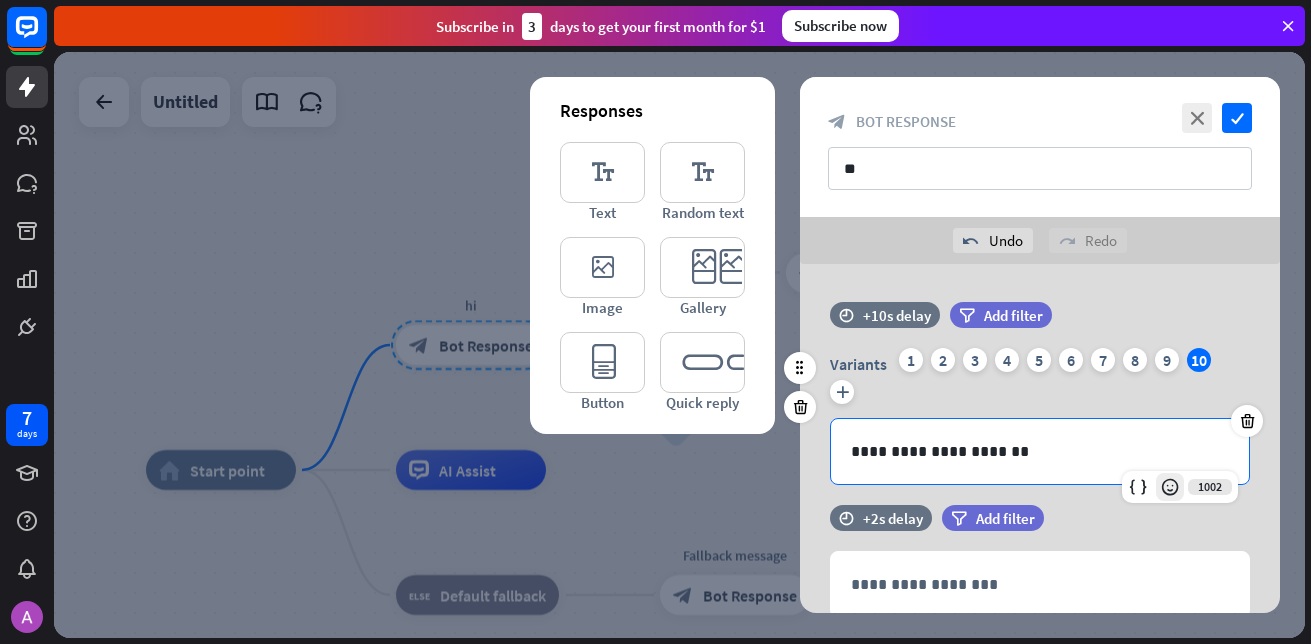click at bounding box center [1170, 487] 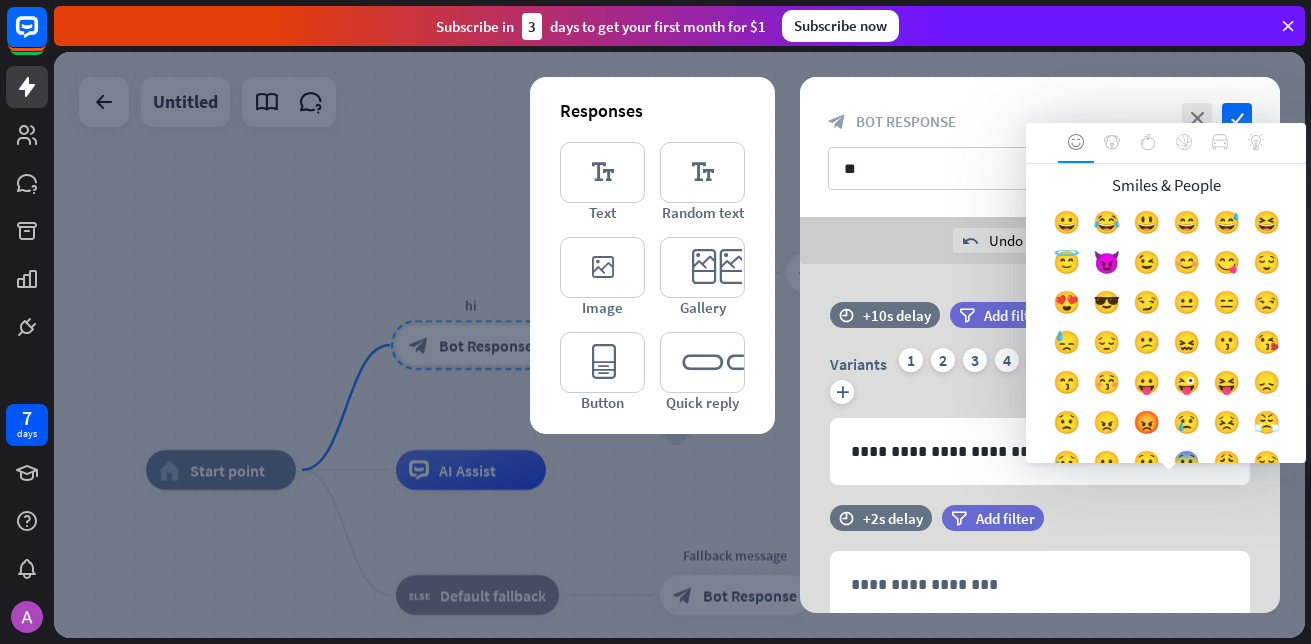 click on "😈" at bounding box center (1106, 267) 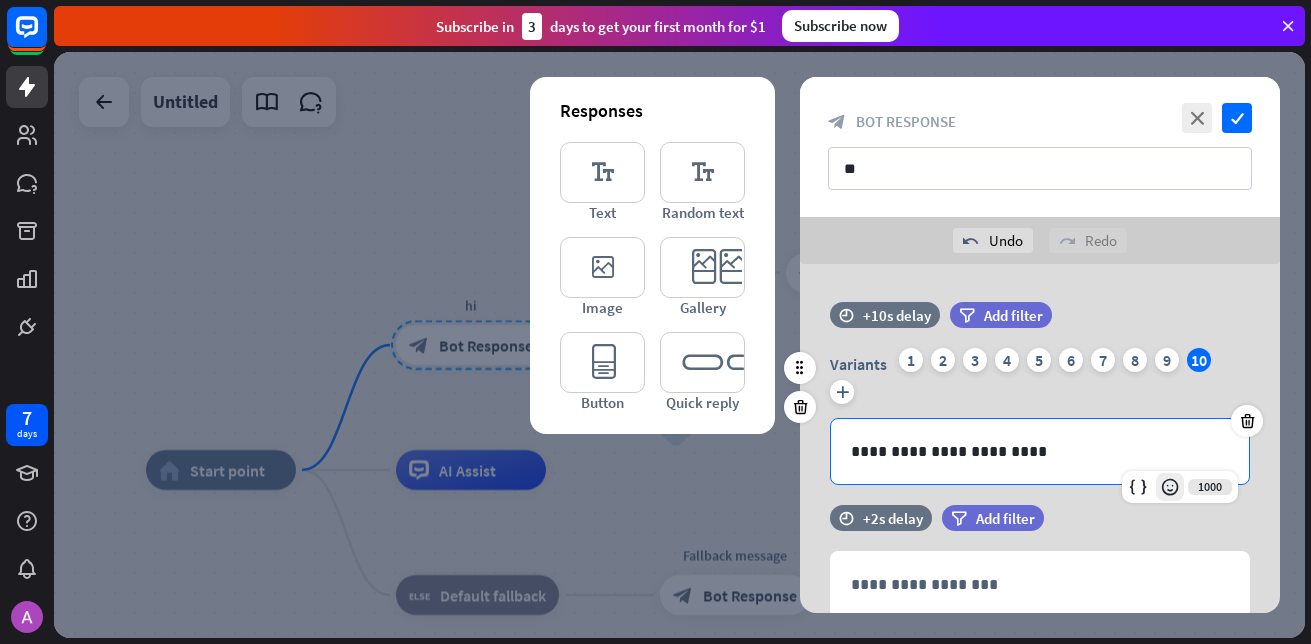 click at bounding box center [1170, 487] 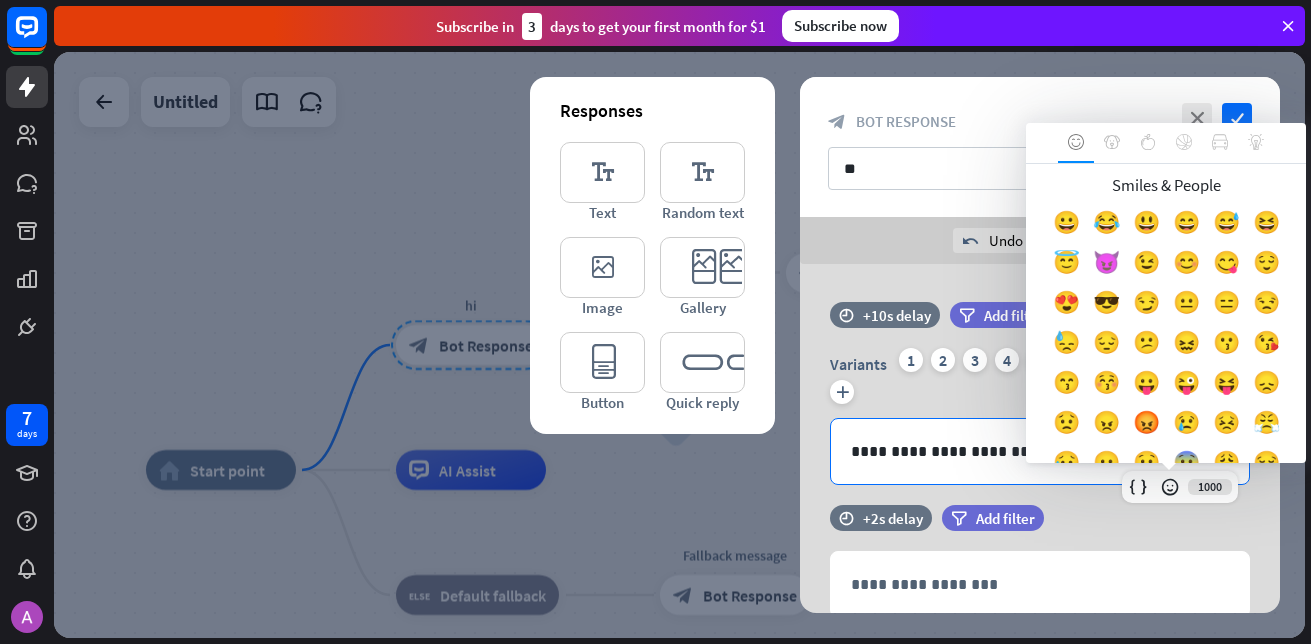 click on "😈" at bounding box center (1106, 267) 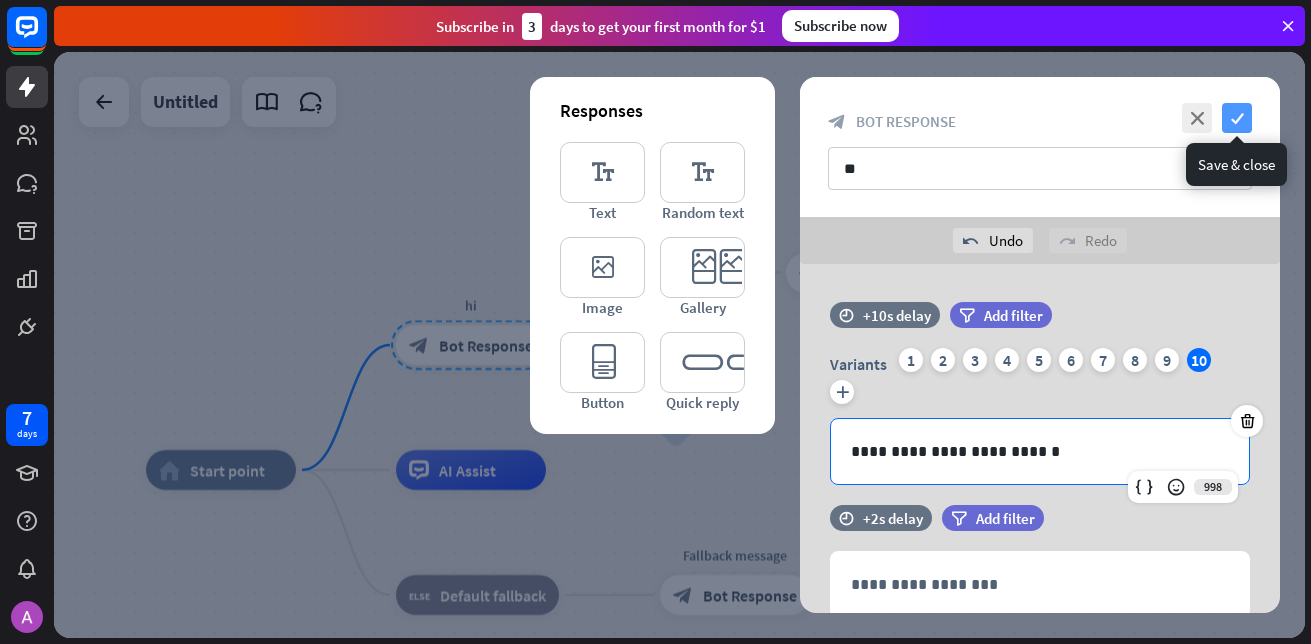 click on "check" at bounding box center [1237, 118] 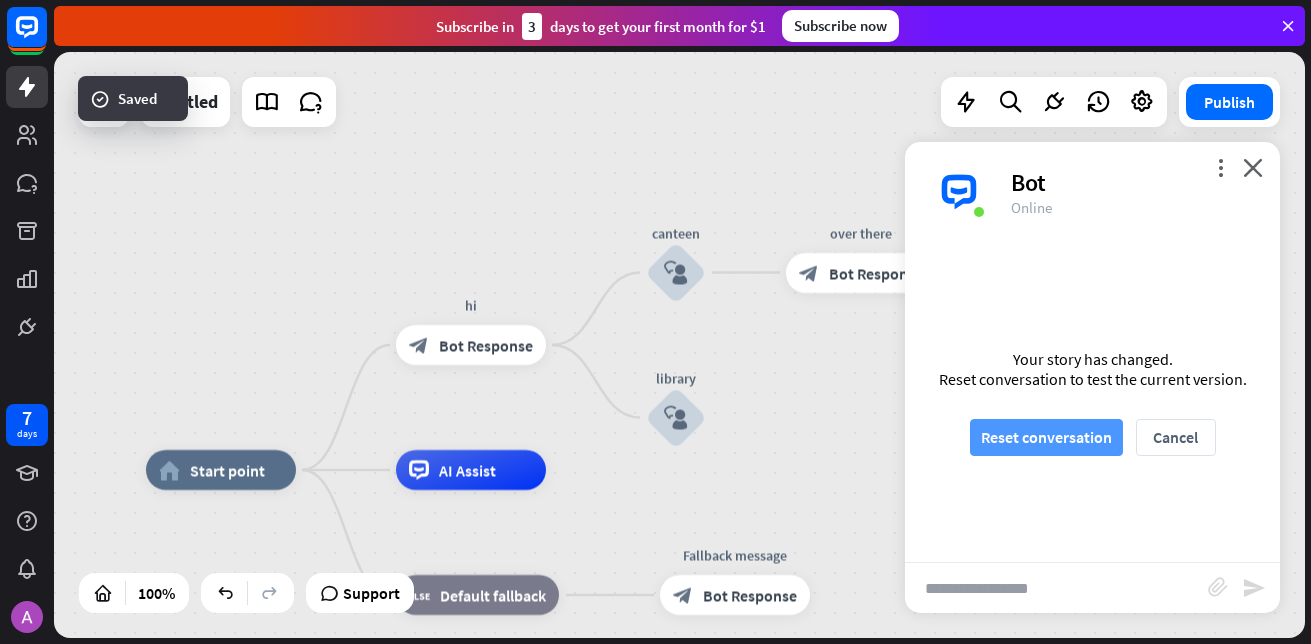 click on "Reset conversation" at bounding box center [1046, 437] 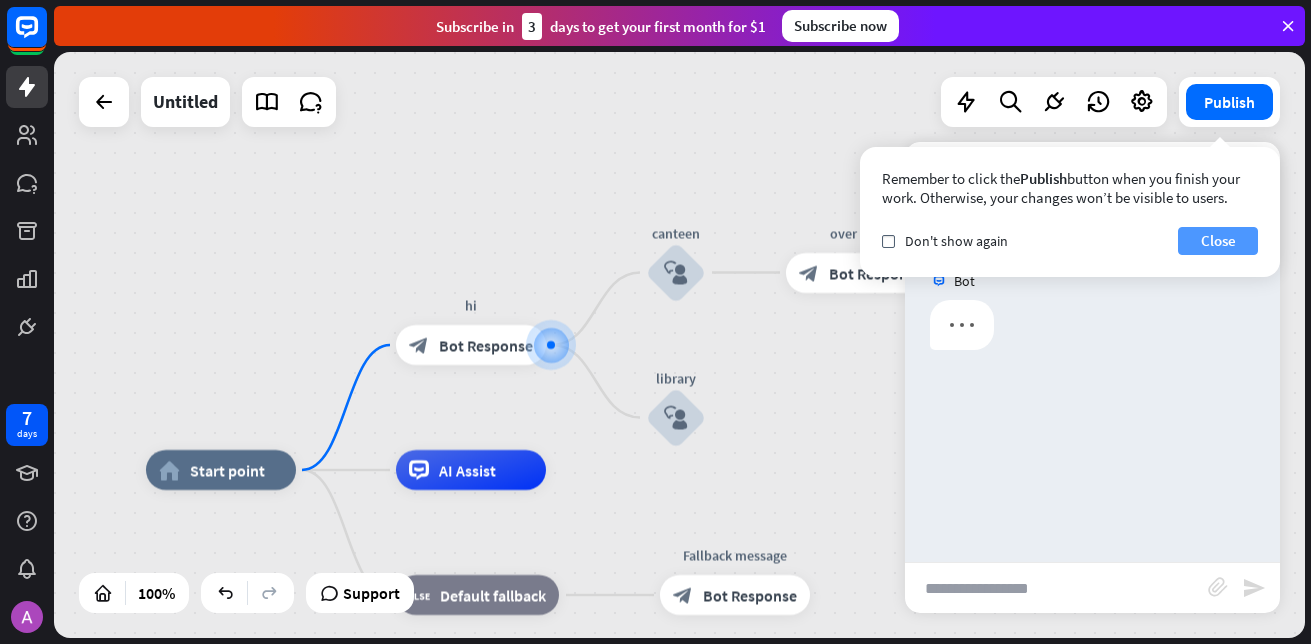 click on "Close" at bounding box center (1218, 241) 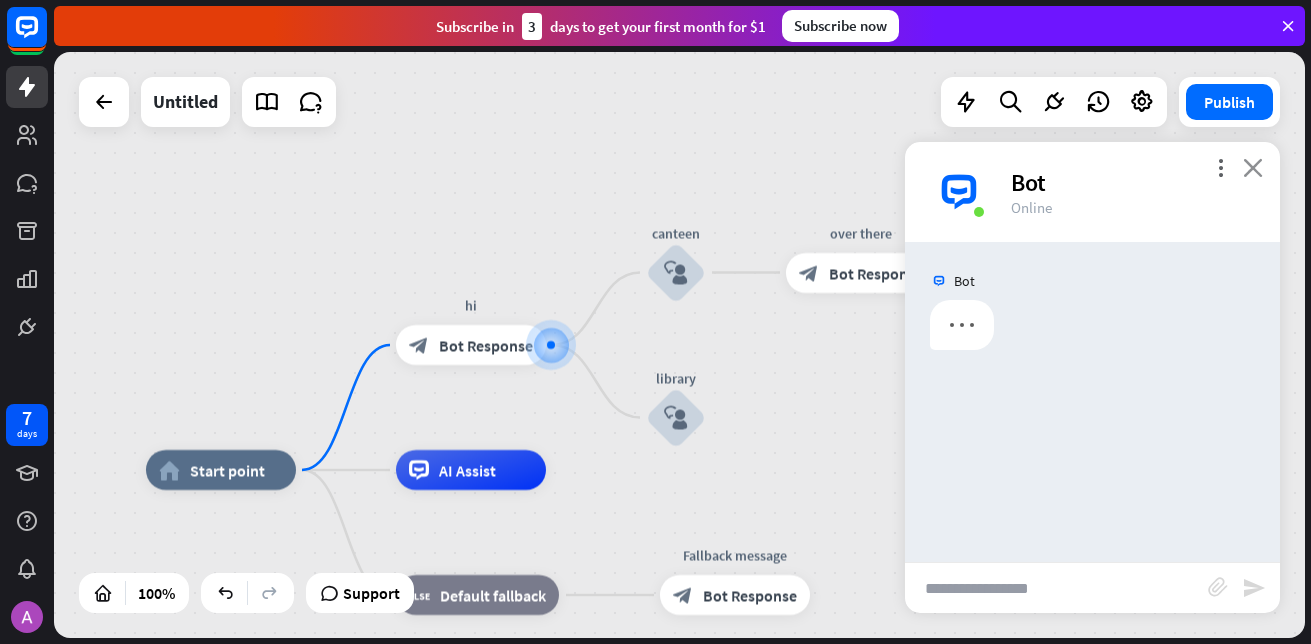 click on "close" at bounding box center [1253, 167] 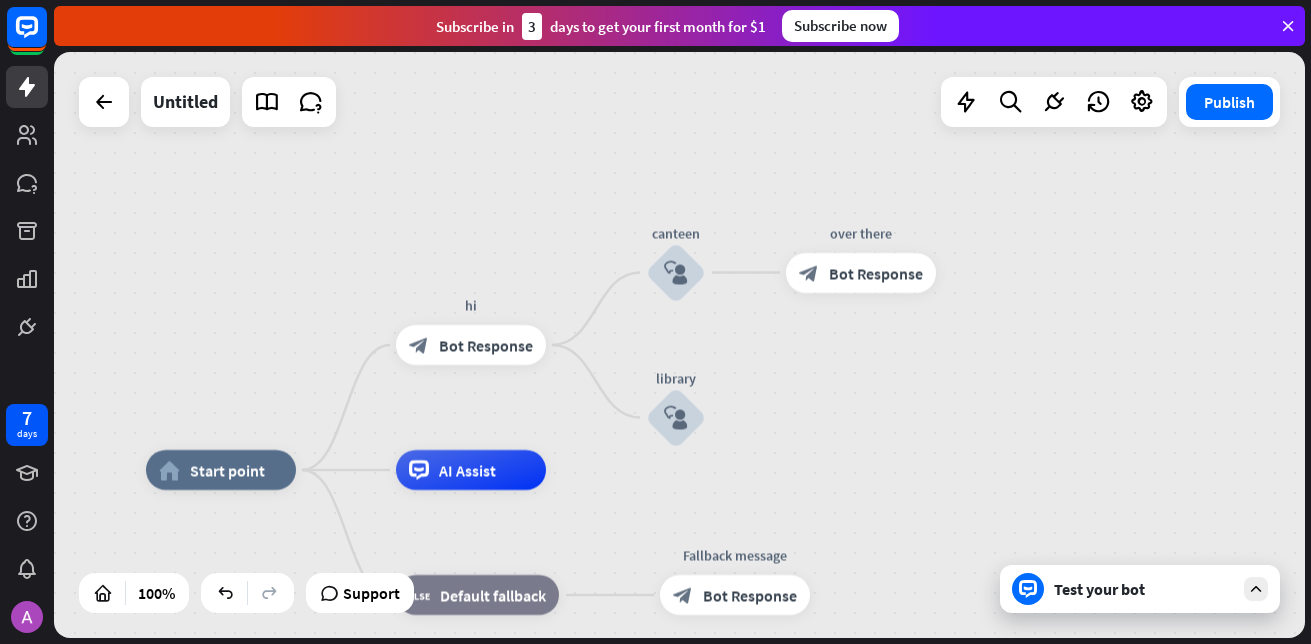 click on "Test your bot" at bounding box center (1144, 589) 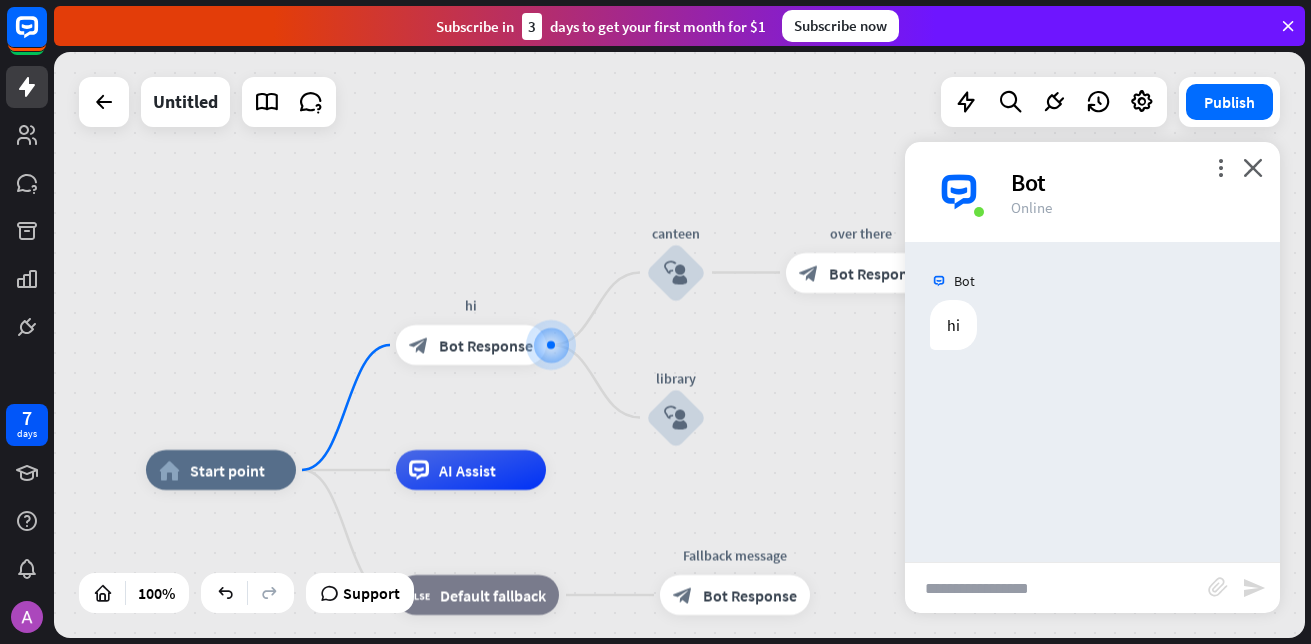 click on "Bot
hi
[DATE] 11:24 AM
Show JSON" at bounding box center (1092, 402) 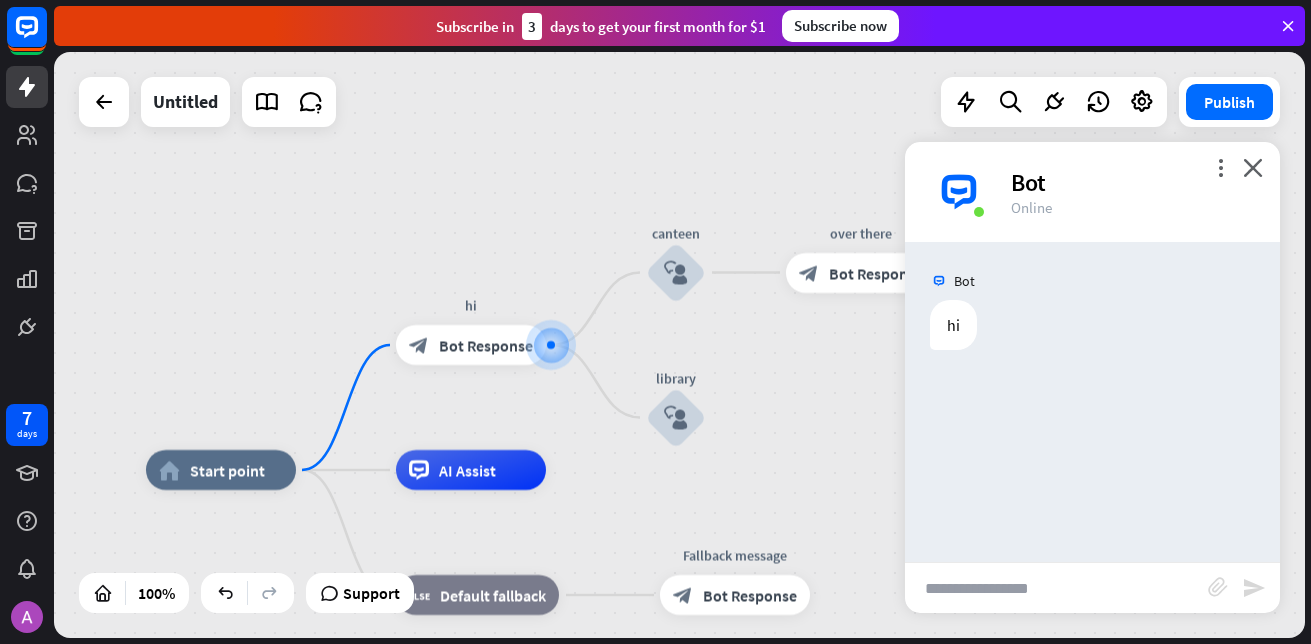click at bounding box center (1056, 588) 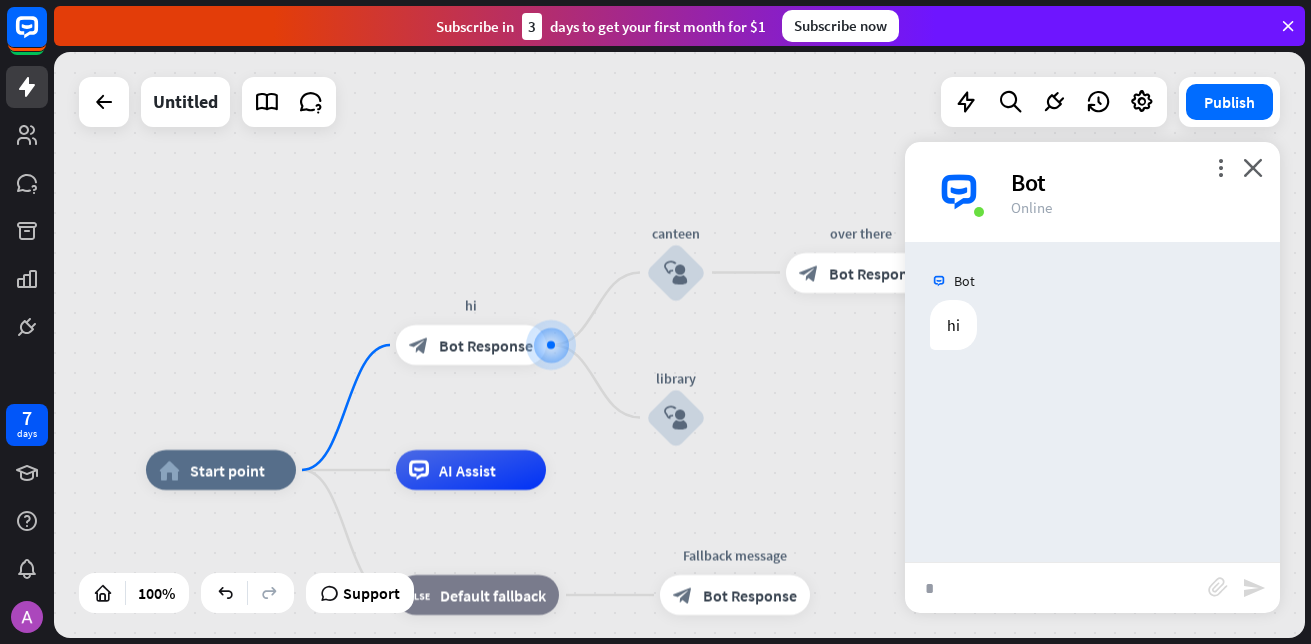 type on "**" 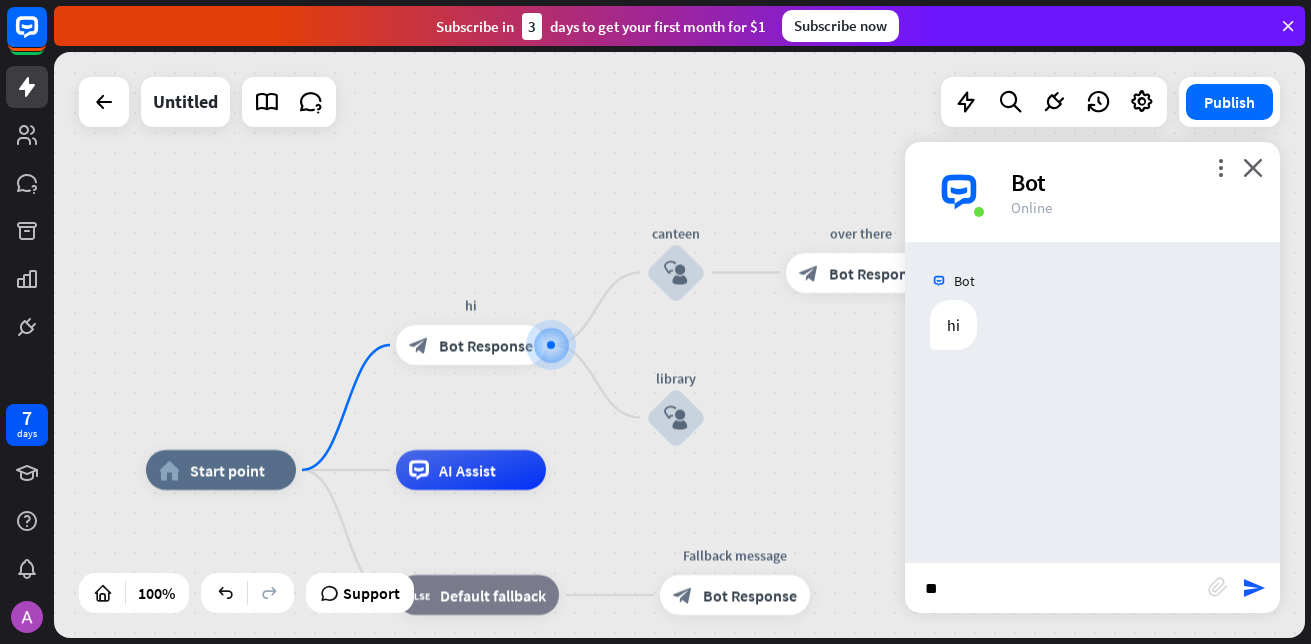 type 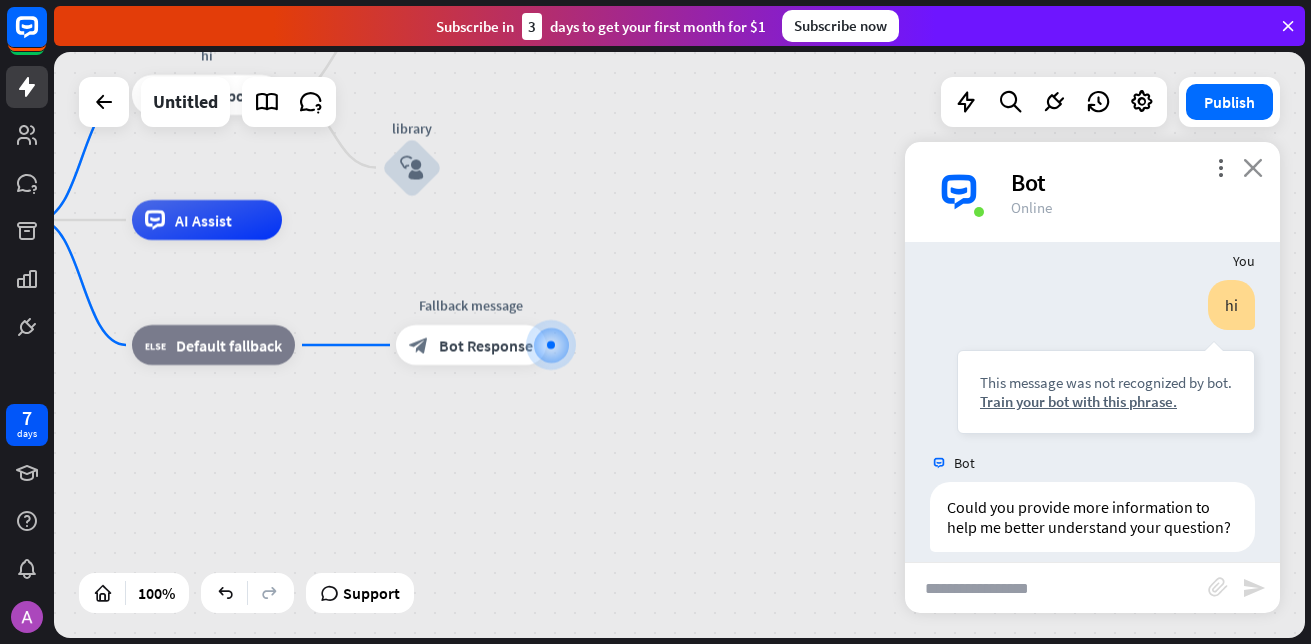 scroll, scrollTop: 158, scrollLeft: 0, axis: vertical 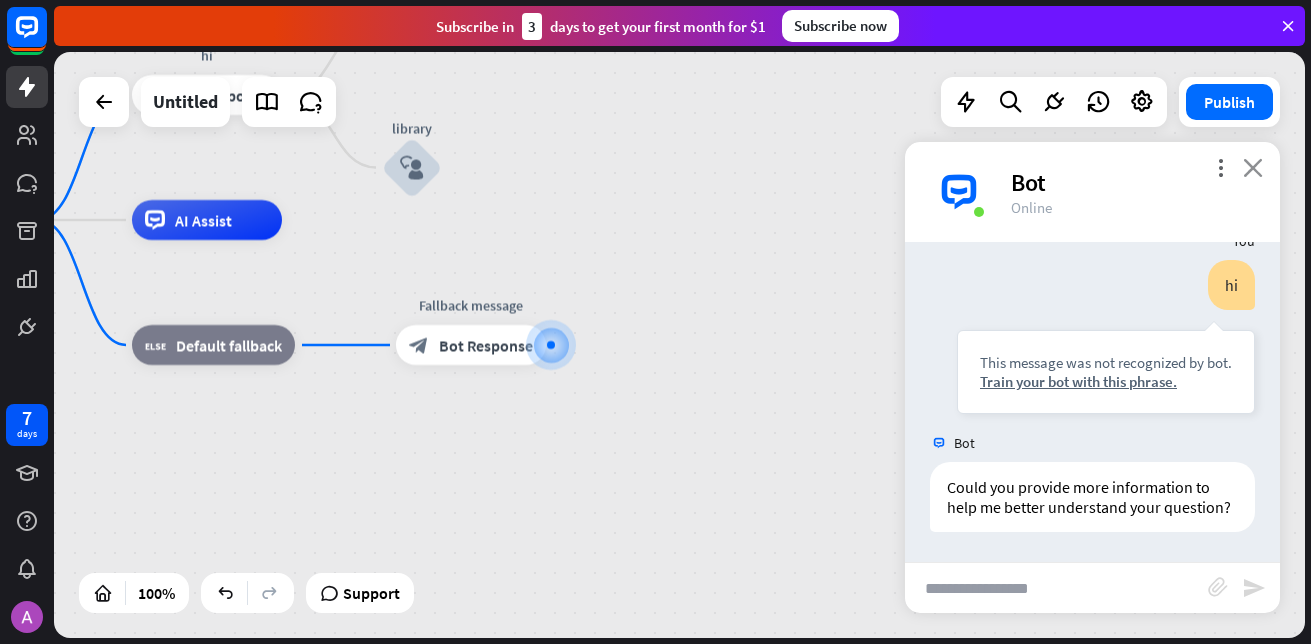 click on "close" at bounding box center (1253, 167) 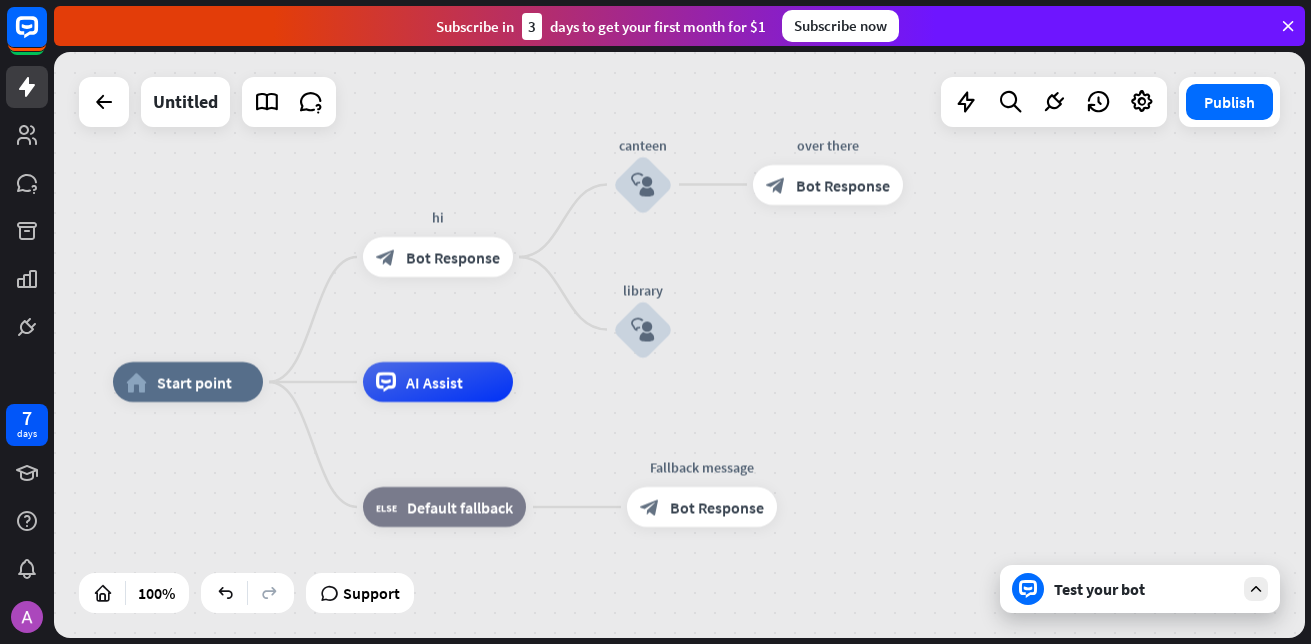 drag, startPoint x: 699, startPoint y: 371, endPoint x: 930, endPoint y: 533, distance: 282.1436 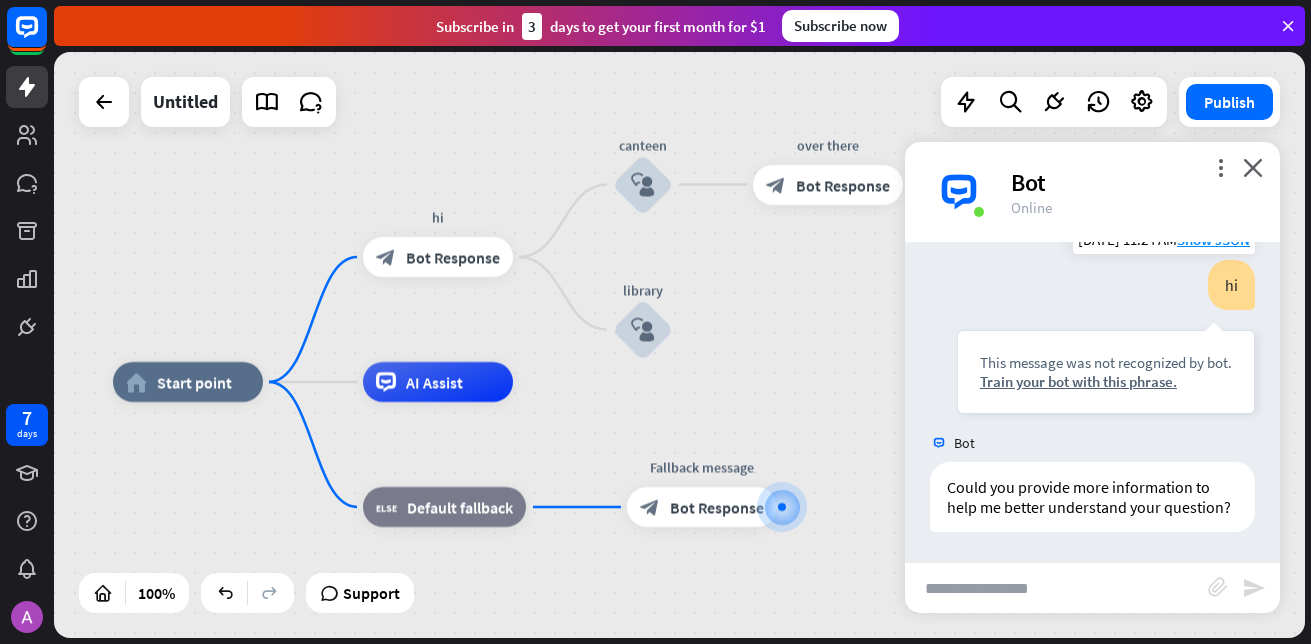 scroll, scrollTop: 0, scrollLeft: 0, axis: both 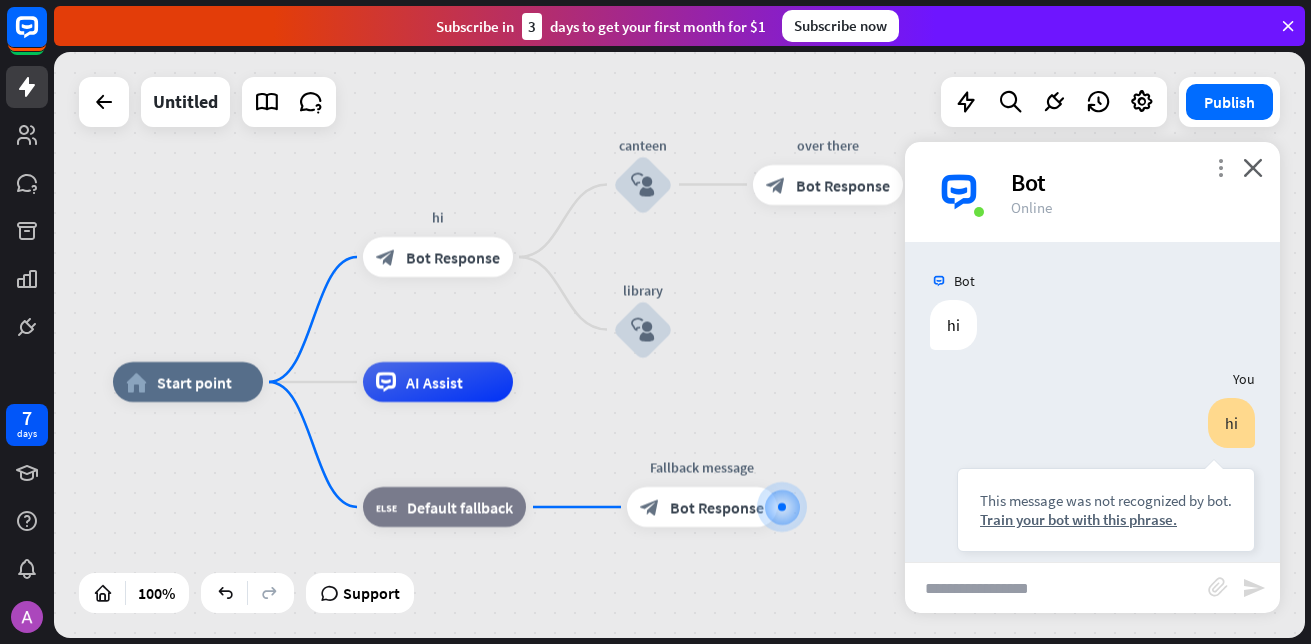click on "more_vert" at bounding box center (1220, 167) 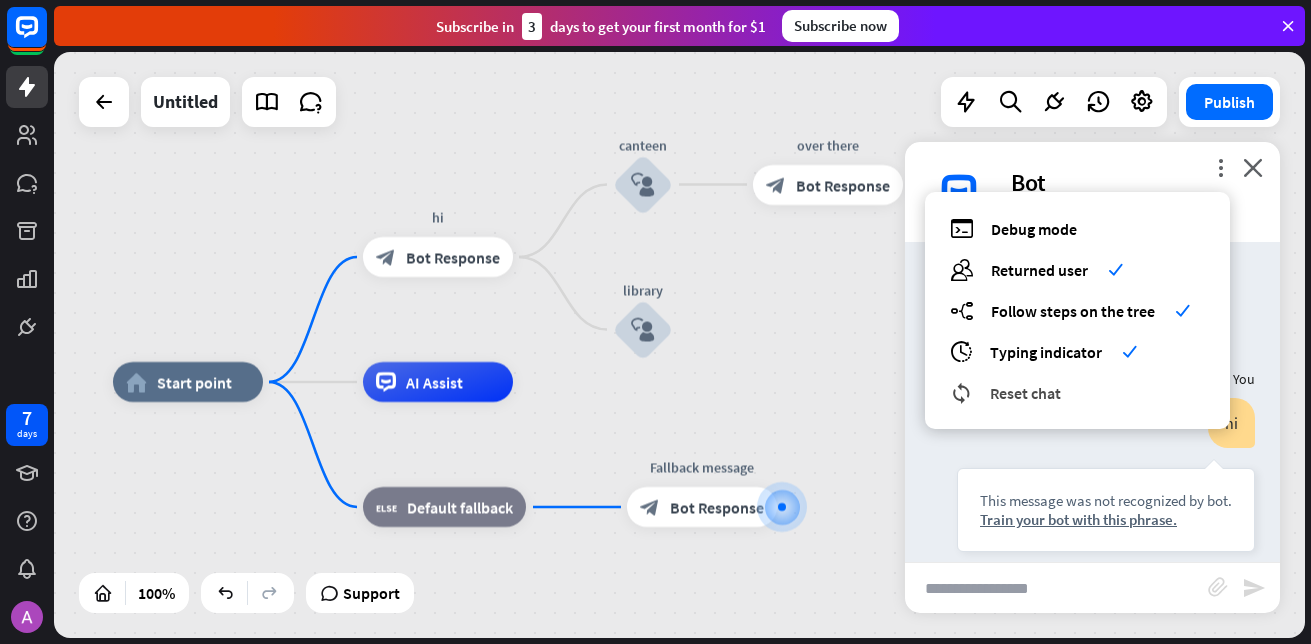 click on "Reset chat" at bounding box center (1025, 393) 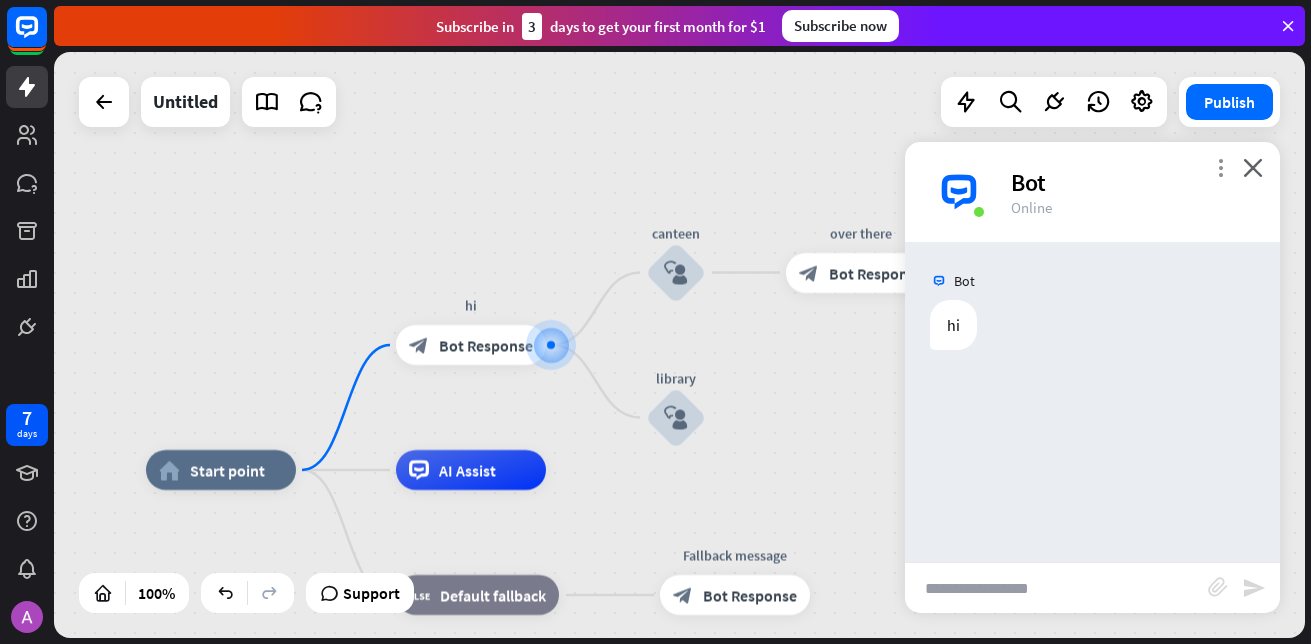 click on "more_vert" at bounding box center [1220, 167] 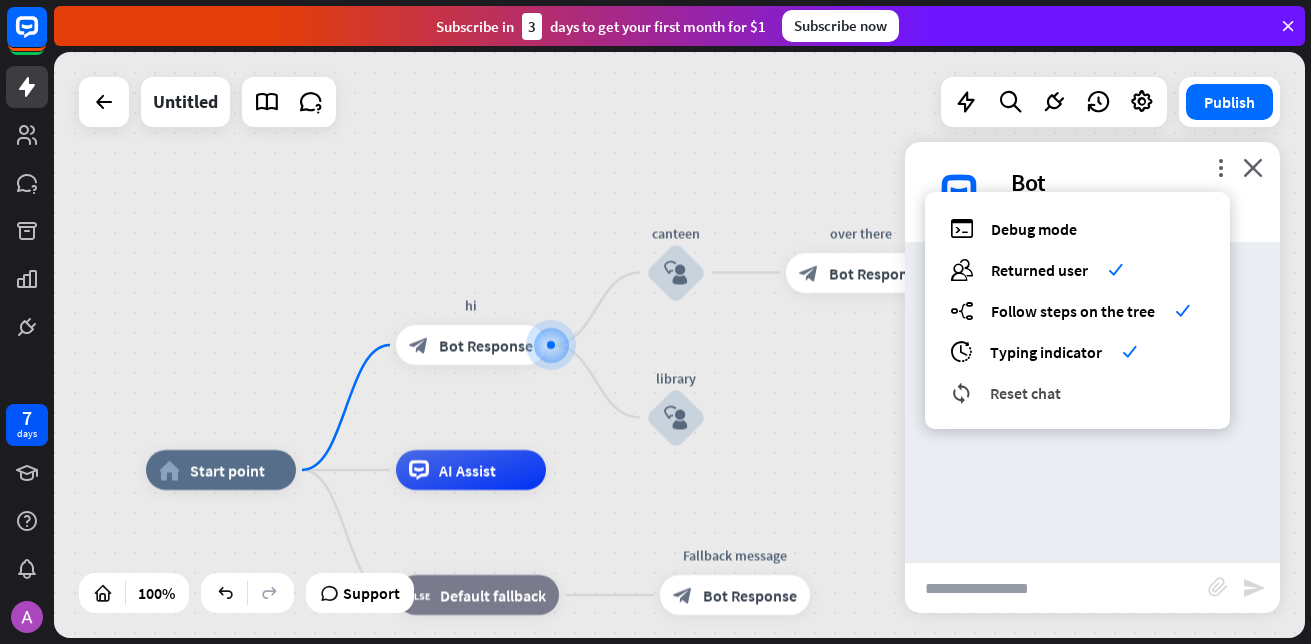 click on "Reset chat" at bounding box center [1025, 393] 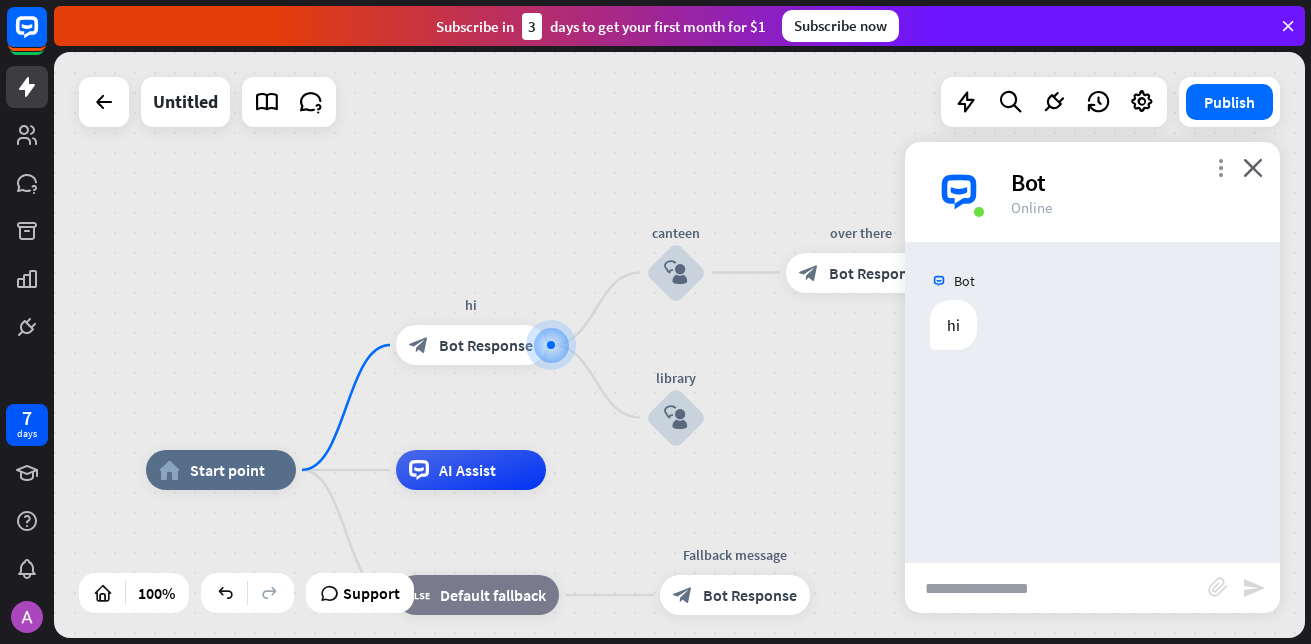 click on "more_vert" at bounding box center [1220, 167] 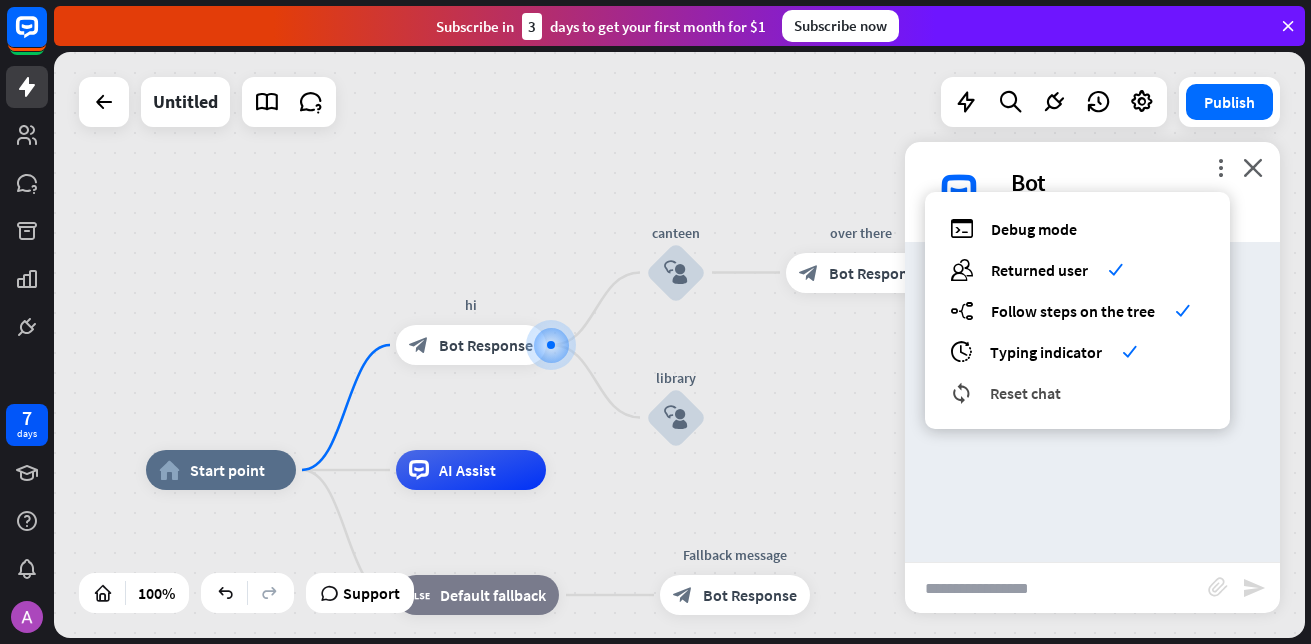 click on "Reset chat" at bounding box center [1025, 393] 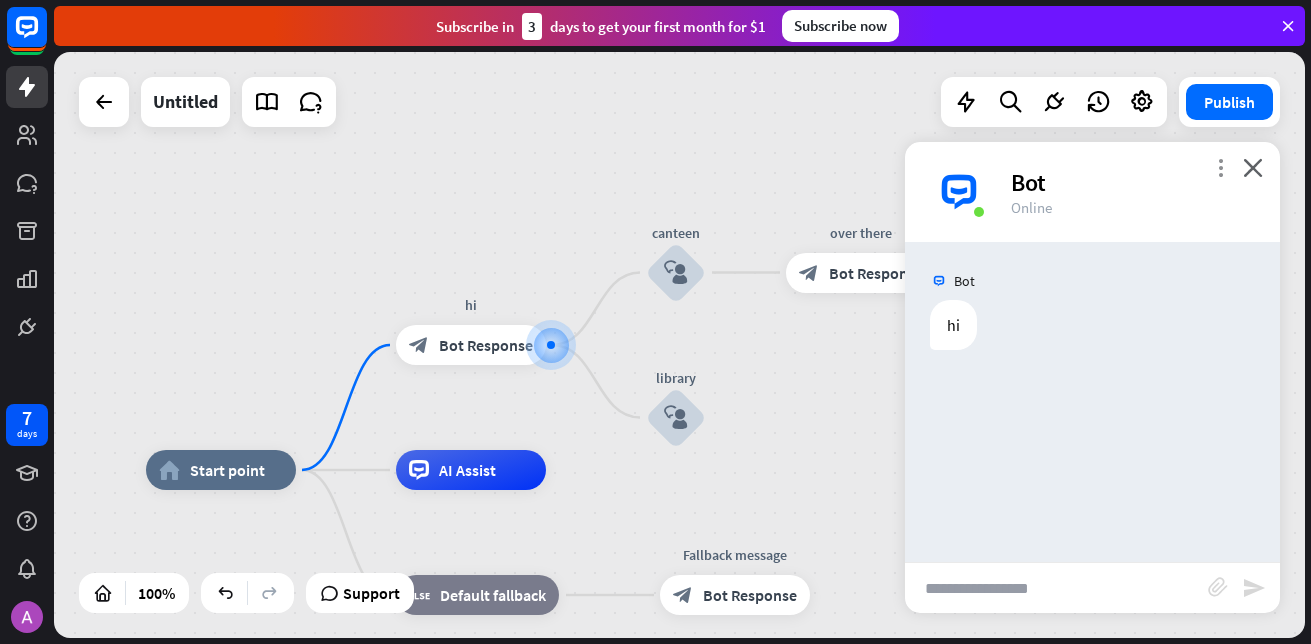click on "more_vert" at bounding box center [1220, 167] 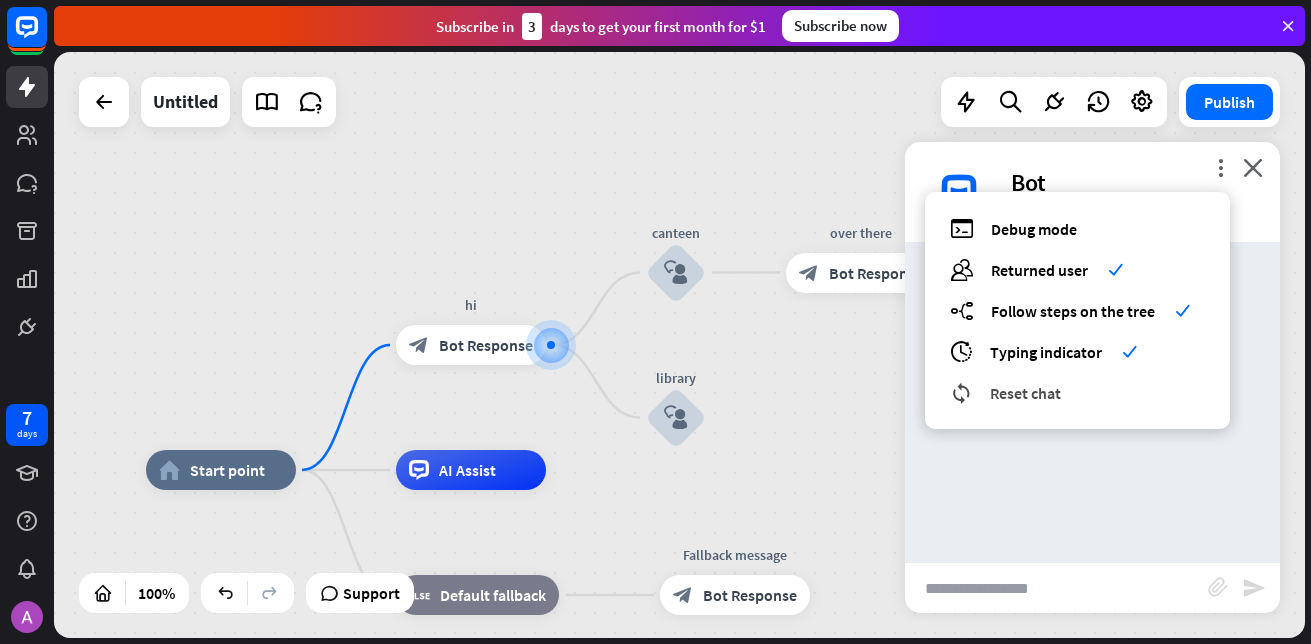 click on "Reset chat" at bounding box center [1025, 393] 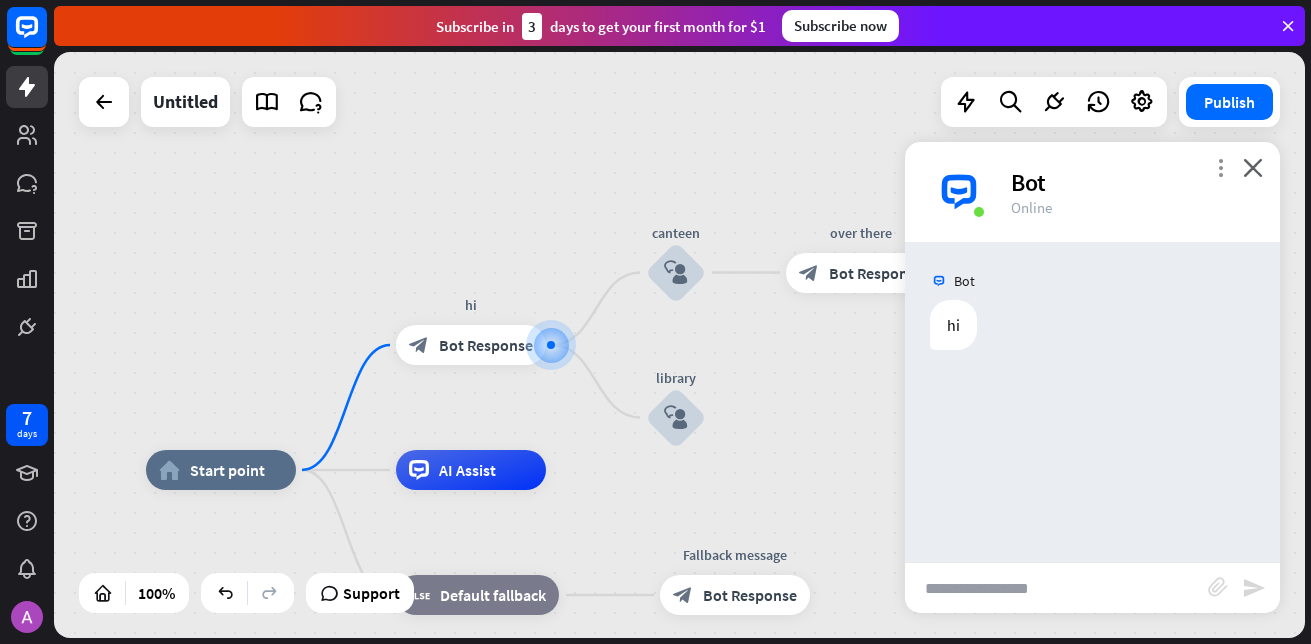 click on "more_vert" at bounding box center [1220, 167] 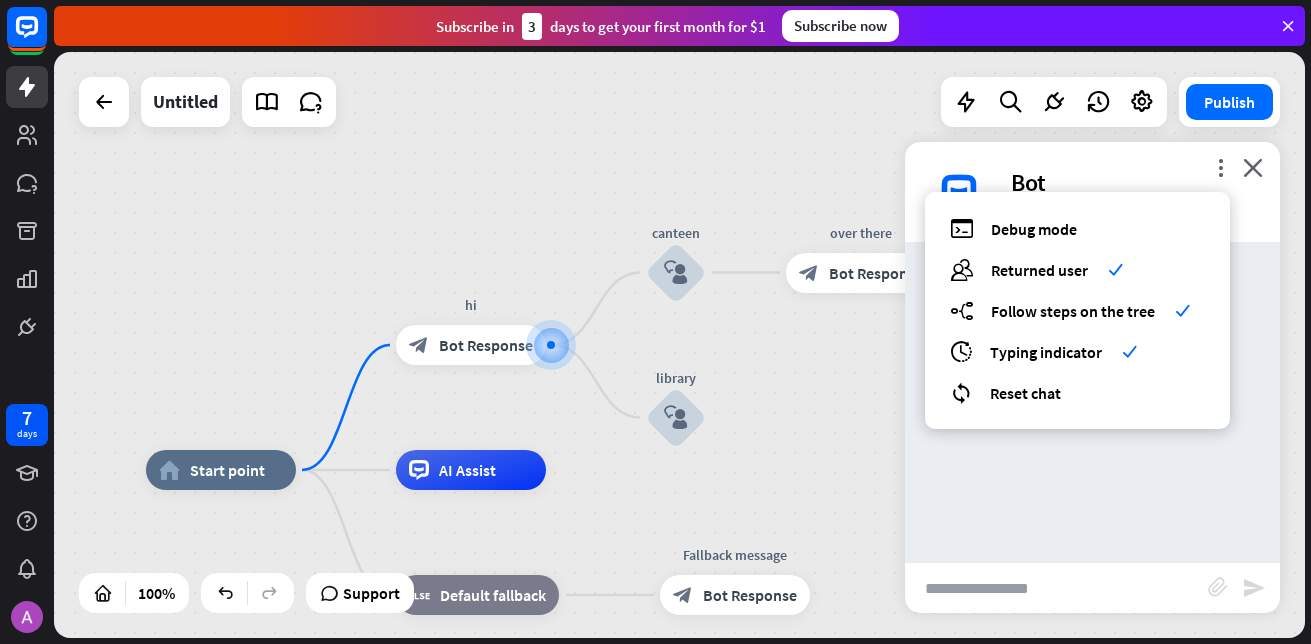 click on "debug   Debug mode     users   Returned user   check   builder_tree   Follow steps on the tree   check   archives   Typing indicator   check   reset_chat   Reset chat" at bounding box center [1077, 310] 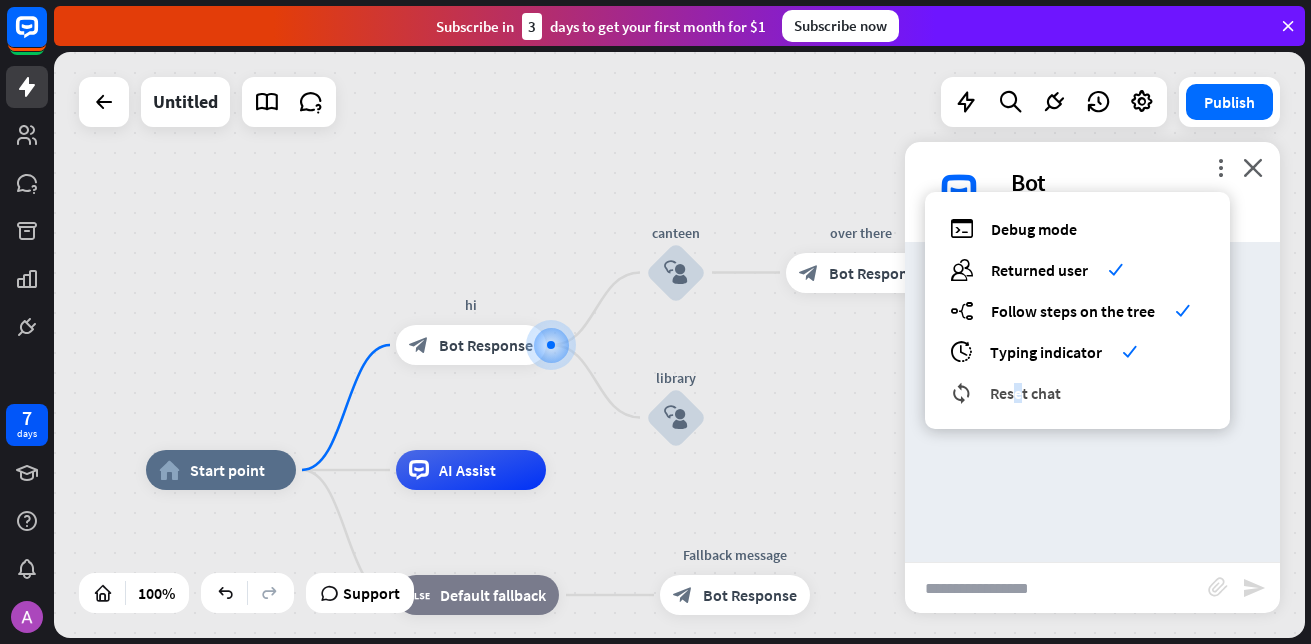 click on "Reset chat" at bounding box center (1025, 393) 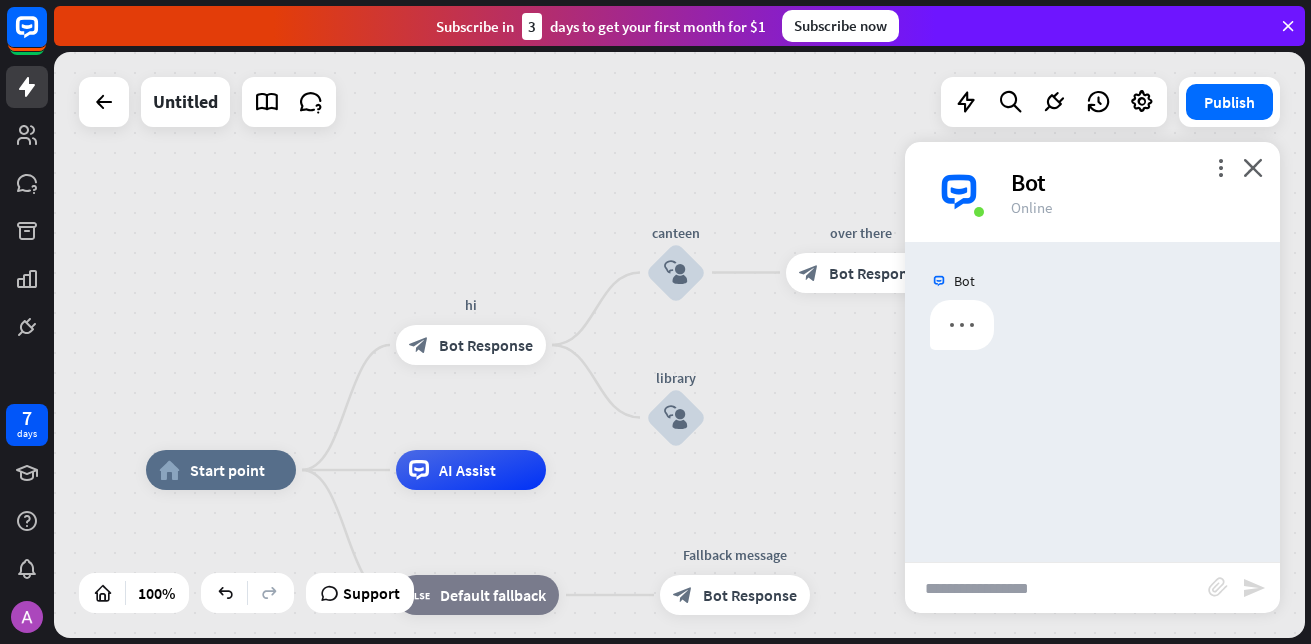 drag, startPoint x: 1018, startPoint y: 394, endPoint x: 1013, endPoint y: 478, distance: 84.14868 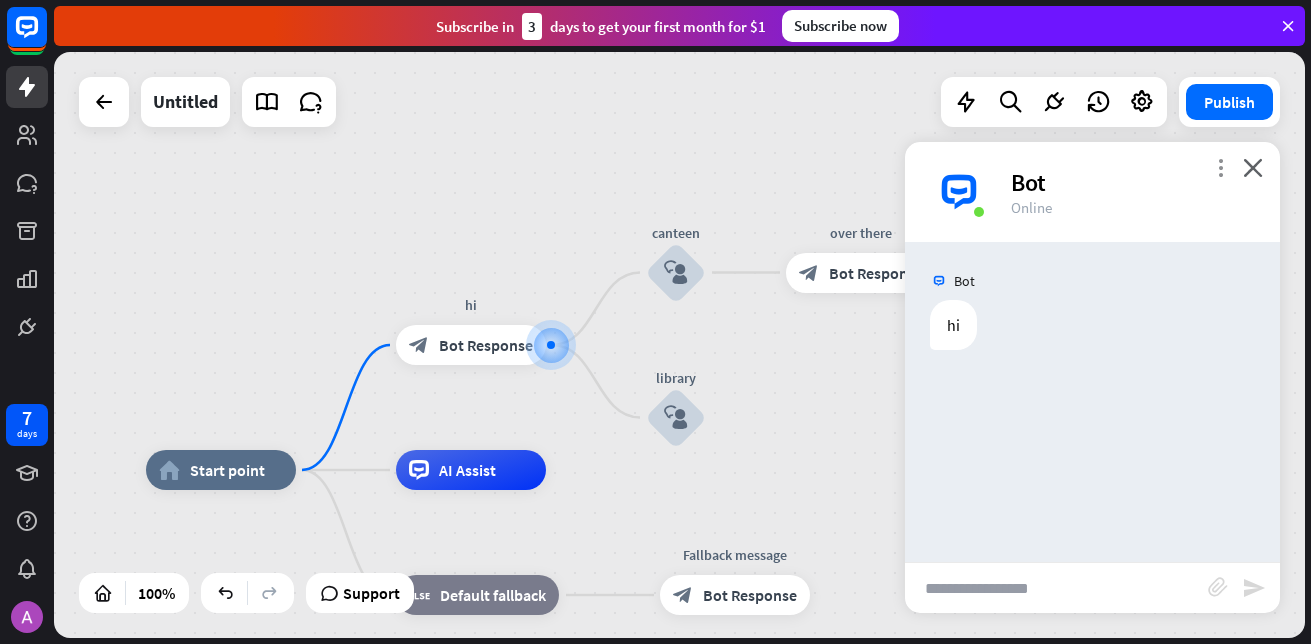 click on "more_vert" at bounding box center (1220, 167) 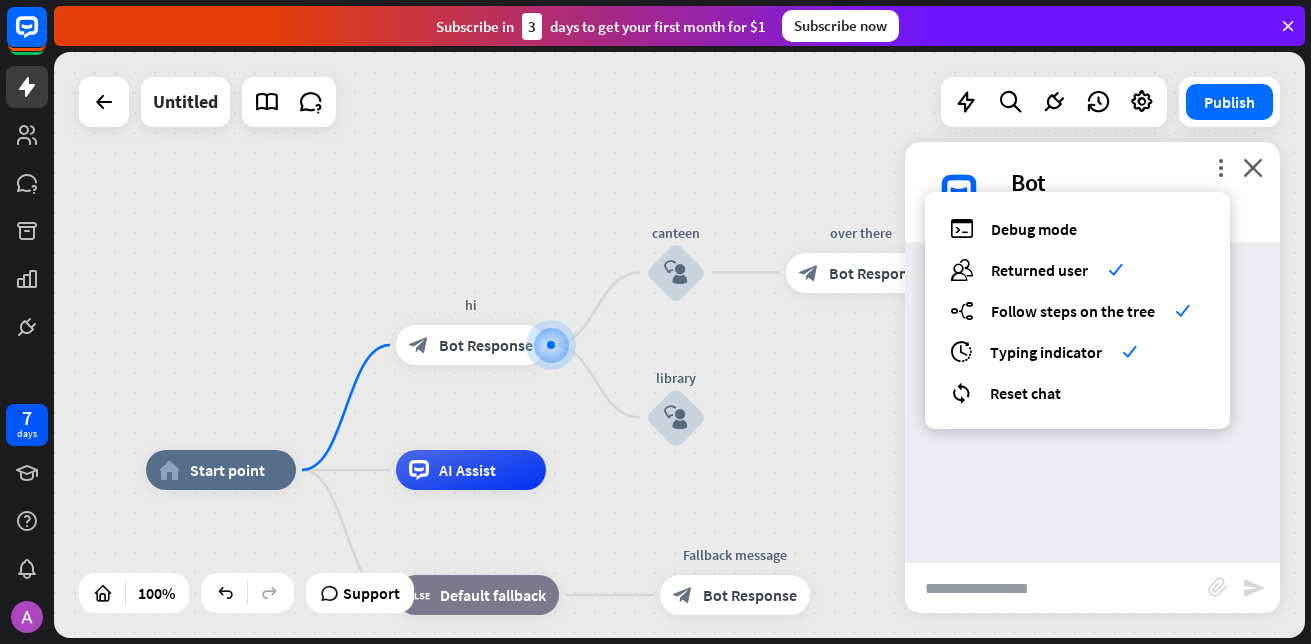 click on "Bot
hi
[DATE] 11:26 AM
Show JSON" at bounding box center (1092, 402) 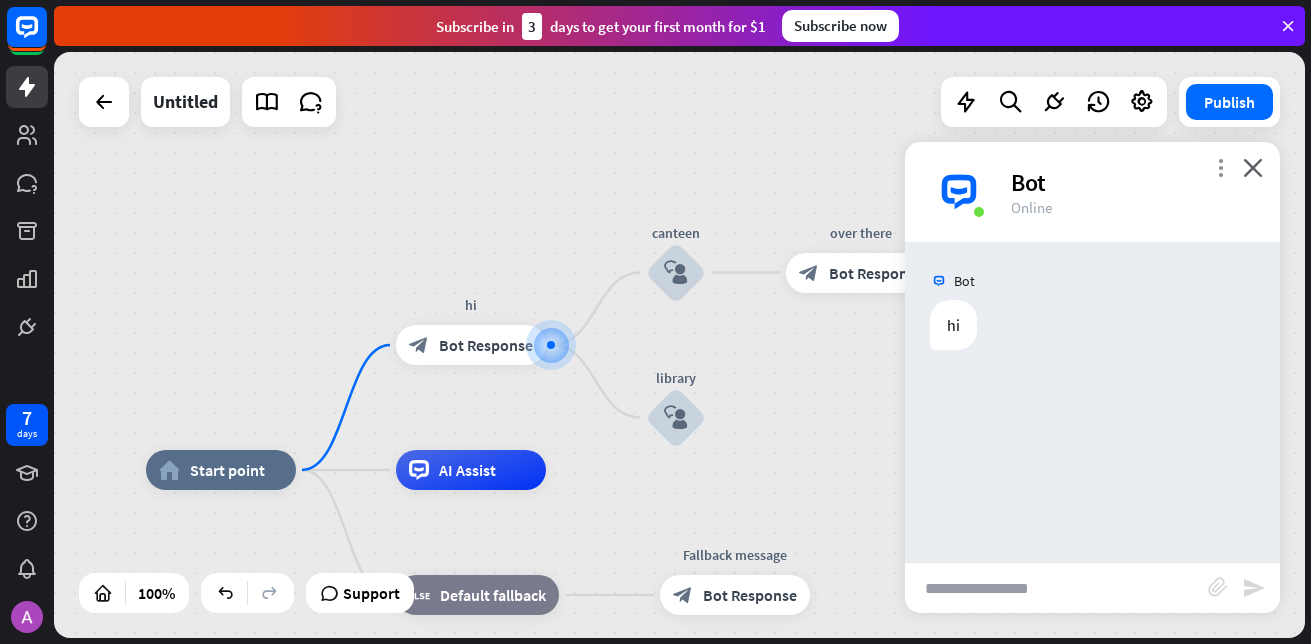 click on "more_vert" at bounding box center (1220, 167) 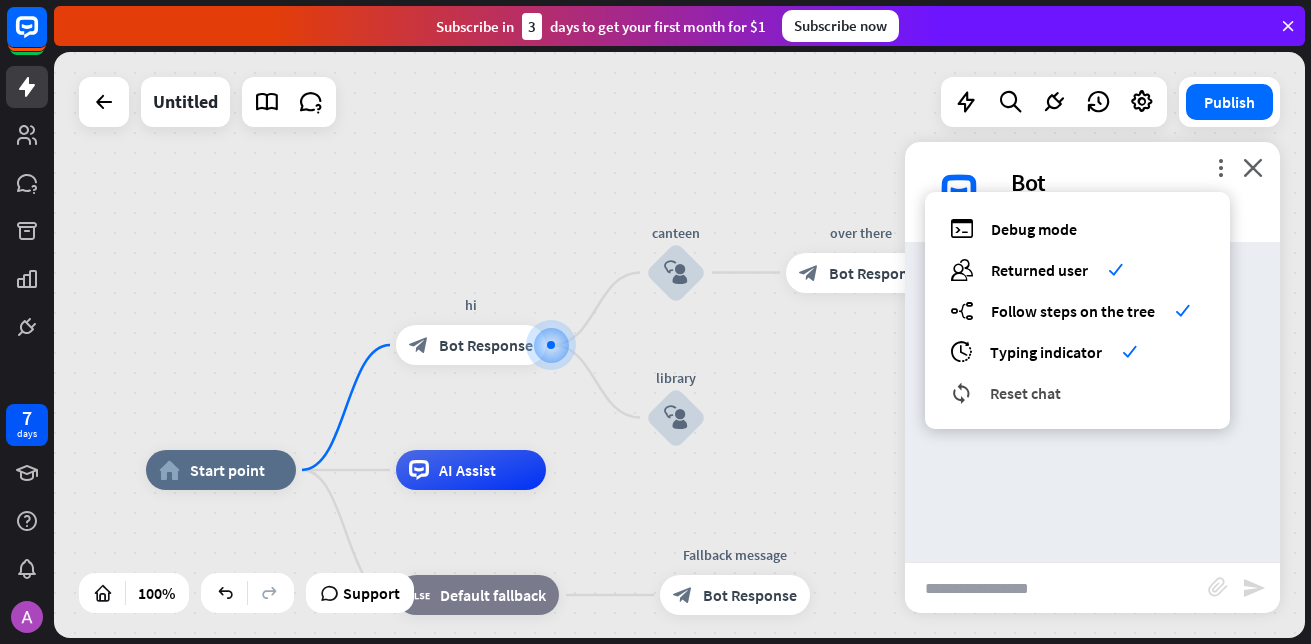 click on "Reset chat" at bounding box center [1025, 393] 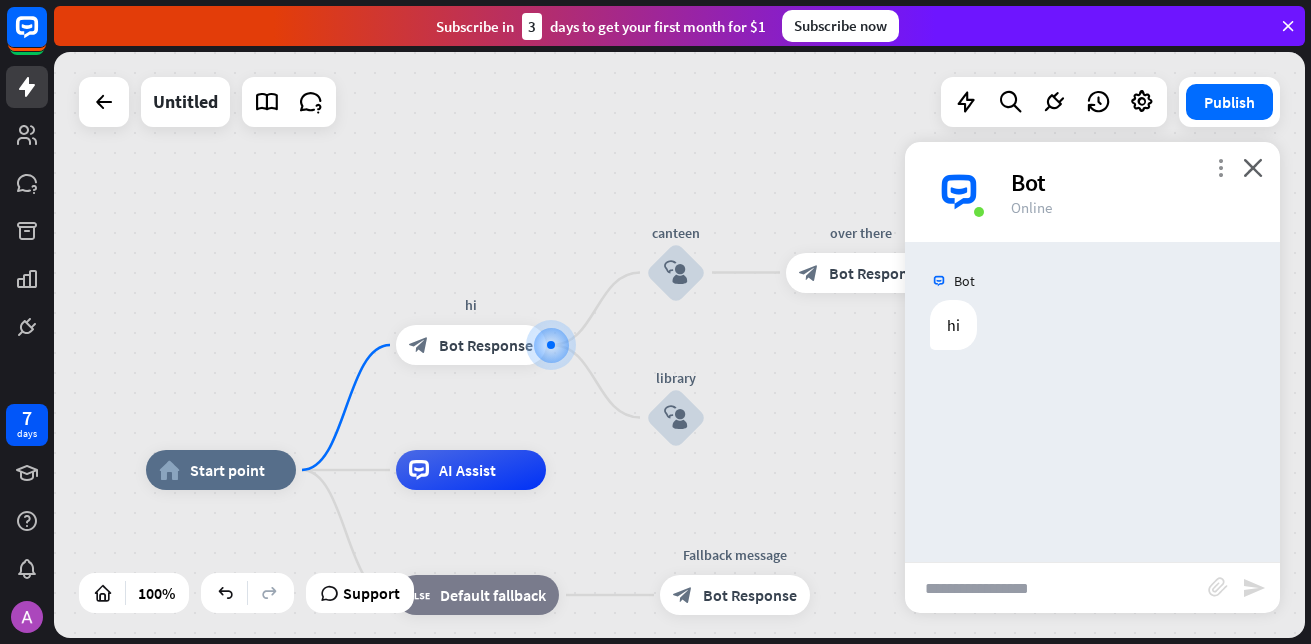click on "more_vert" at bounding box center (1220, 167) 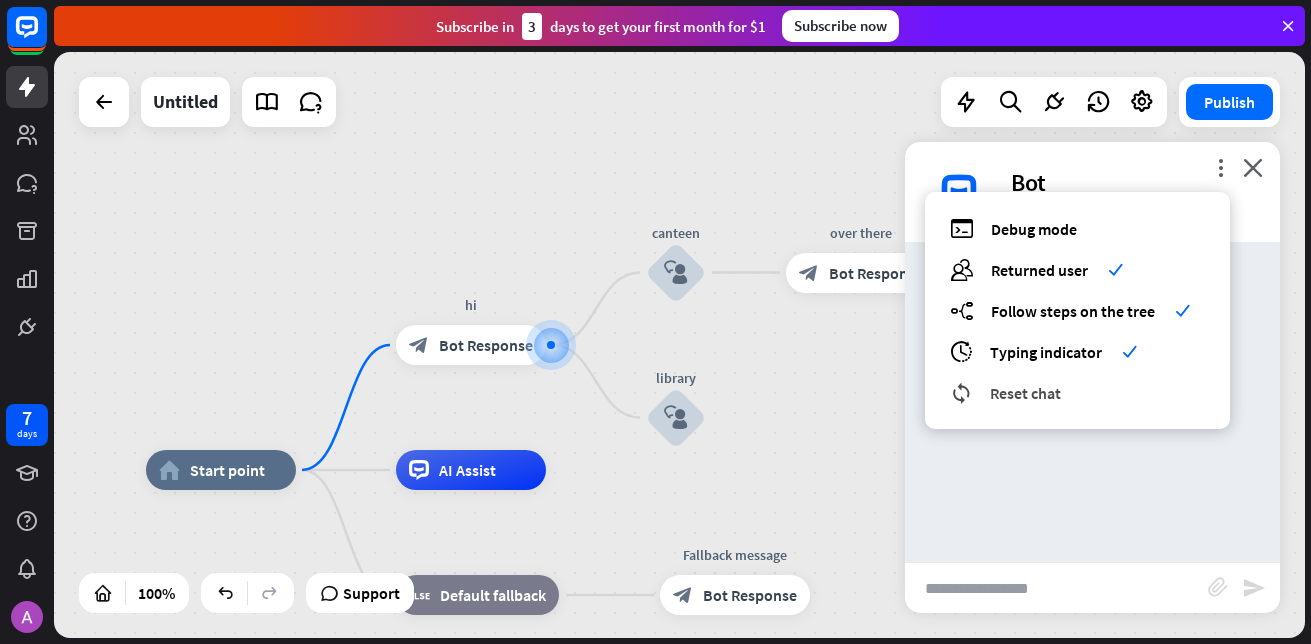 click on "Reset chat" at bounding box center [1025, 393] 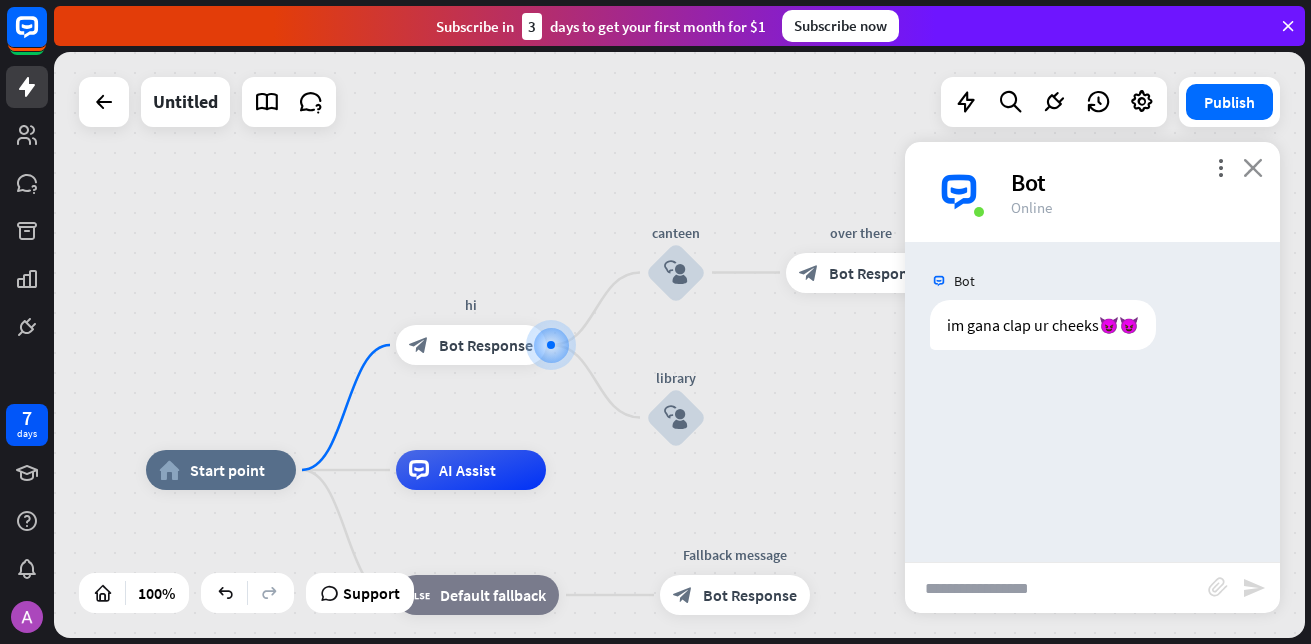 click on "close" at bounding box center [1253, 167] 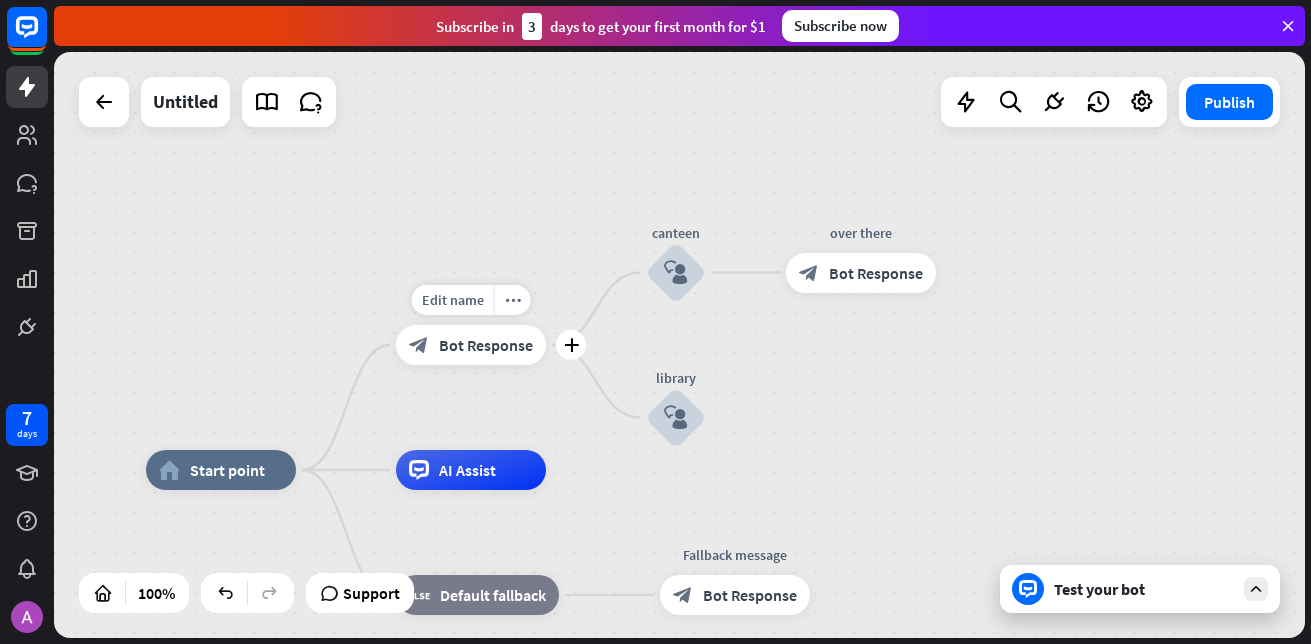 click on "Bot Response" at bounding box center (486, 345) 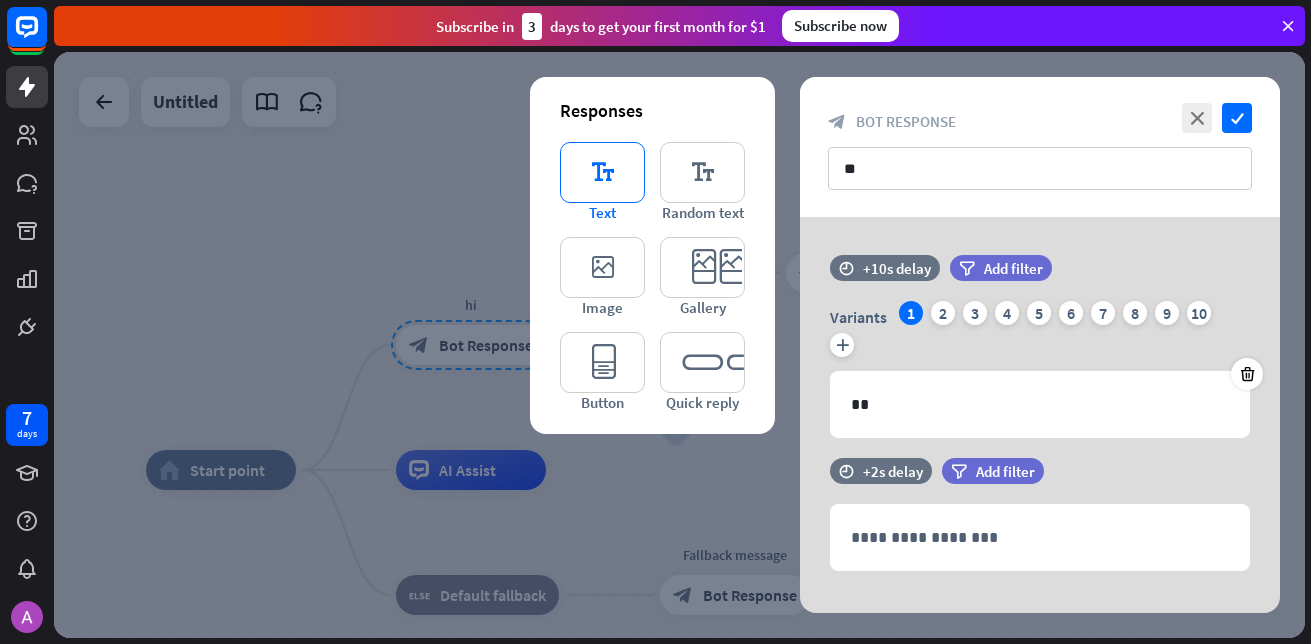 click on "editor_text" at bounding box center (602, 172) 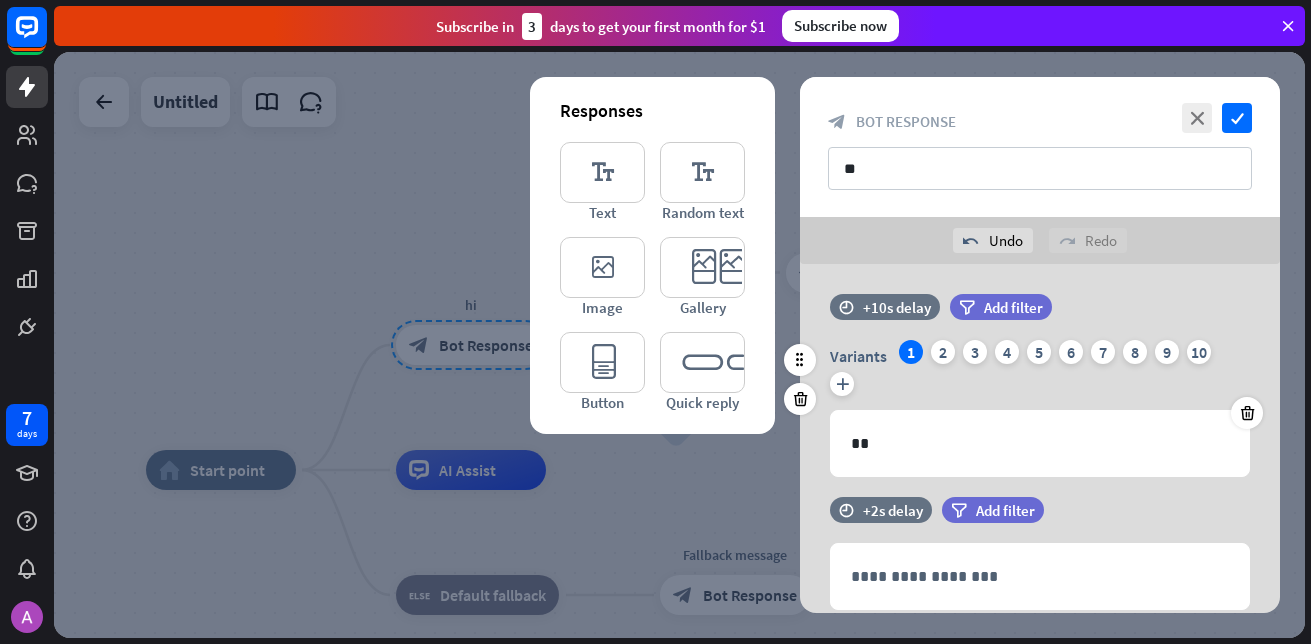 scroll, scrollTop: 0, scrollLeft: 0, axis: both 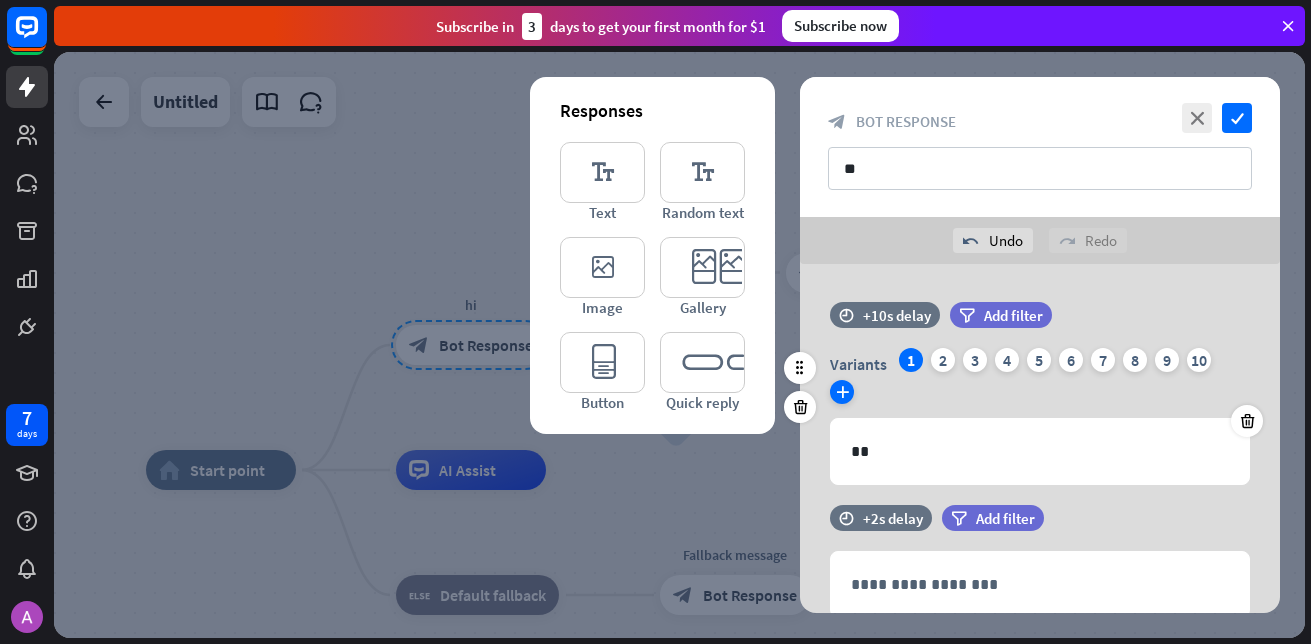 click on "plus" at bounding box center (842, 392) 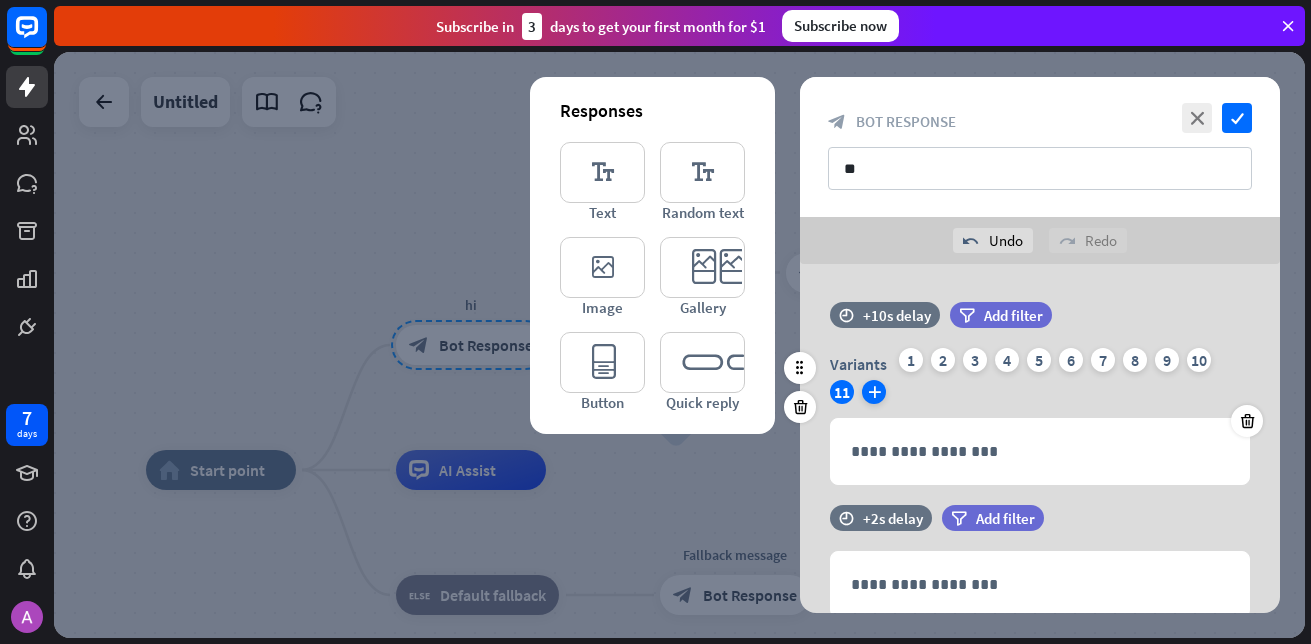 click on "plus" at bounding box center [874, 392] 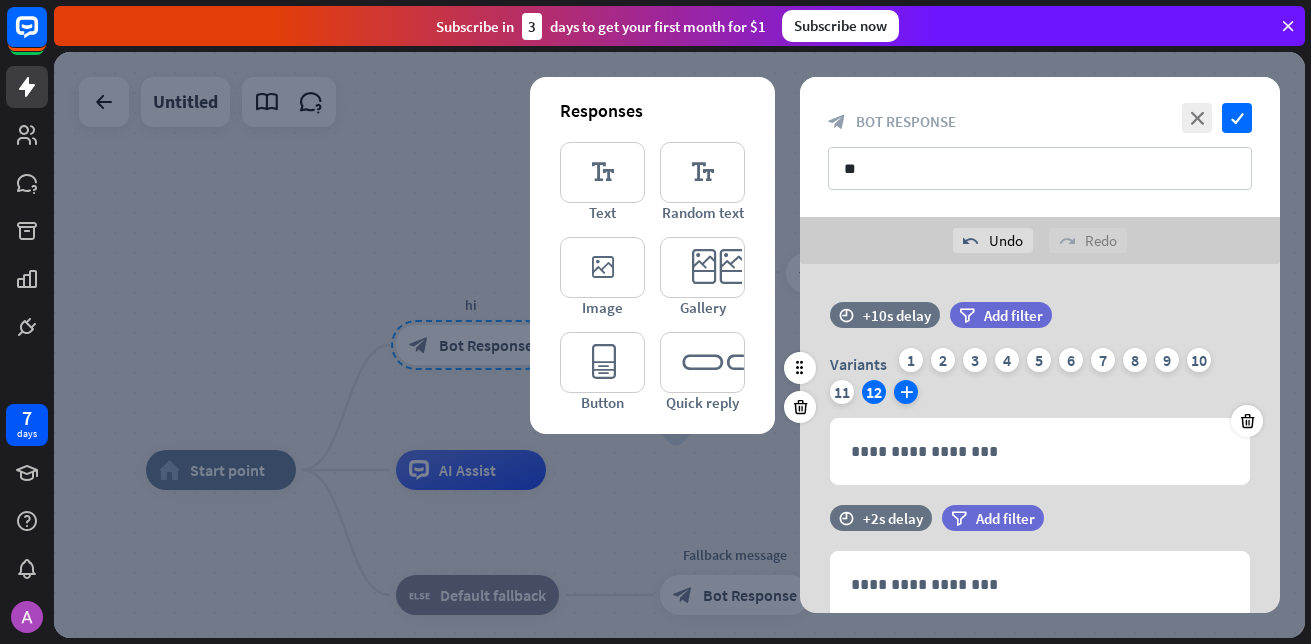 click on "plus" at bounding box center [906, 392] 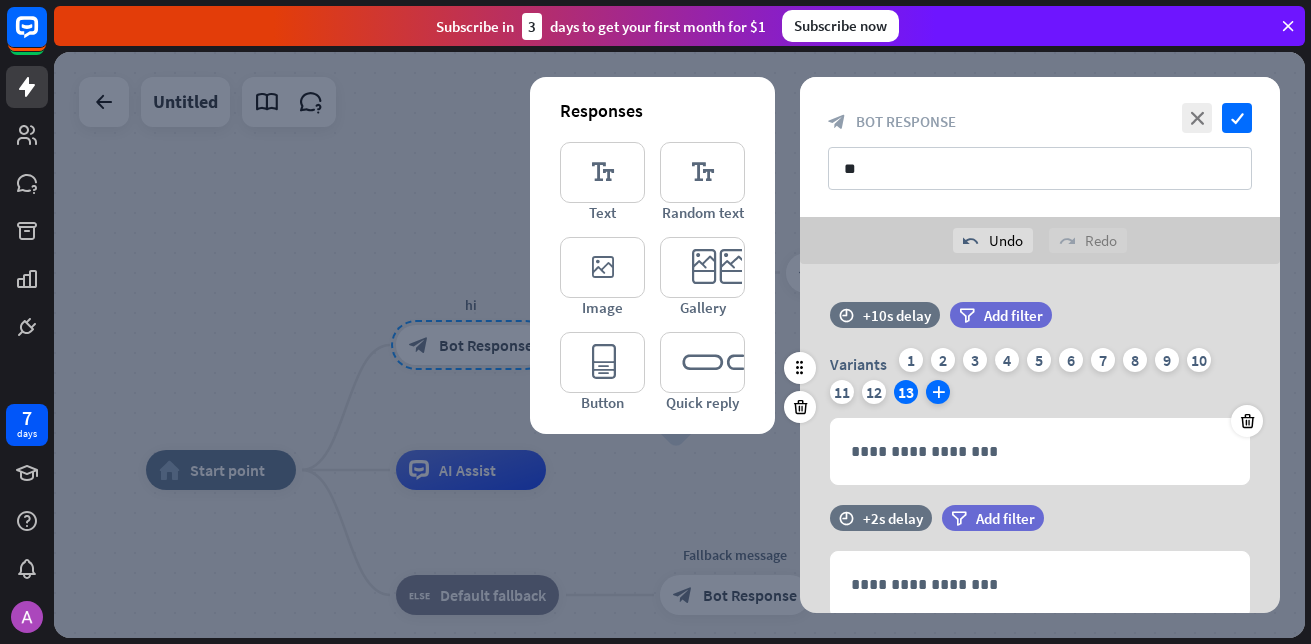 click on "plus" at bounding box center (938, 392) 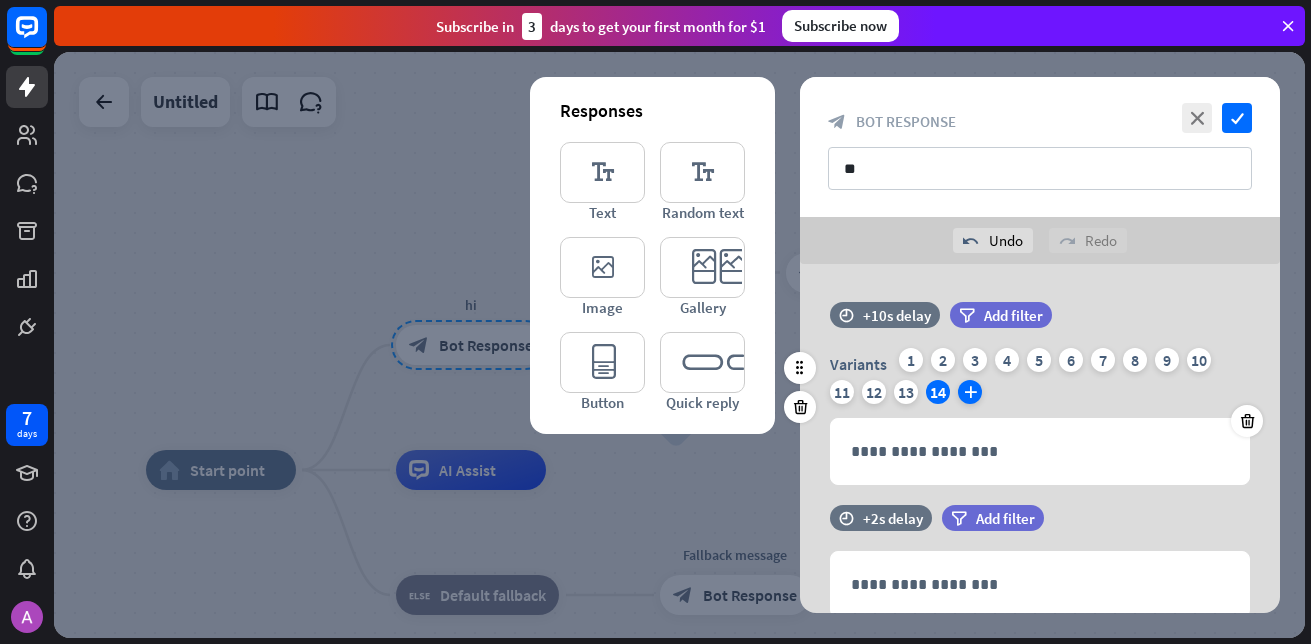 click on "plus" at bounding box center (970, 392) 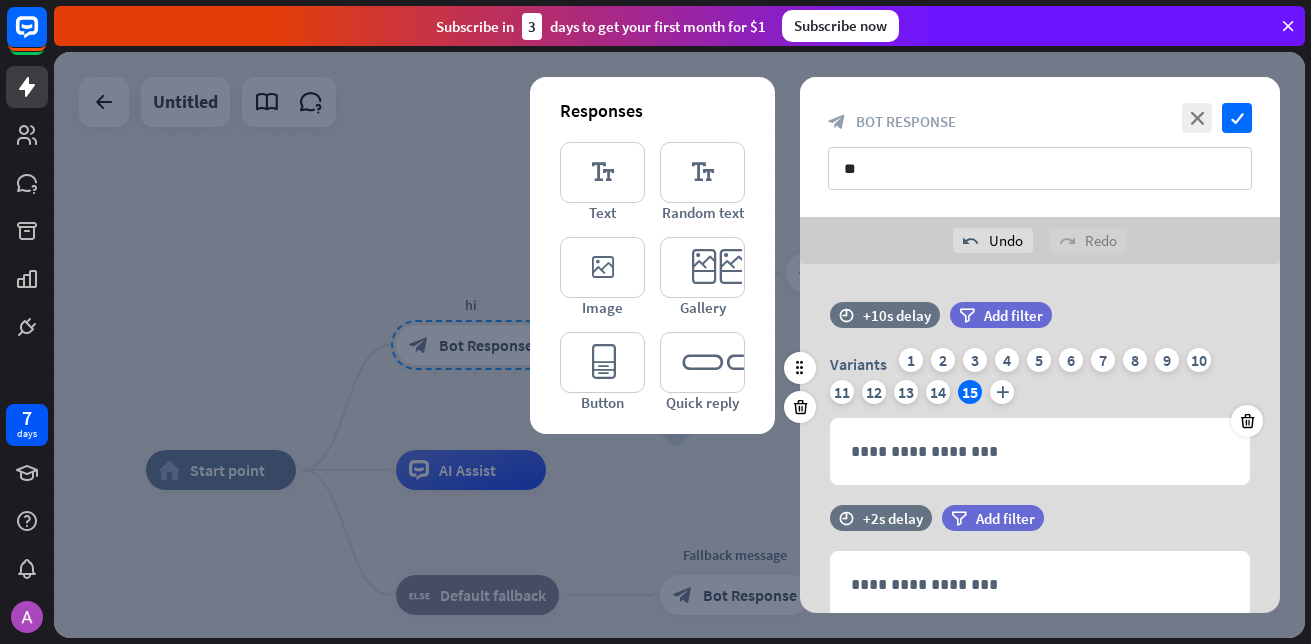 click on "Variants
1
2
3
4
5
6
7
8
9
10
11
12
13
14
15
plus" at bounding box center (1040, 380) 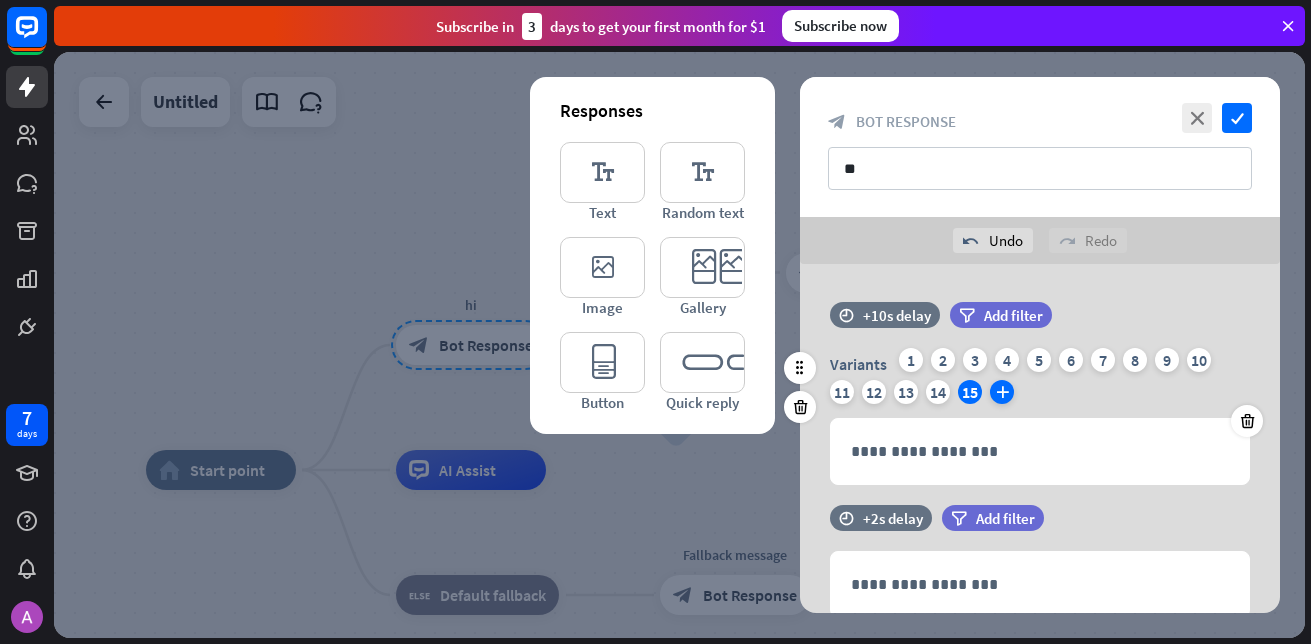 click on "plus" at bounding box center [1002, 392] 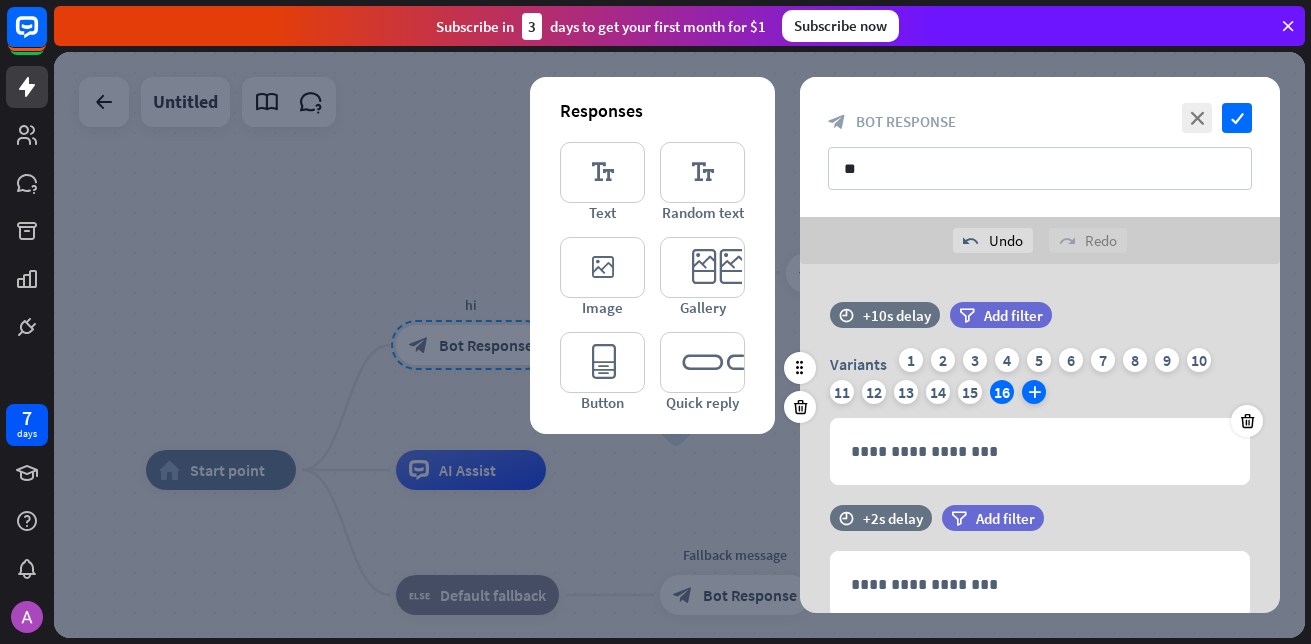 click on "plus" at bounding box center (1034, 392) 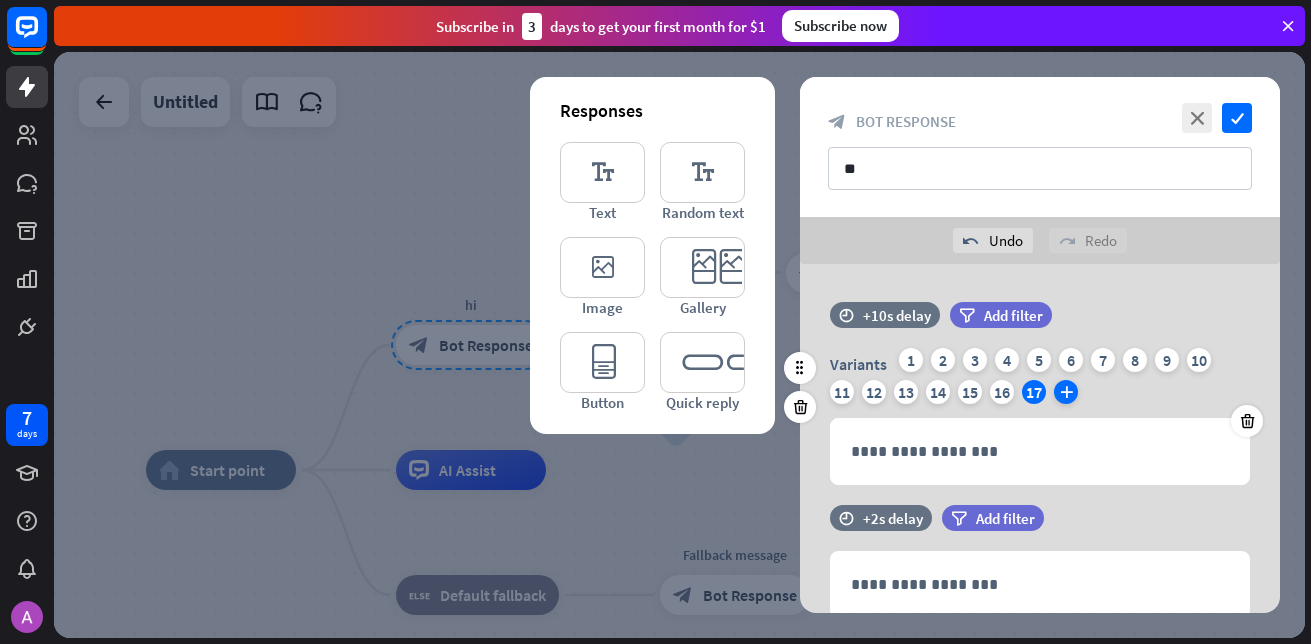 click on "plus" at bounding box center [1066, 392] 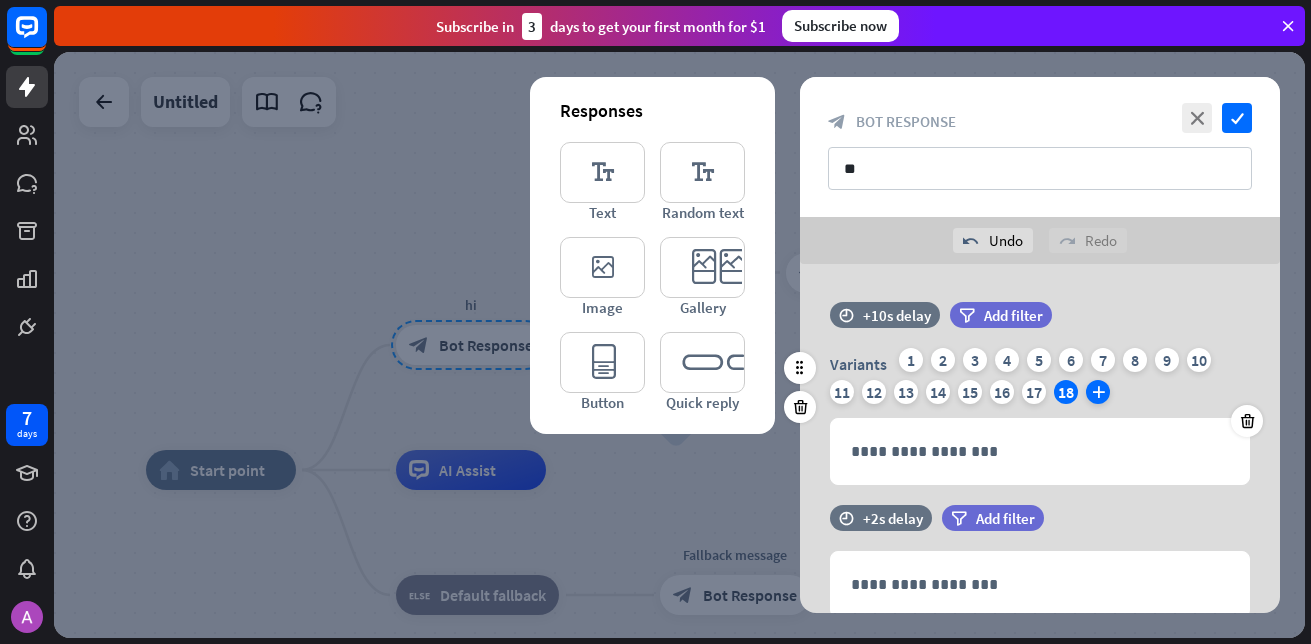 click on "plus" at bounding box center [1098, 392] 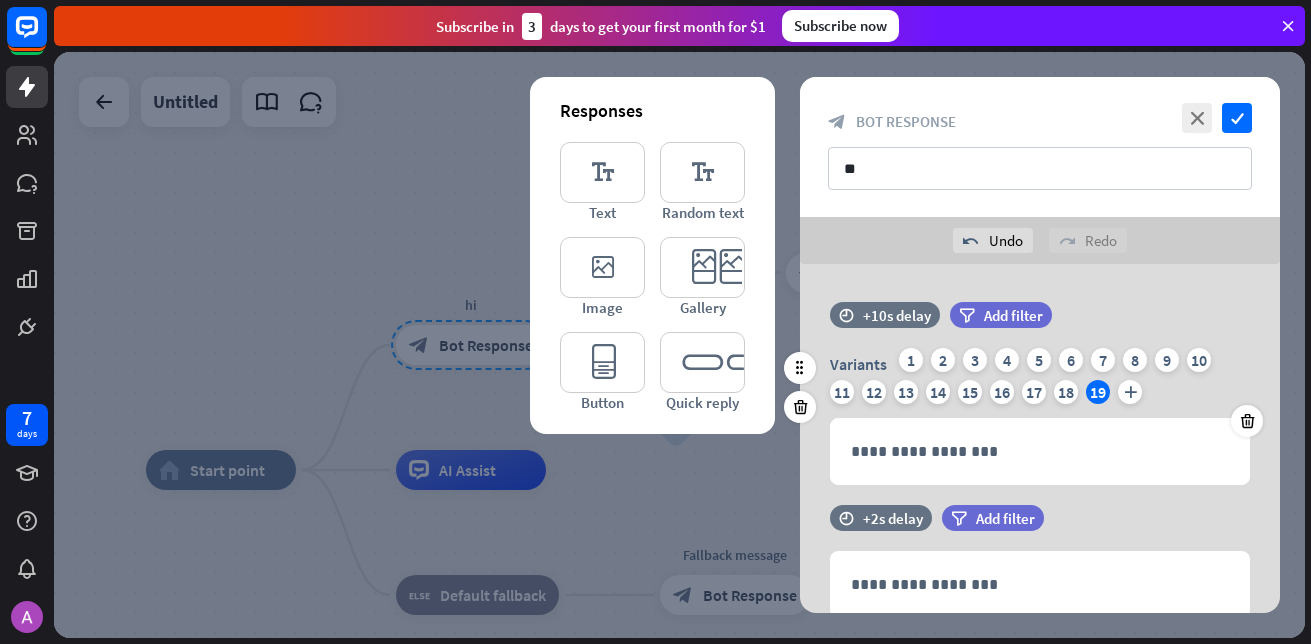 drag, startPoint x: 1100, startPoint y: 389, endPoint x: 1211, endPoint y: 394, distance: 111.11256 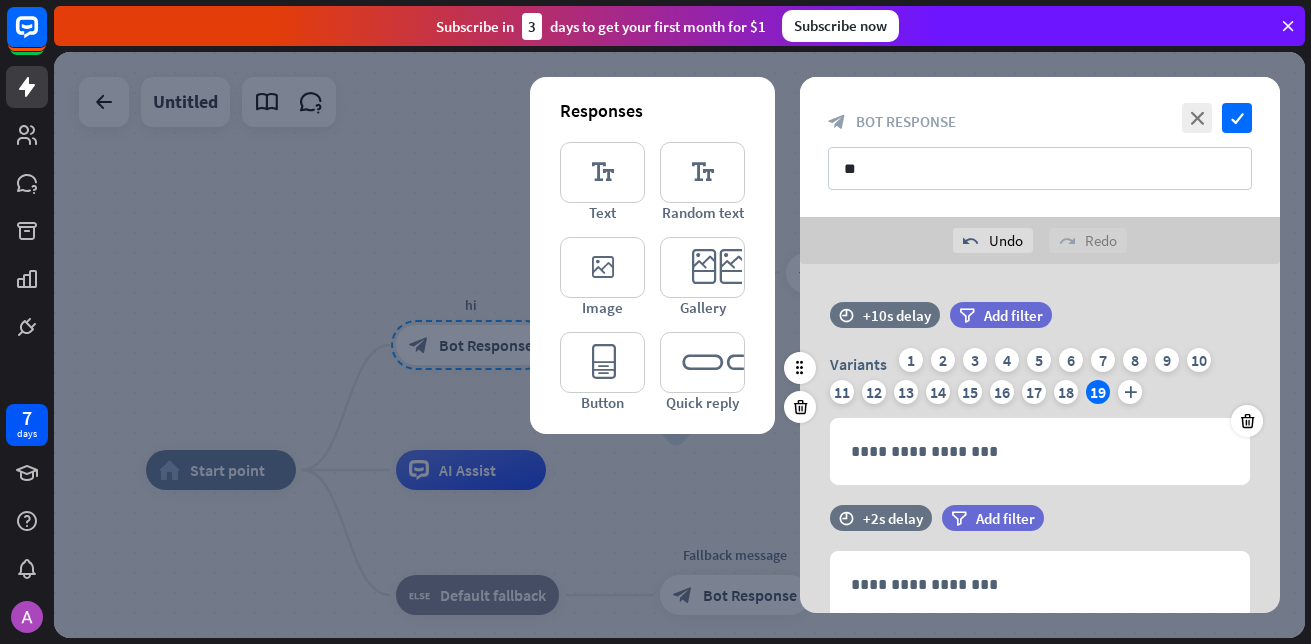 click on "Variants
1
2
3
4
5
6
7
8
9
10
11
12
13
14
15
16
17
18
19
plus" at bounding box center [1040, 380] 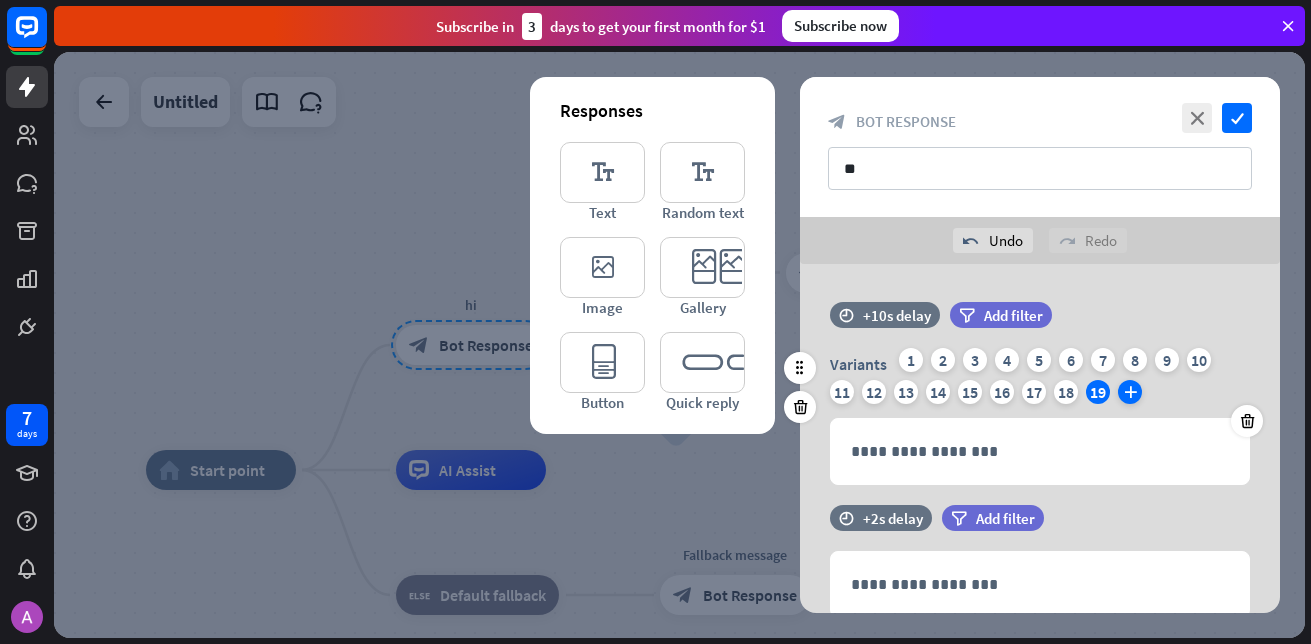 click on "plus" at bounding box center (1130, 392) 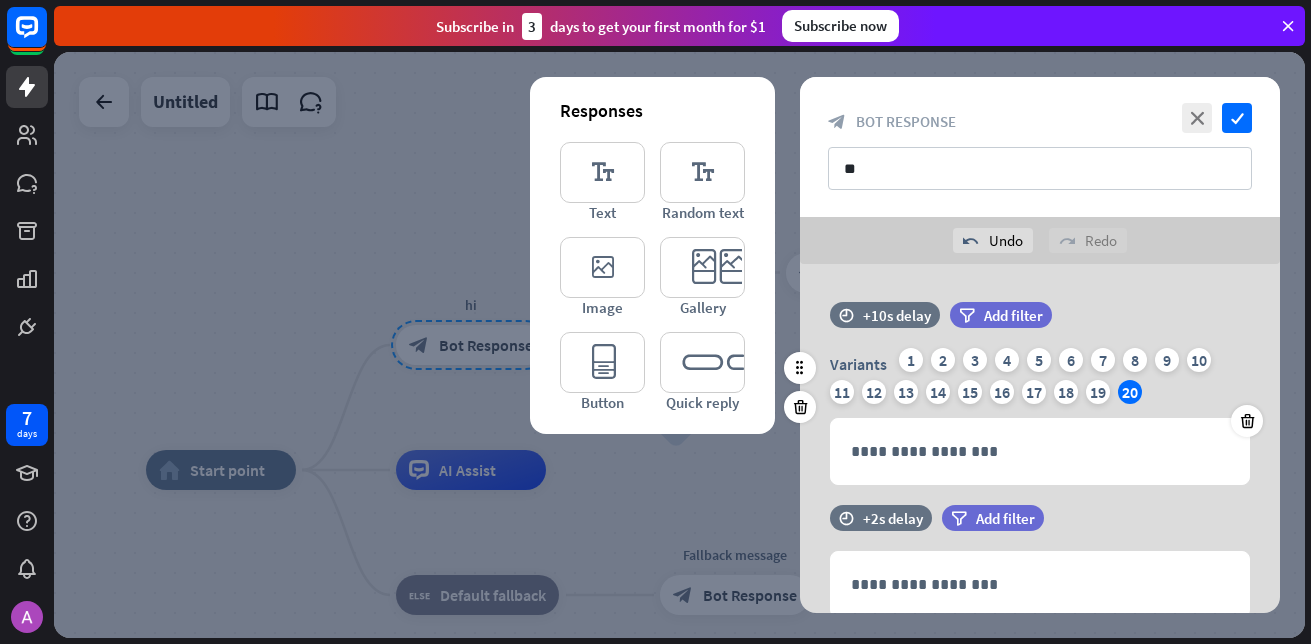 click on "Variants
1
2
3
4
5
6
7
8
9
10
11
12
13
14
15
16
17
18
19
20" at bounding box center [1040, 380] 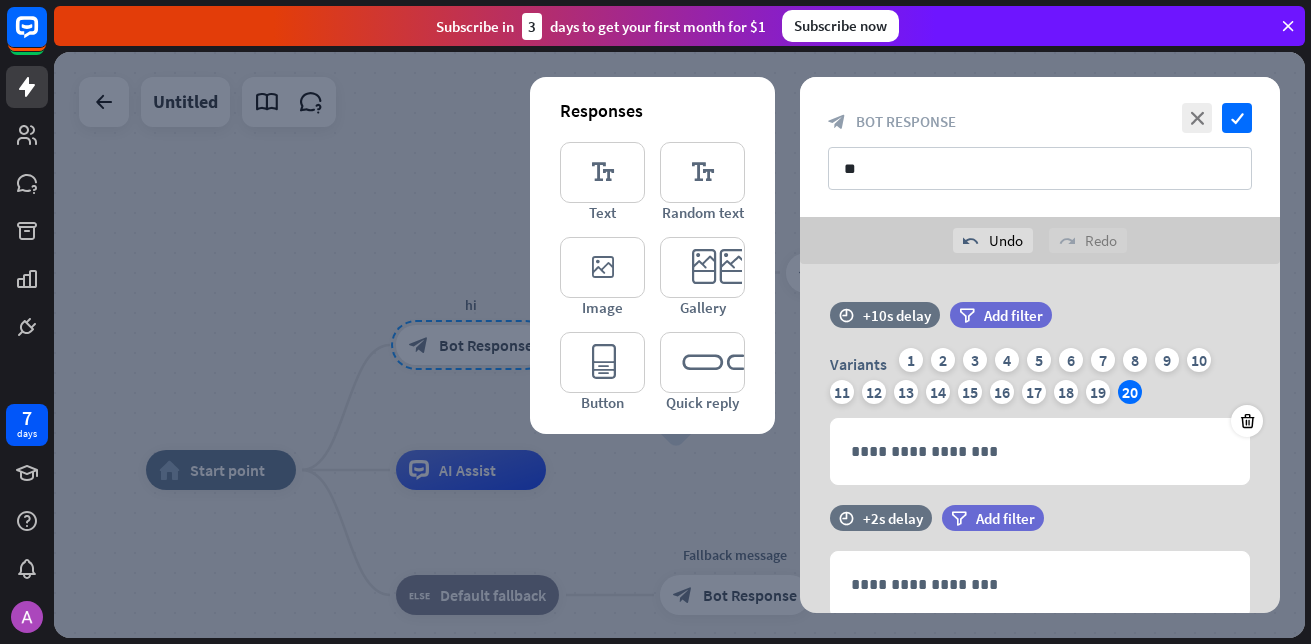 click on "**********" at bounding box center [1040, 542] 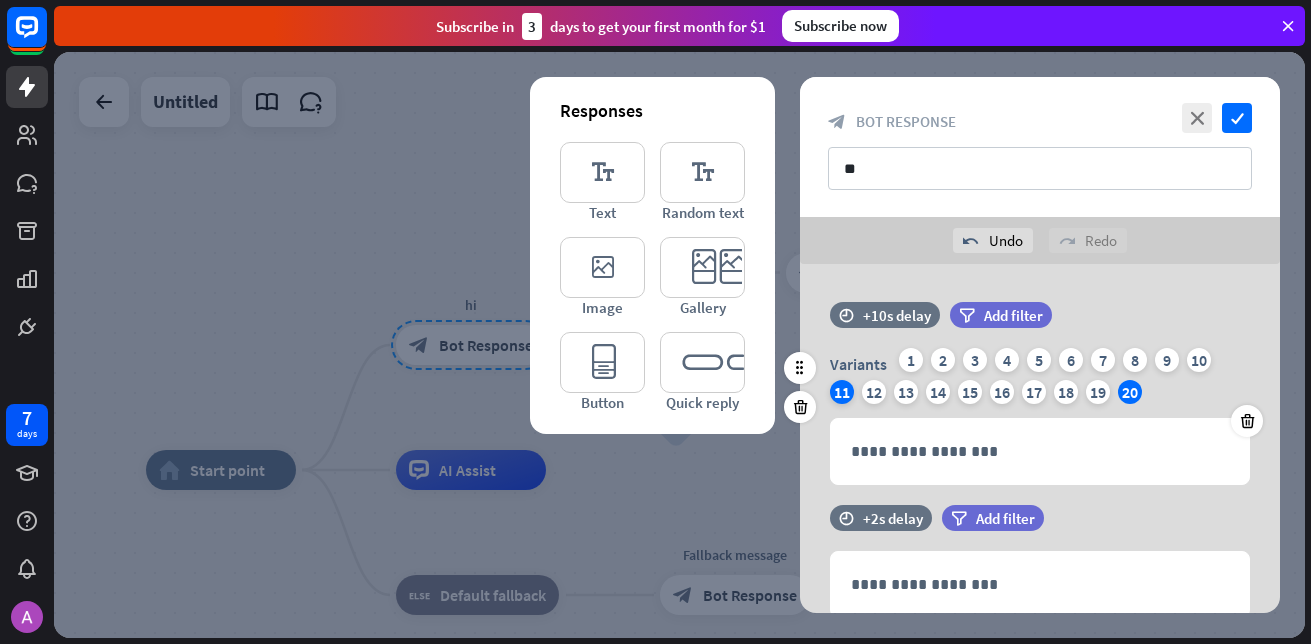 click on "11" at bounding box center [842, 392] 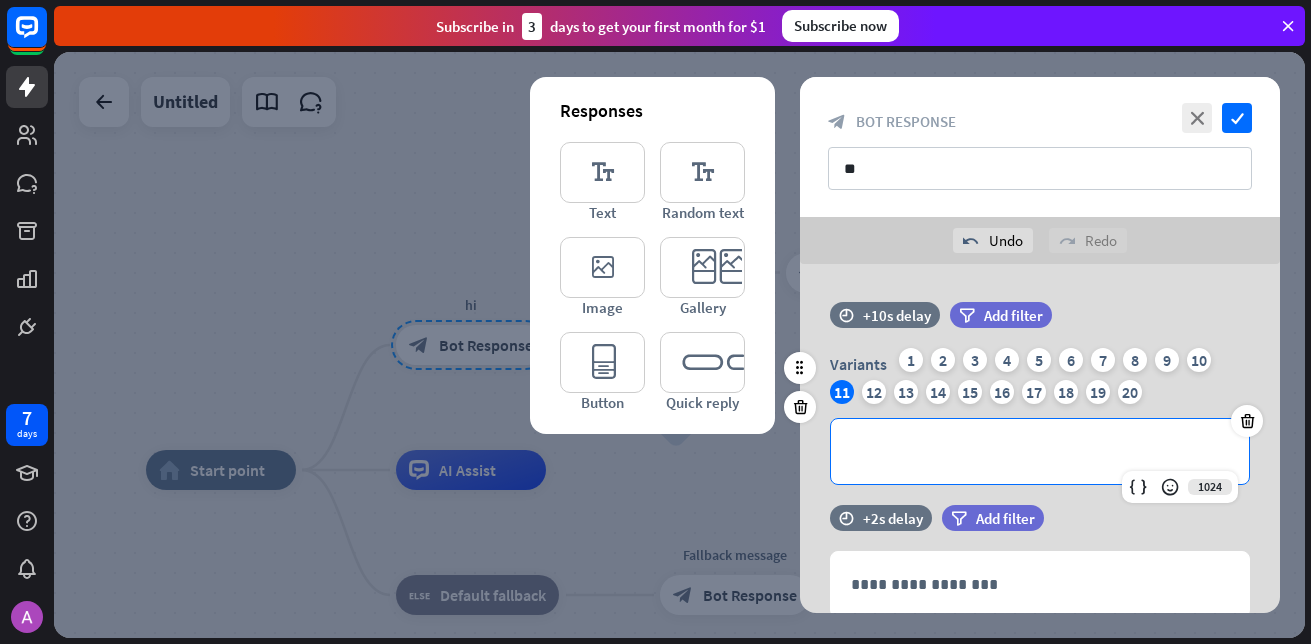 click on "**********" at bounding box center [1040, 451] 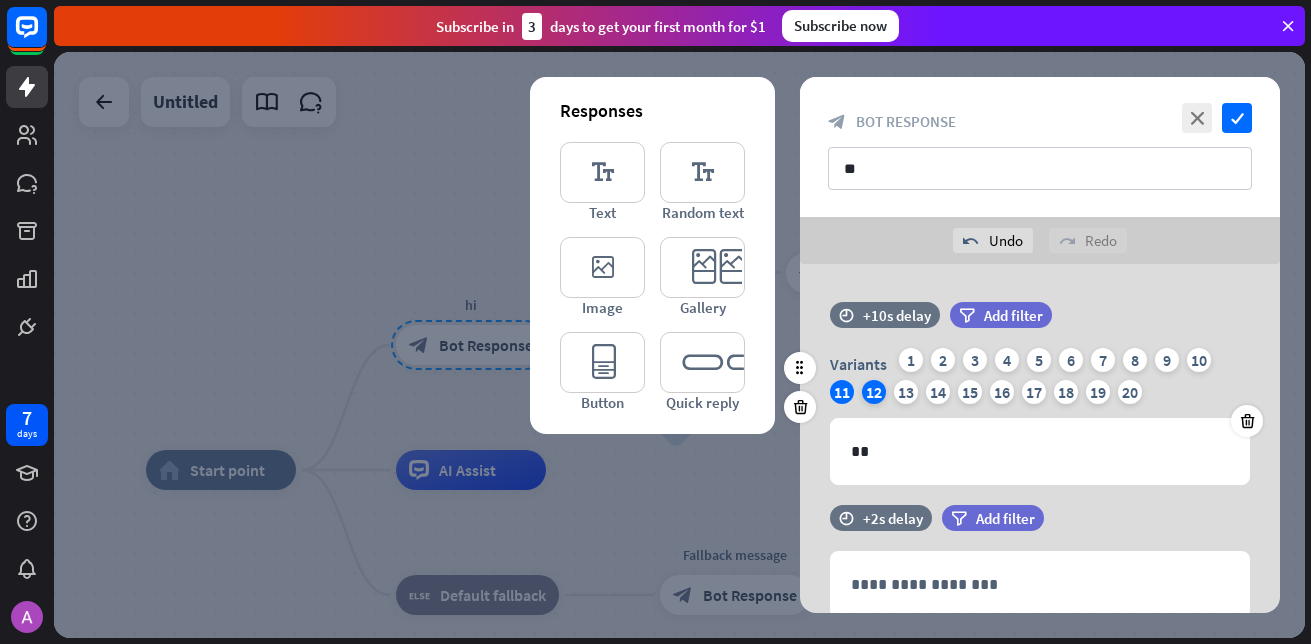 click on "12" at bounding box center (874, 392) 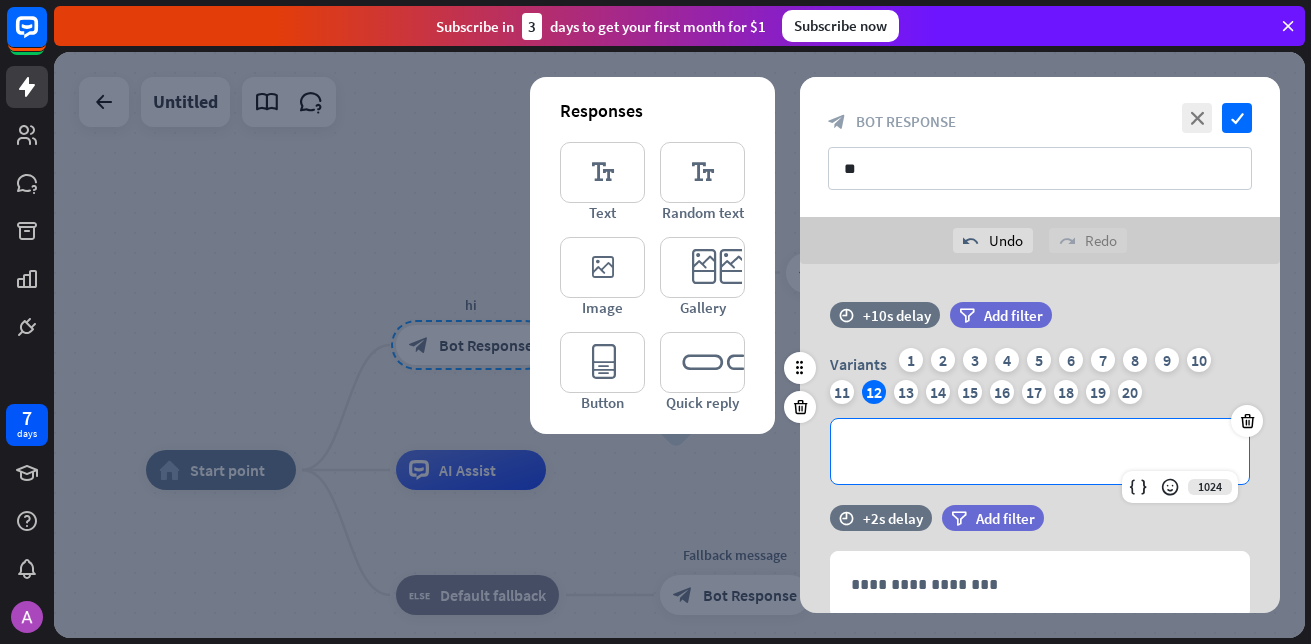 click on "**********" at bounding box center [1040, 451] 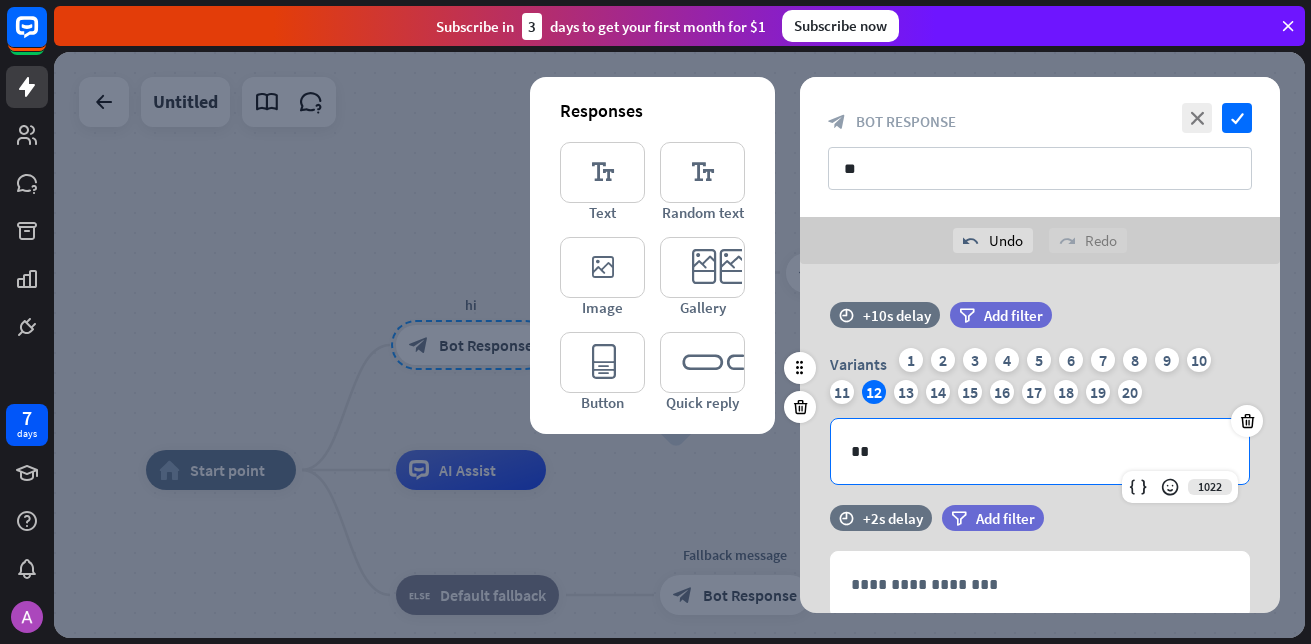 drag, startPoint x: 904, startPoint y: 397, endPoint x: 930, endPoint y: 470, distance: 77.491936 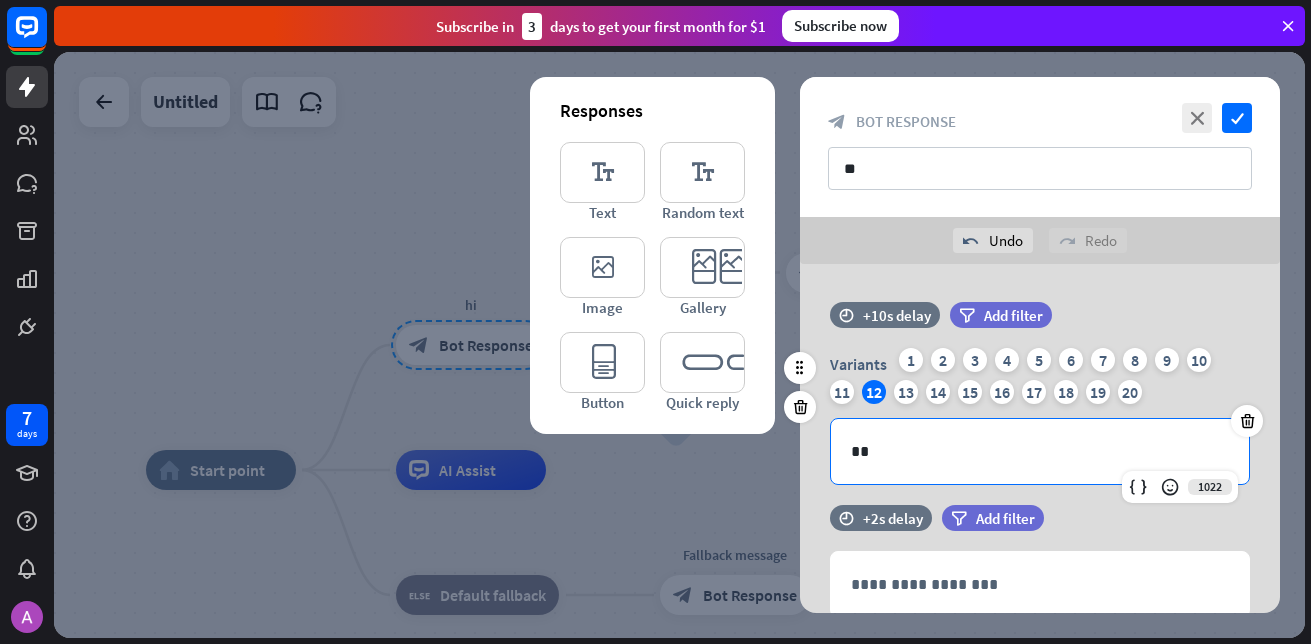 click on "13" at bounding box center (906, 392) 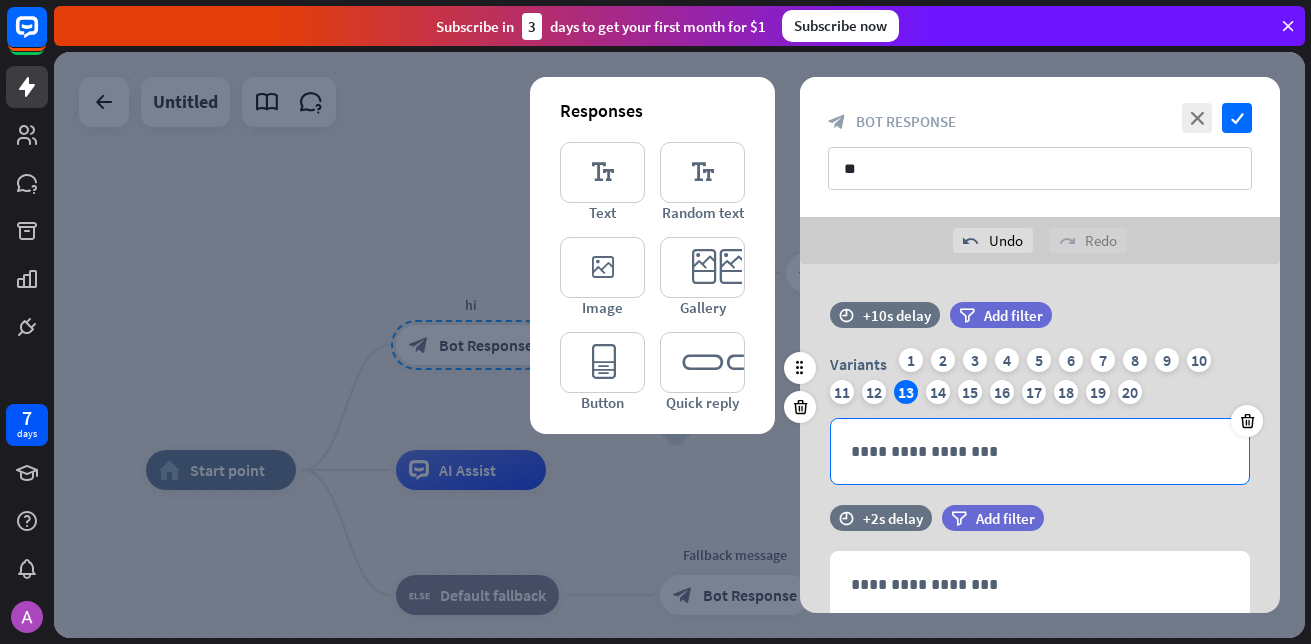click on "**********" at bounding box center (1040, 451) 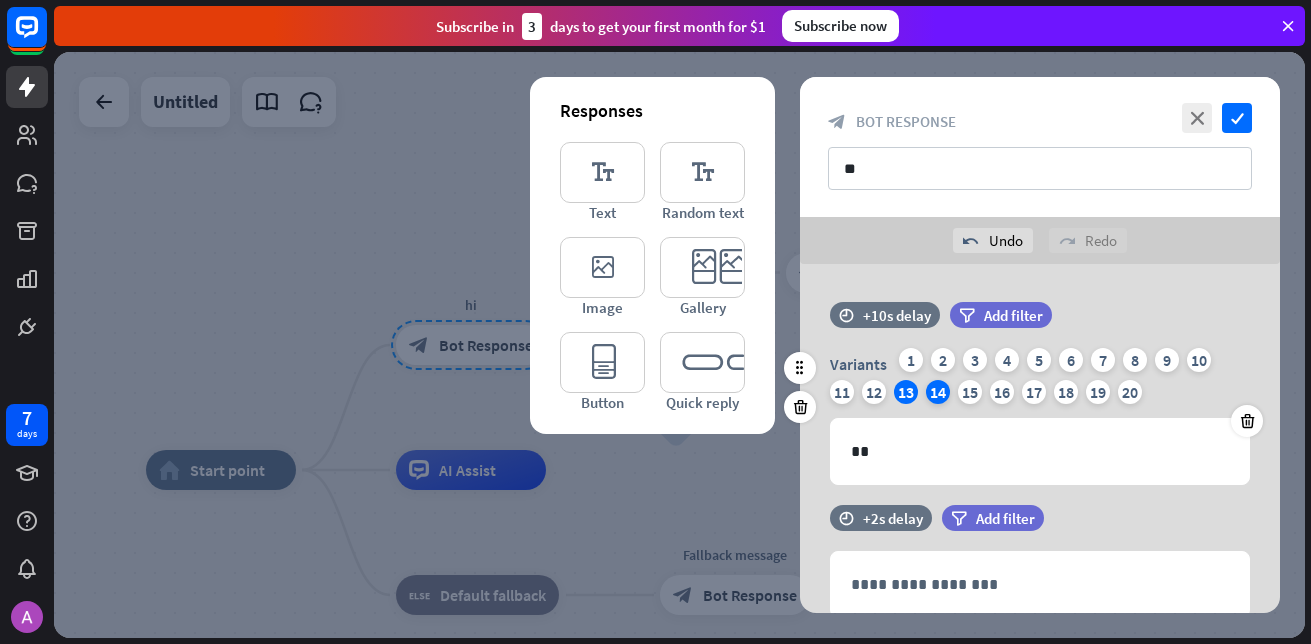 click on "14" at bounding box center (938, 392) 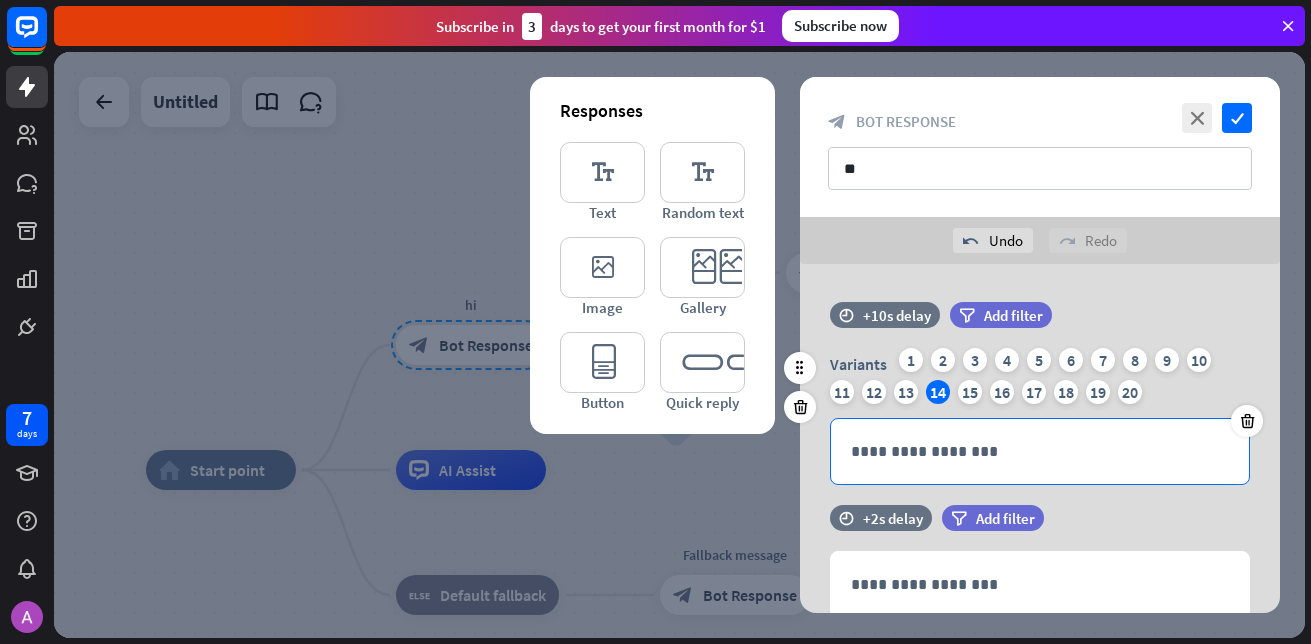 click on "**********" at bounding box center (1040, 451) 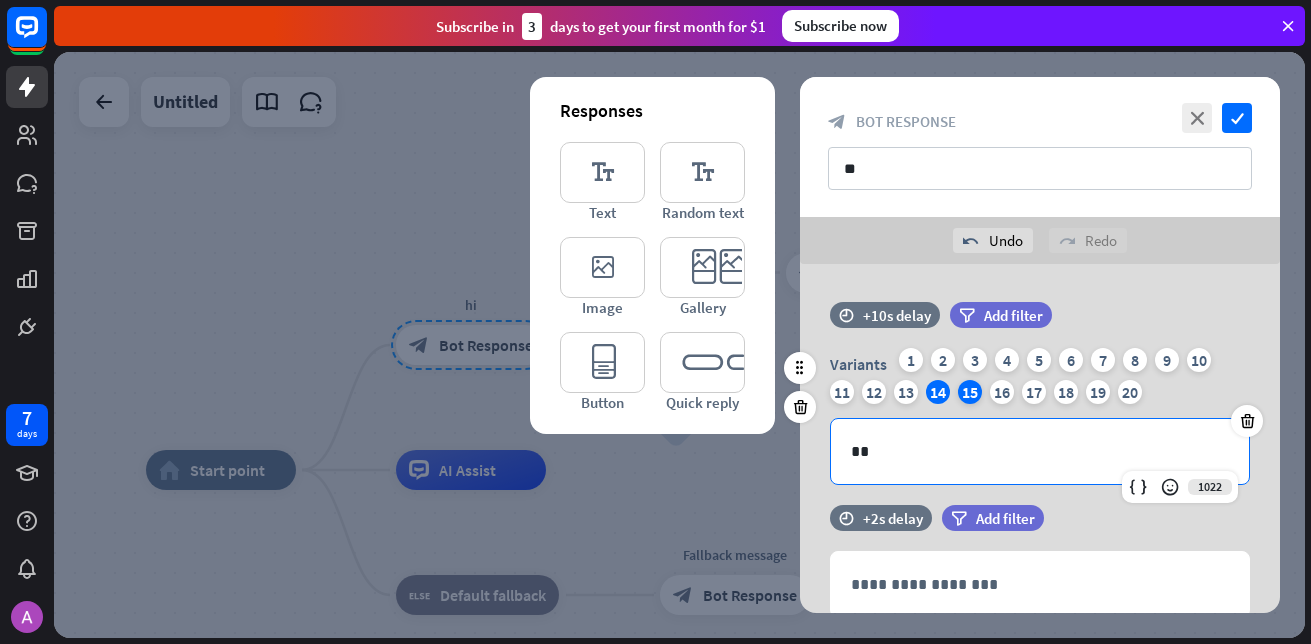 click on "15" at bounding box center [970, 392] 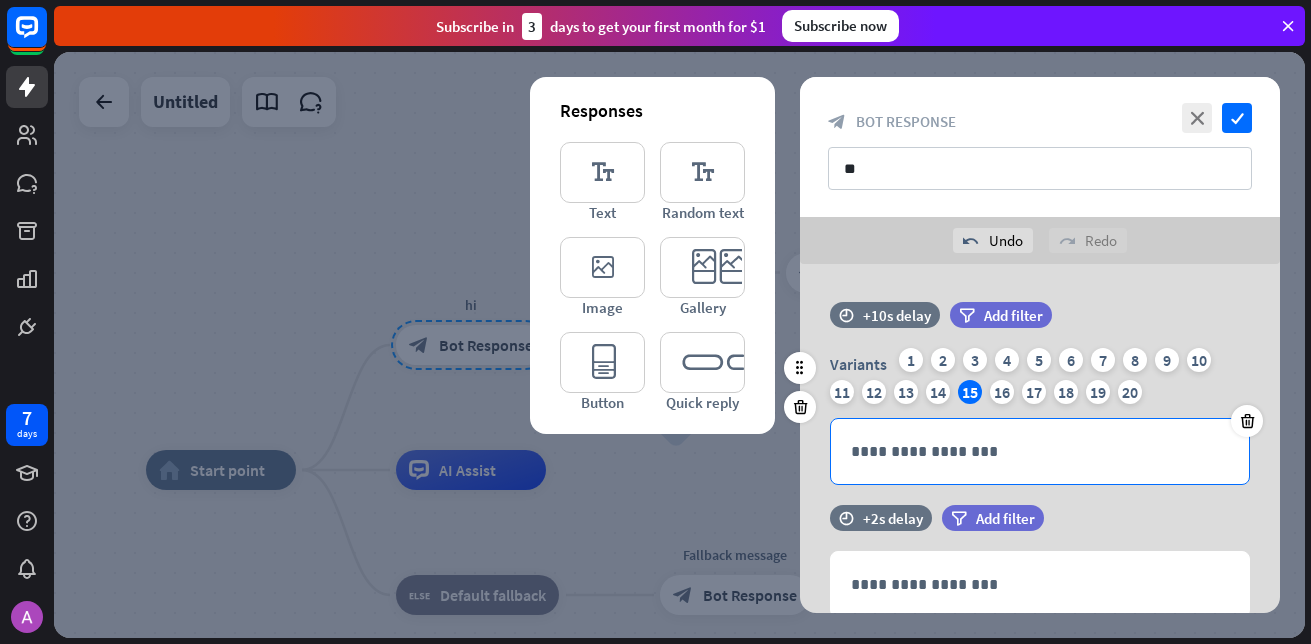 click on "**********" at bounding box center [1040, 451] 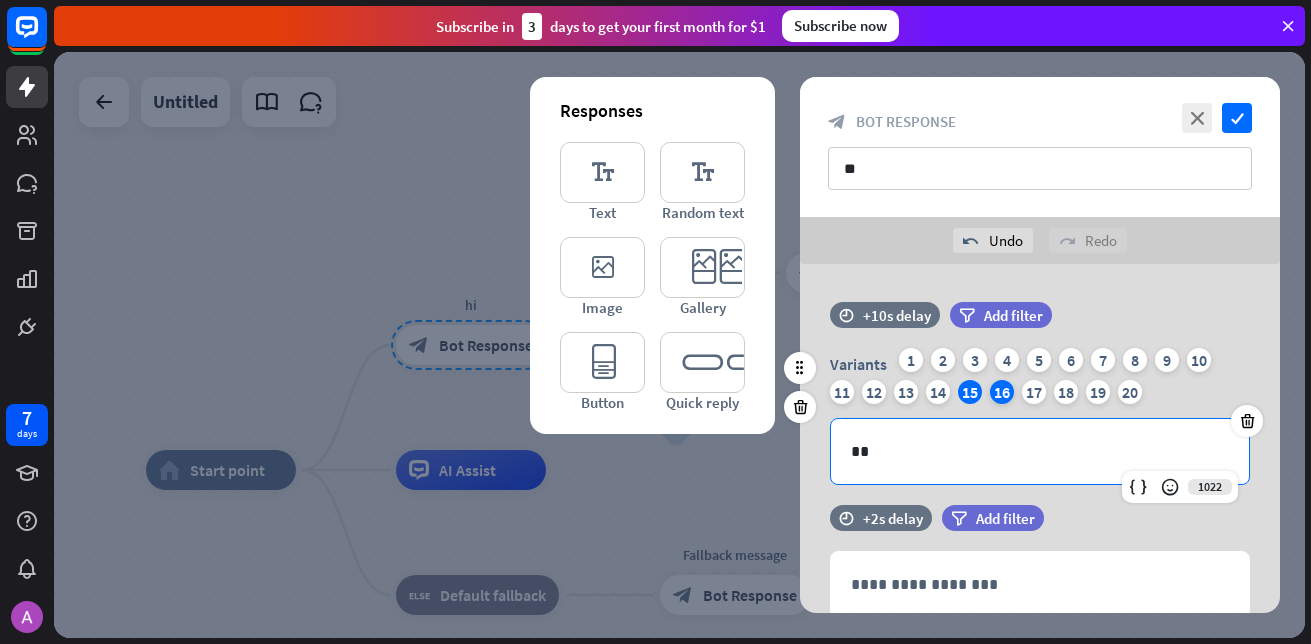 click on "16" at bounding box center (1002, 392) 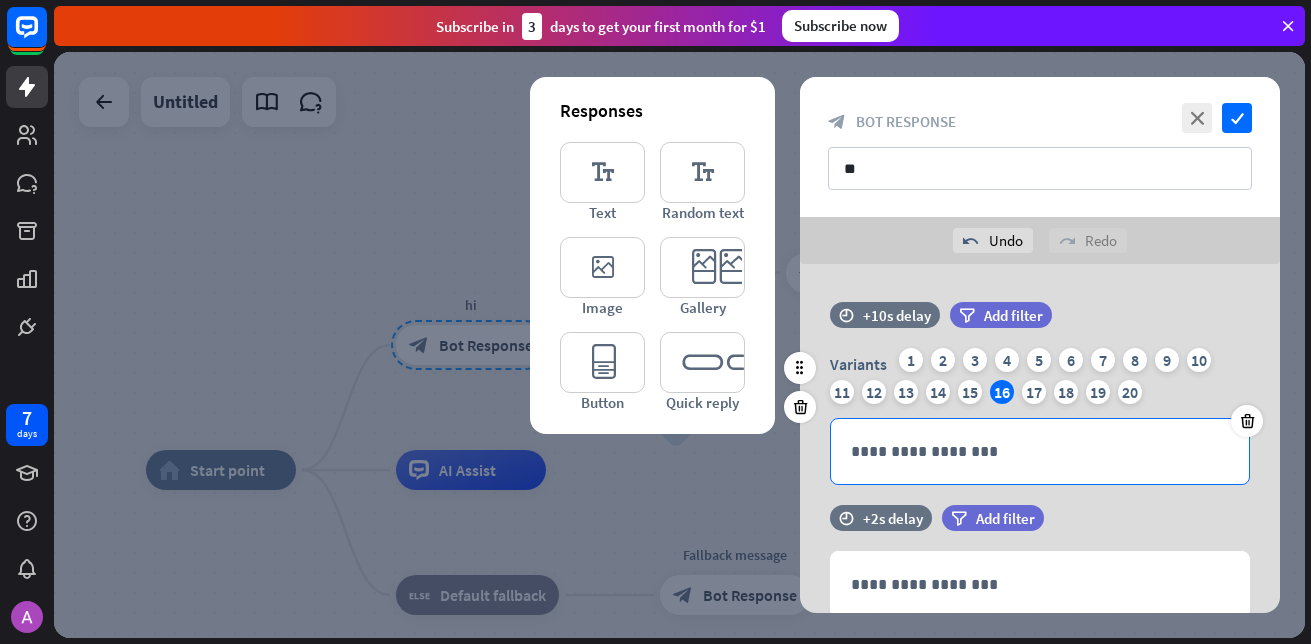 click on "**********" at bounding box center (1040, 451) 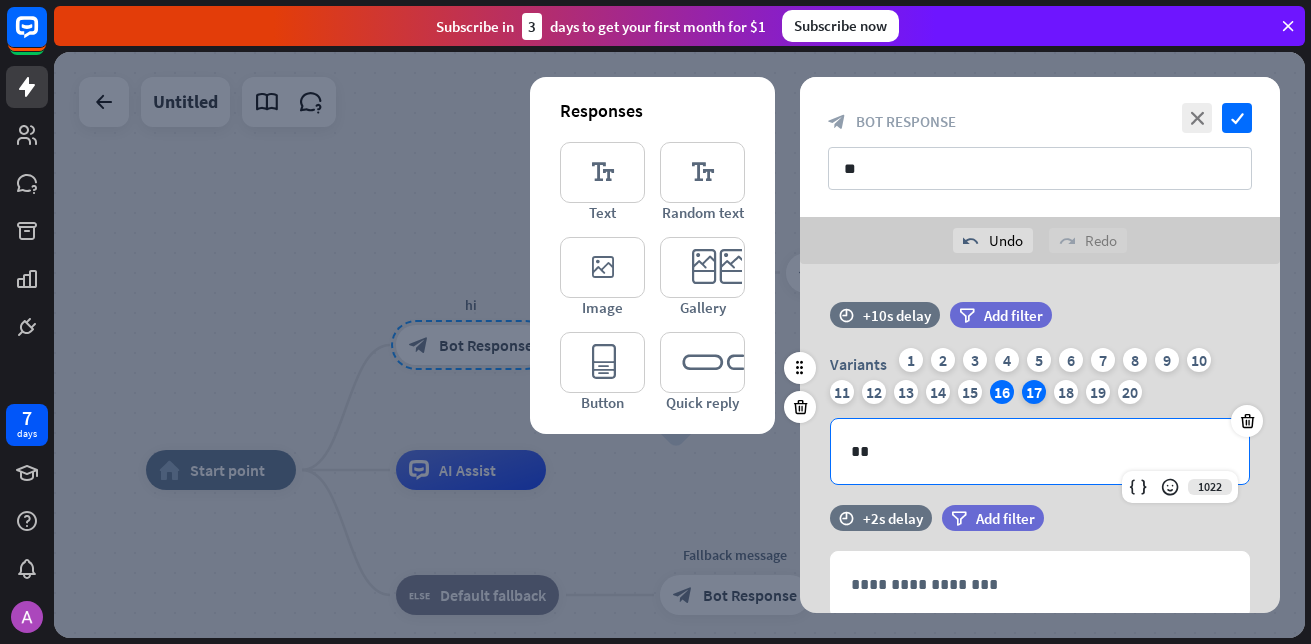 click on "17" at bounding box center [1034, 392] 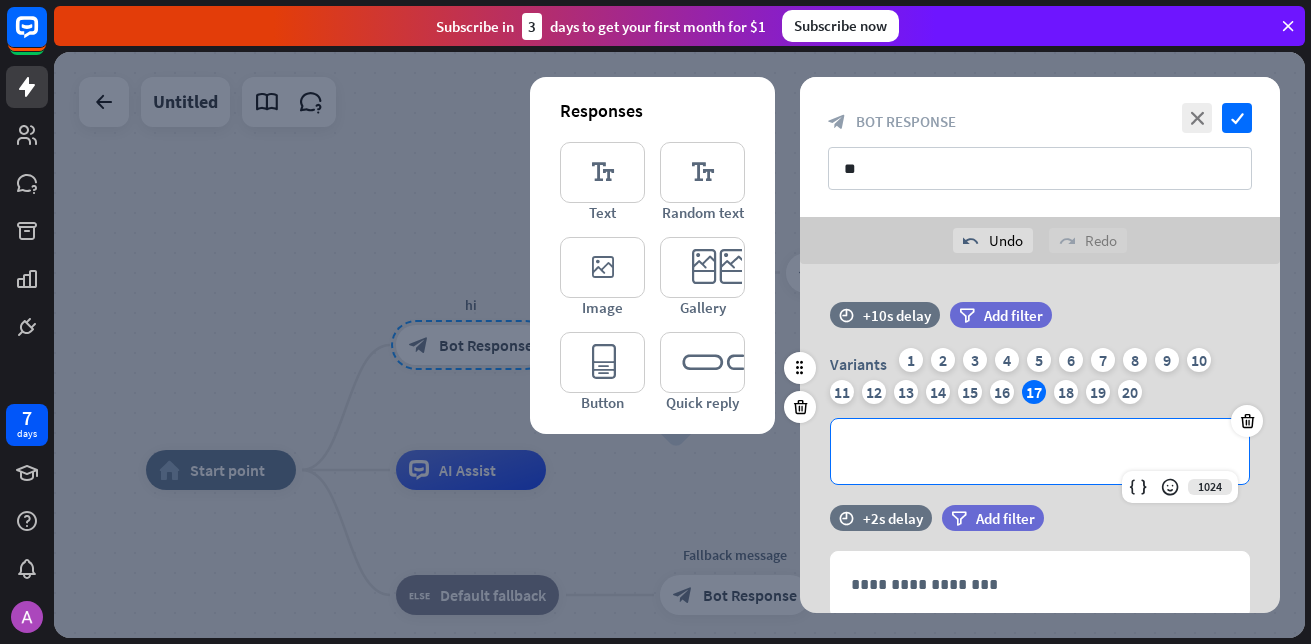 click on "**********" at bounding box center [1040, 451] 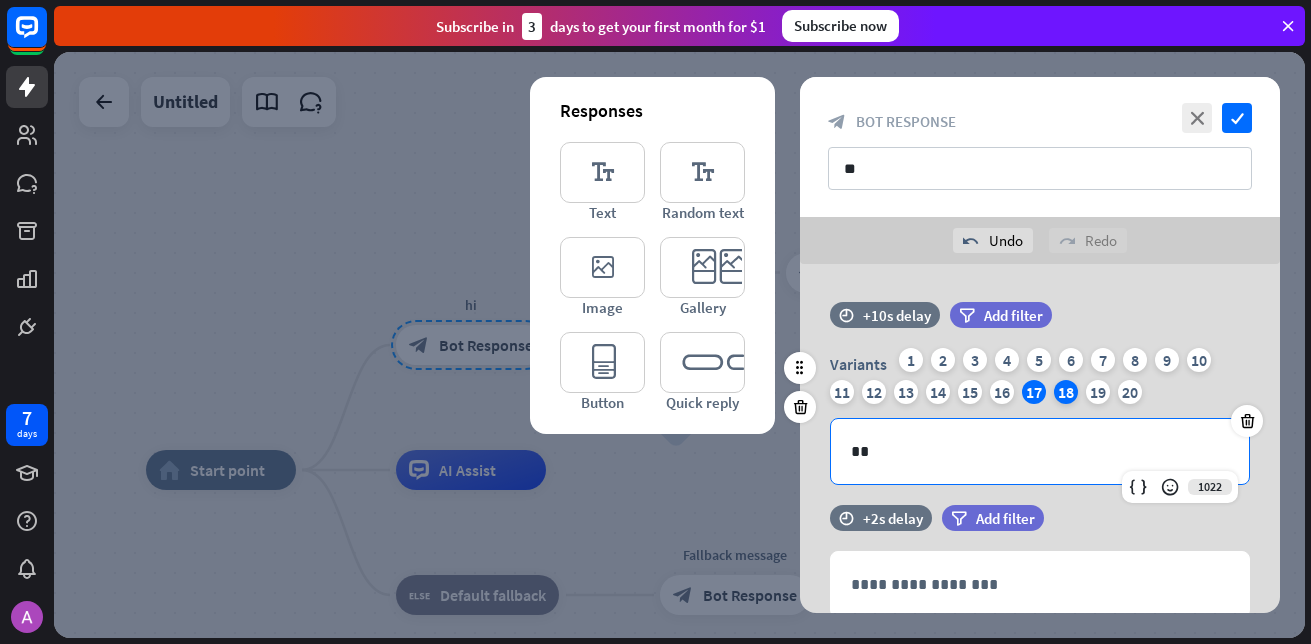 click on "18" at bounding box center [1066, 392] 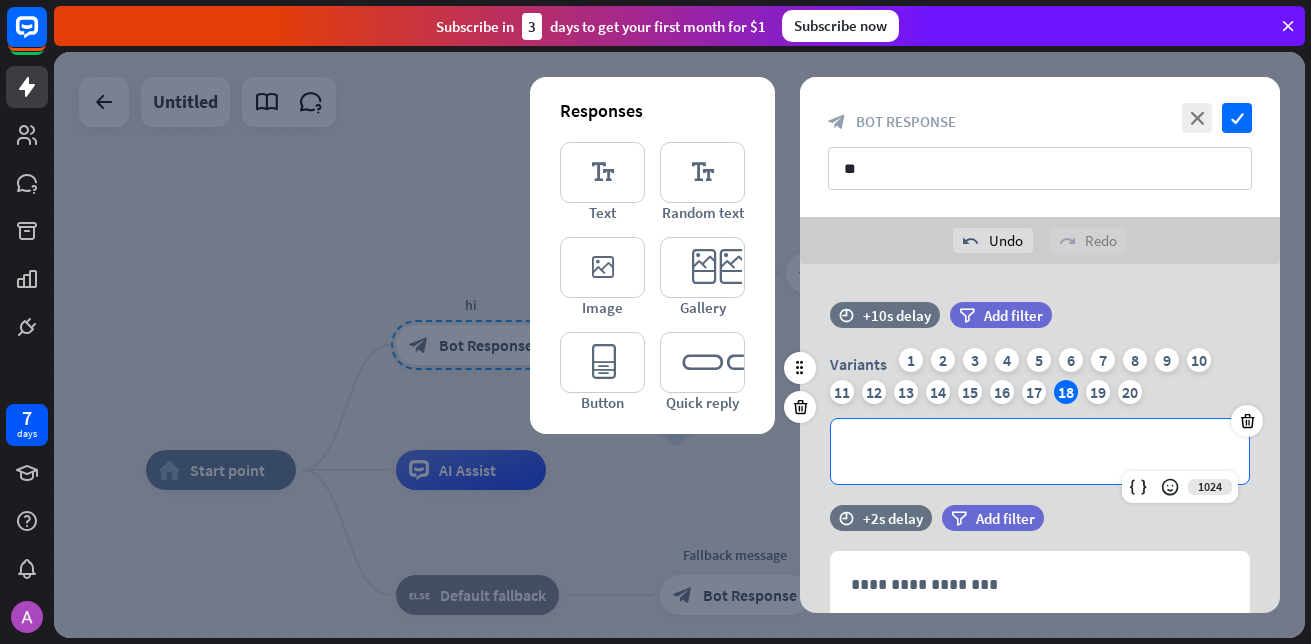 click on "**********" at bounding box center [1040, 451] 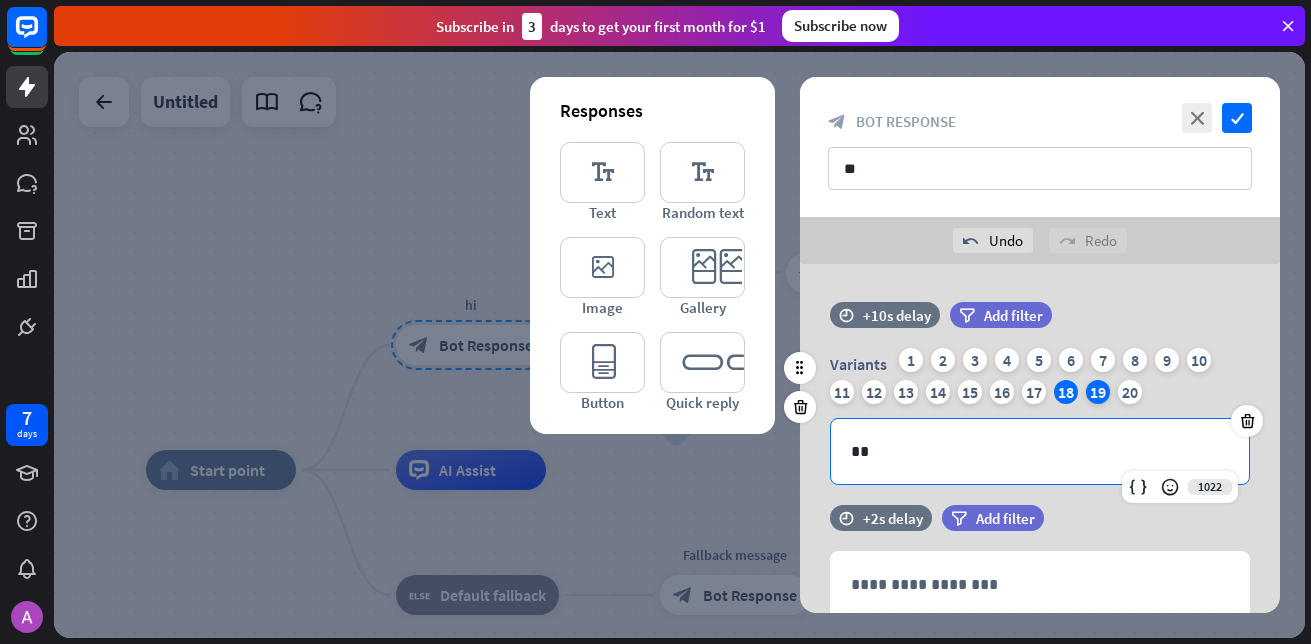 click on "19" at bounding box center (1098, 392) 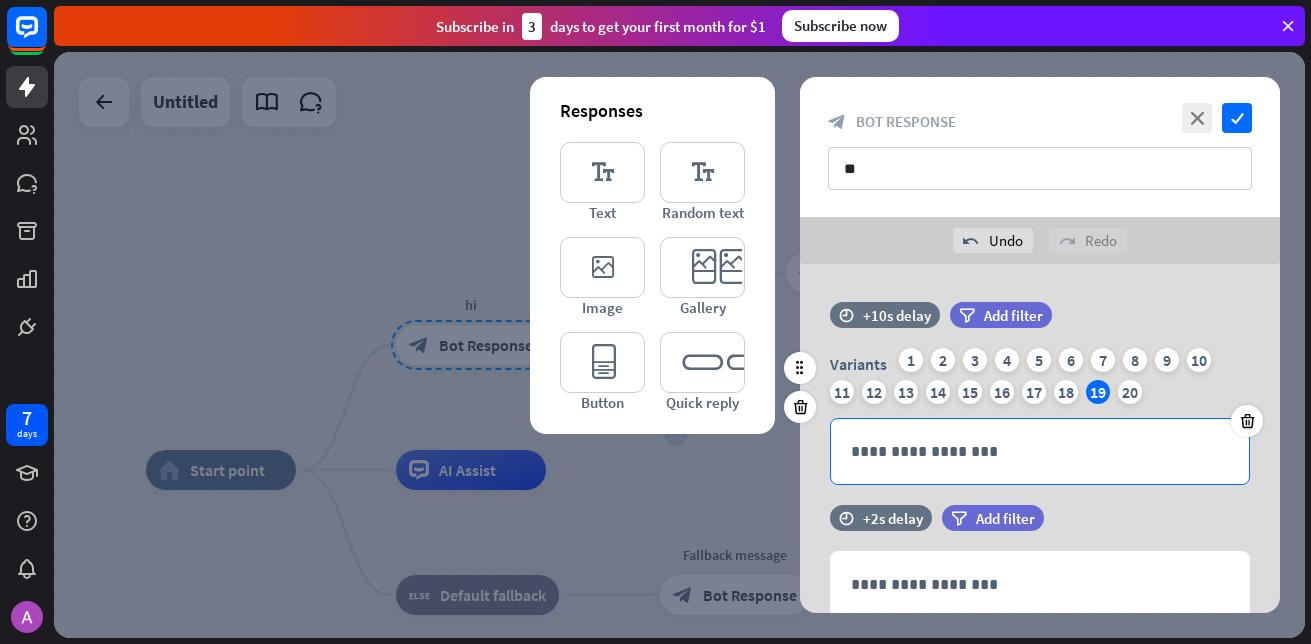 click on "**********" at bounding box center (1040, 451) 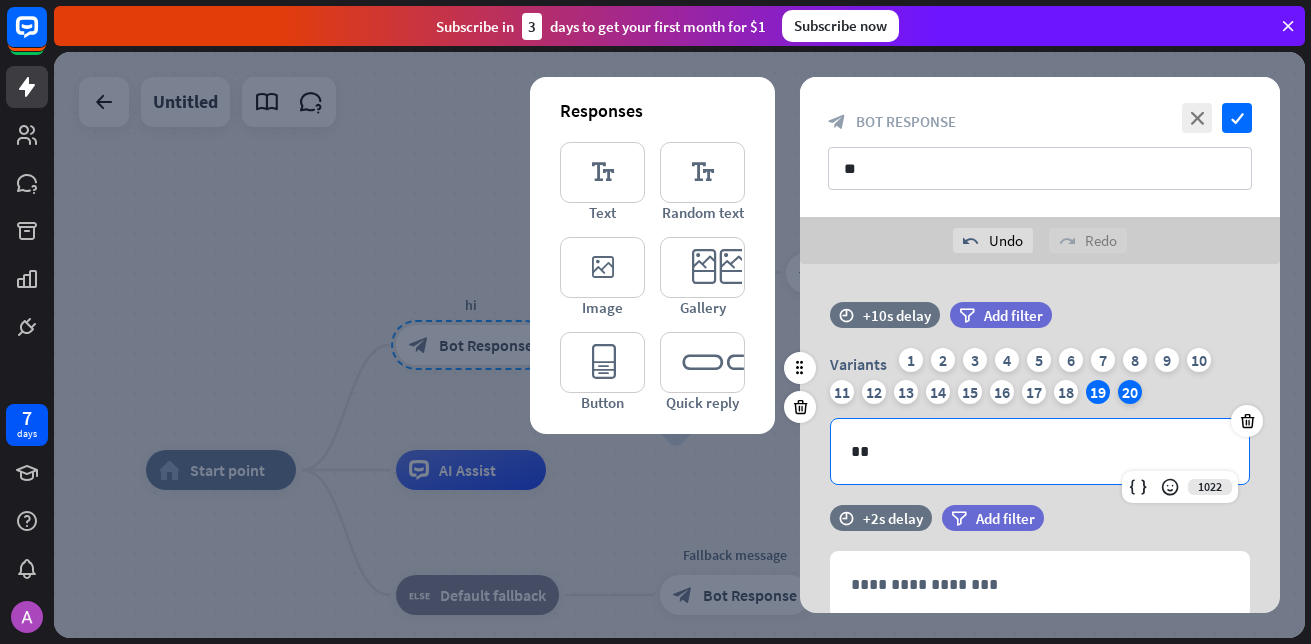 click on "20" at bounding box center [1130, 392] 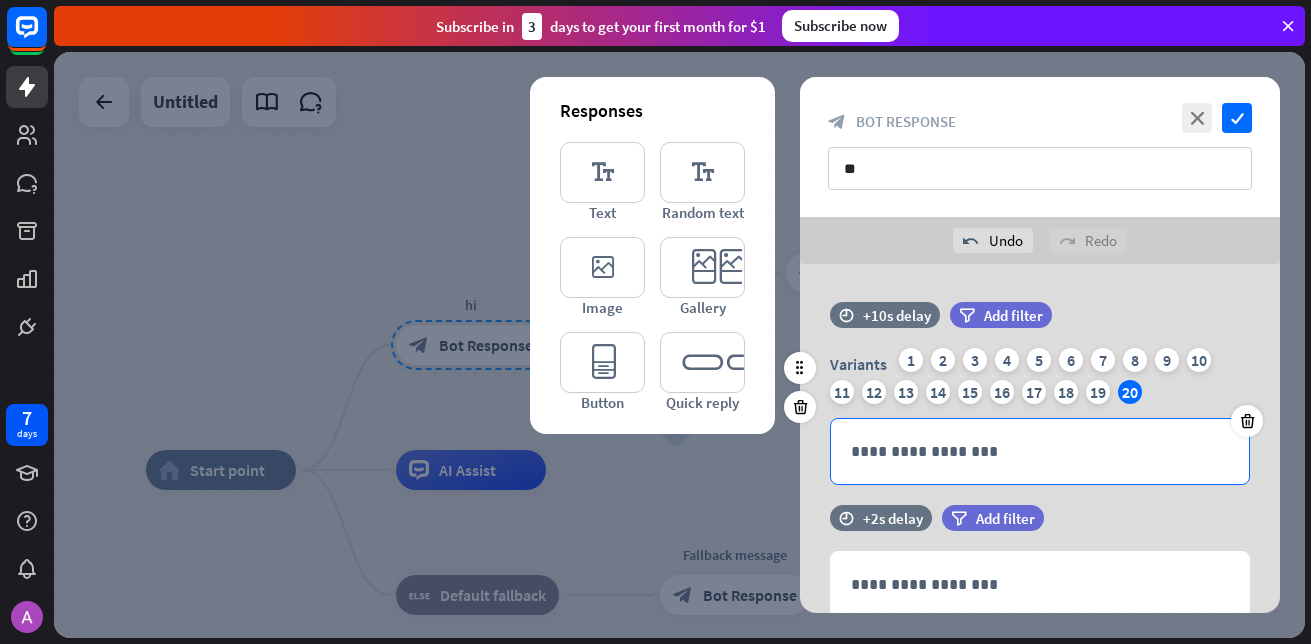click on "**********" at bounding box center (1040, 451) 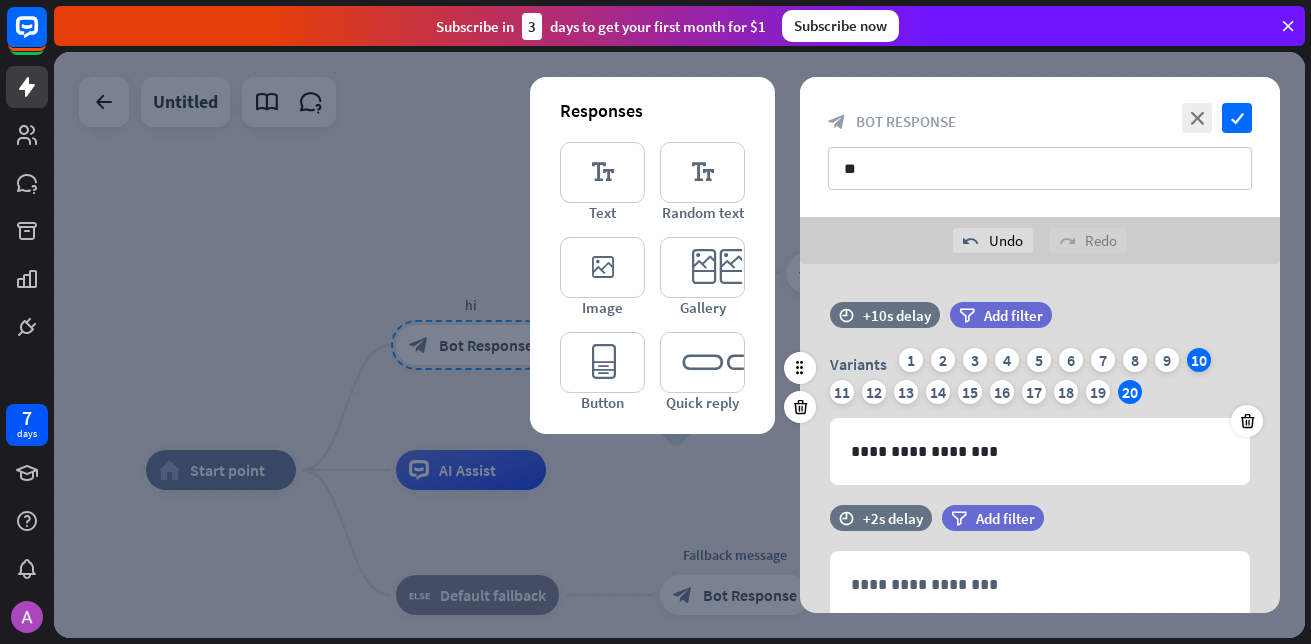 click on "10" at bounding box center (1199, 360) 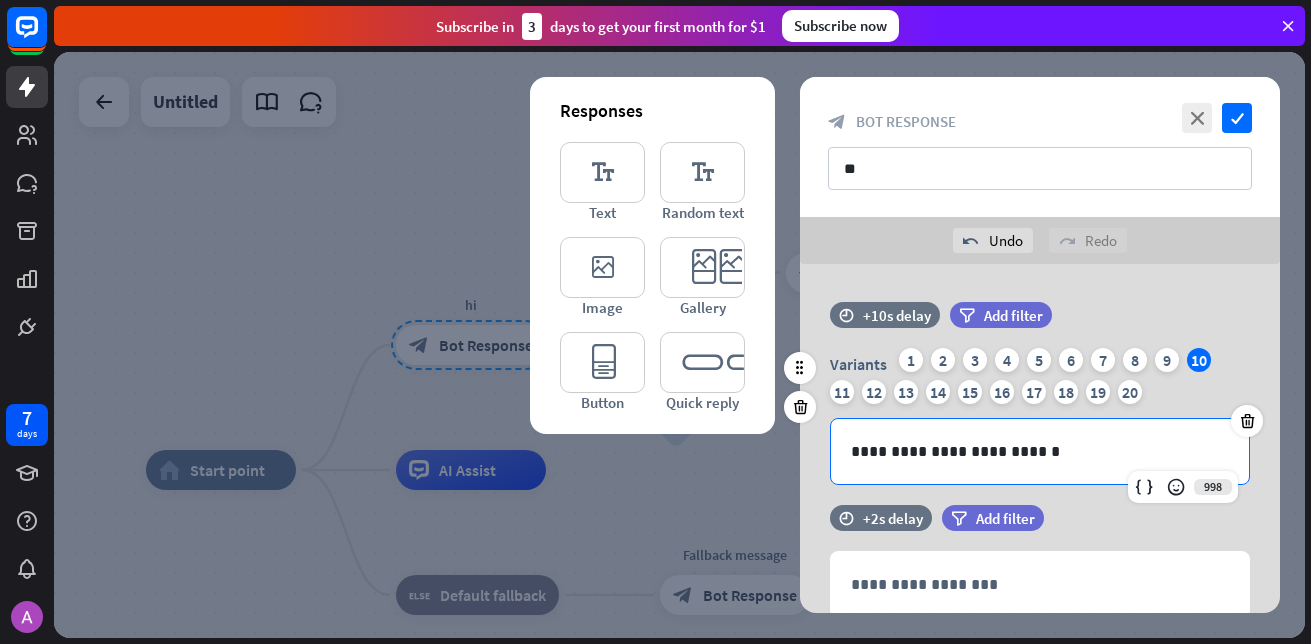 click on "**********" at bounding box center (1040, 451) 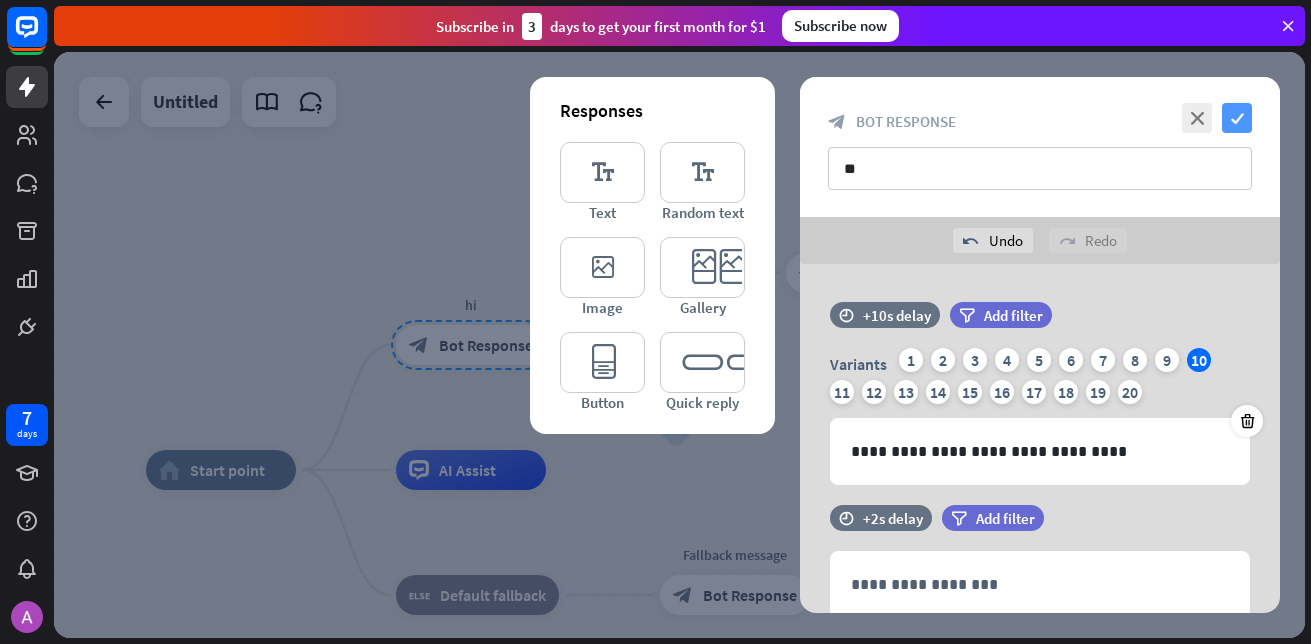 click on "check" at bounding box center [1237, 118] 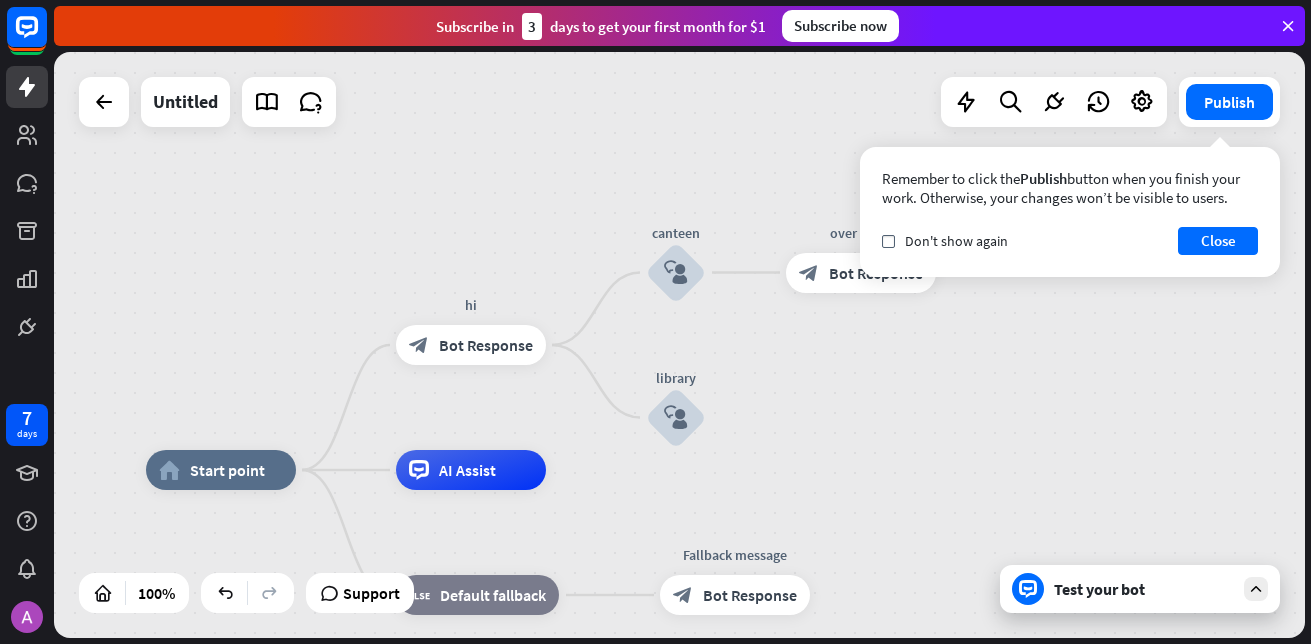 click on "Test your bot" at bounding box center (1144, 589) 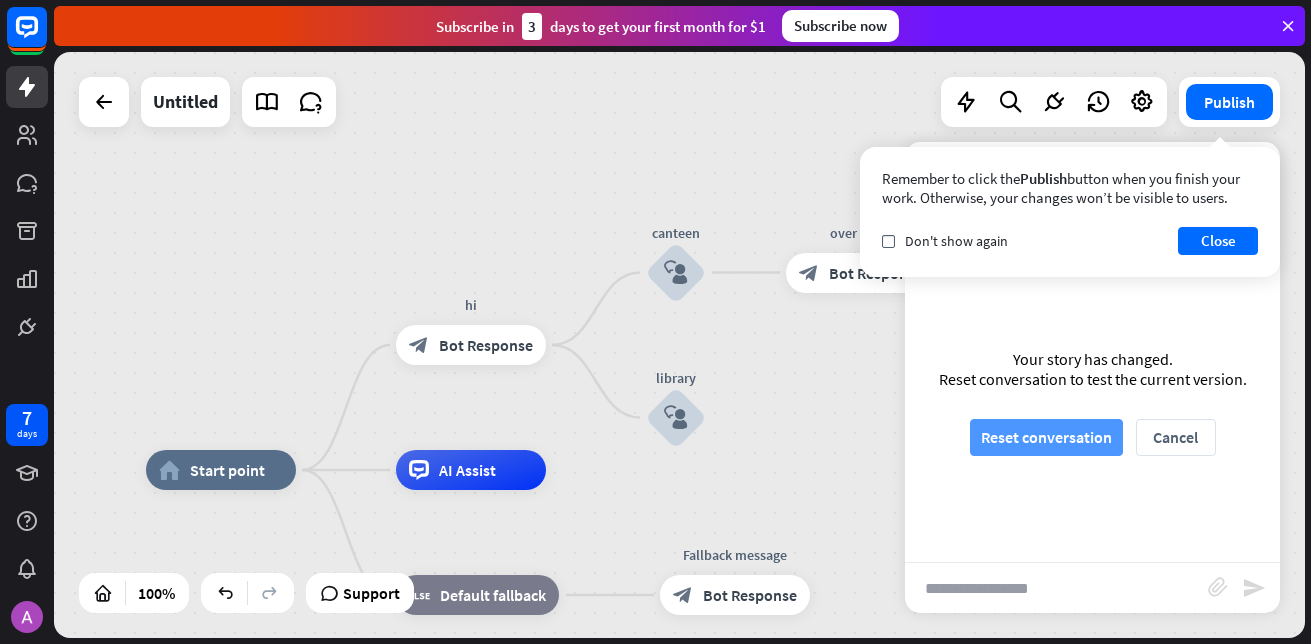 click on "Reset conversation" at bounding box center (1046, 437) 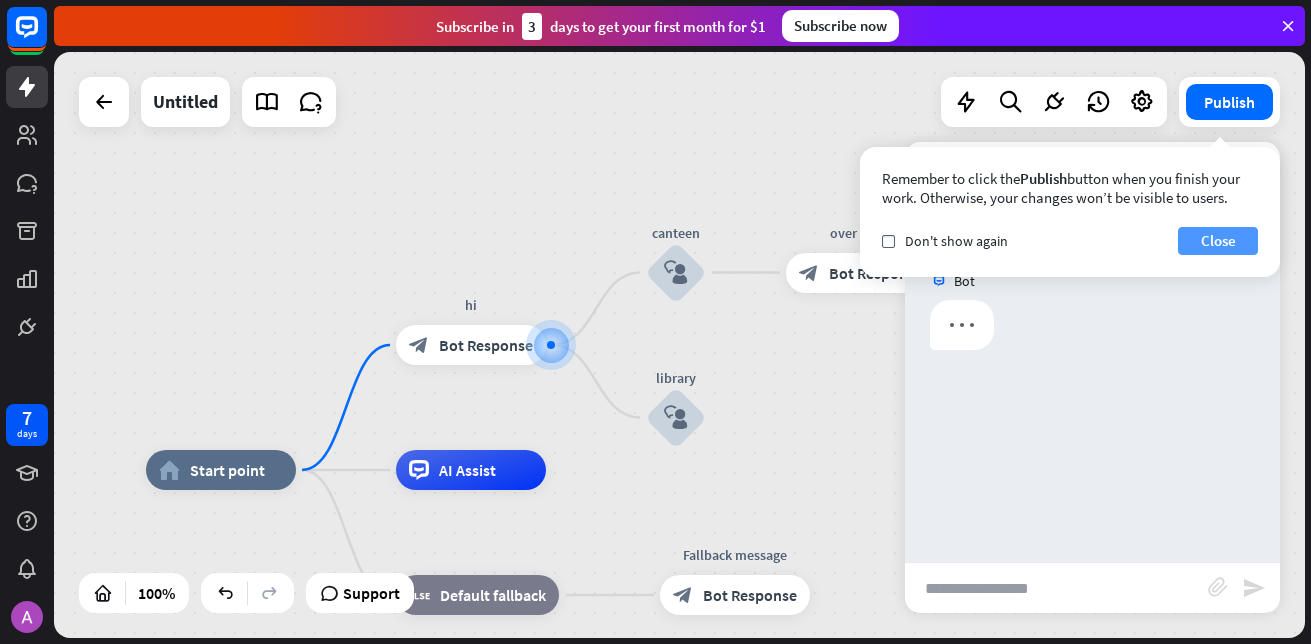 click on "Close" at bounding box center (1218, 241) 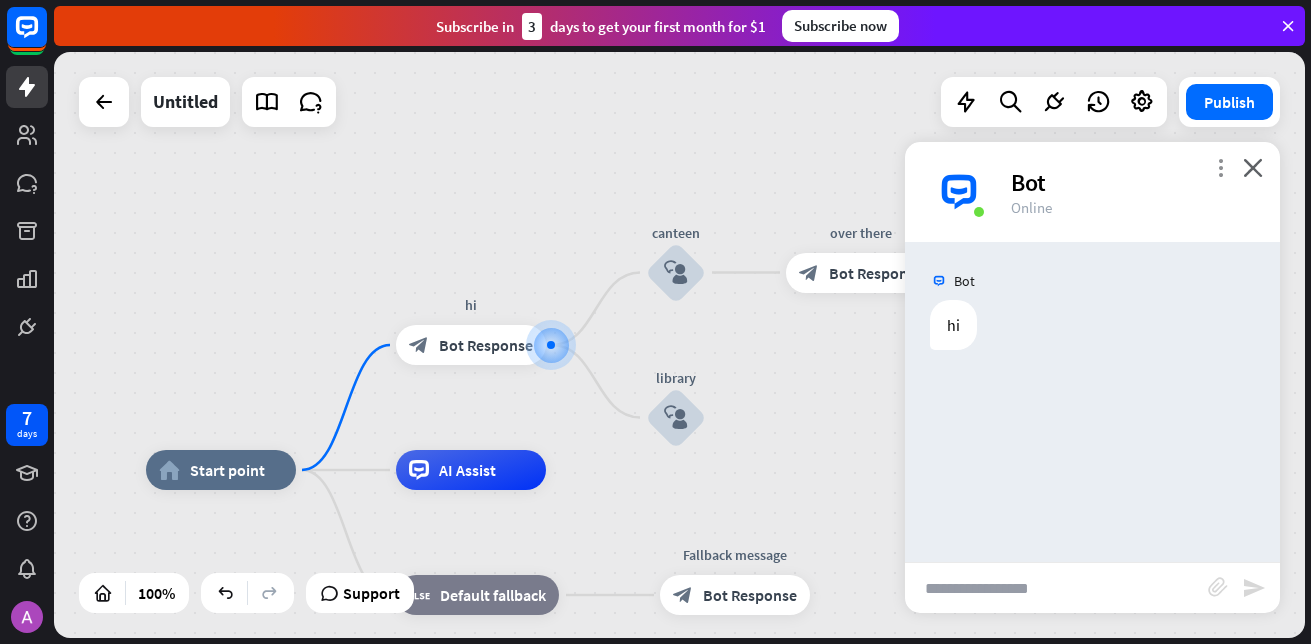 click on "more_vert" at bounding box center (1220, 167) 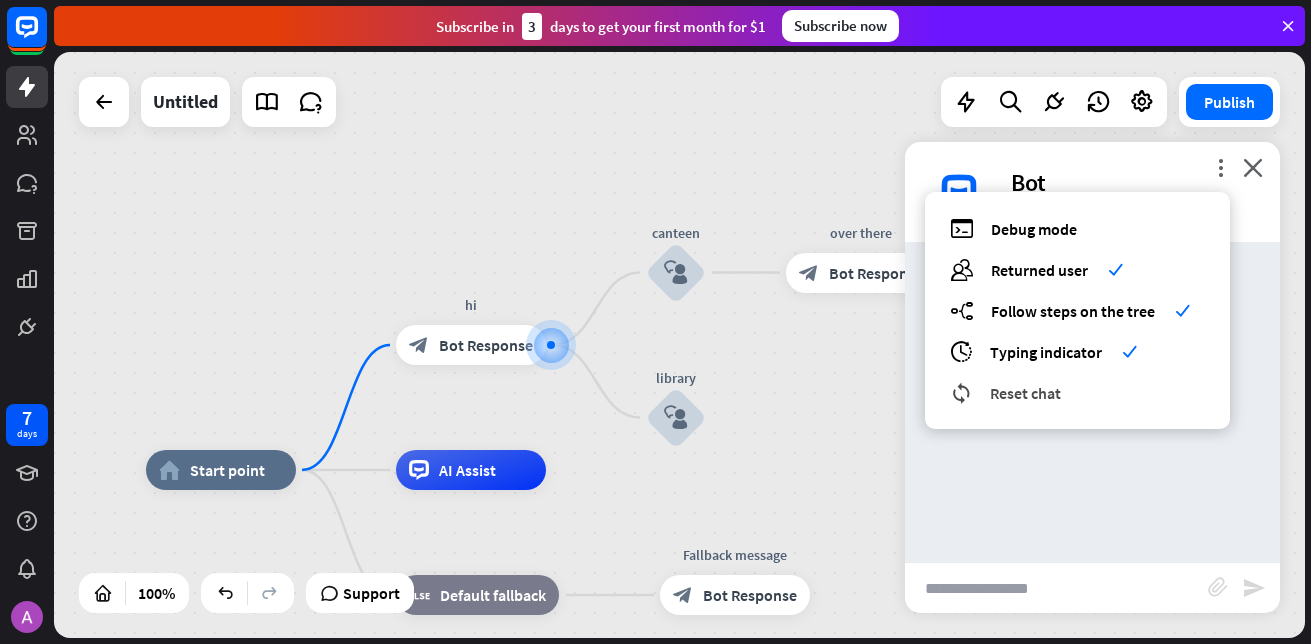 click on "Reset chat" at bounding box center [1025, 393] 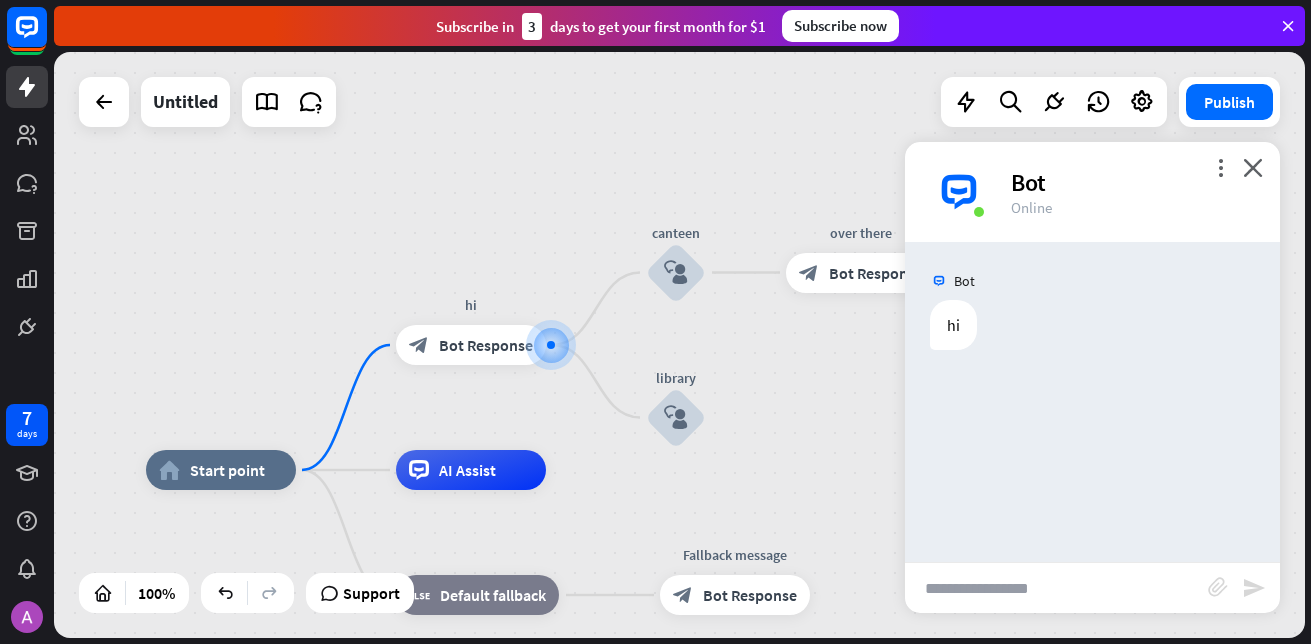 click on "more_vert
close
Bot
Online" at bounding box center (1092, 192) 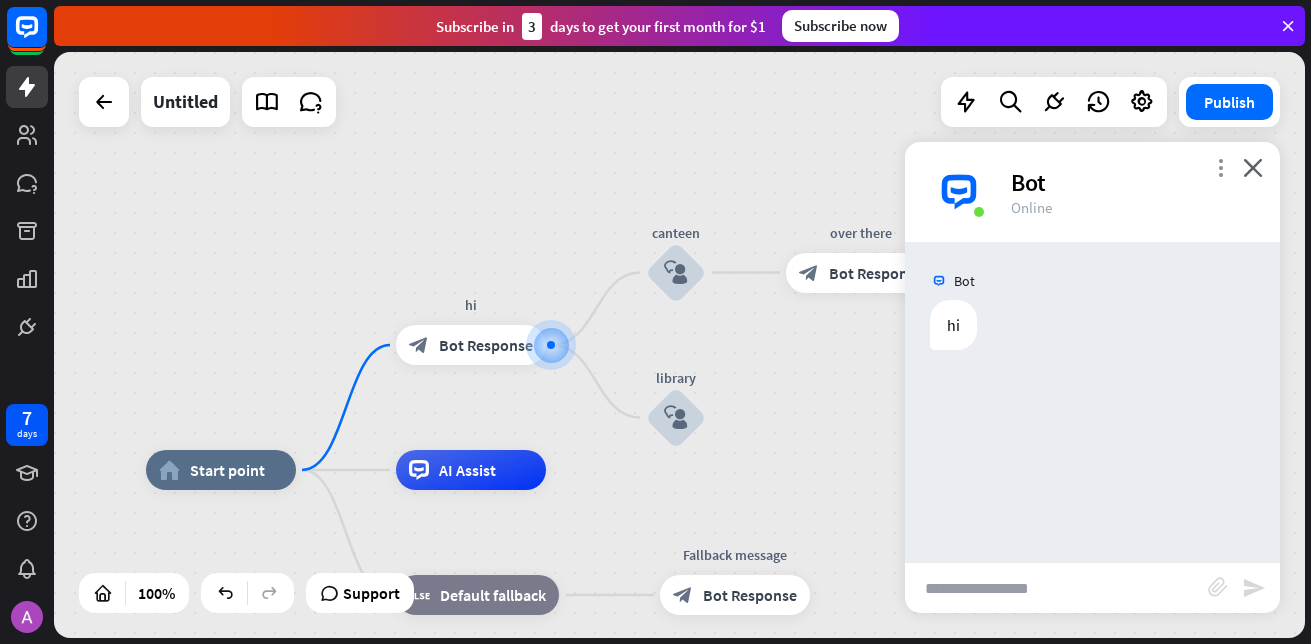 click on "more_vert" at bounding box center (1220, 167) 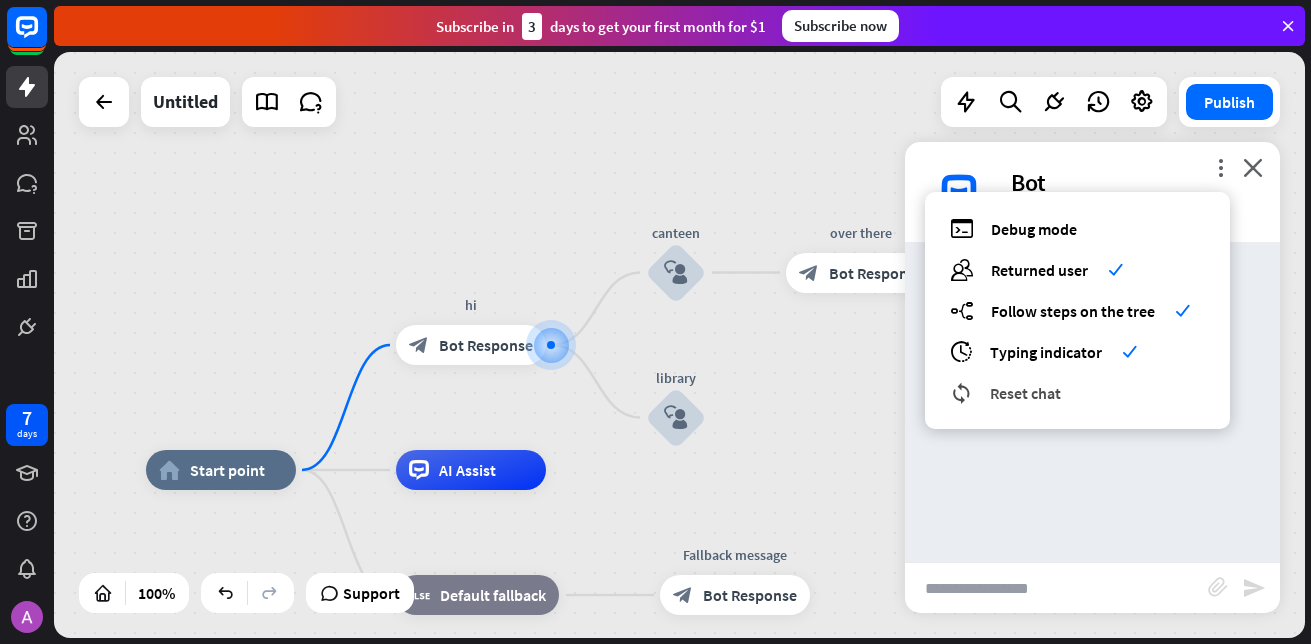click on "reset_chat   Reset chat" at bounding box center (1077, 392) 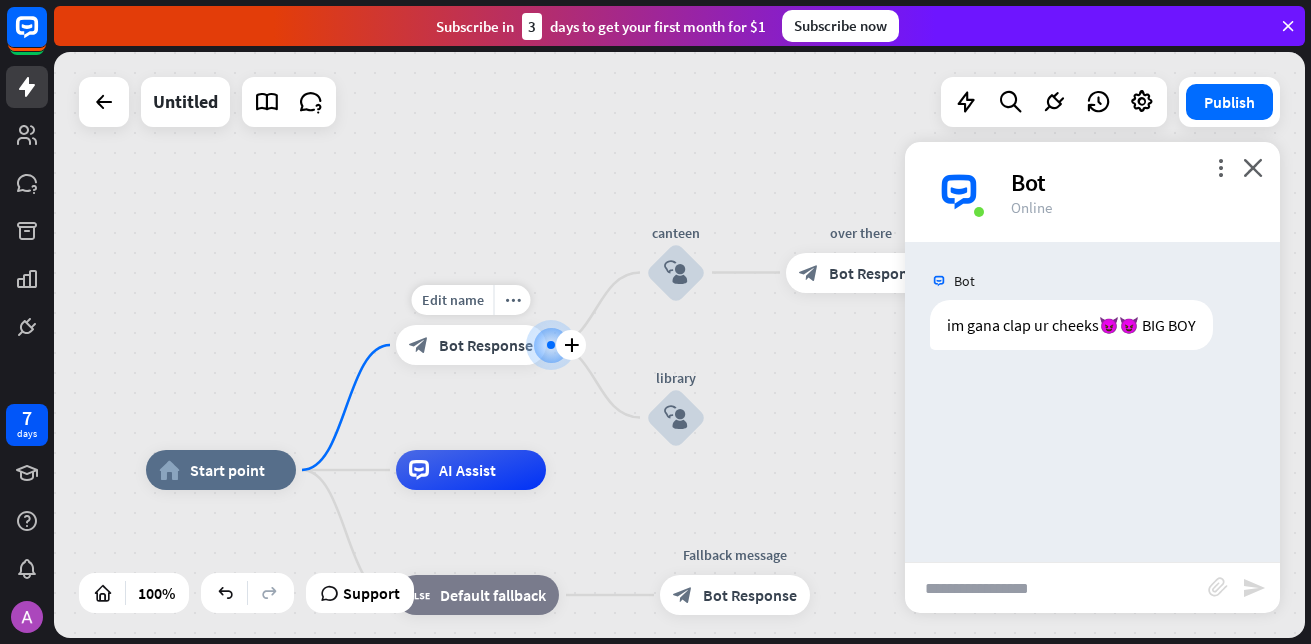 click on "Bot Response" at bounding box center [486, 345] 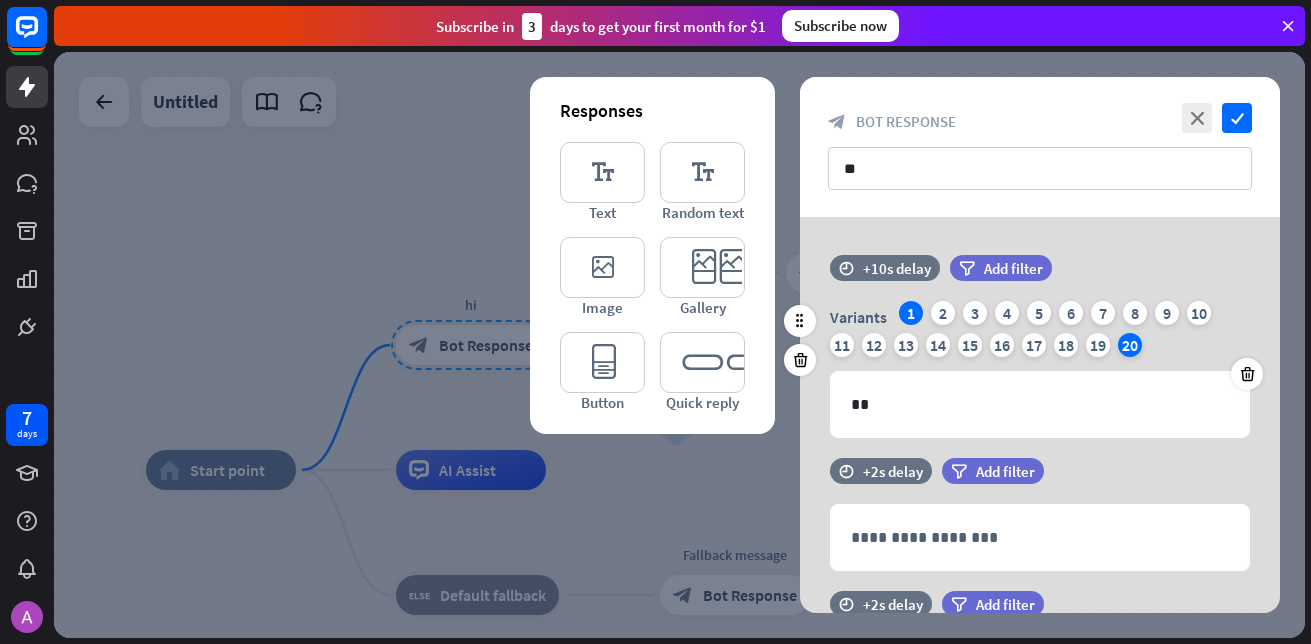 click on "20" at bounding box center (1130, 345) 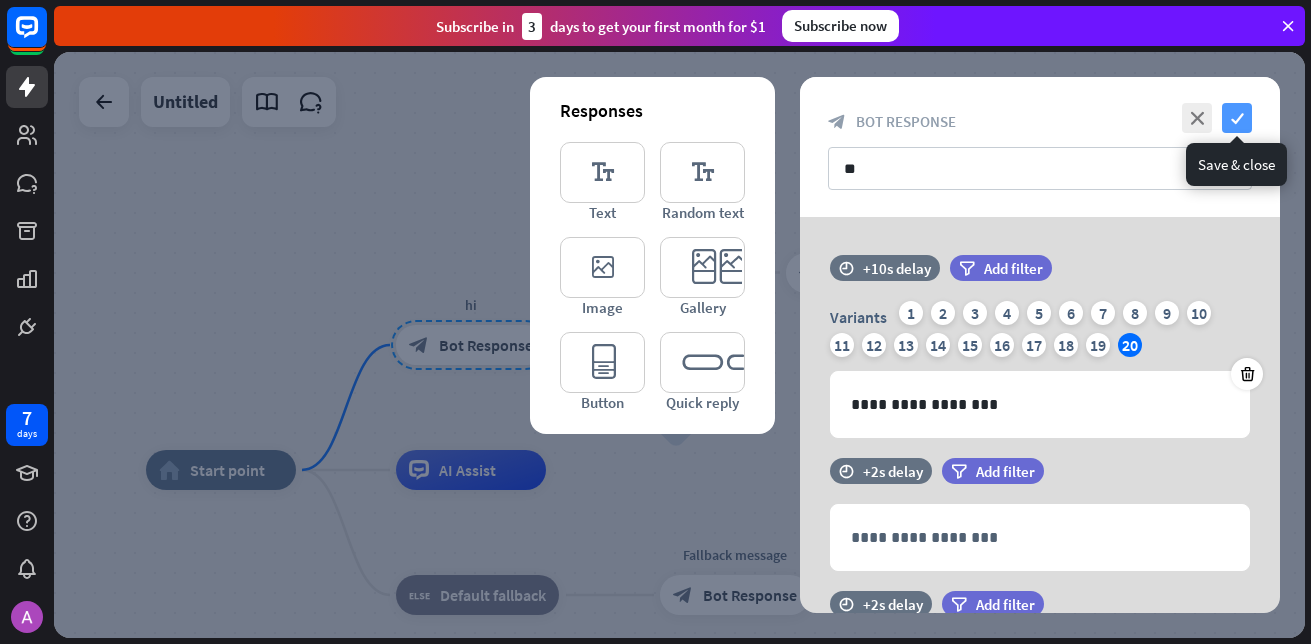 click on "check" at bounding box center [1237, 118] 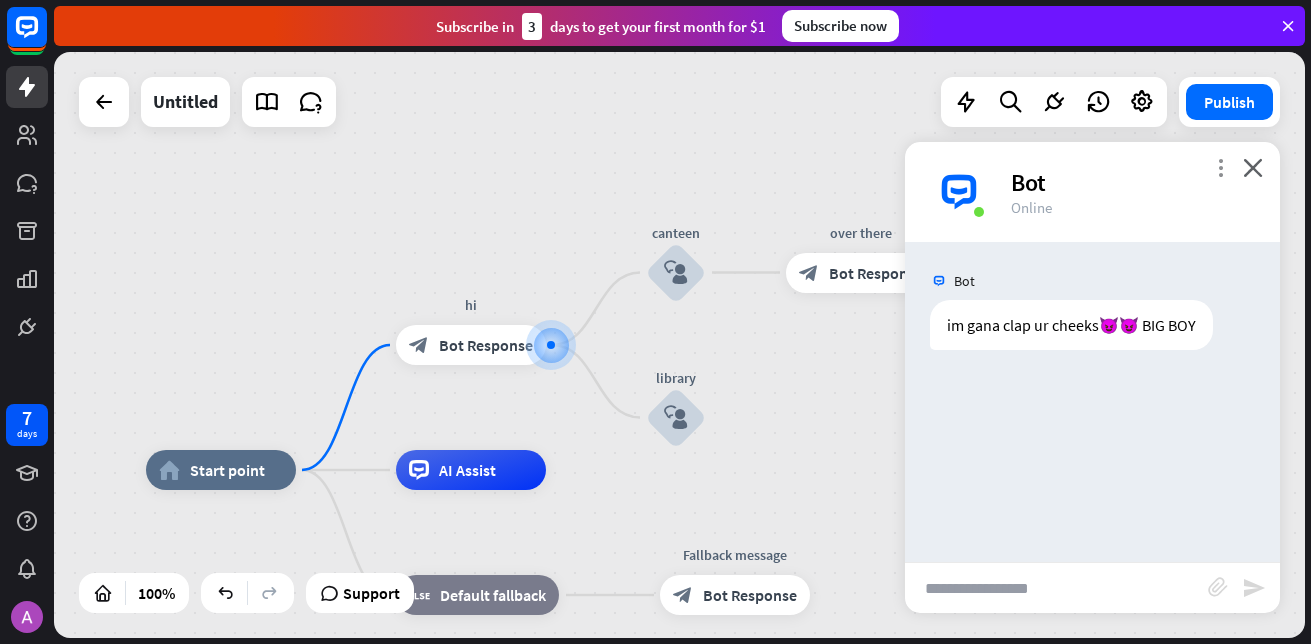 click on "more_vert" at bounding box center [1220, 167] 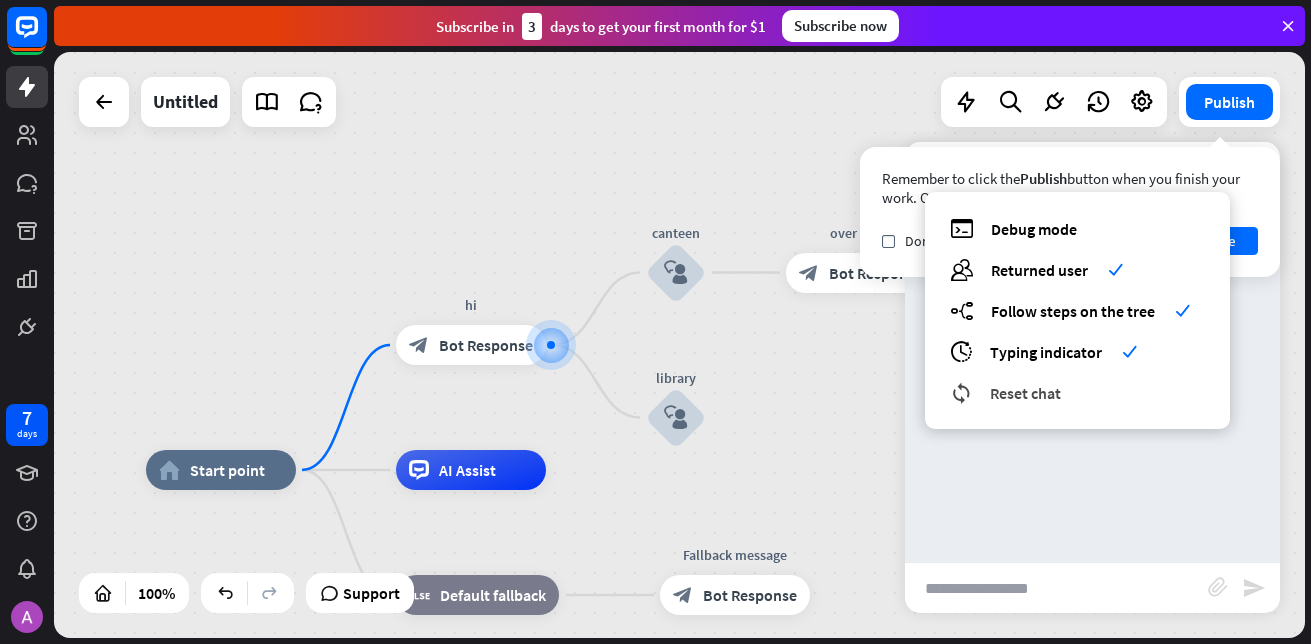 click on "Reset chat" at bounding box center [1025, 393] 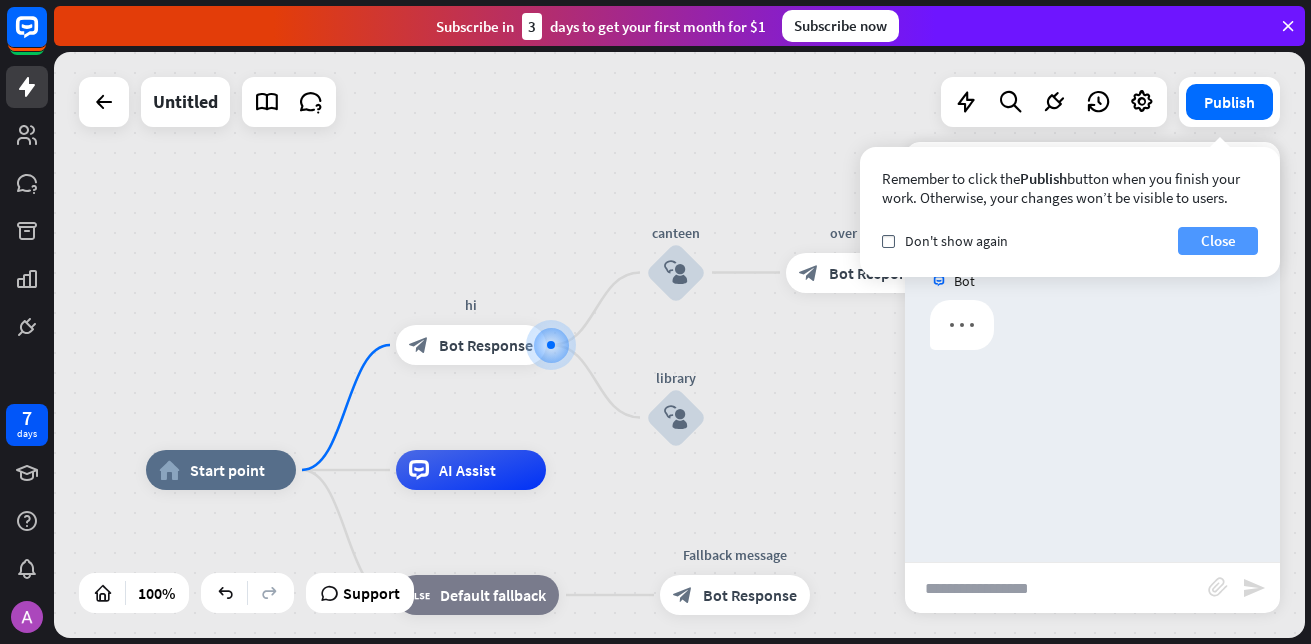click on "Close" at bounding box center (1218, 241) 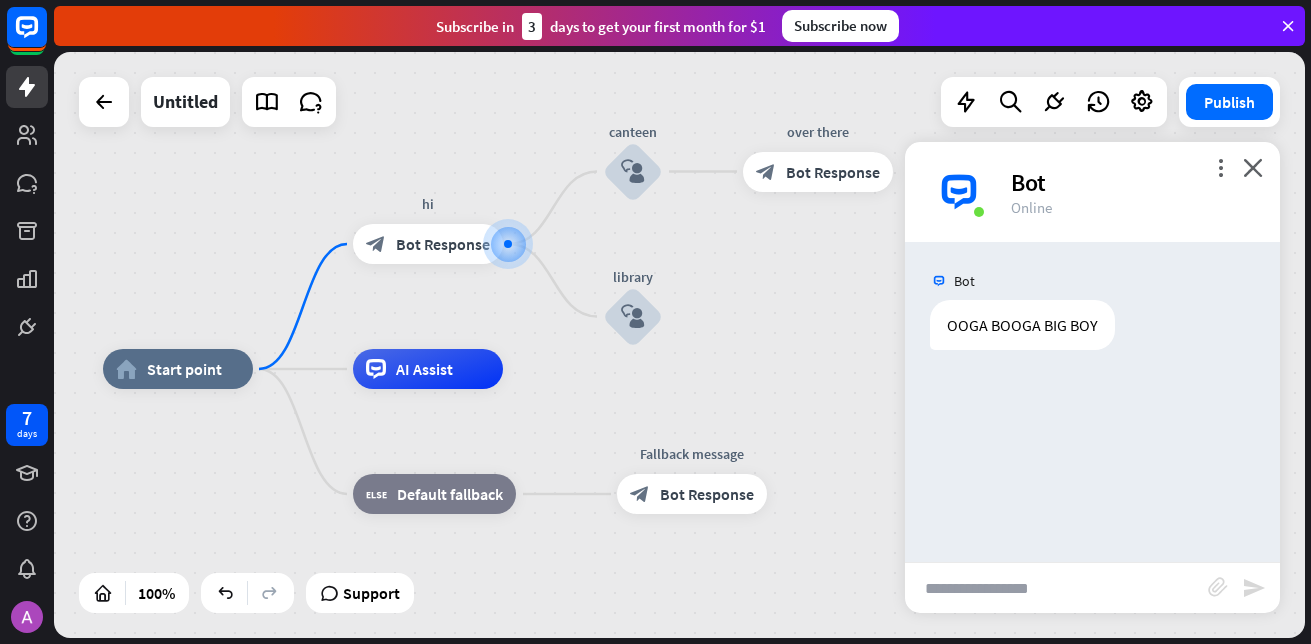 drag, startPoint x: 789, startPoint y: 411, endPoint x: 748, endPoint y: 308, distance: 110.860275 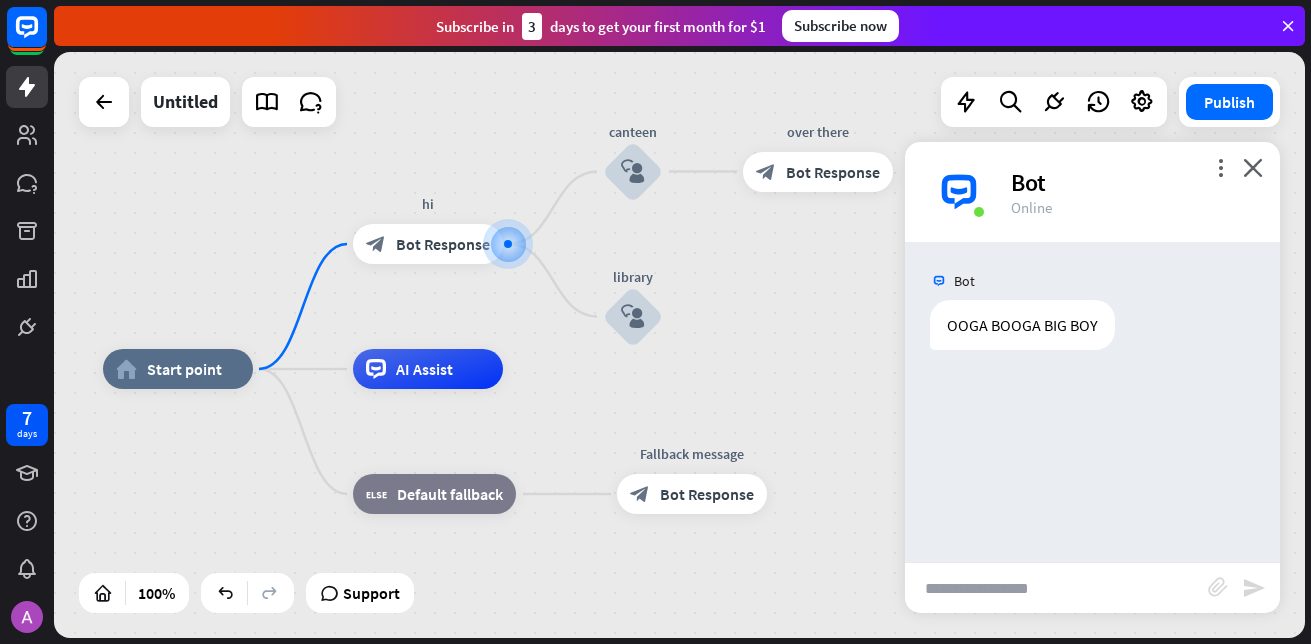 click on "home_2   Start point                 hi   block_bot_response   Bot Response                     canteen   block_user_input                 over there   block_bot_response   Bot Response                 library   block_user_input                     AI Assist                   block_fallback   Default fallback                 Fallback message   block_bot_response   Bot Response" at bounding box center [679, 345] 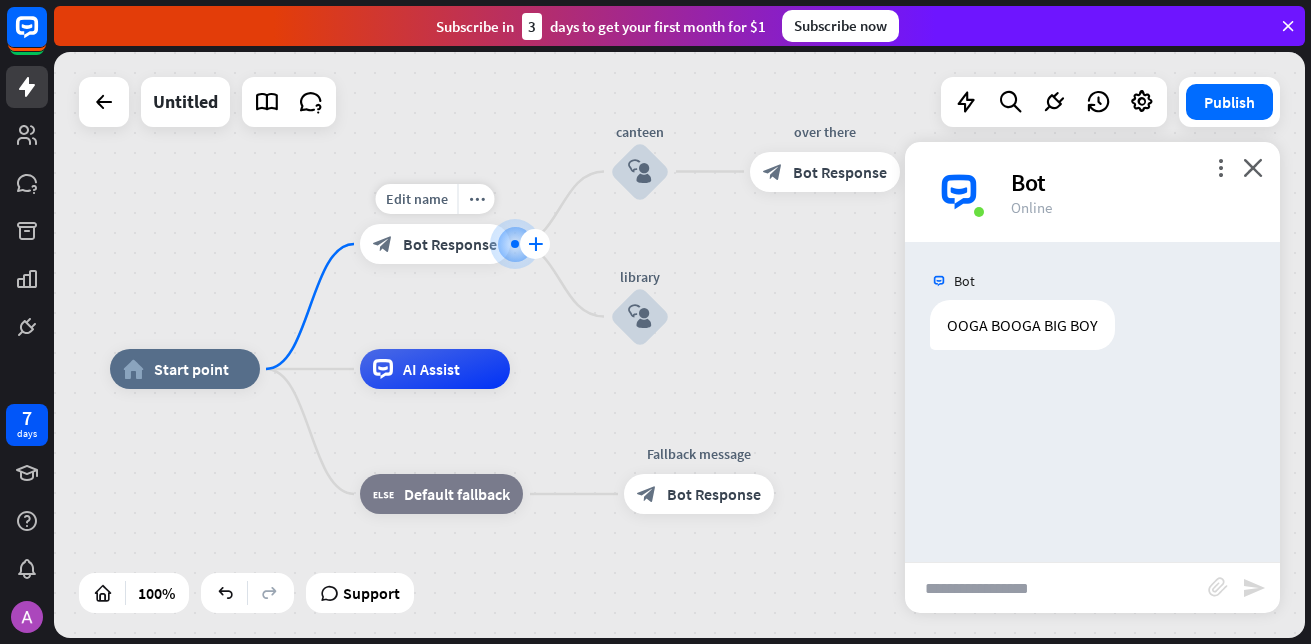 click on "plus" at bounding box center (535, 244) 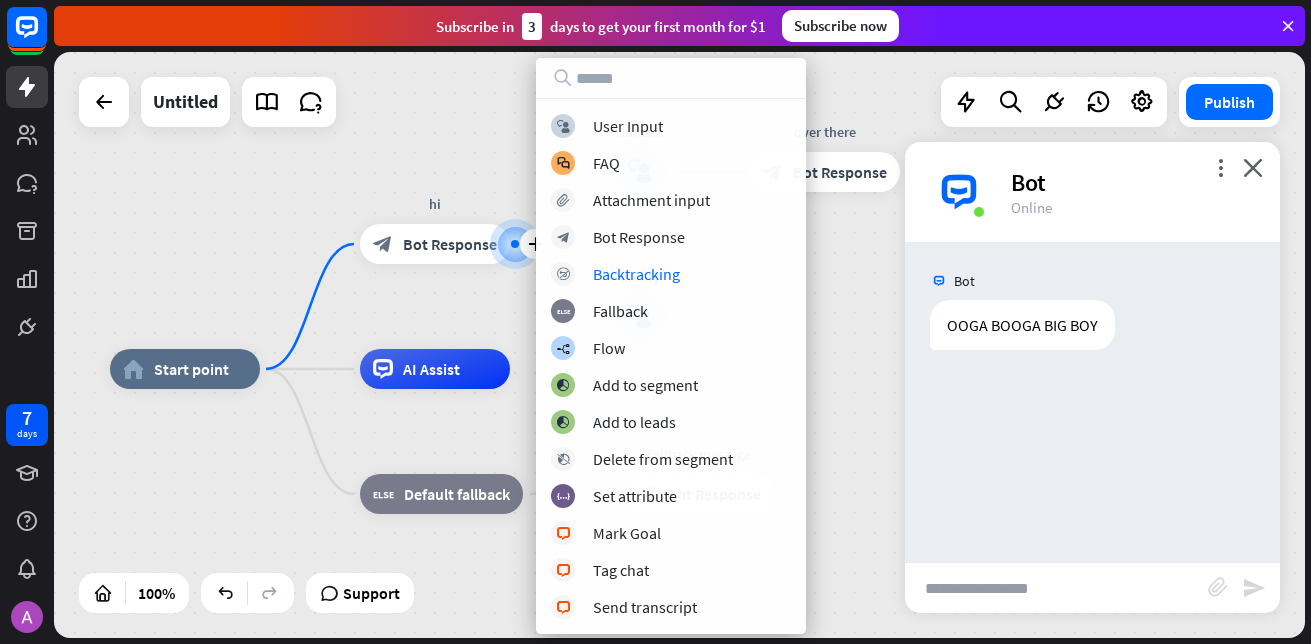 click on "block_user_input
User Input
block_faq
FAQ
block_attachment
Attachment input
block_bot_response
Bot Response
block_backtracking
Backtracking
block_fallback
Fallback
builder_tree
Flow
block_add_to_segment
Add to segment
block_add_to_segment
Add to leads
block_delete_from_segment
Delete from segment
block_set_attribute
Set attribute
block_livechat
Mark Goal
block_livechat
Tag chat
block_livechat
Send transcript" at bounding box center [671, 346] 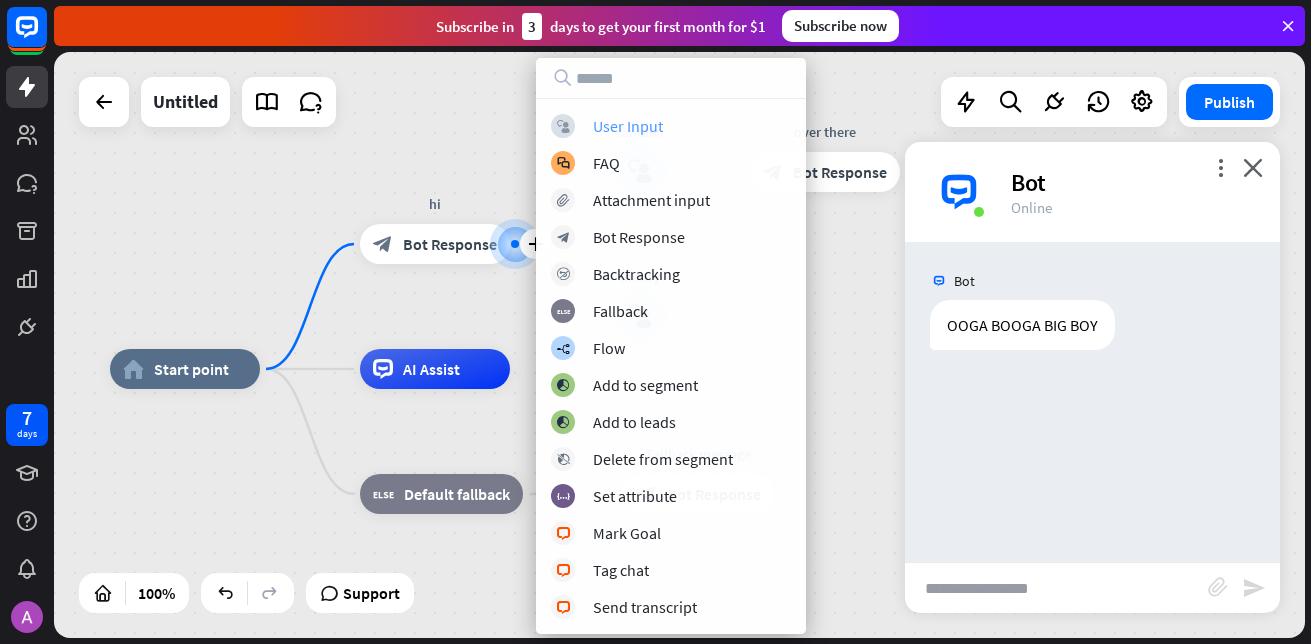 click on "User Input" at bounding box center [628, 126] 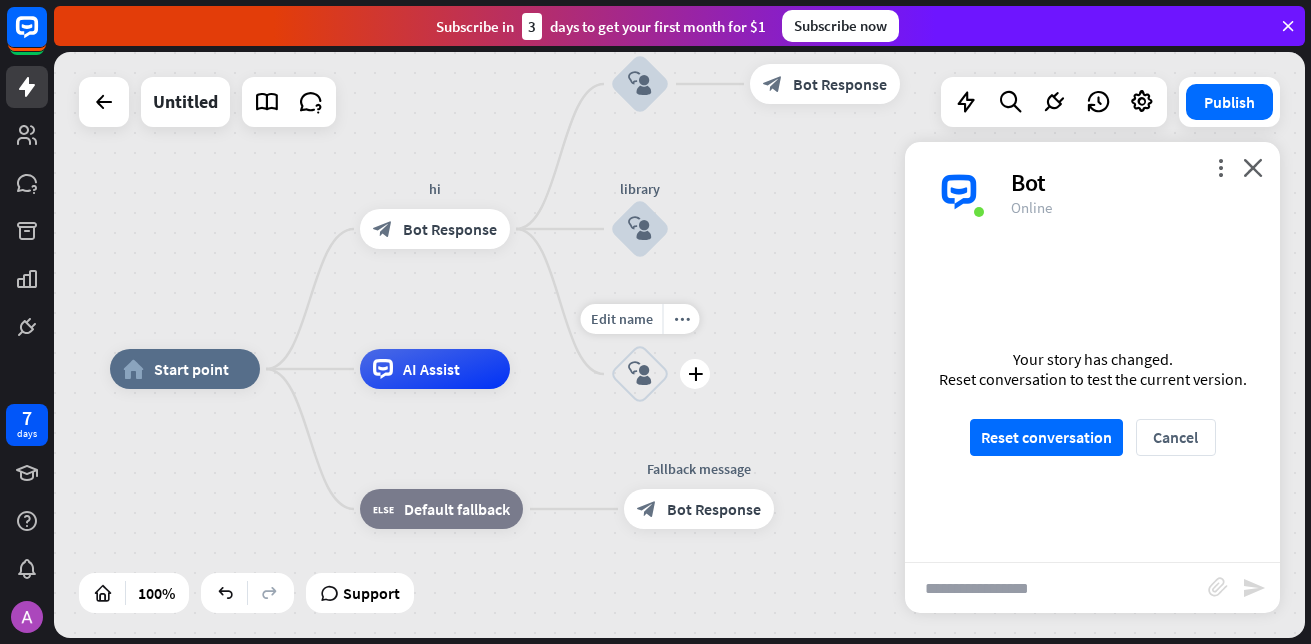 click on "block_user_input" at bounding box center [640, 374] 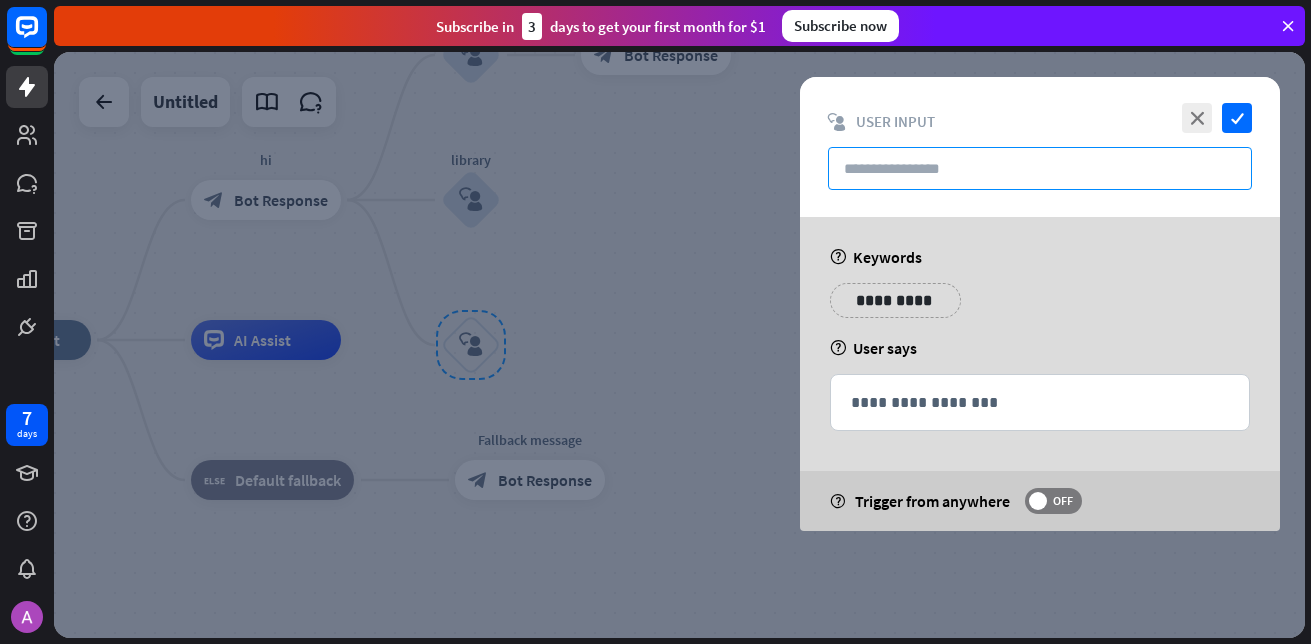 click at bounding box center (1040, 168) 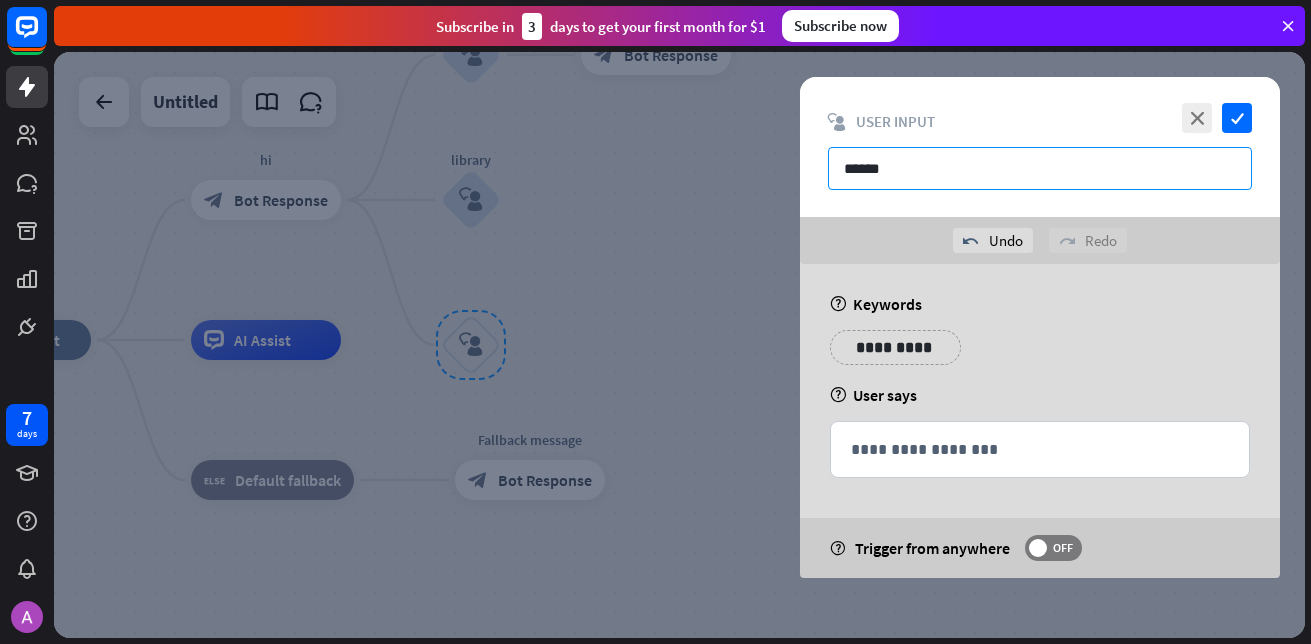 type on "******" 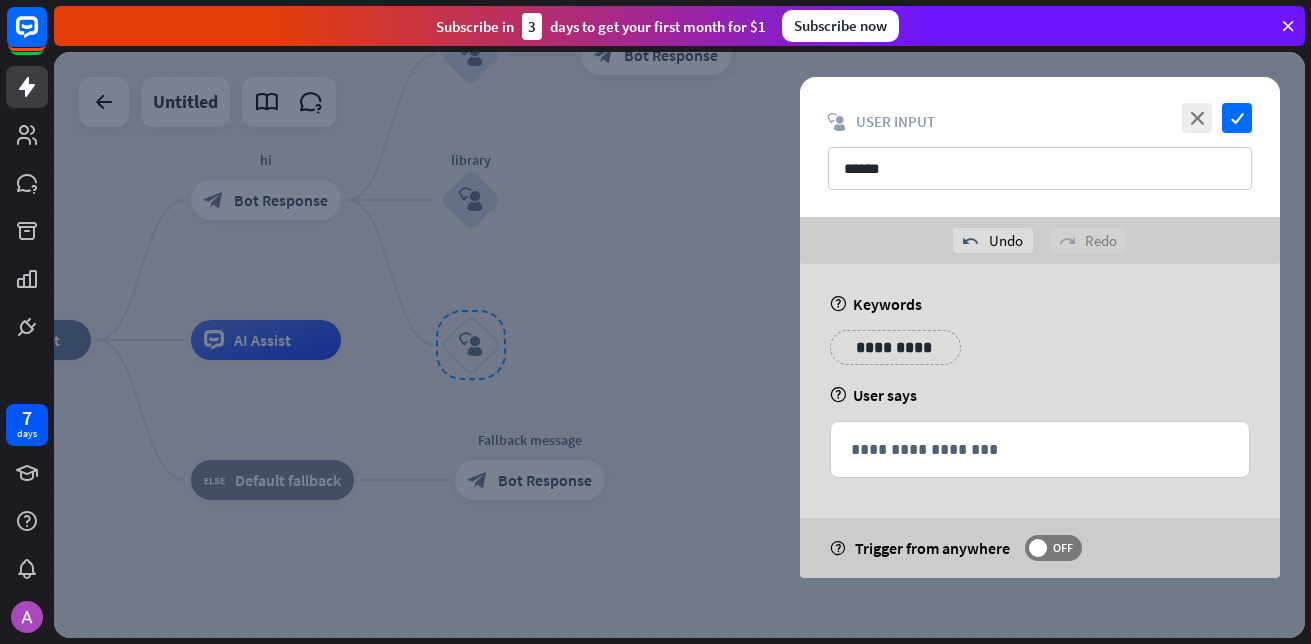 click on "**********" at bounding box center [895, 347] 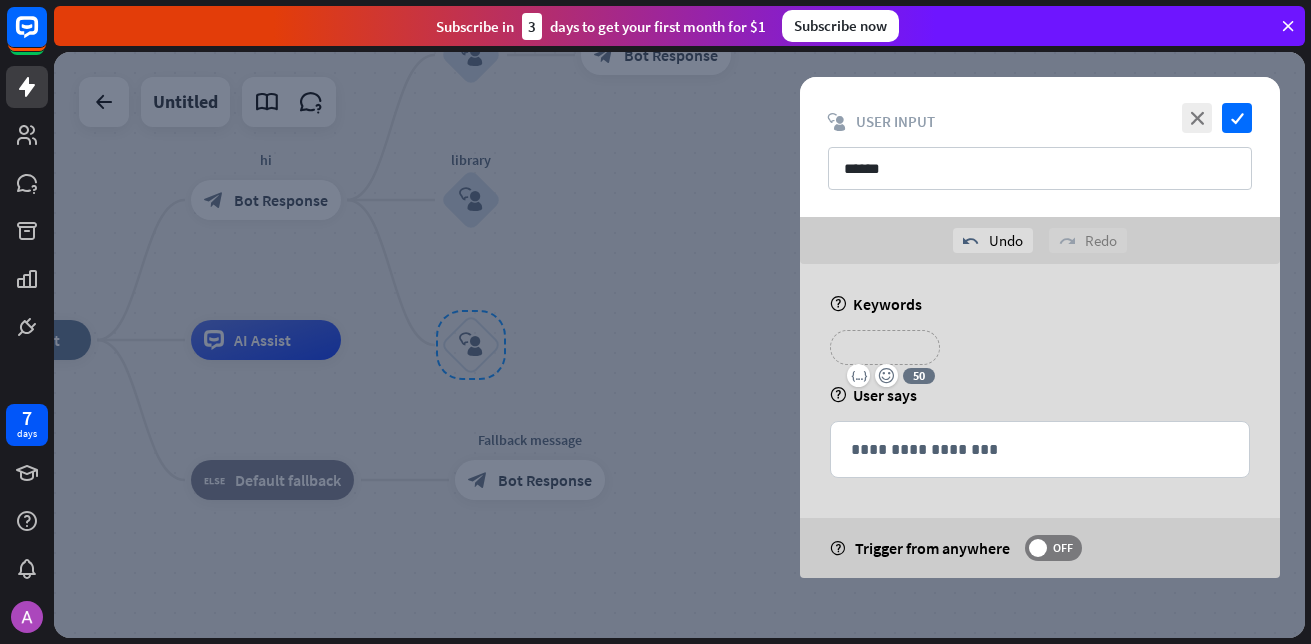 type 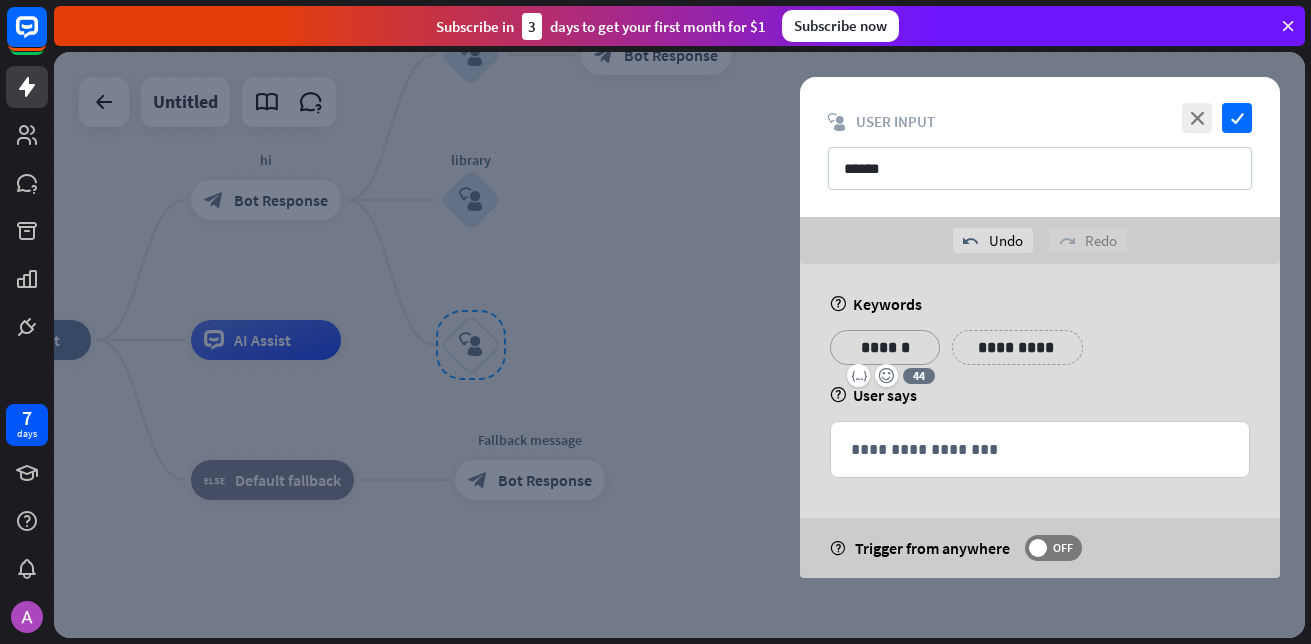 click on "**********" at bounding box center (1017, 347) 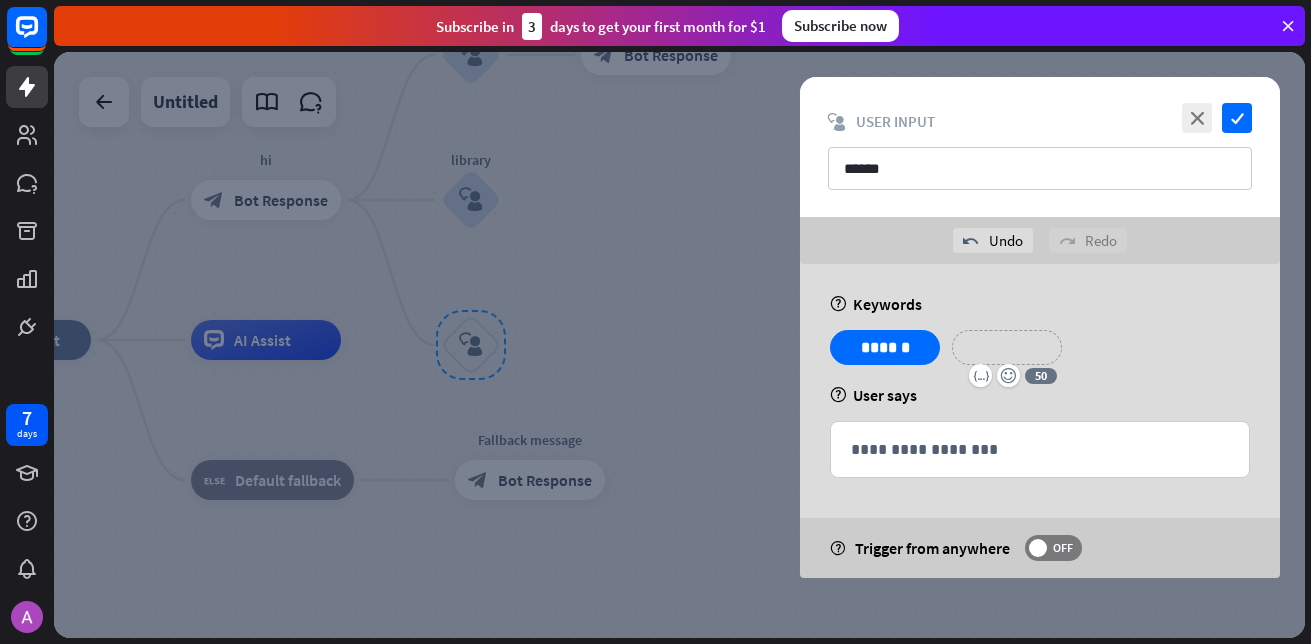 type 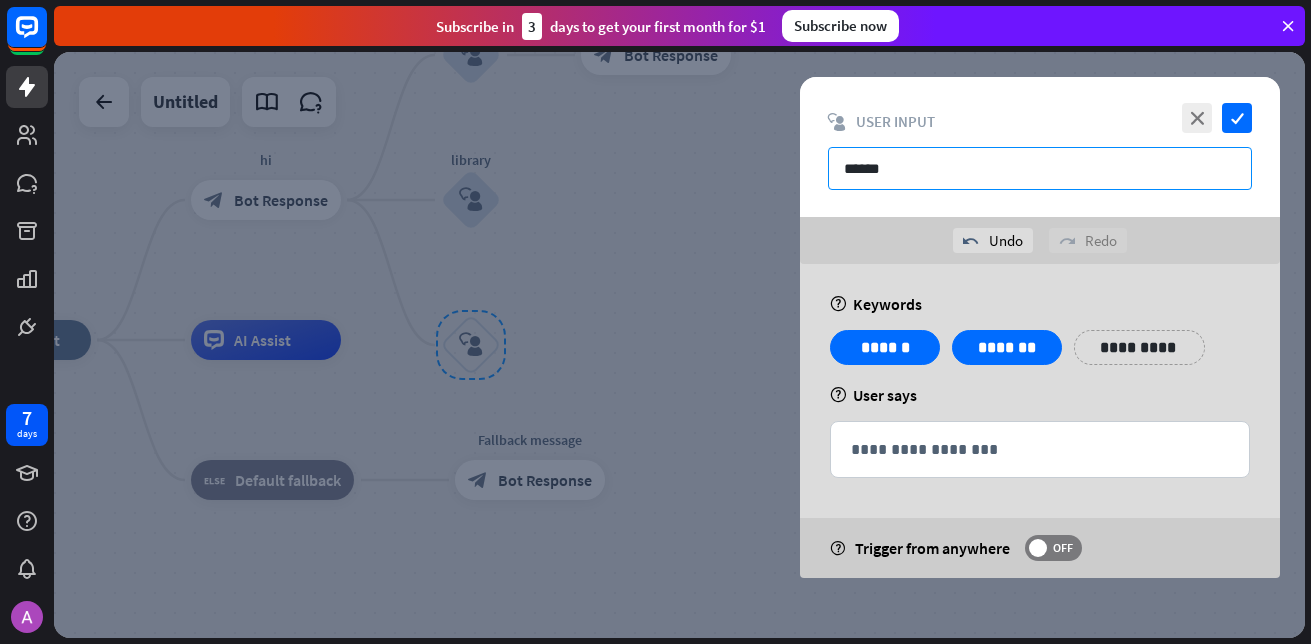 click on "******" at bounding box center [1040, 168] 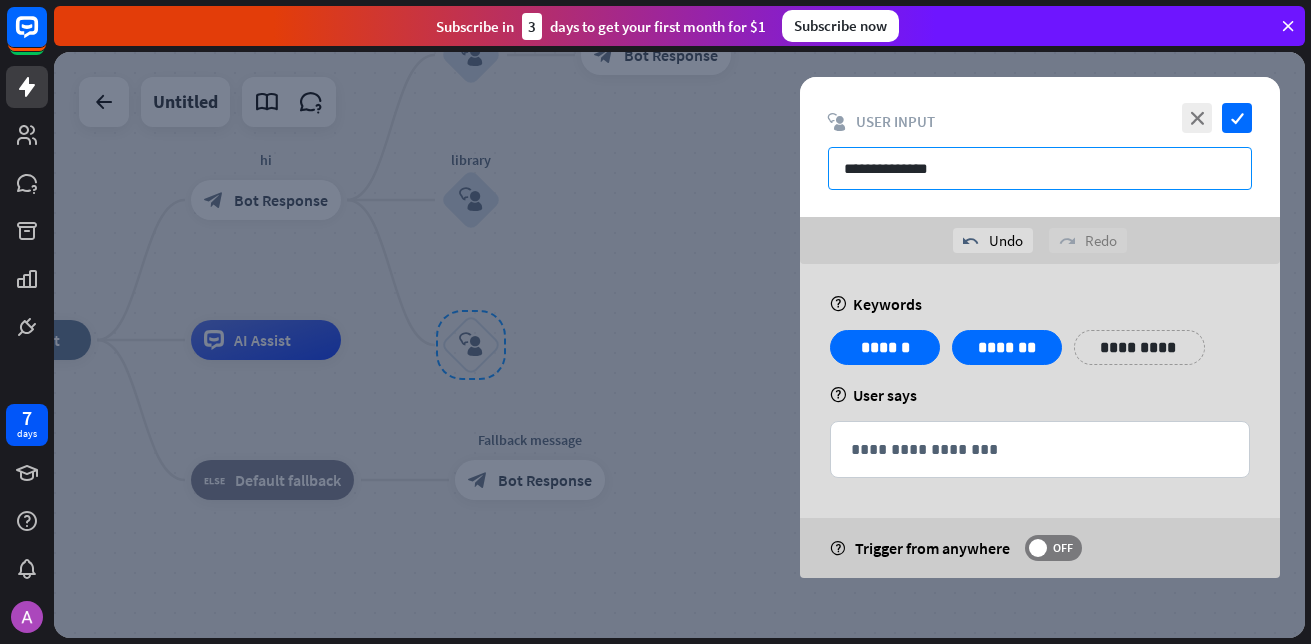 type on "**********" 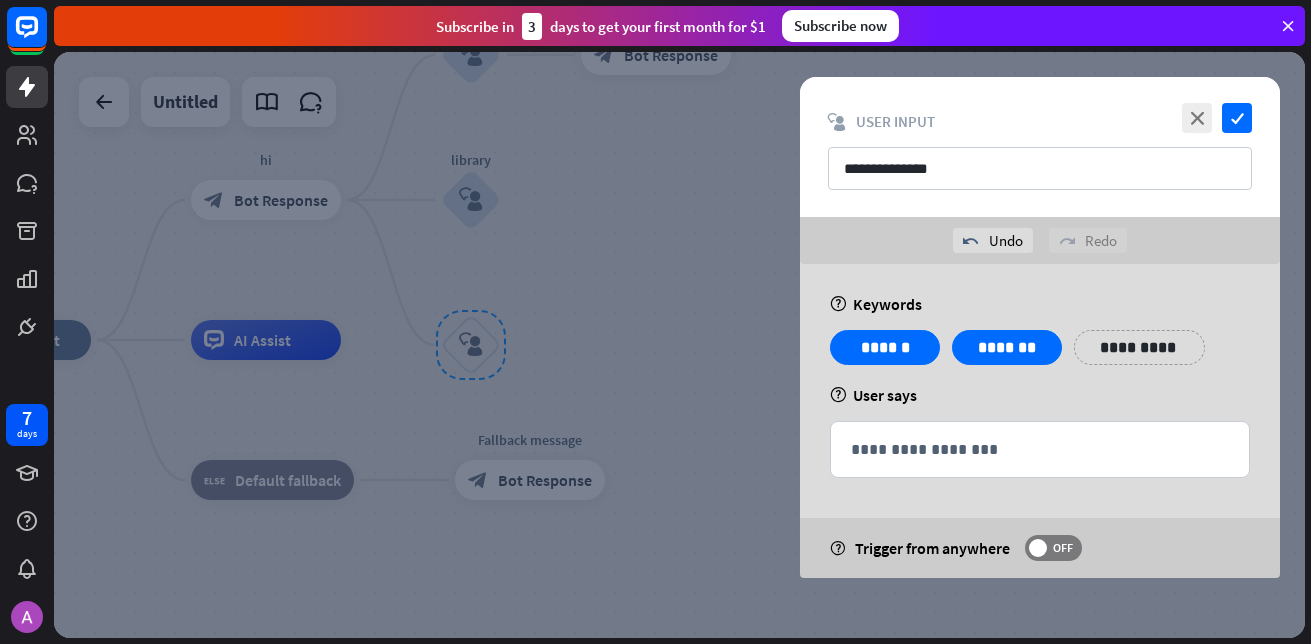 click on "undo
Undo
redo
Redo" at bounding box center (1040, 240) 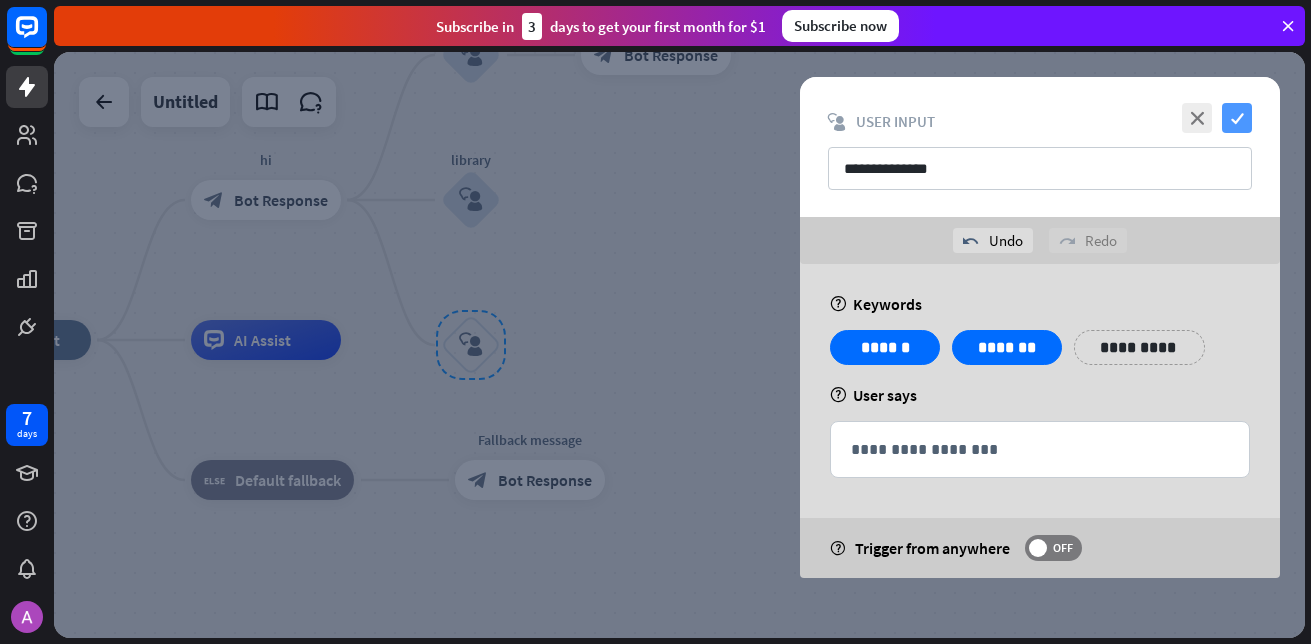 click on "check" at bounding box center [1237, 118] 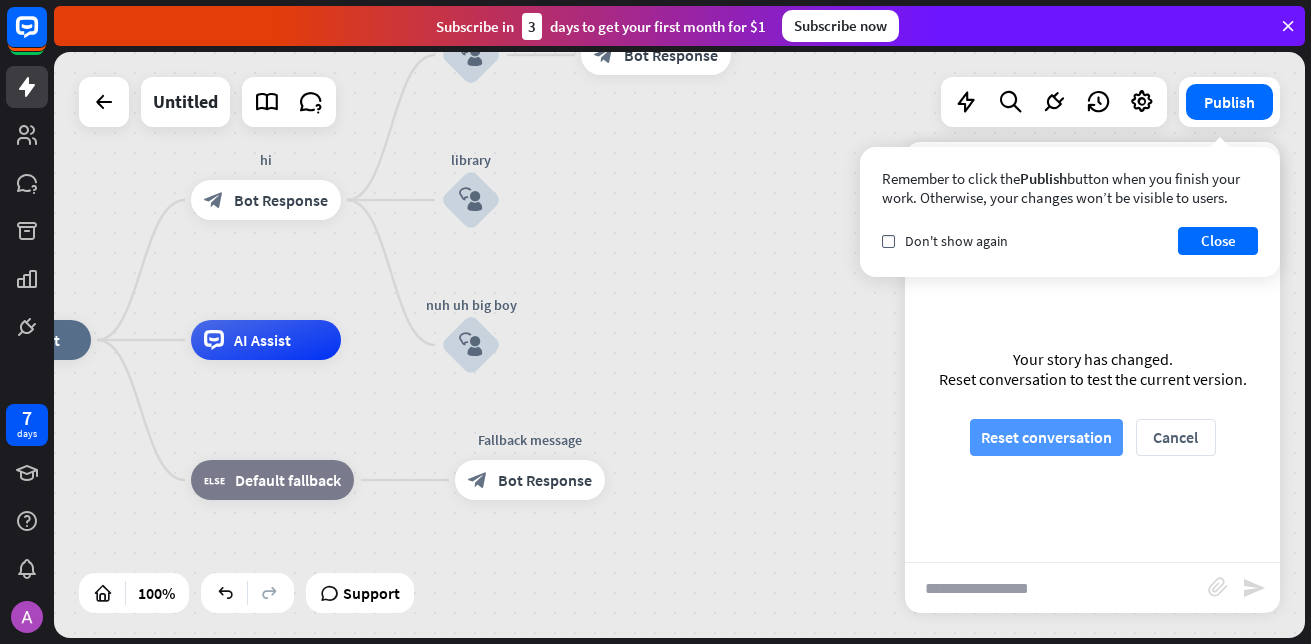 click on "Reset conversation" at bounding box center [1046, 437] 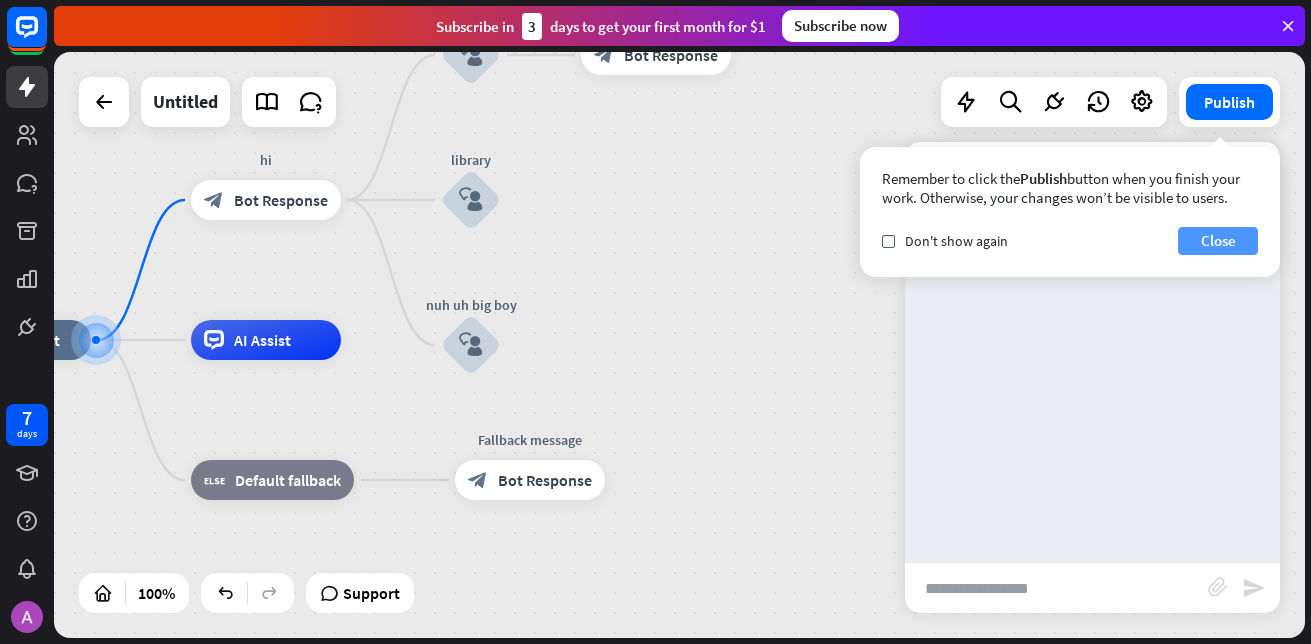 click on "Close" at bounding box center [1218, 241] 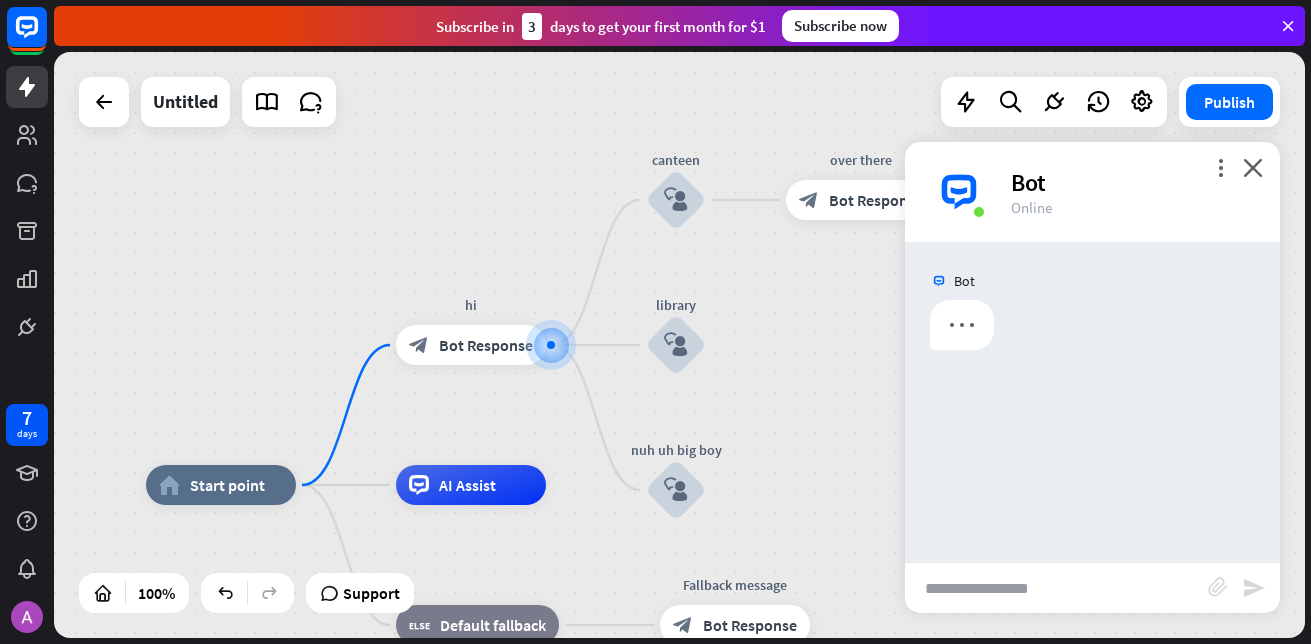 click at bounding box center [1056, 588] 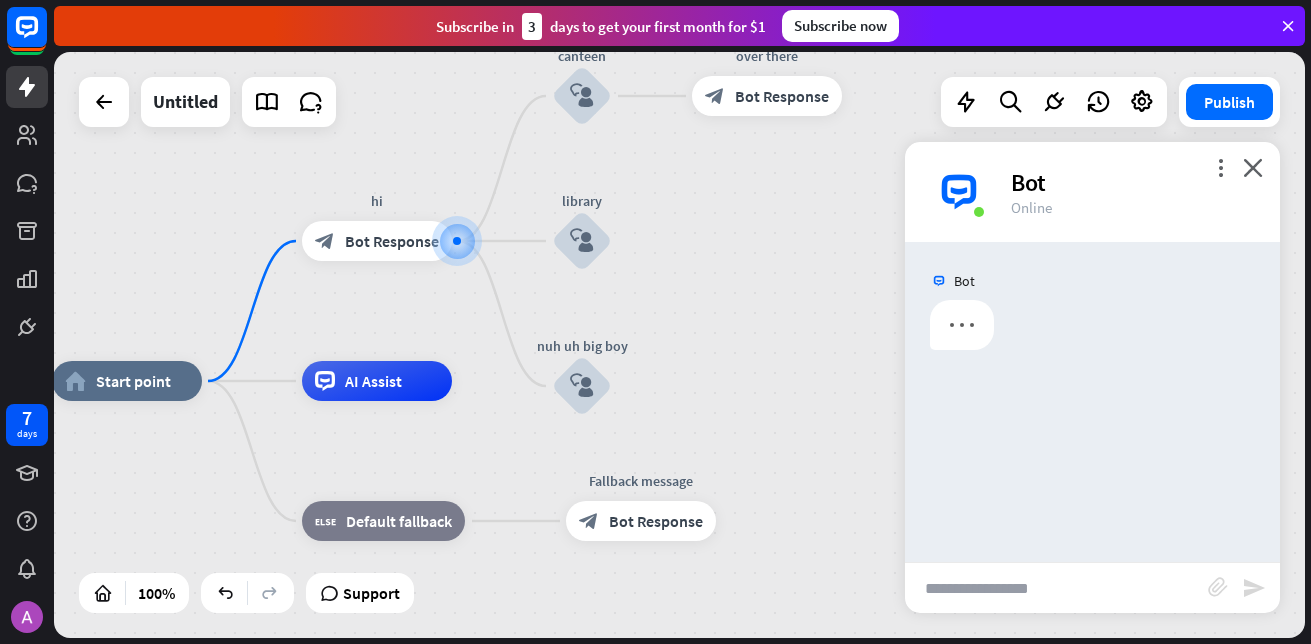 drag, startPoint x: 800, startPoint y: 482, endPoint x: 720, endPoint y: 377, distance: 132.00378 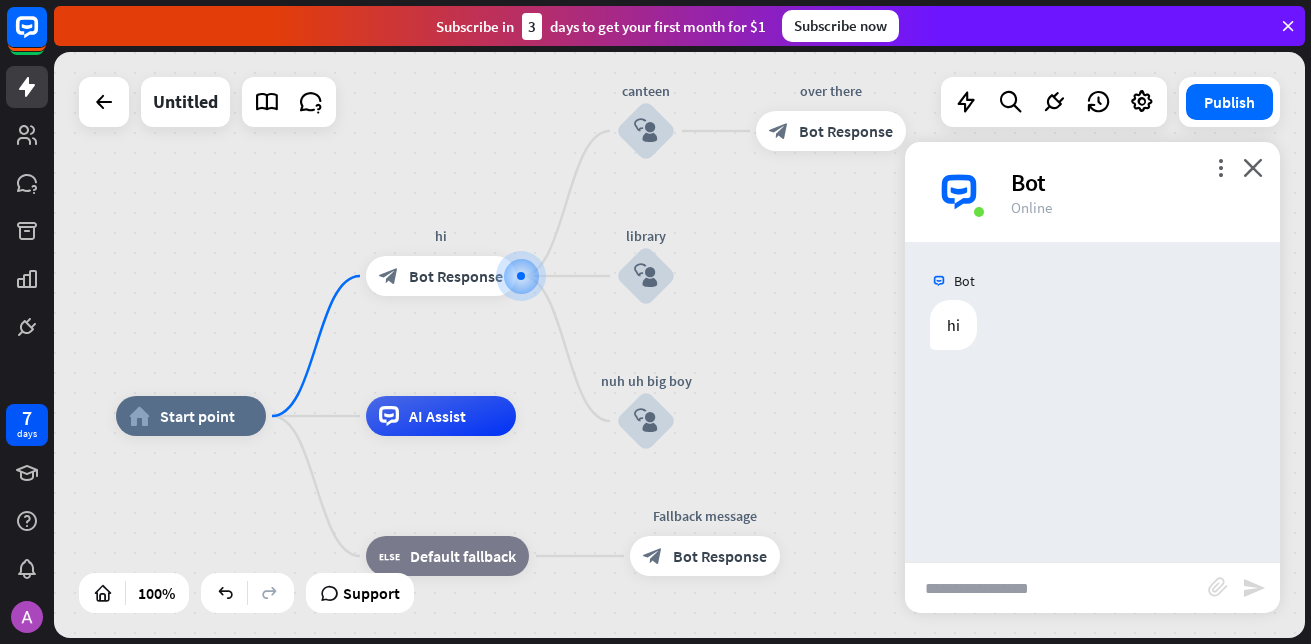 drag, startPoint x: 806, startPoint y: 435, endPoint x: 775, endPoint y: 366, distance: 75.643906 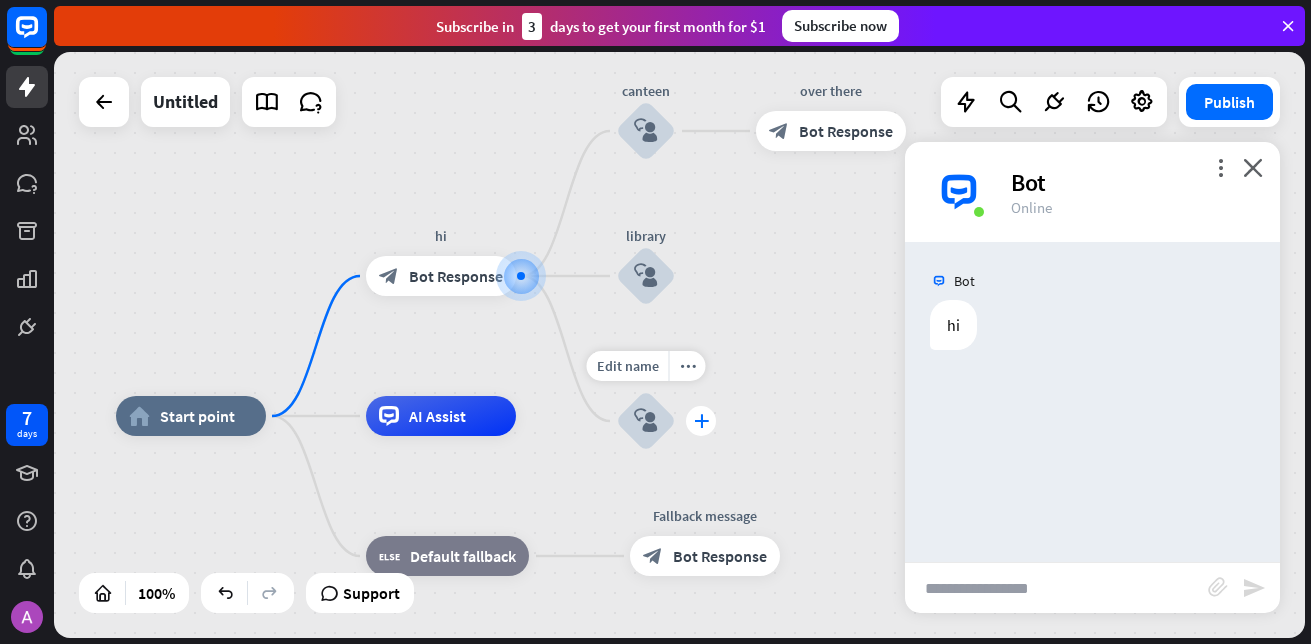 click on "plus" at bounding box center (701, 421) 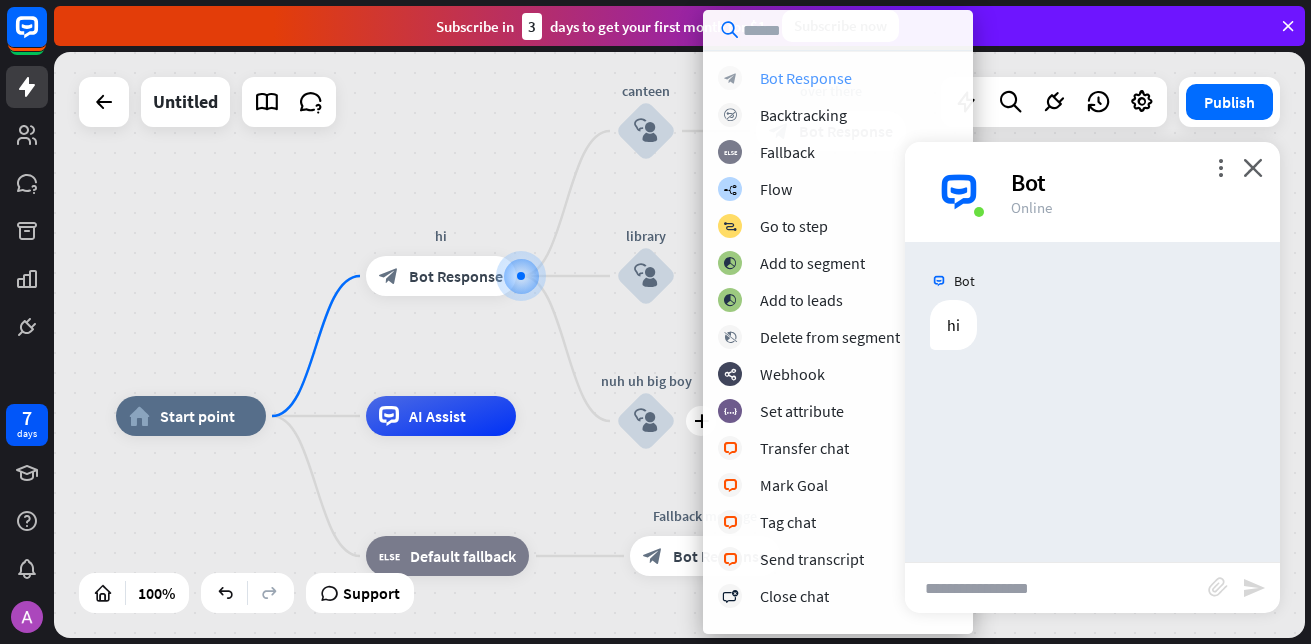 click on "Bot Response" at bounding box center [806, 78] 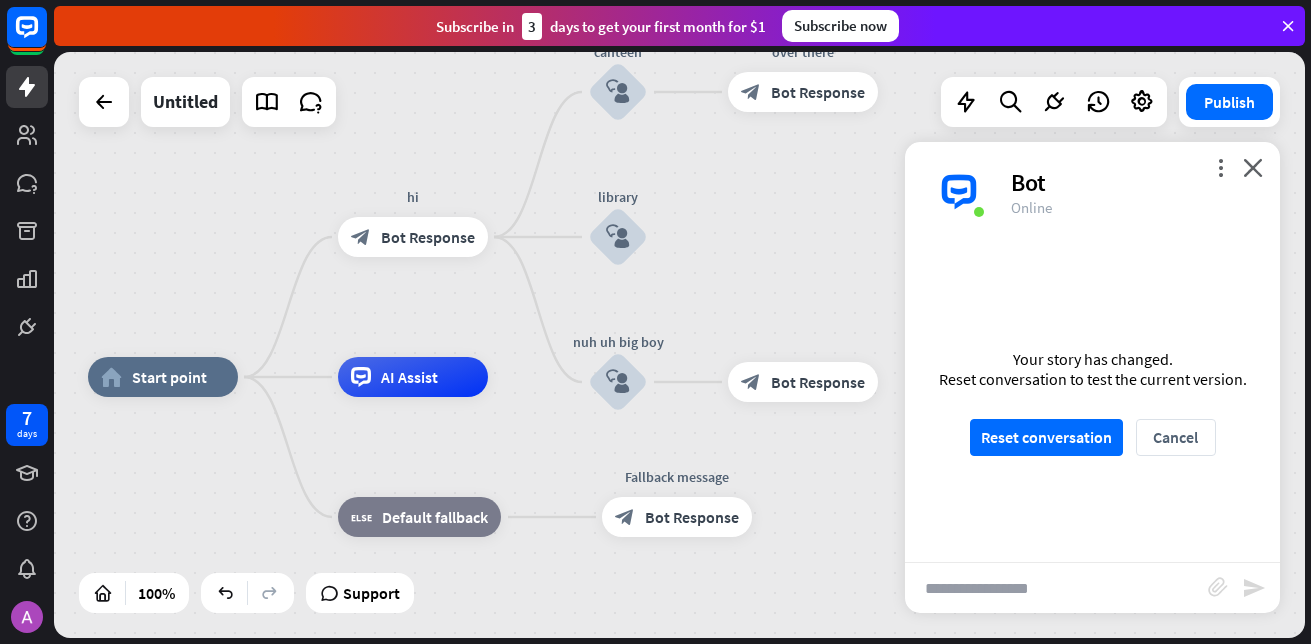drag, startPoint x: 860, startPoint y: 483, endPoint x: 832, endPoint y: 444, distance: 48.010414 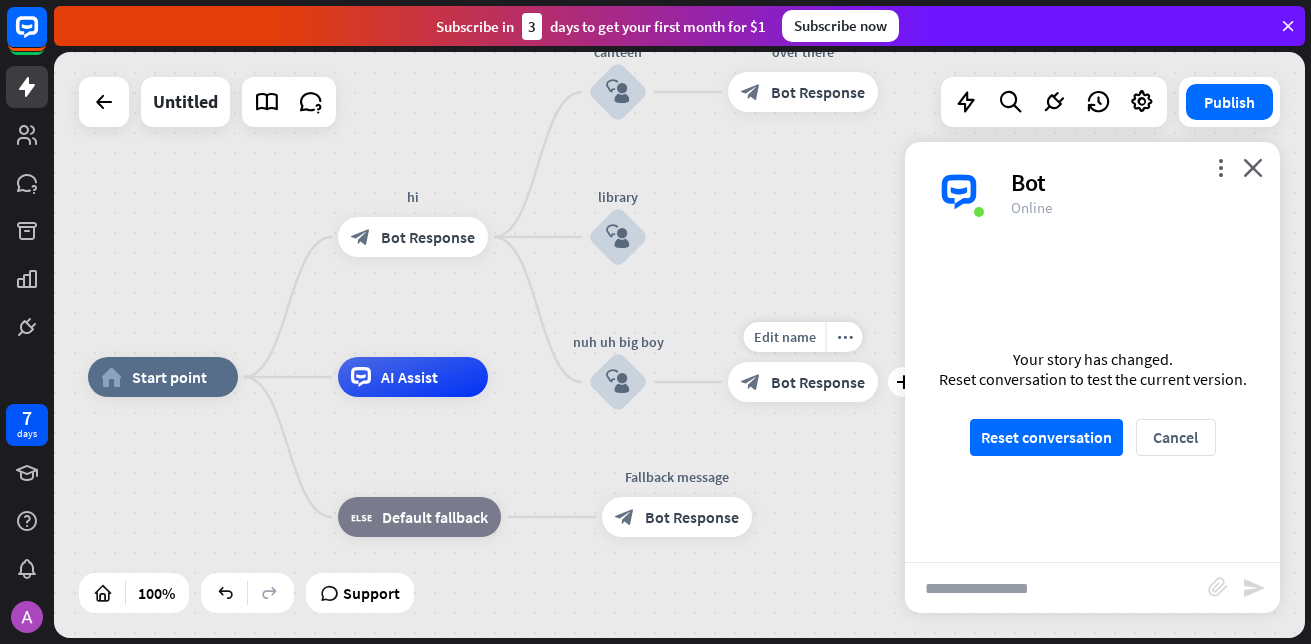 click on "Bot Response" at bounding box center (818, 382) 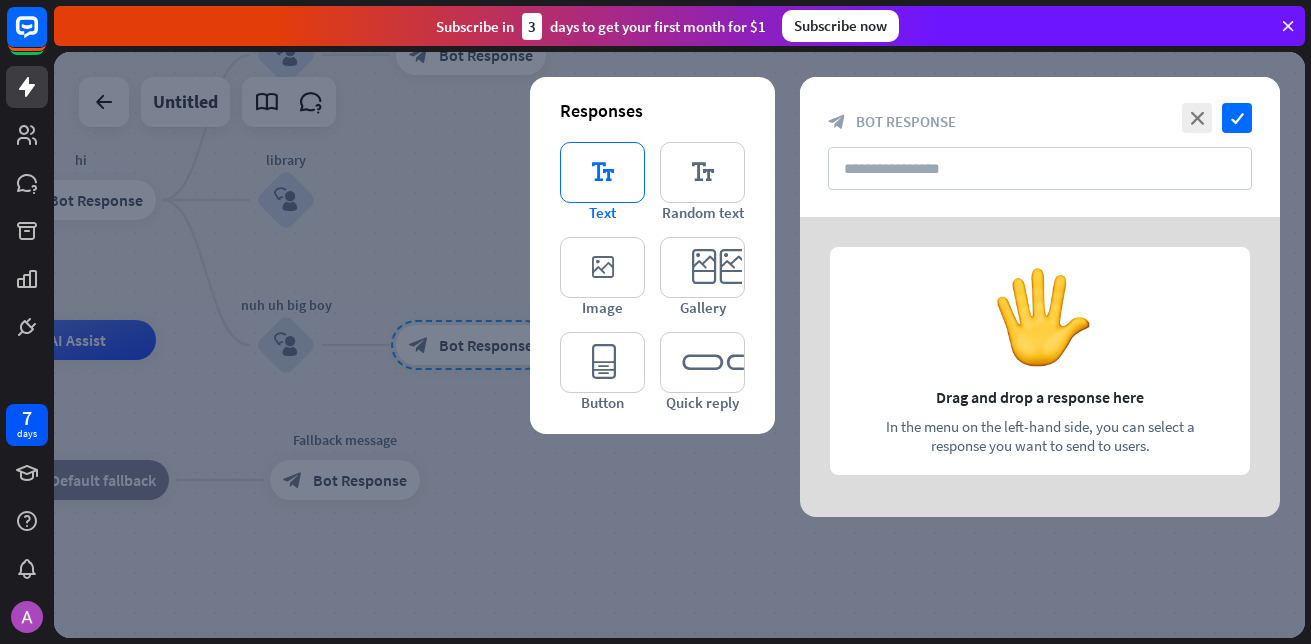 click on "editor_text" at bounding box center [602, 172] 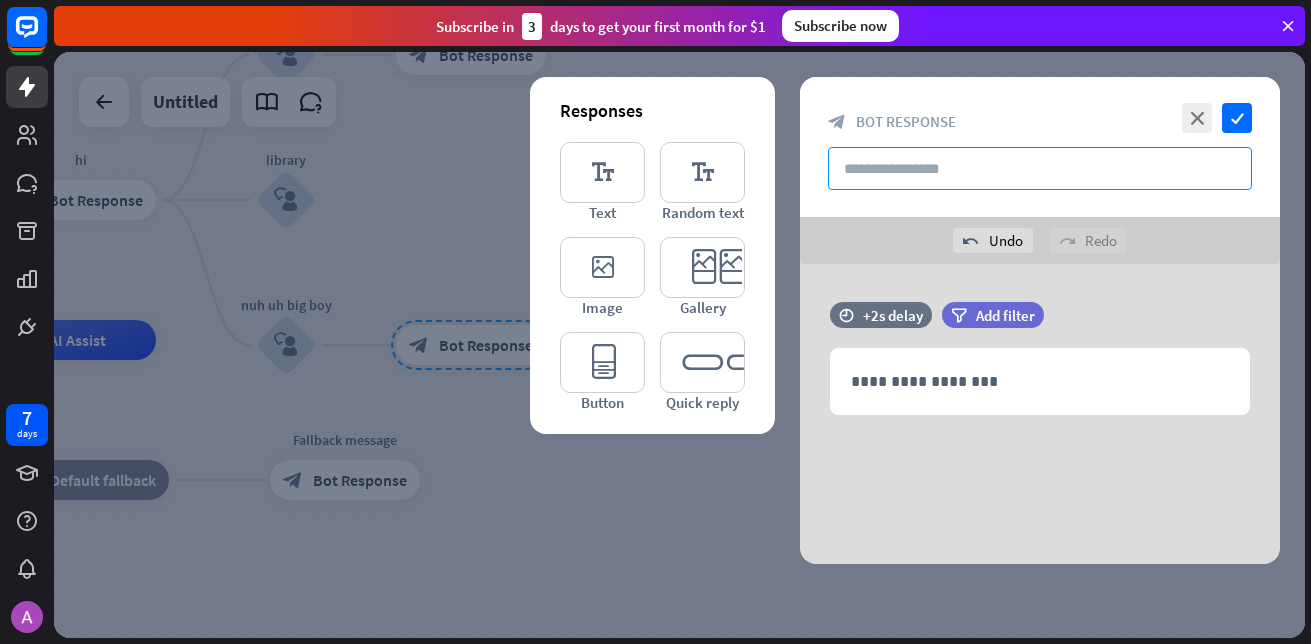 click at bounding box center (1040, 168) 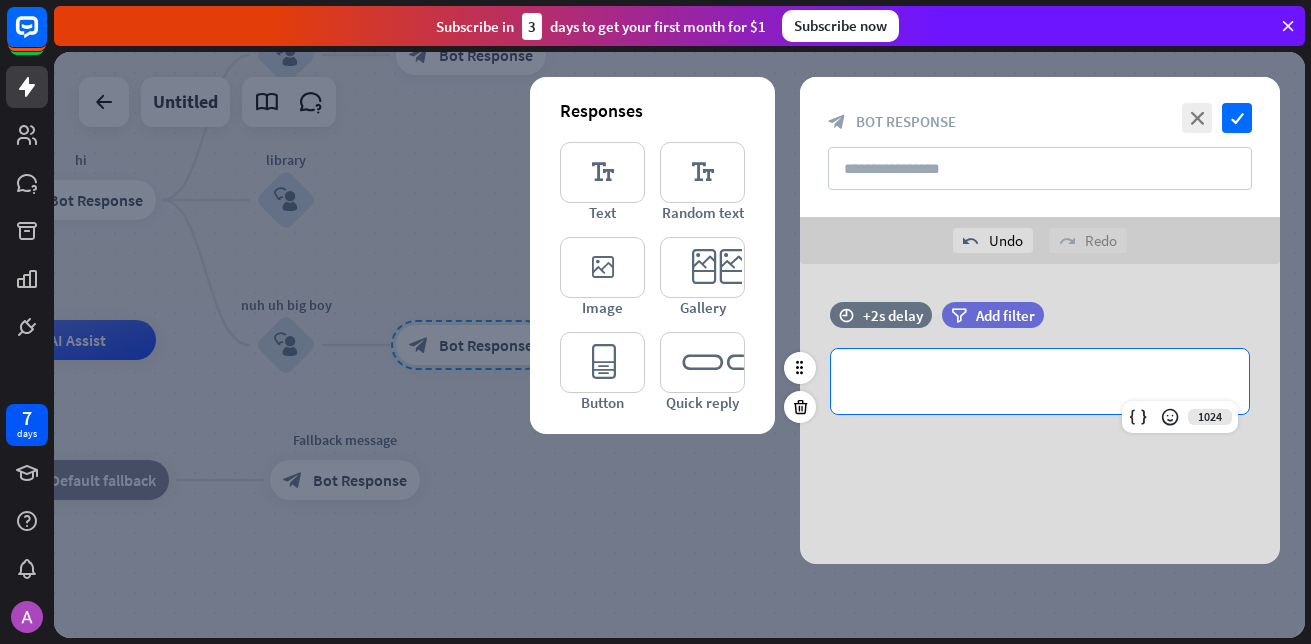 click on "**********" at bounding box center (1040, 381) 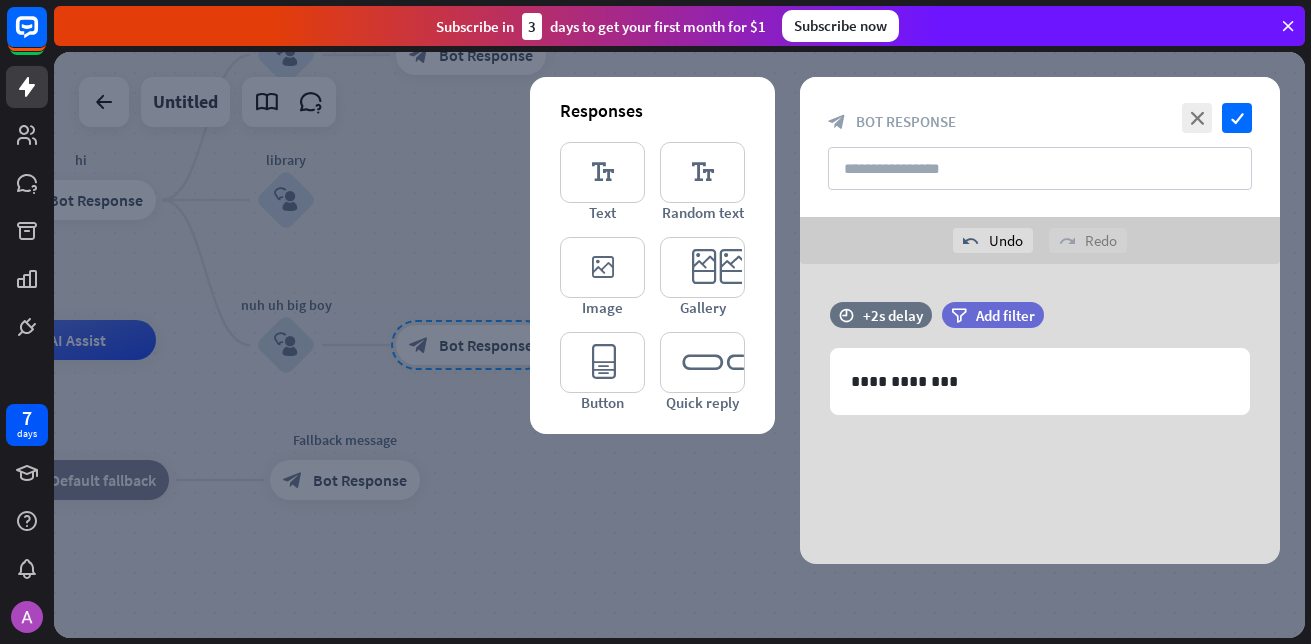 click on "**********" at bounding box center [1040, 414] 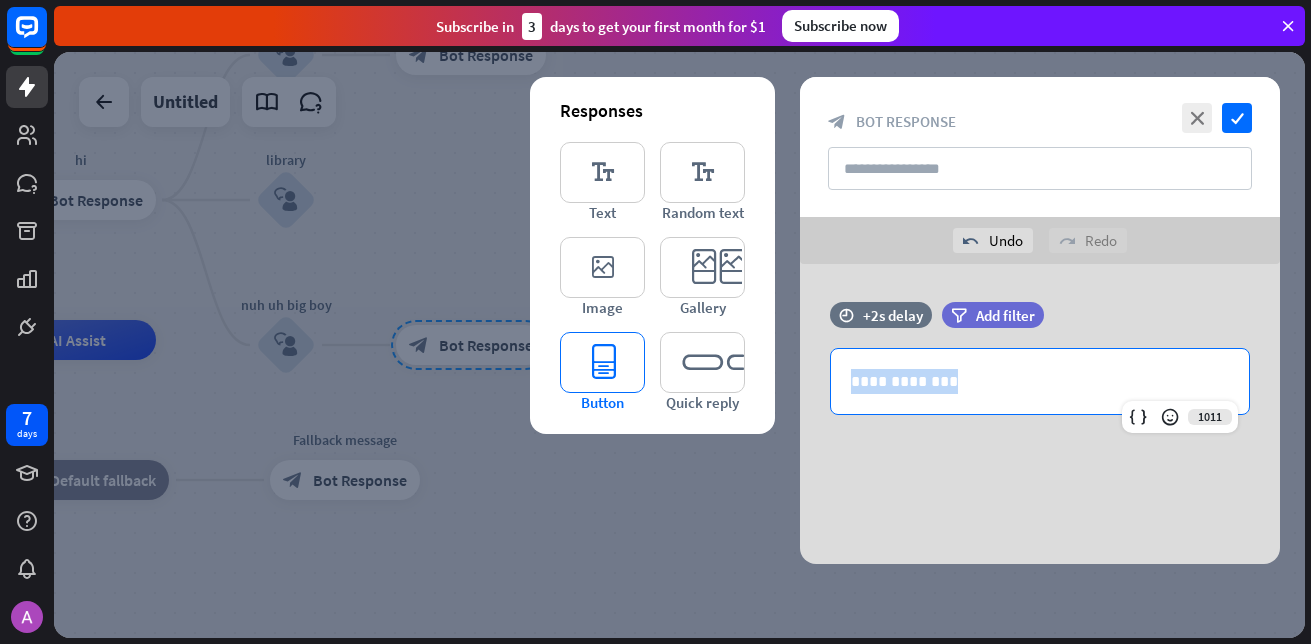 drag, startPoint x: 1008, startPoint y: 374, endPoint x: 636, endPoint y: 383, distance: 372.10886 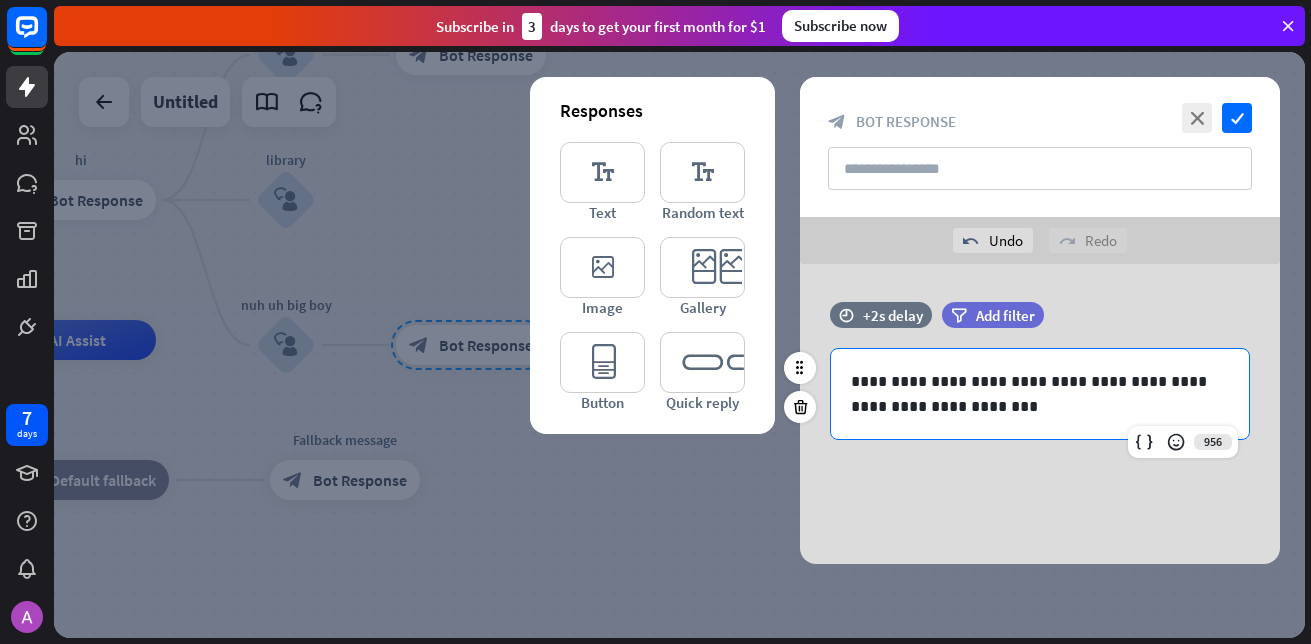 click on "**********" at bounding box center (1040, 381) 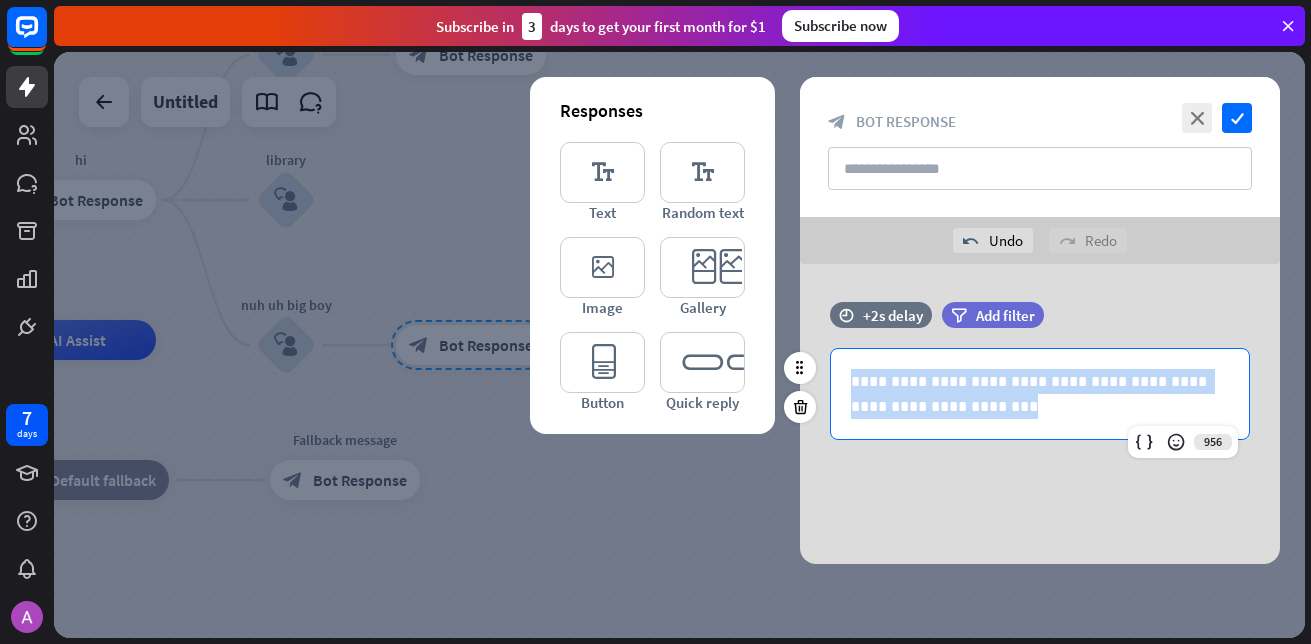 drag, startPoint x: 971, startPoint y: 417, endPoint x: 823, endPoint y: 374, distance: 154.12009 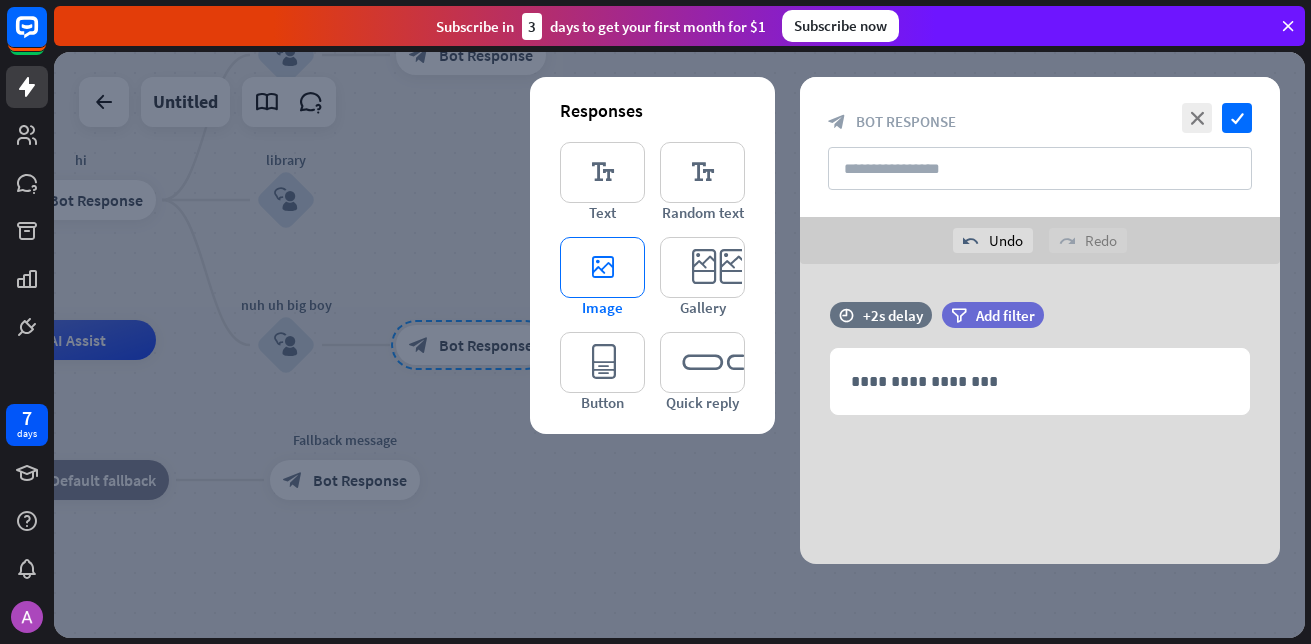 click on "editor_image" at bounding box center [602, 267] 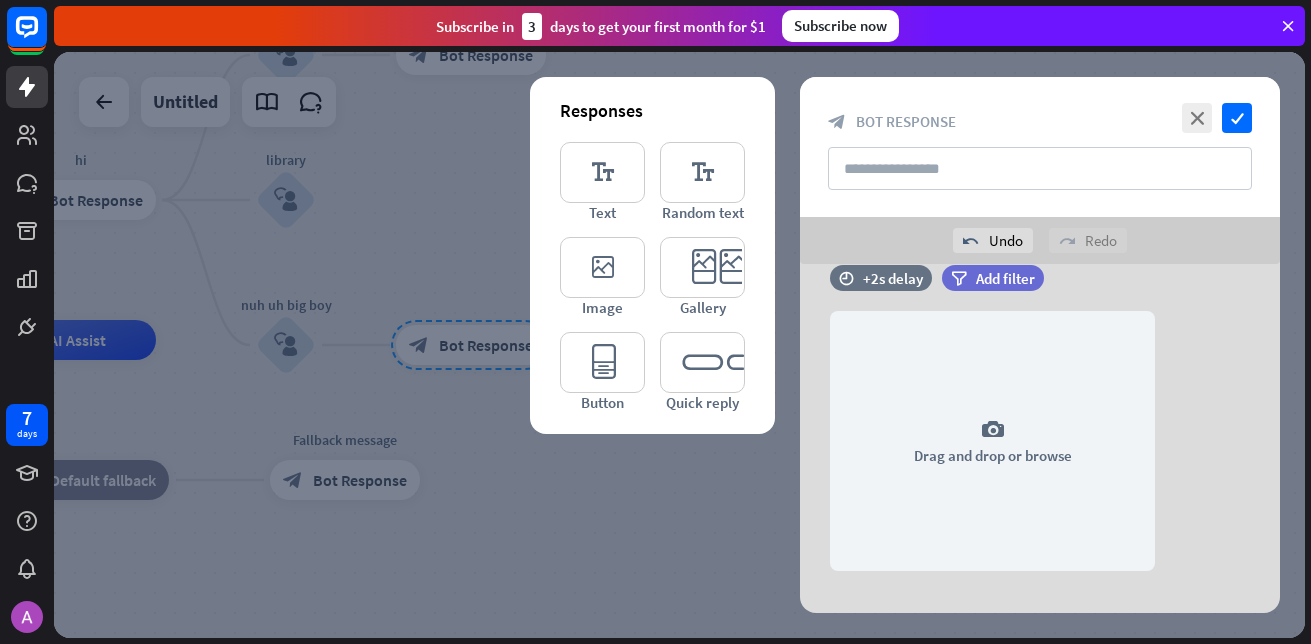 scroll, scrollTop: 171, scrollLeft: 0, axis: vertical 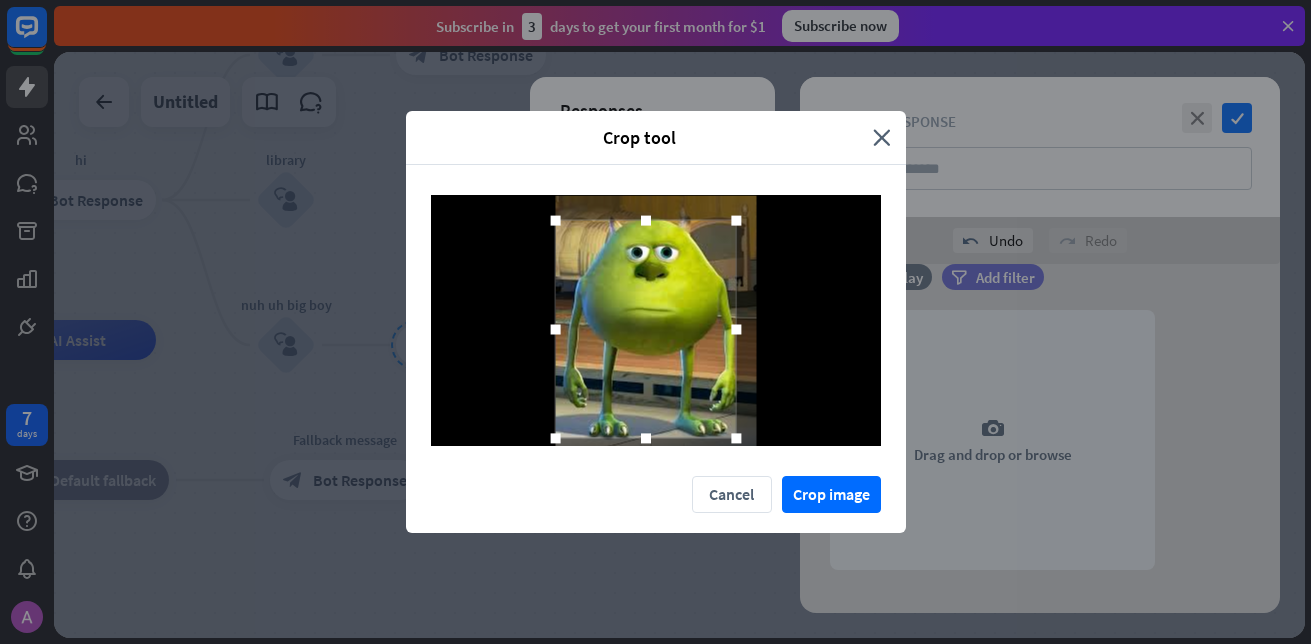drag, startPoint x: 578, startPoint y: 422, endPoint x: 558, endPoint y: 439, distance: 26.24881 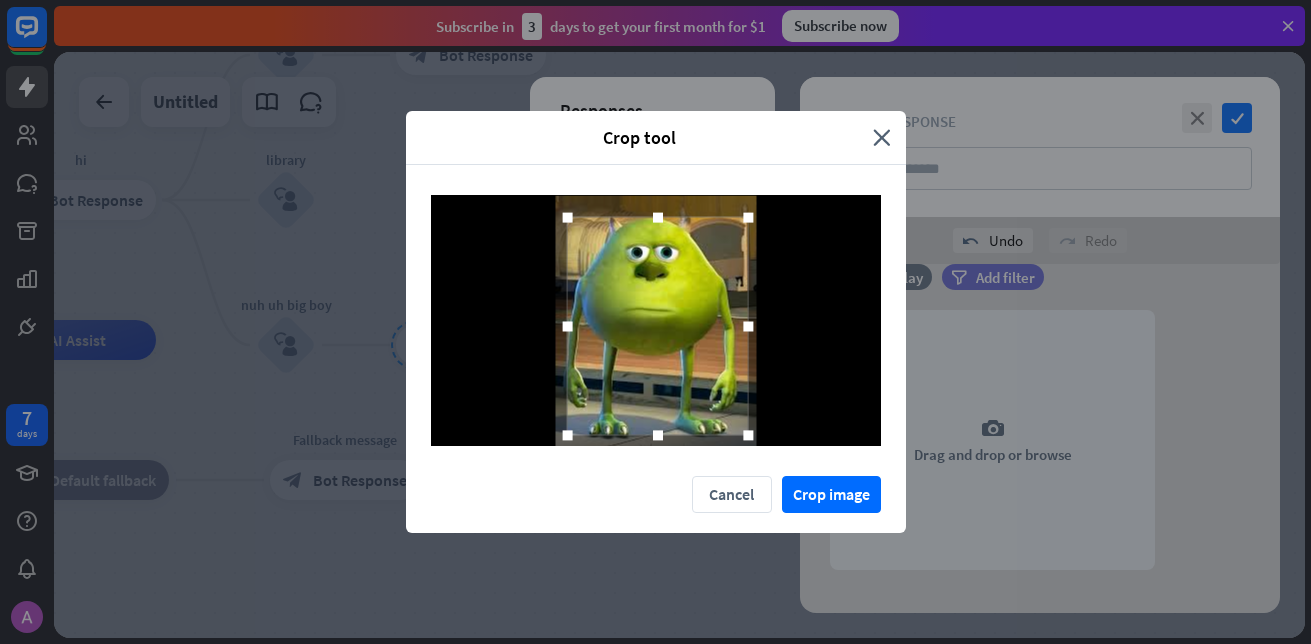 drag, startPoint x: 649, startPoint y: 376, endPoint x: 661, endPoint y: 373, distance: 12.369317 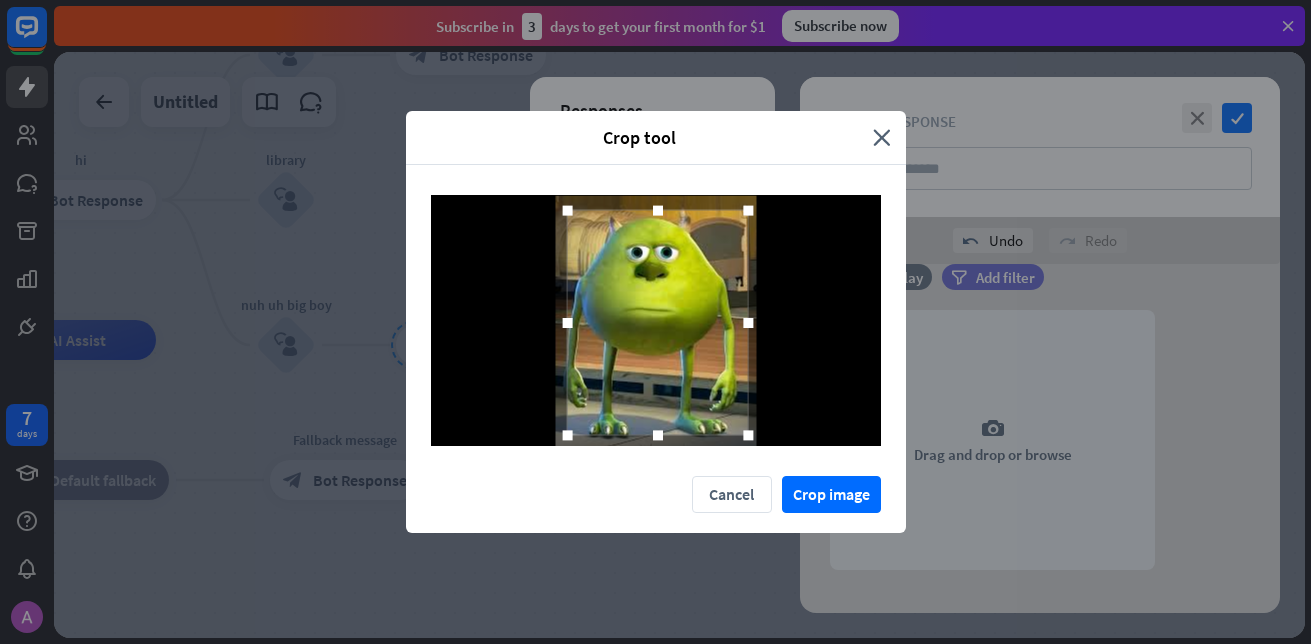 click at bounding box center (748, 210) 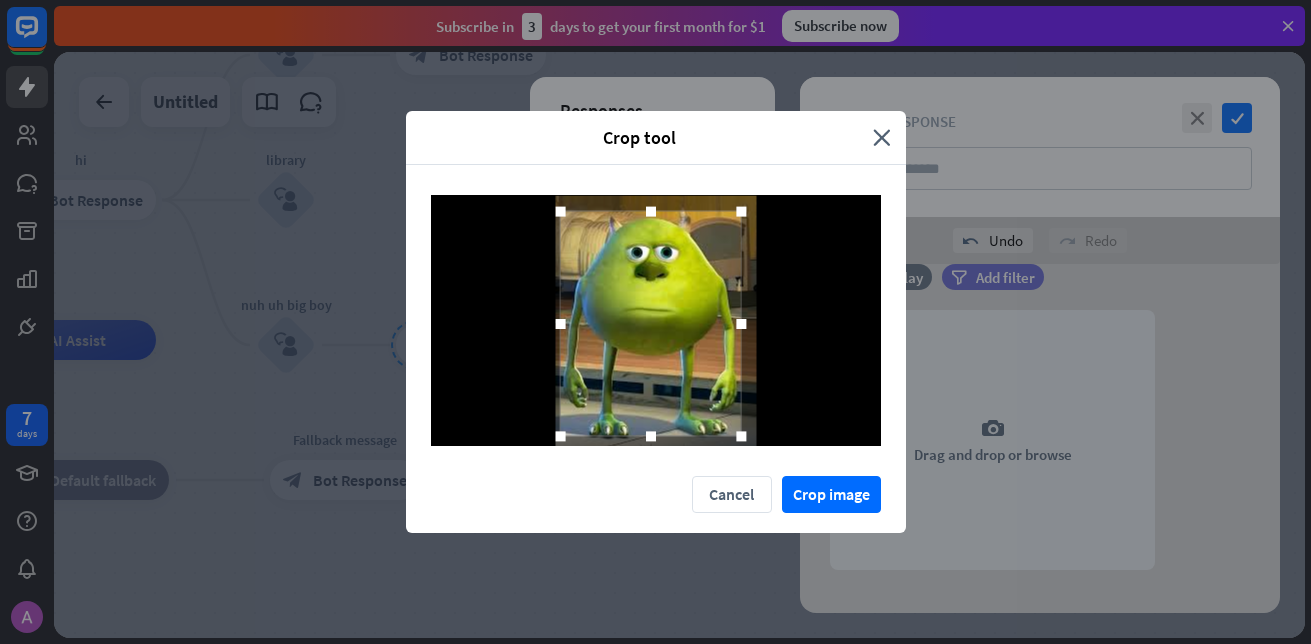 click at bounding box center [650, 323] 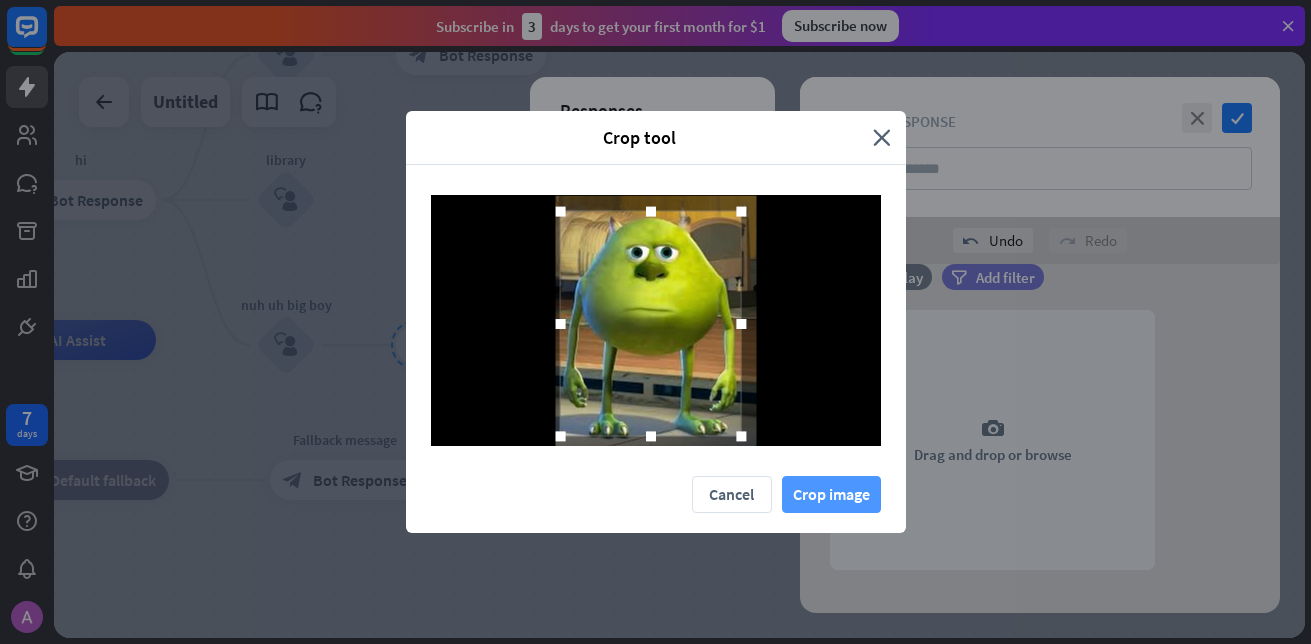 click on "Crop image" at bounding box center [831, 494] 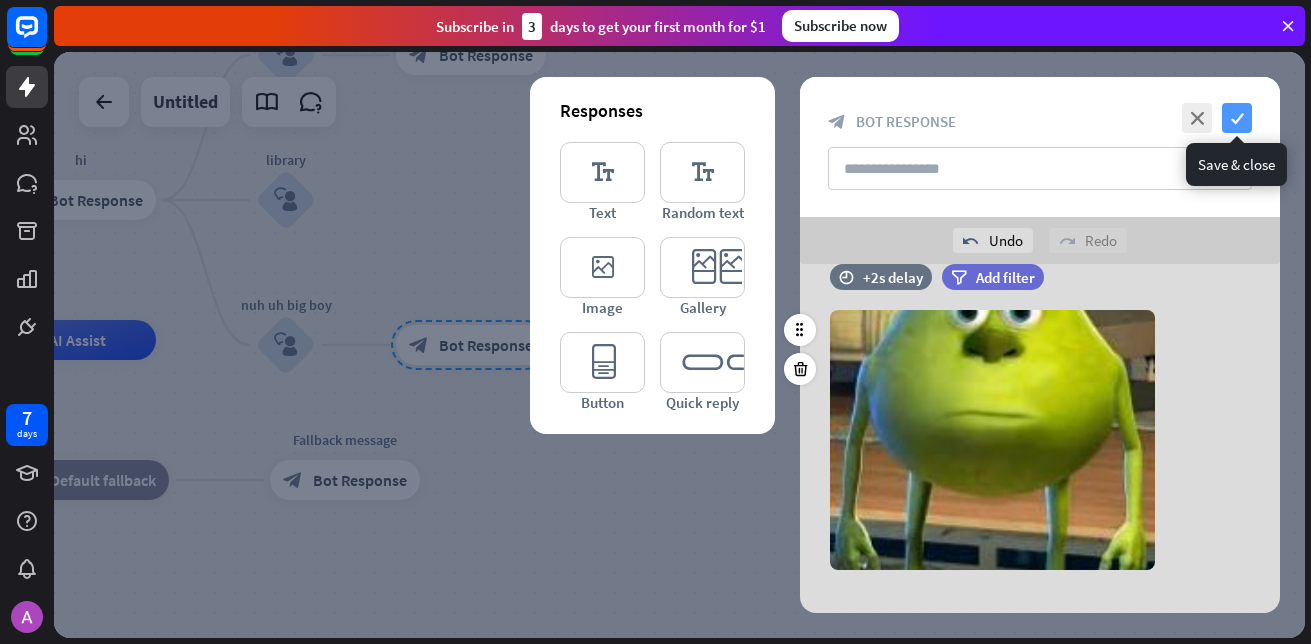 click on "check" at bounding box center [1237, 118] 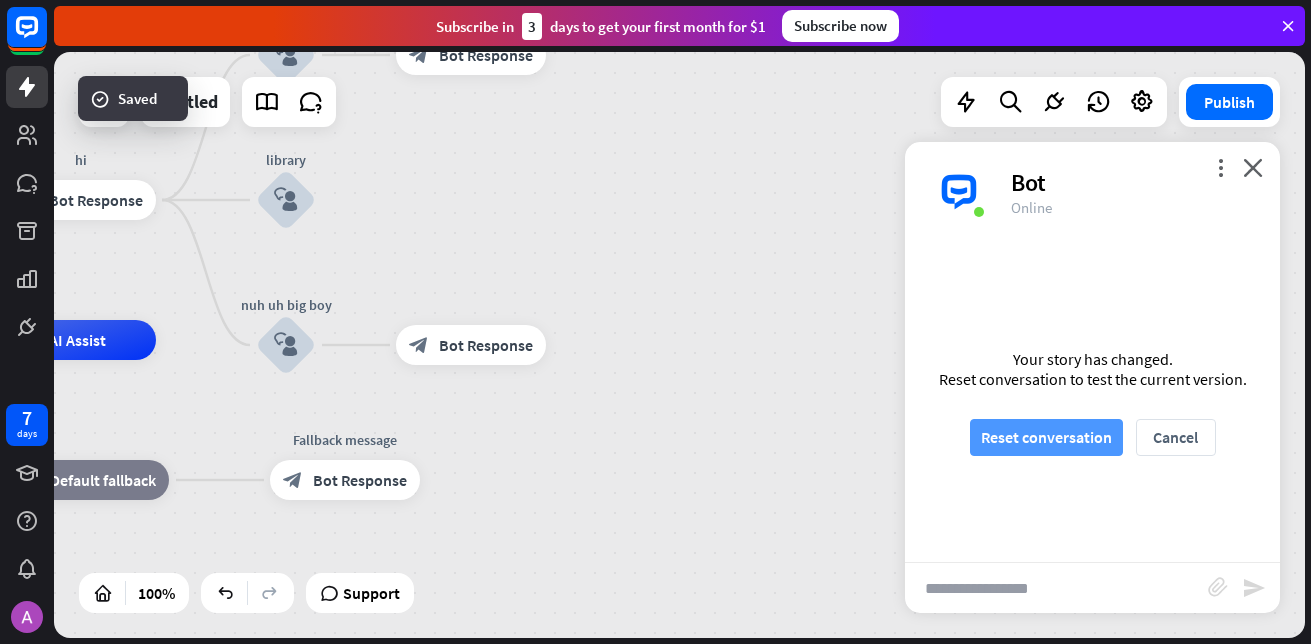 click on "Your story has changed.
Reset conversation to test the current version.
Reset conversation
Cancel" at bounding box center [1092, 402] 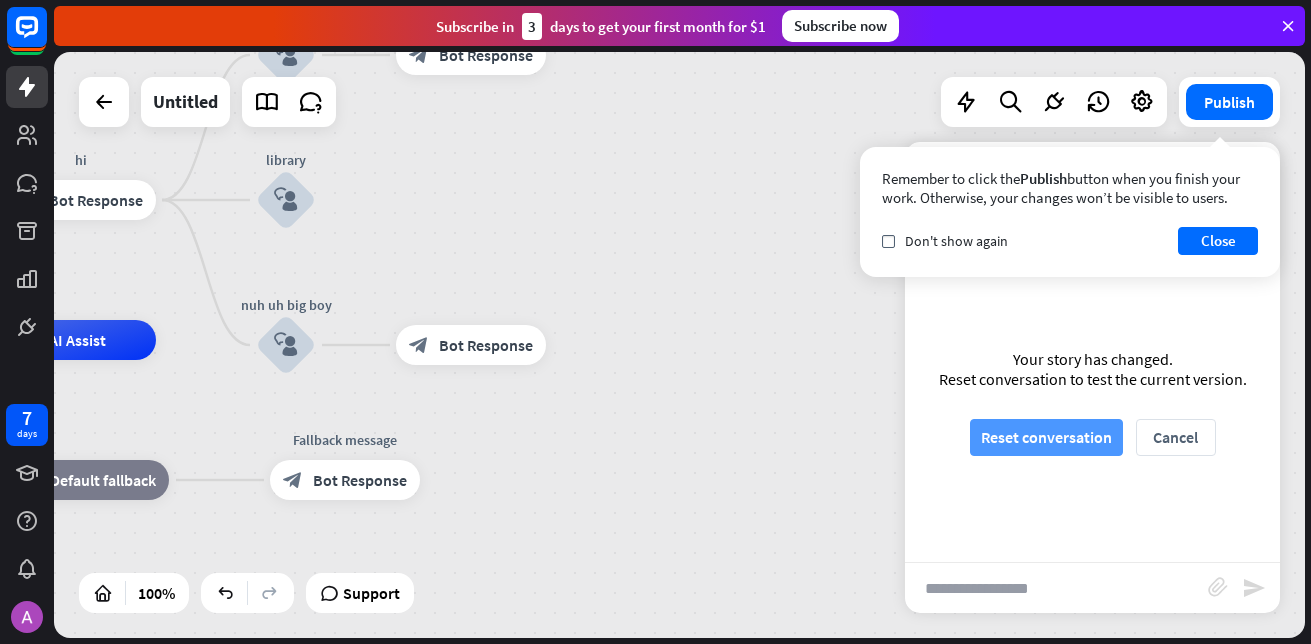 click on "Reset conversation" at bounding box center [1046, 437] 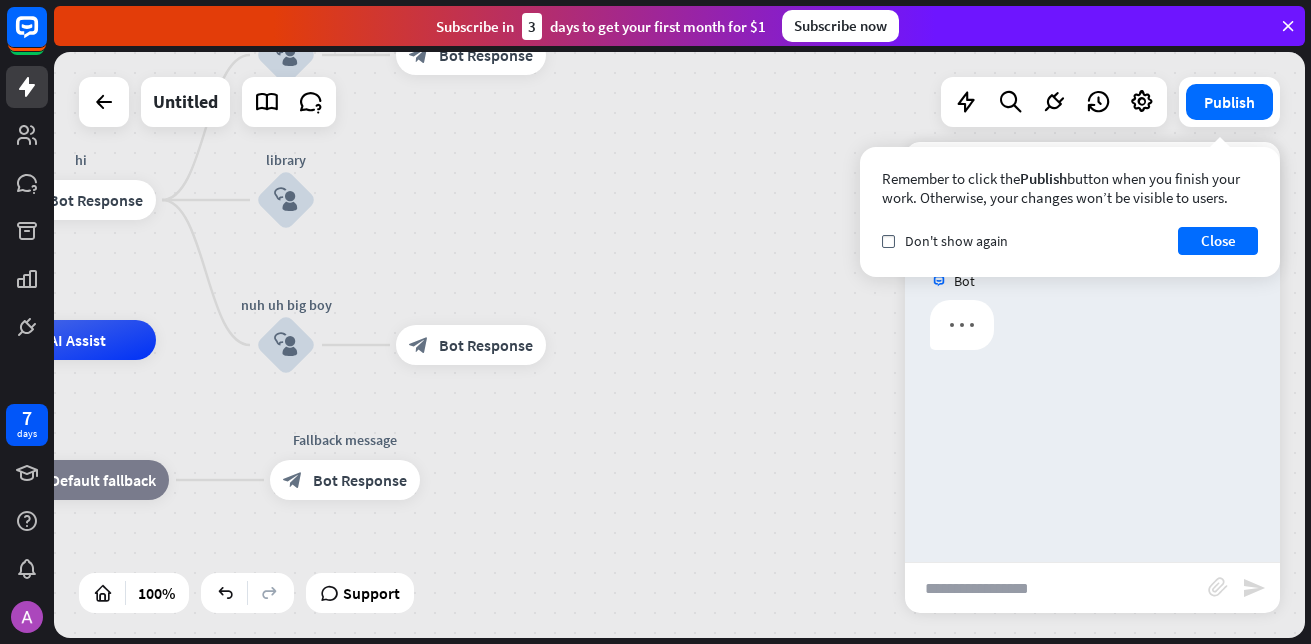 click at bounding box center (1056, 588) 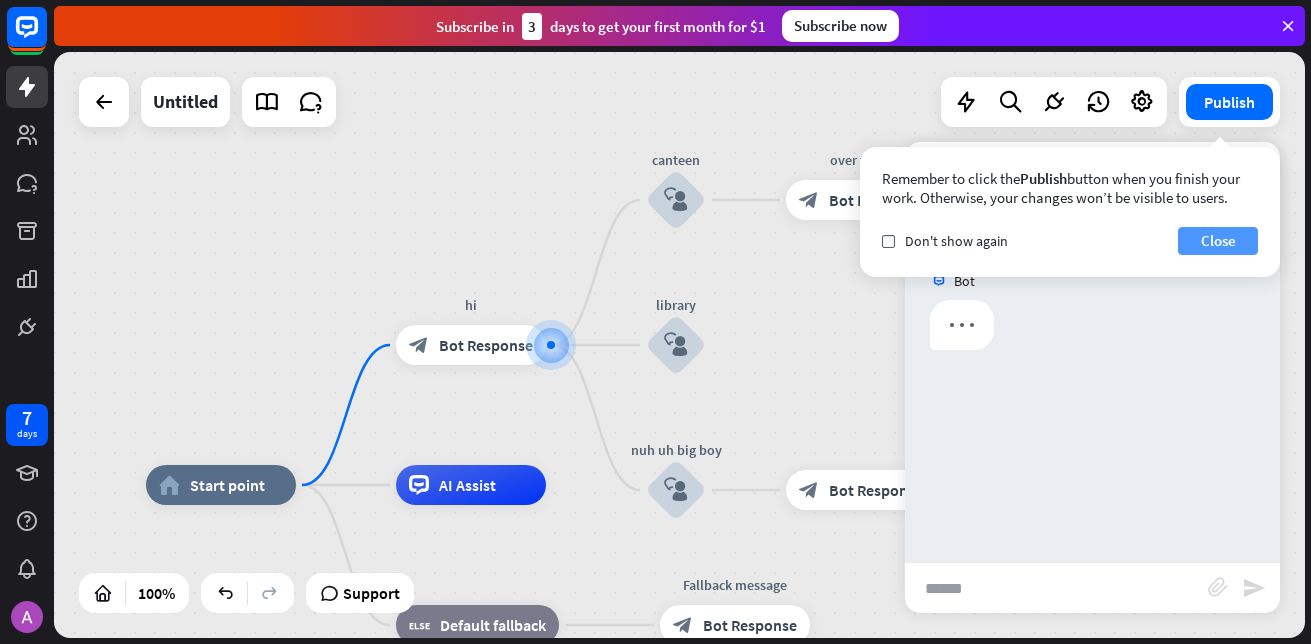 type on "******" 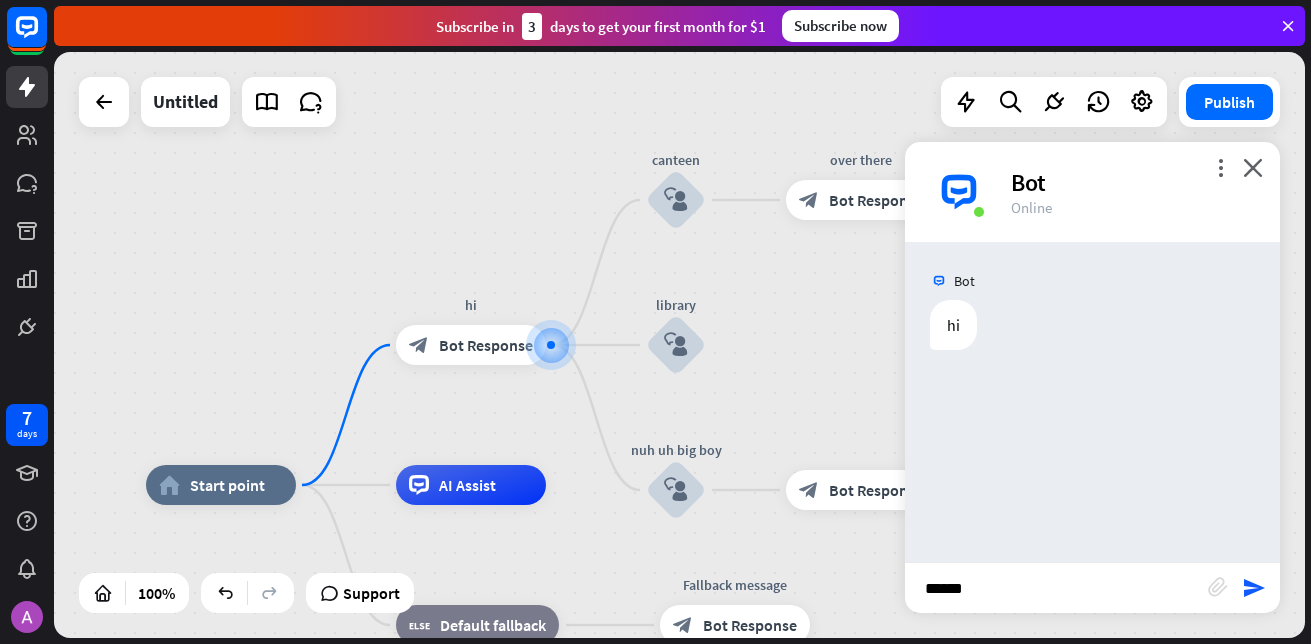 click on "******
block_attachment
send" at bounding box center (1092, 587) 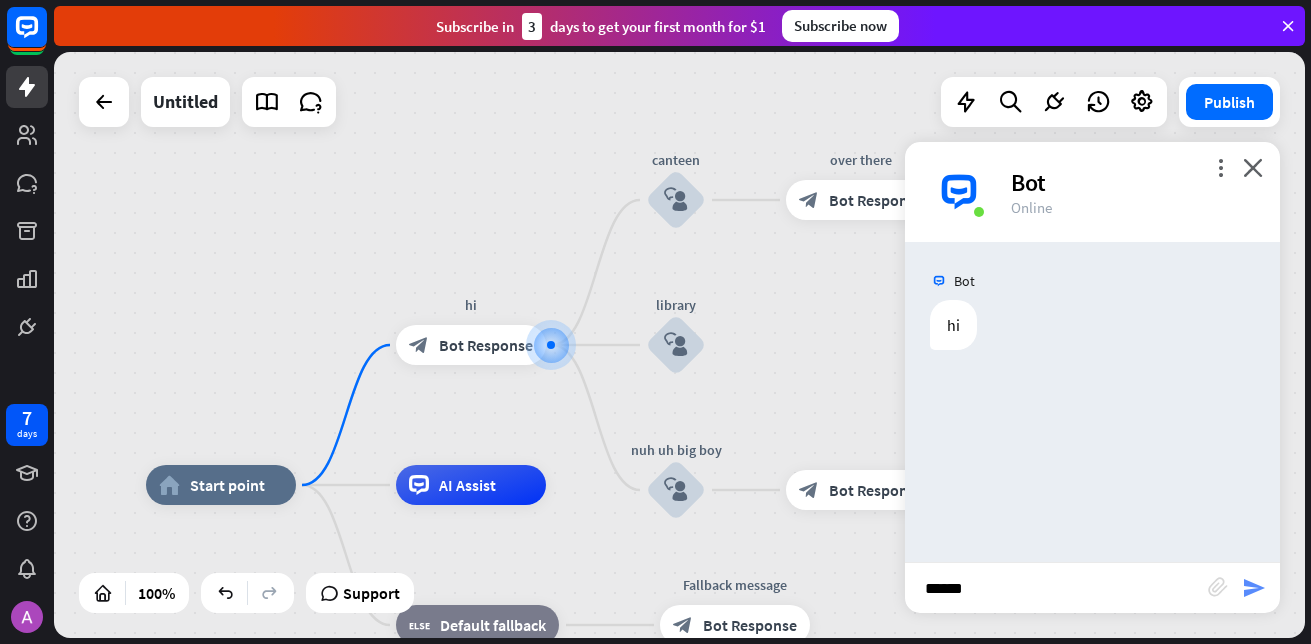 click on "send" at bounding box center (1254, 588) 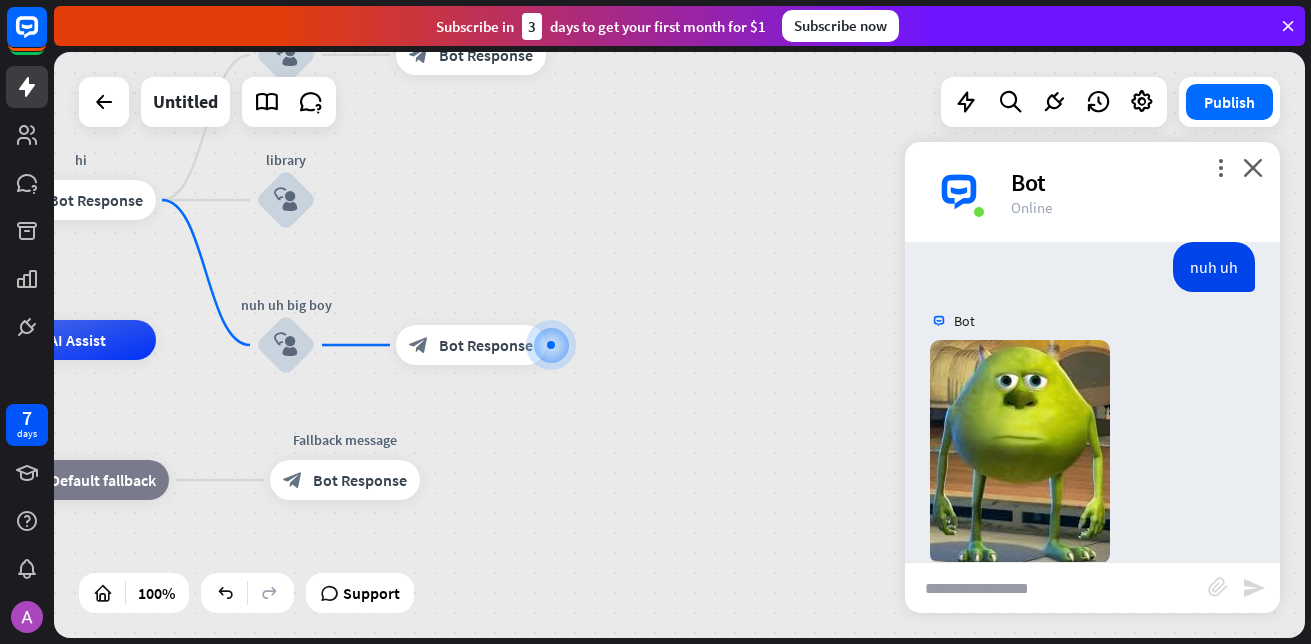 scroll, scrollTop: 188, scrollLeft: 0, axis: vertical 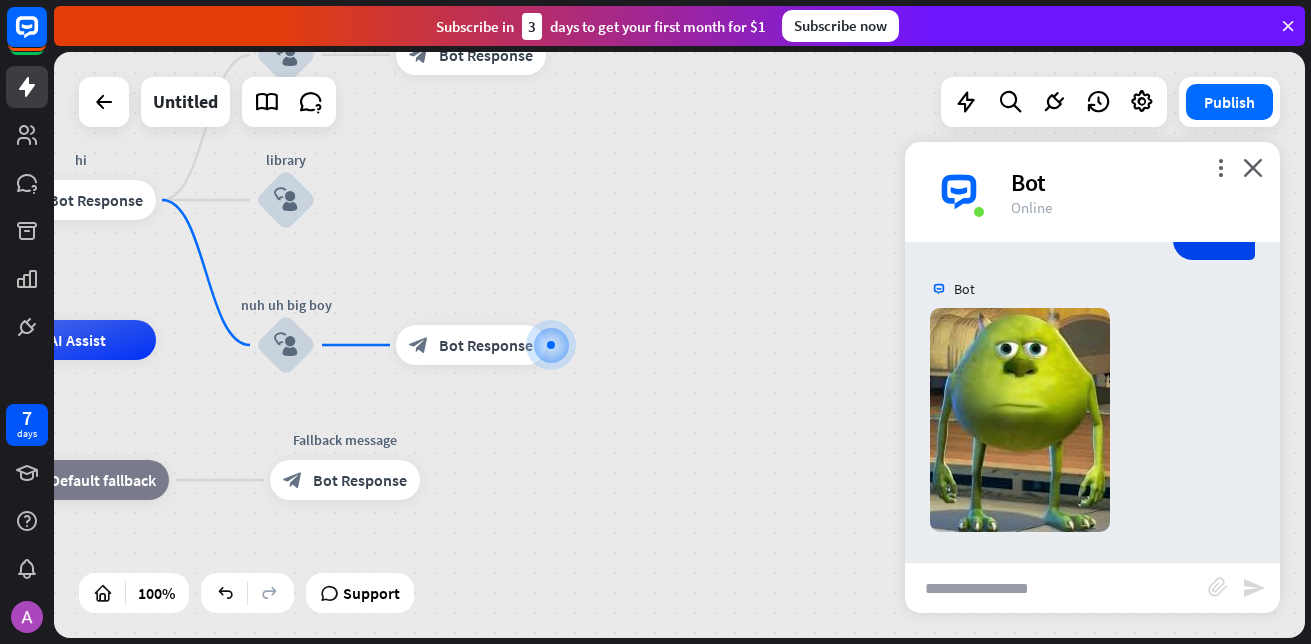 click at bounding box center (1056, 588) 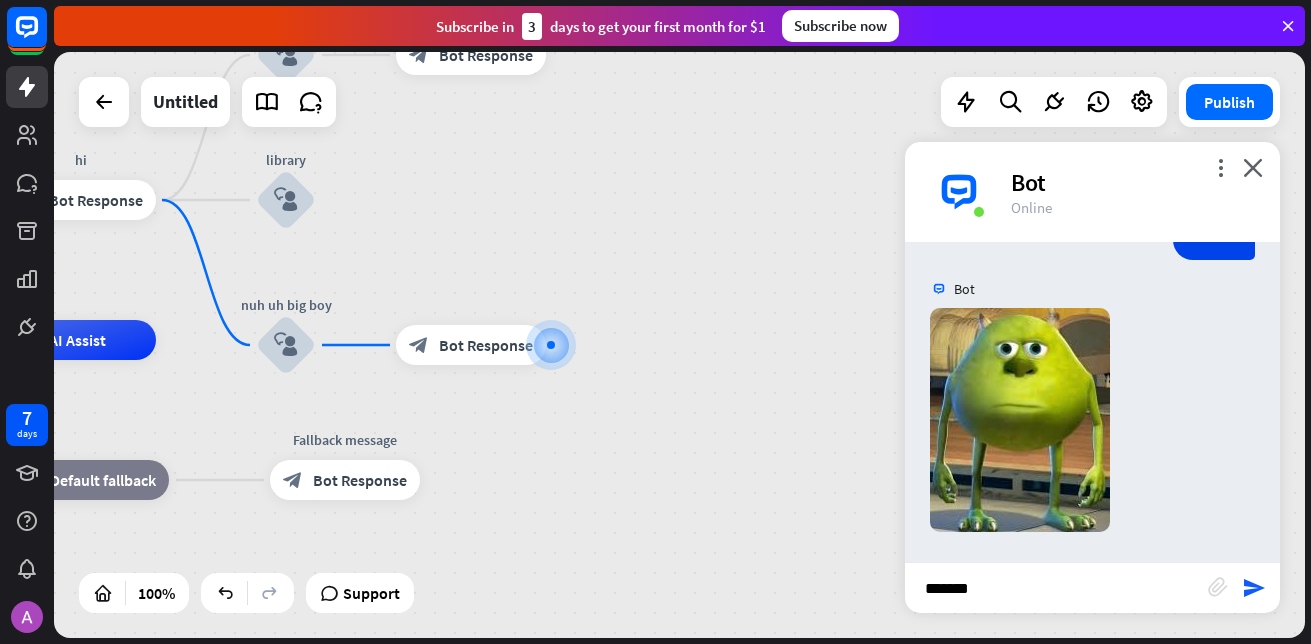 type on "********" 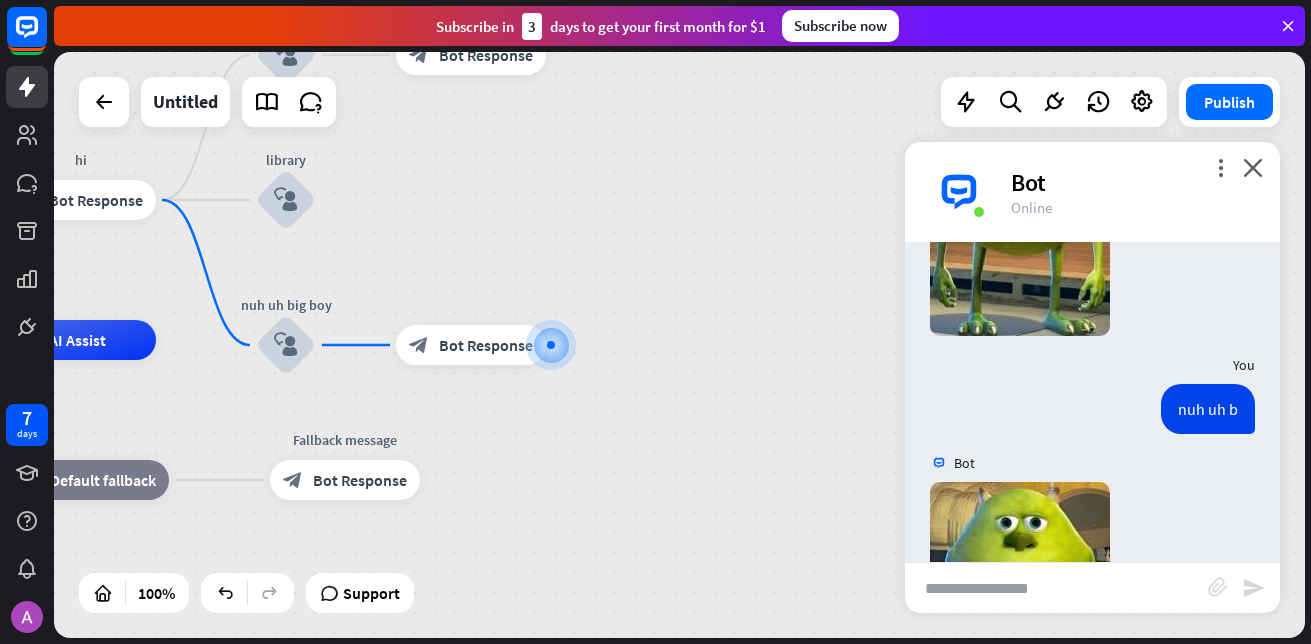 scroll, scrollTop: 558, scrollLeft: 0, axis: vertical 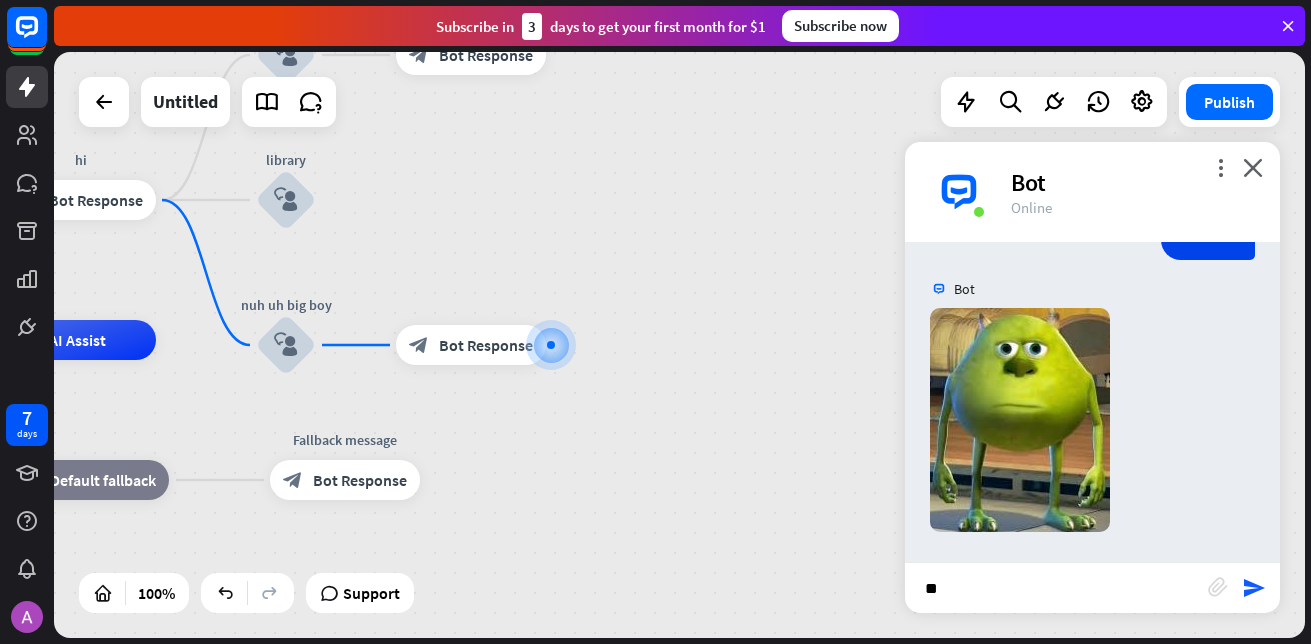 type on "*" 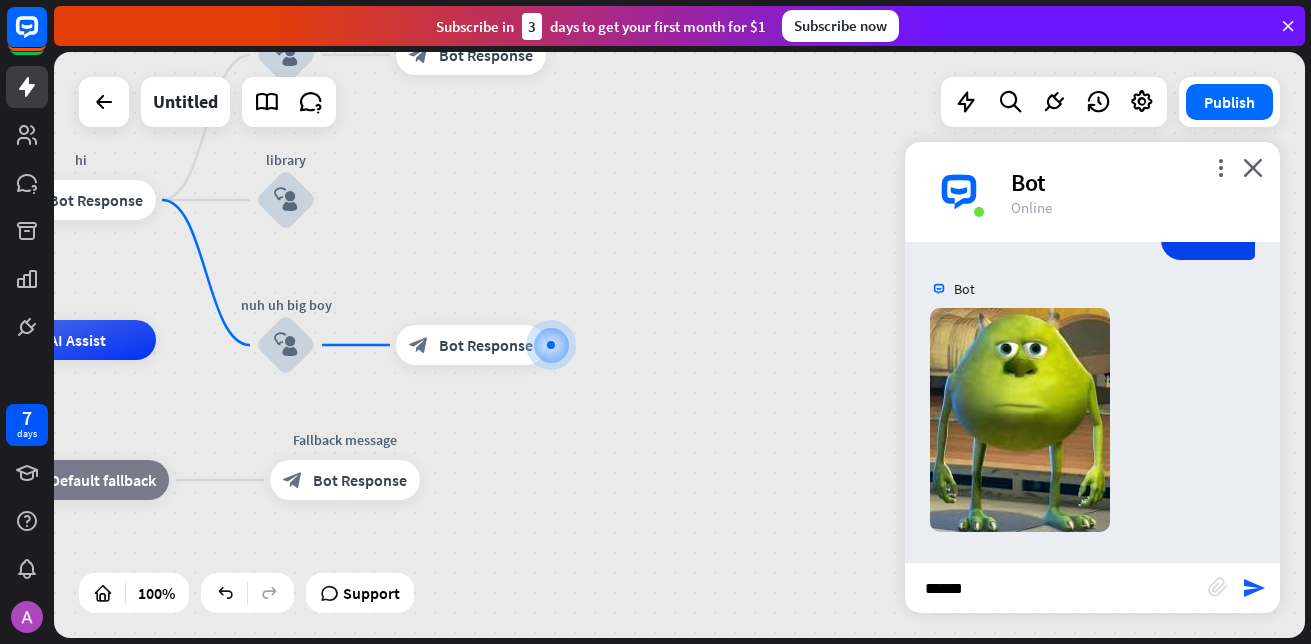 type on "*******" 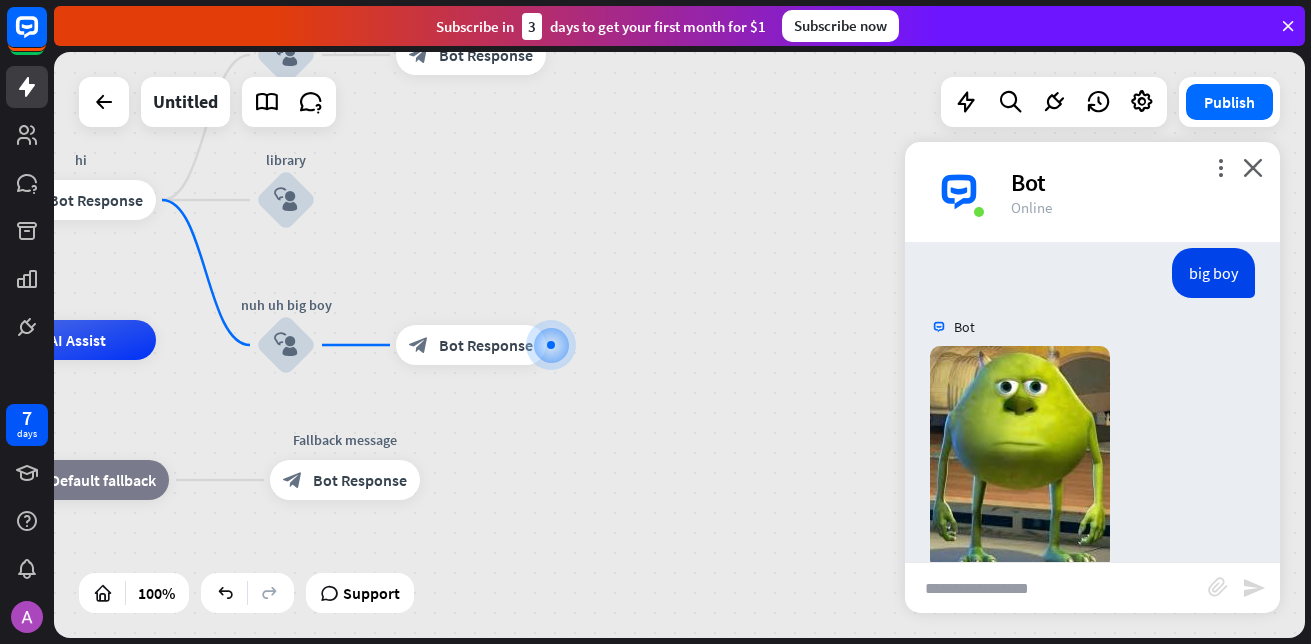 scroll, scrollTop: 928, scrollLeft: 0, axis: vertical 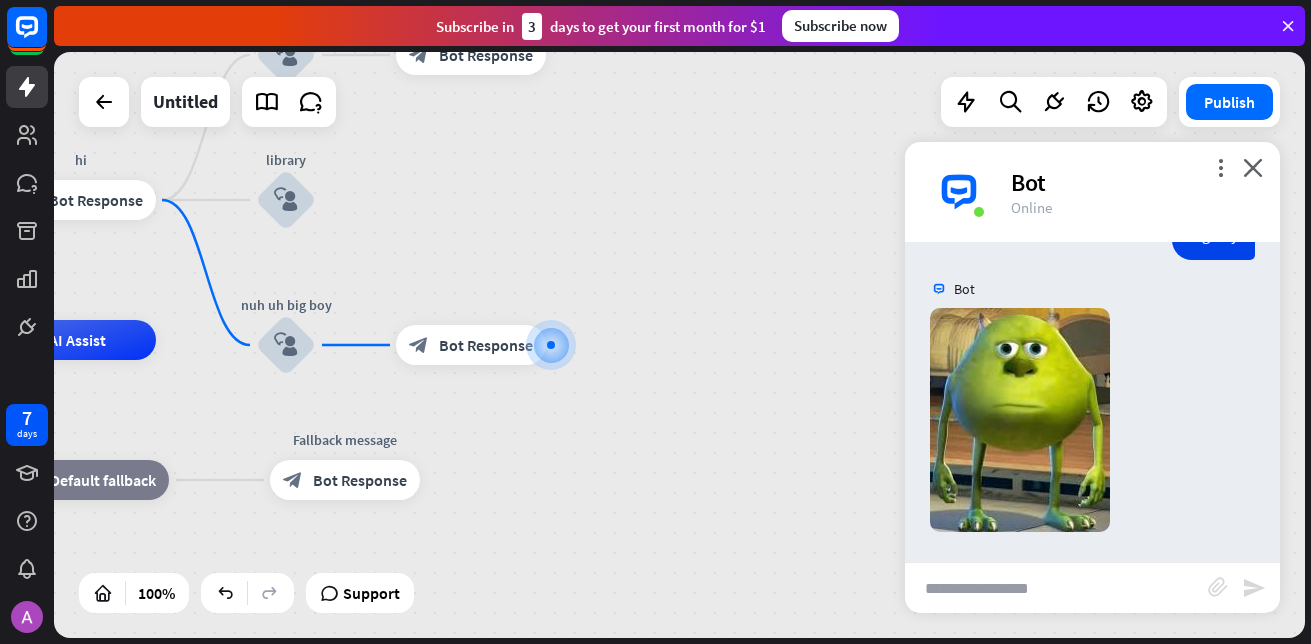 type on "*" 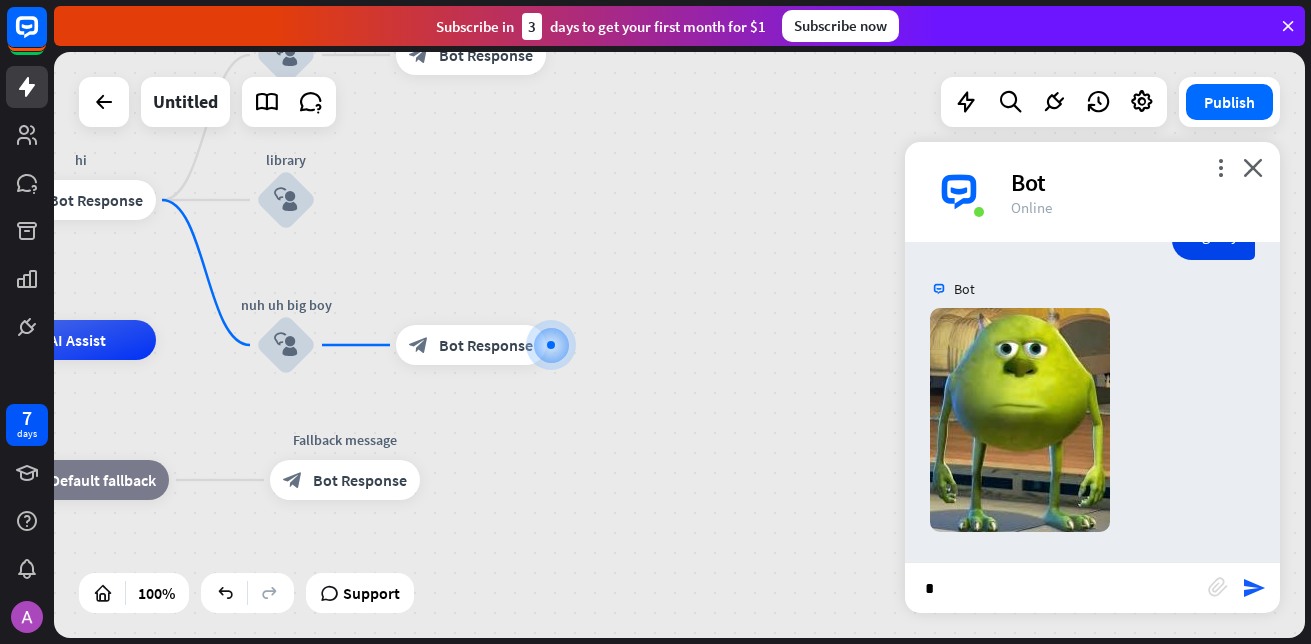 type 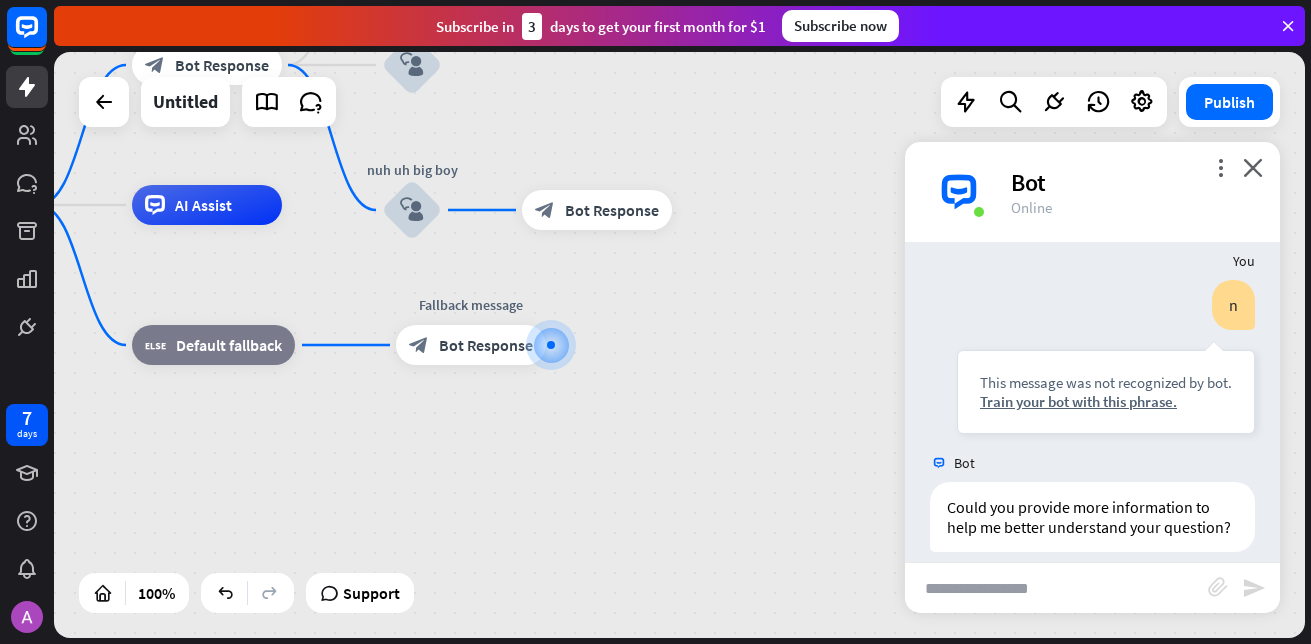 scroll, scrollTop: 1268, scrollLeft: 0, axis: vertical 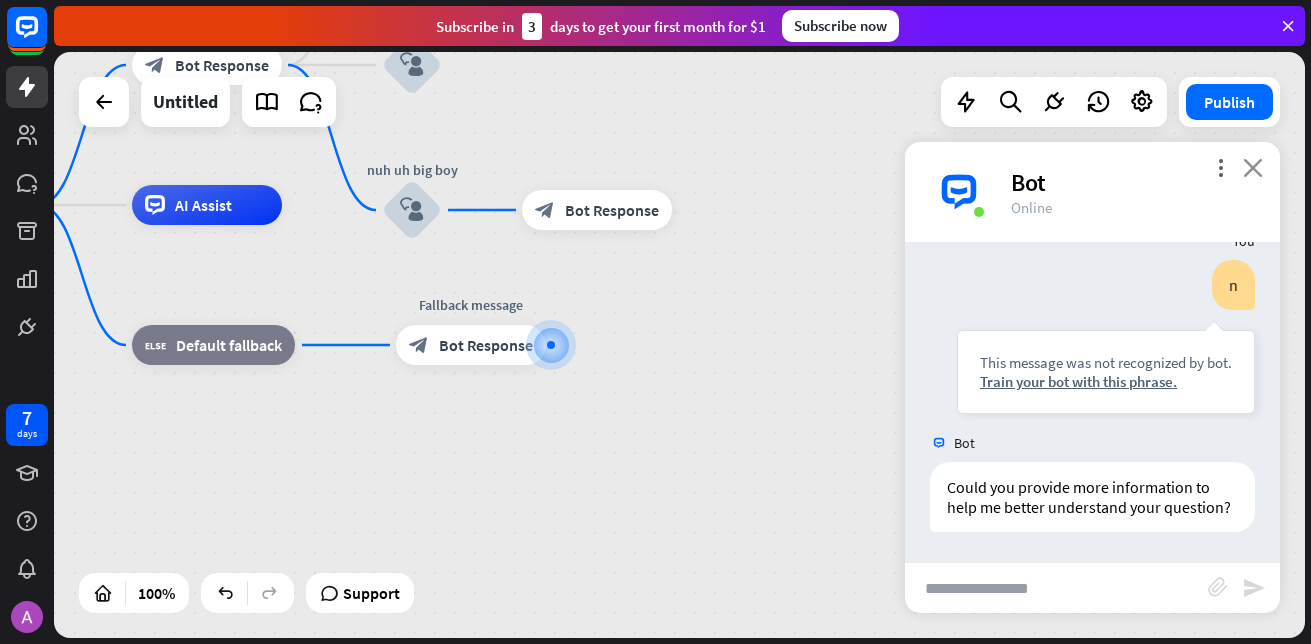 click on "close" at bounding box center [1253, 167] 